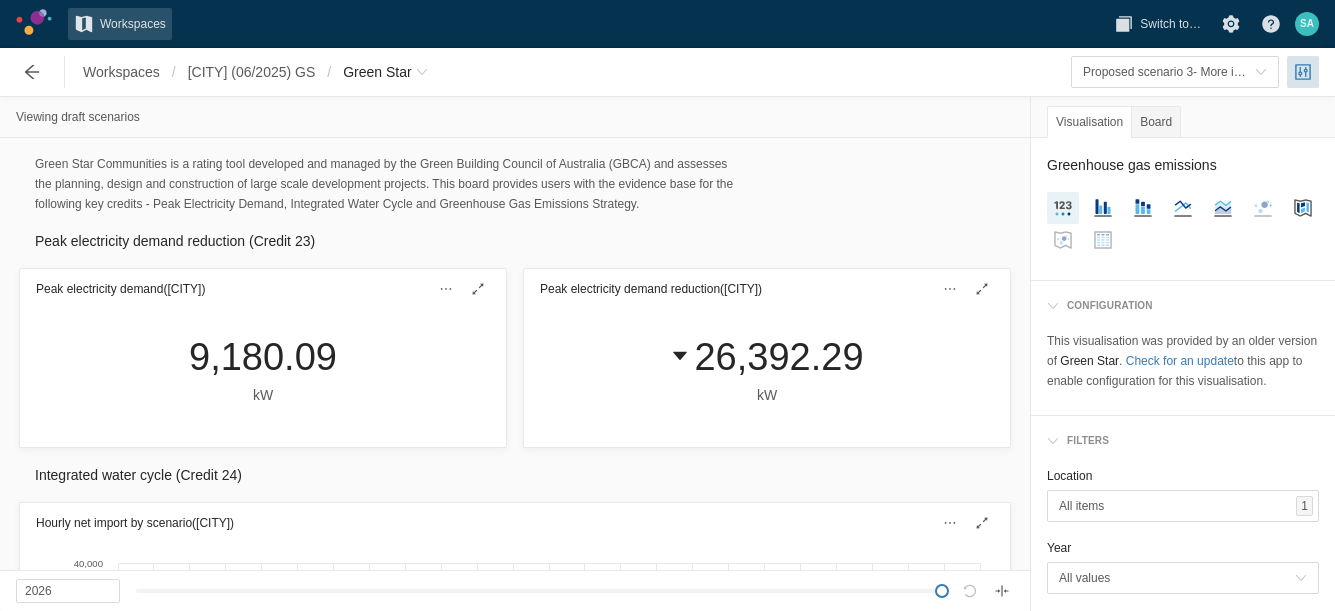 click on "Workspaces" at bounding box center (121, 72) 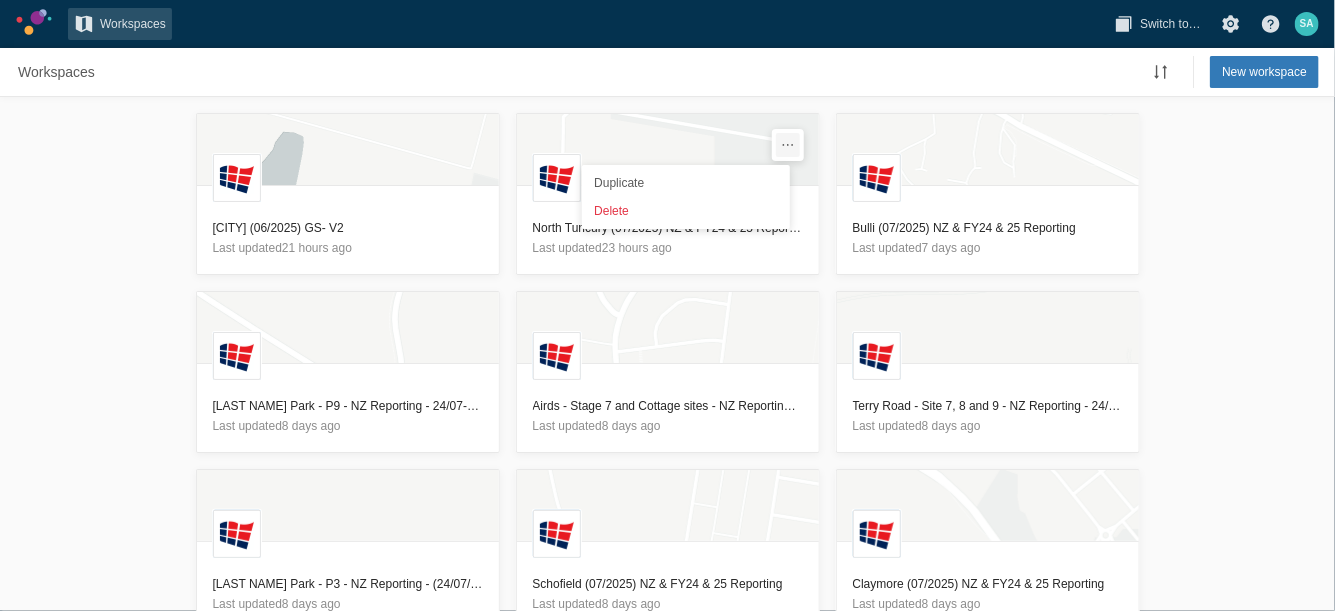 click at bounding box center (788, 145) 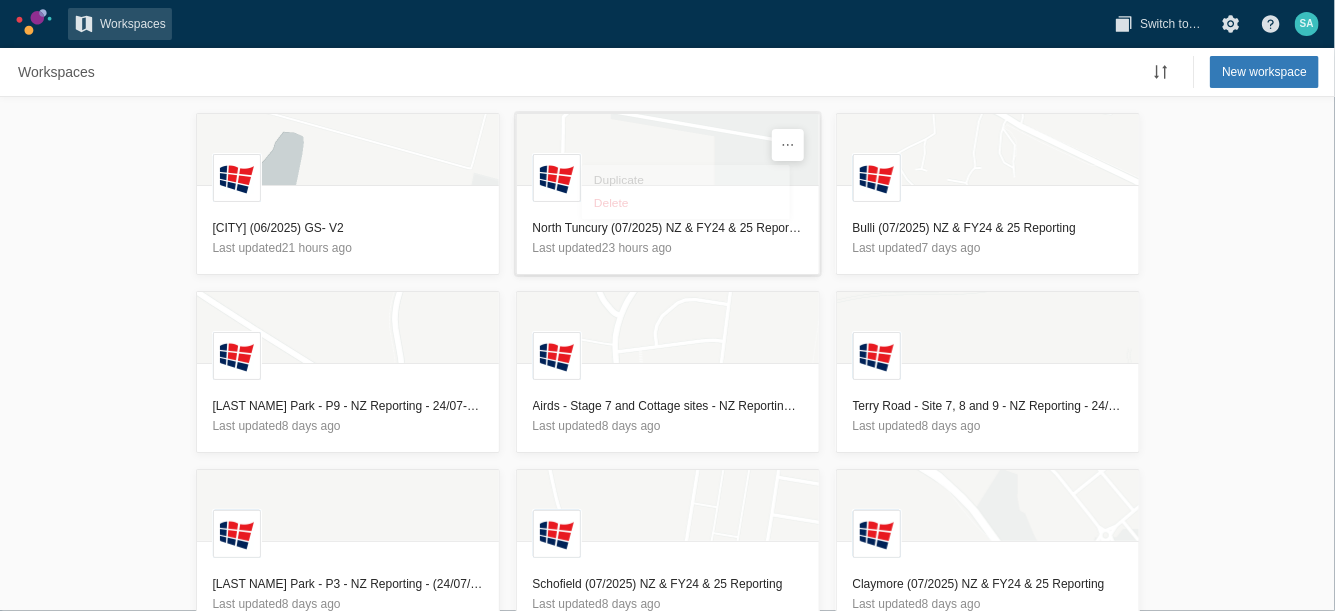 click on "L" at bounding box center [668, 158] 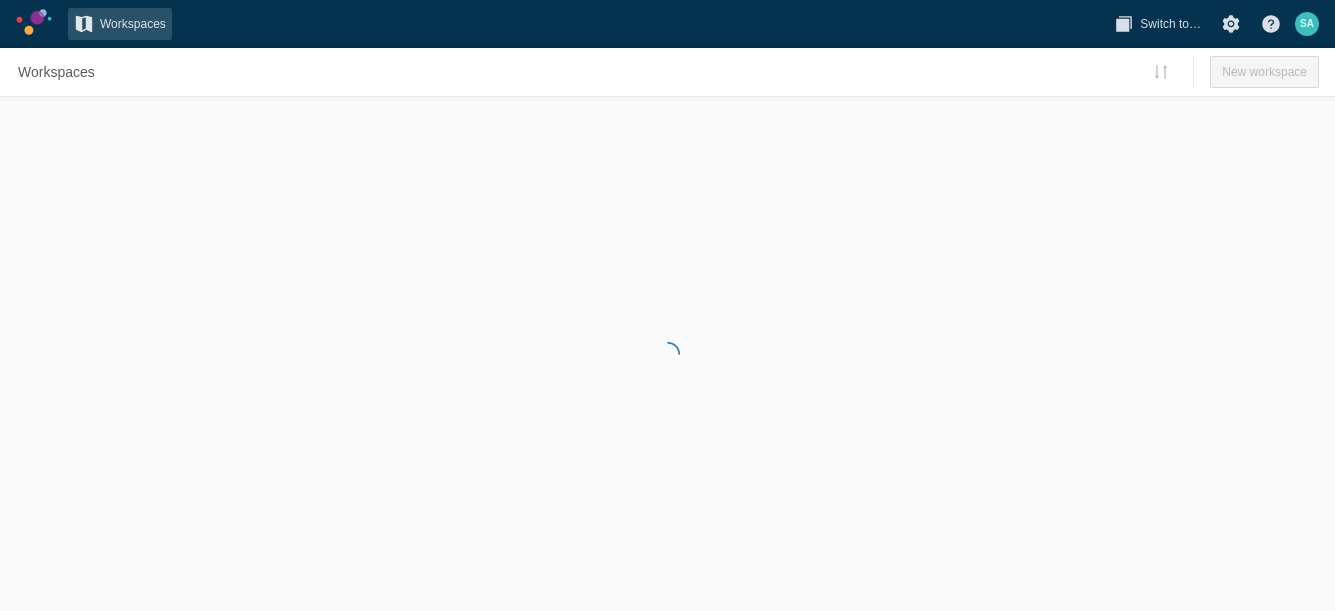 scroll, scrollTop: 0, scrollLeft: 0, axis: both 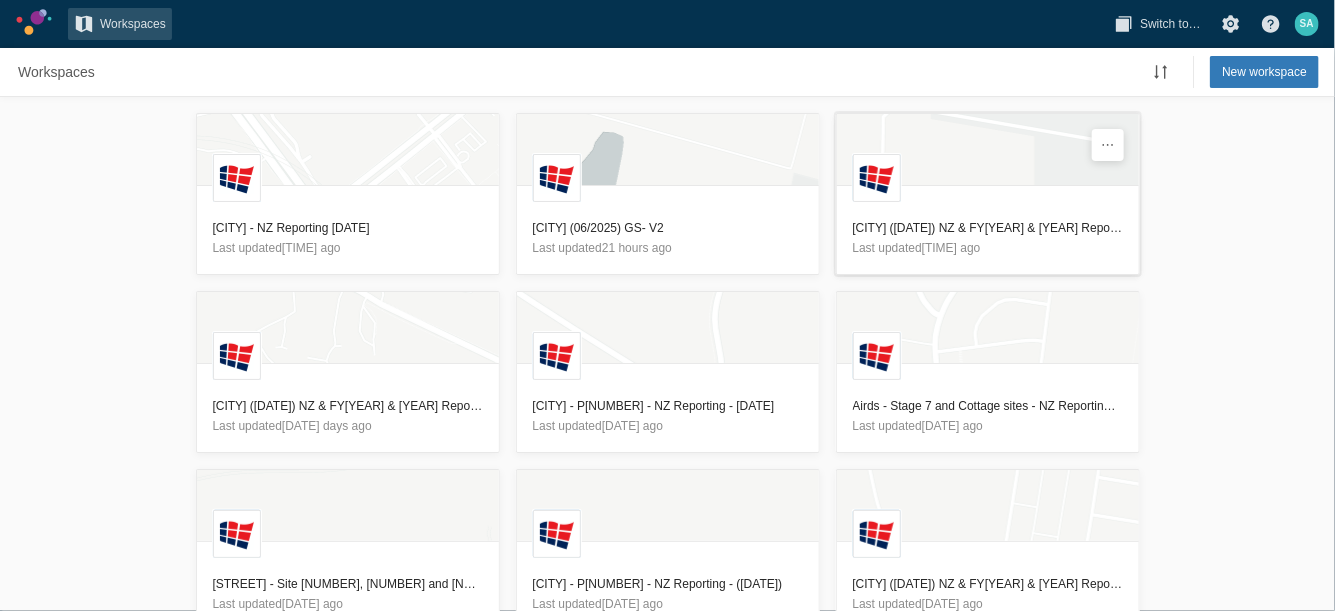 click on "[CITY] ([DATE]) NZ & FY[YEAR] & [YEAR] Reporting" at bounding box center (988, 228) 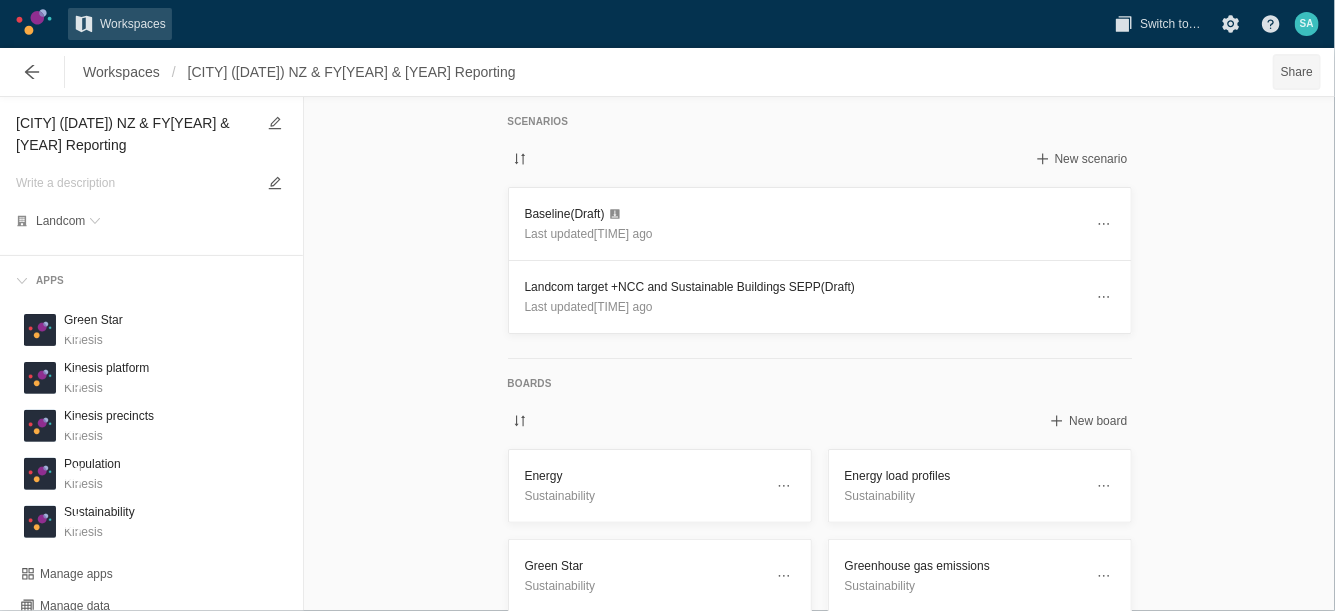 click on "Share" at bounding box center (1297, 72) 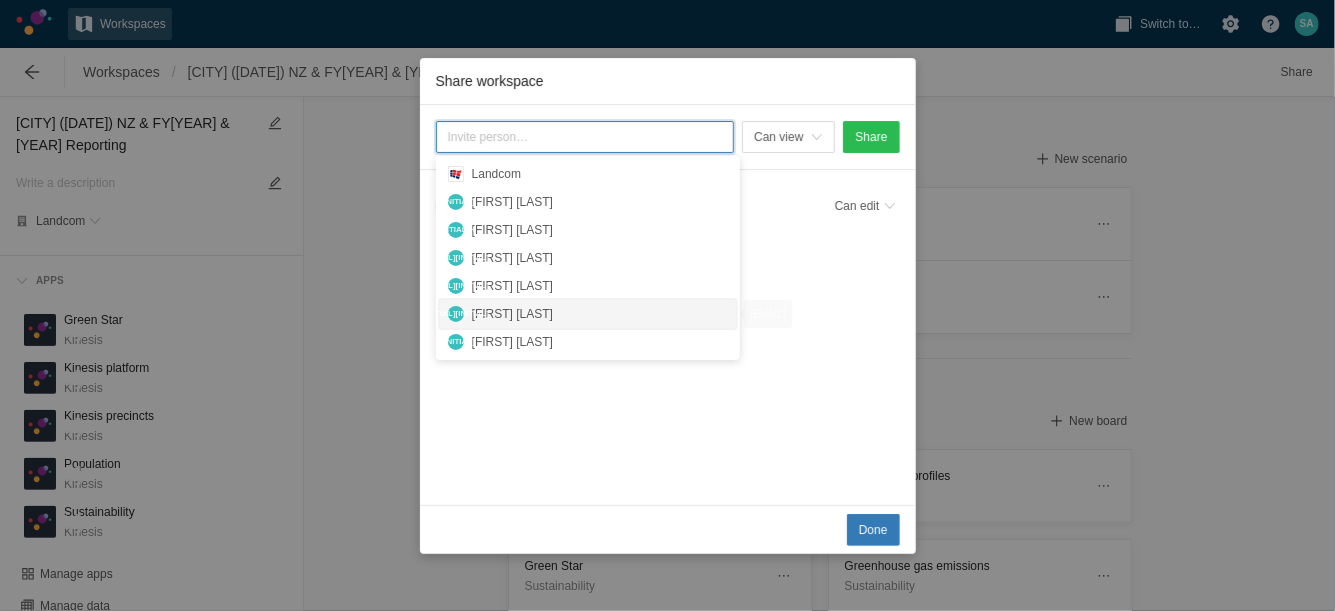 click on "[FIRST] [LAST]" at bounding box center (600, 314) 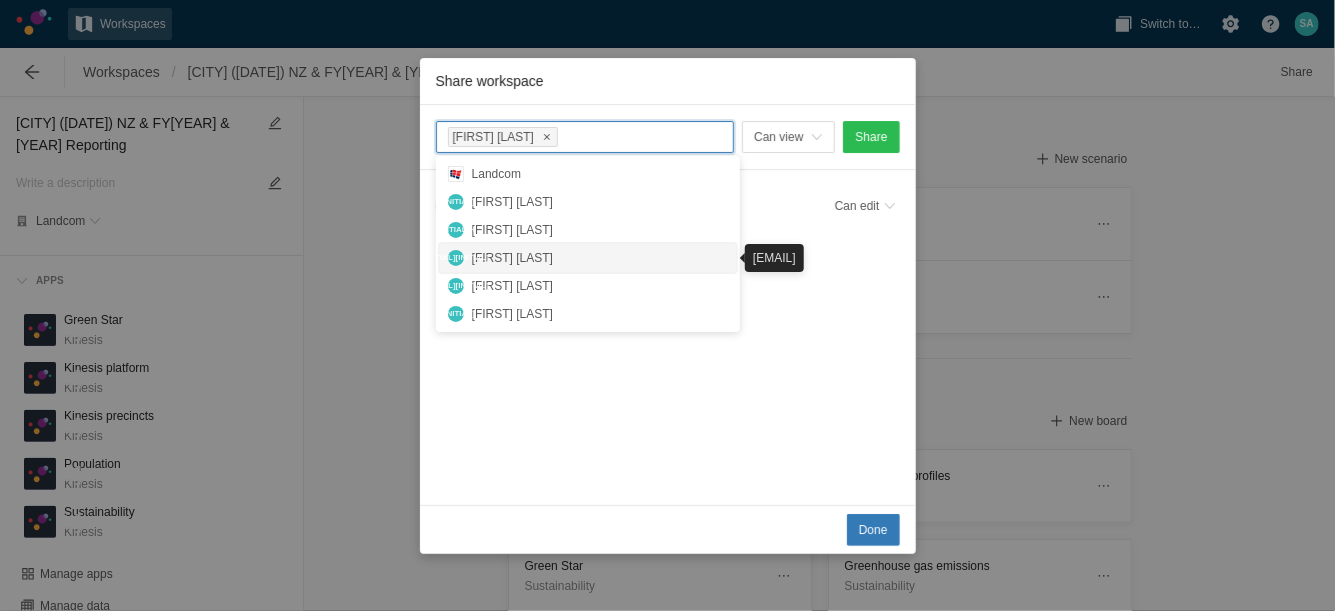 click on "[FIRST] [LAST]" at bounding box center [600, 258] 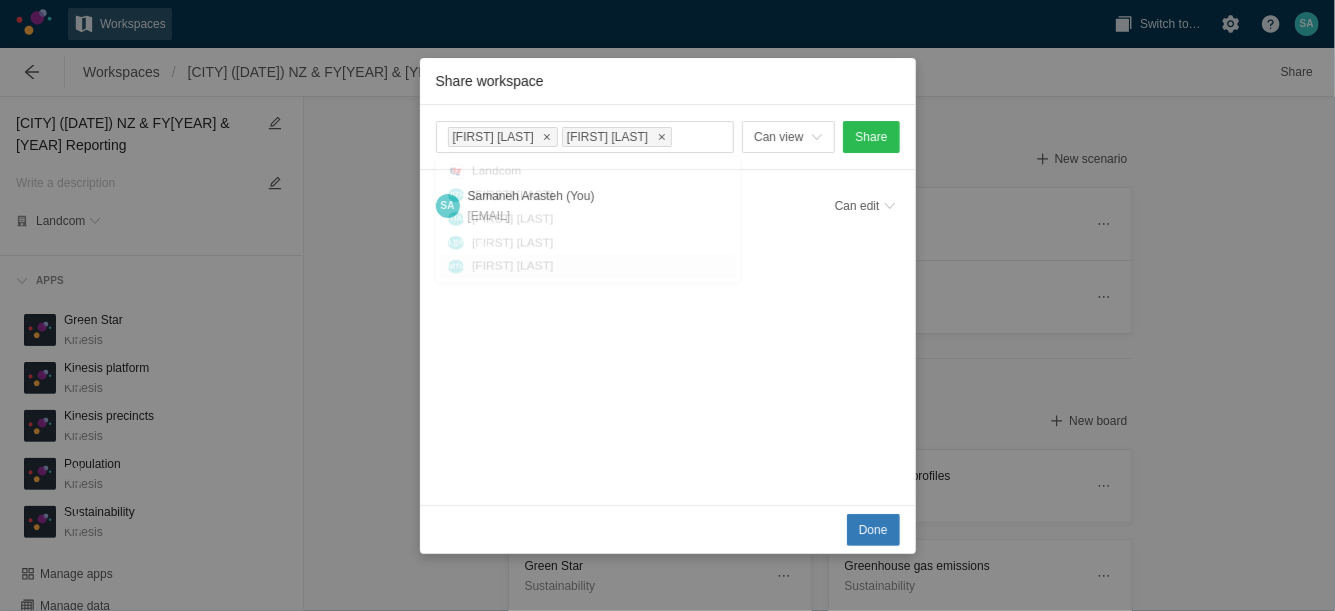 click on "Done" at bounding box center (668, 529) 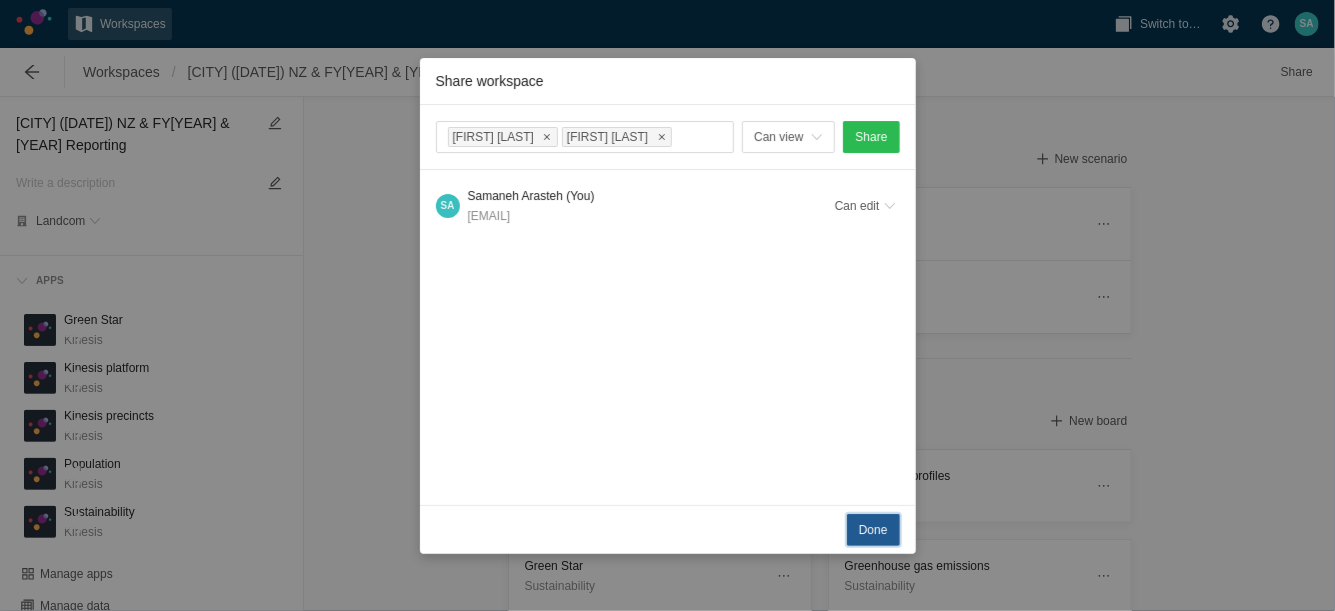click on "Done" at bounding box center (873, 530) 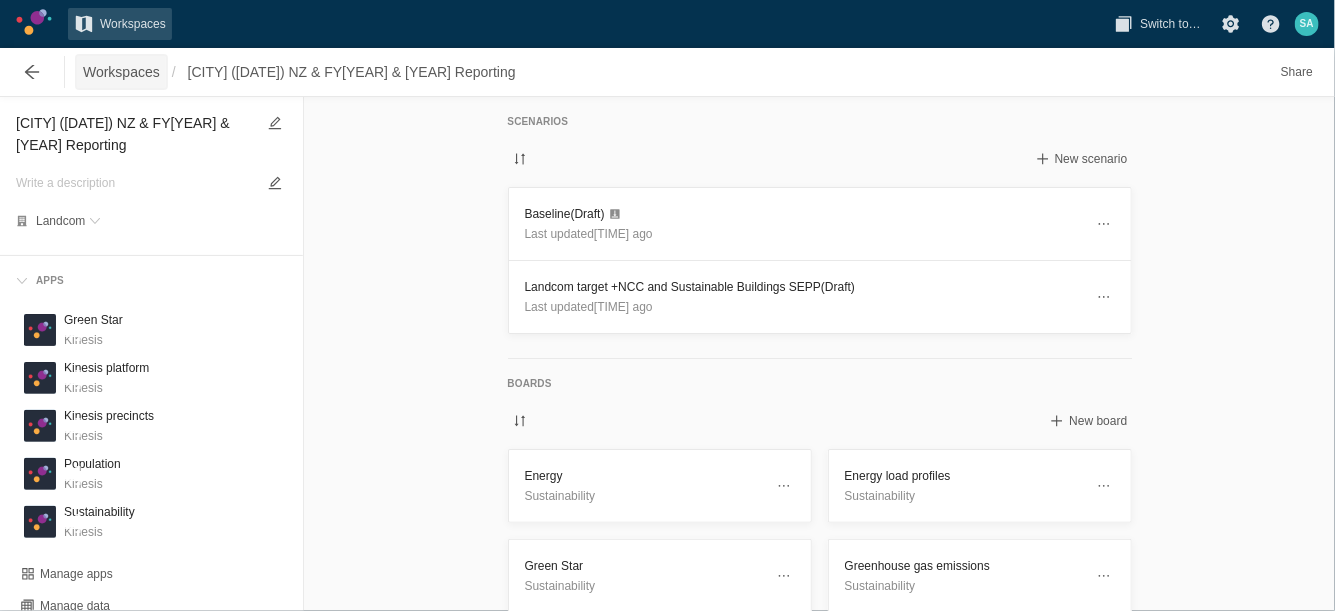 click on "Workspaces" at bounding box center (121, 72) 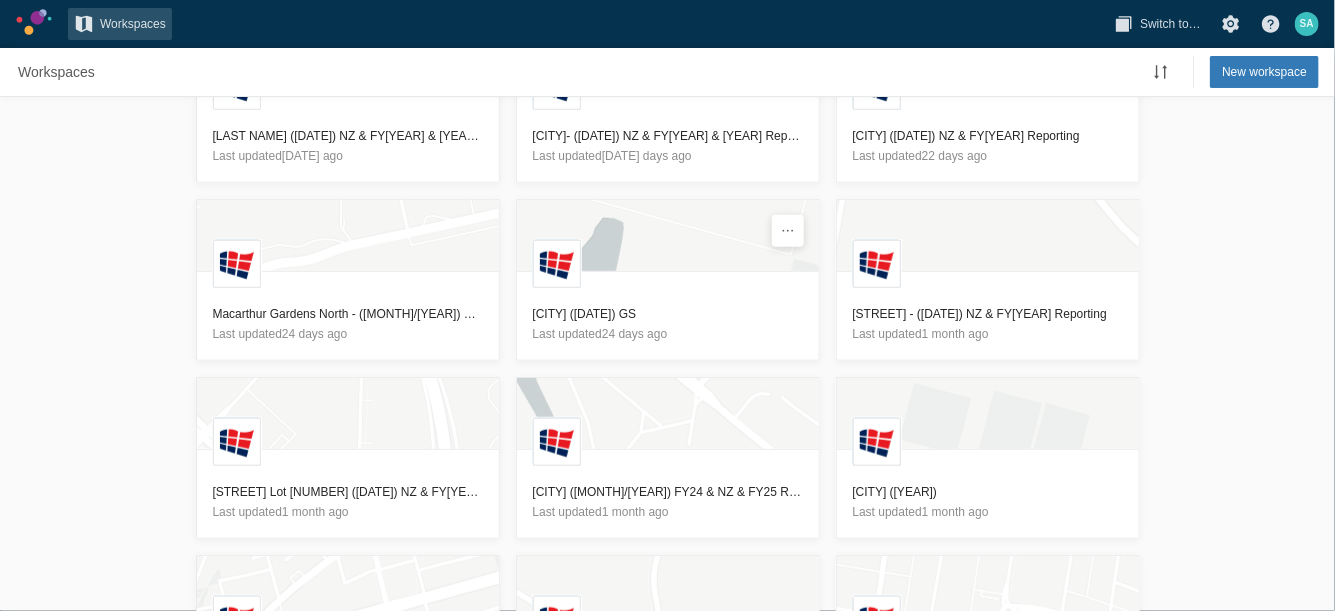 scroll, scrollTop: 0, scrollLeft: 0, axis: both 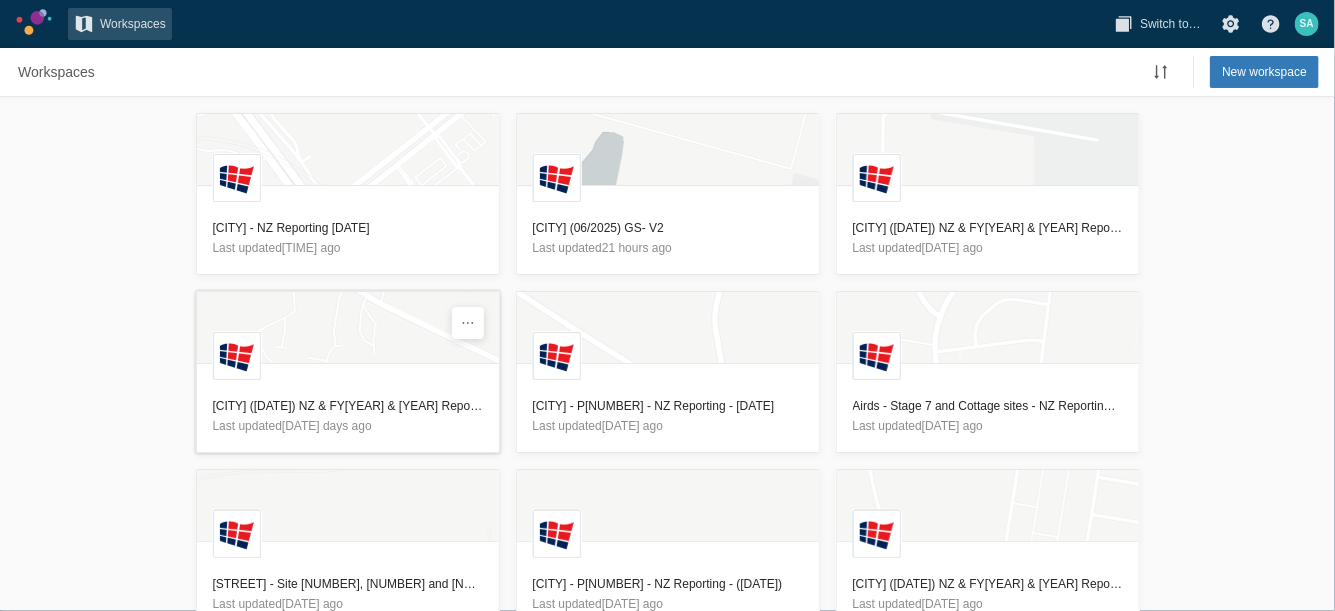 click on "[CITY] ([DATE]) NZ & FY[YEAR] & [YEAR] Reporting" at bounding box center [348, 406] 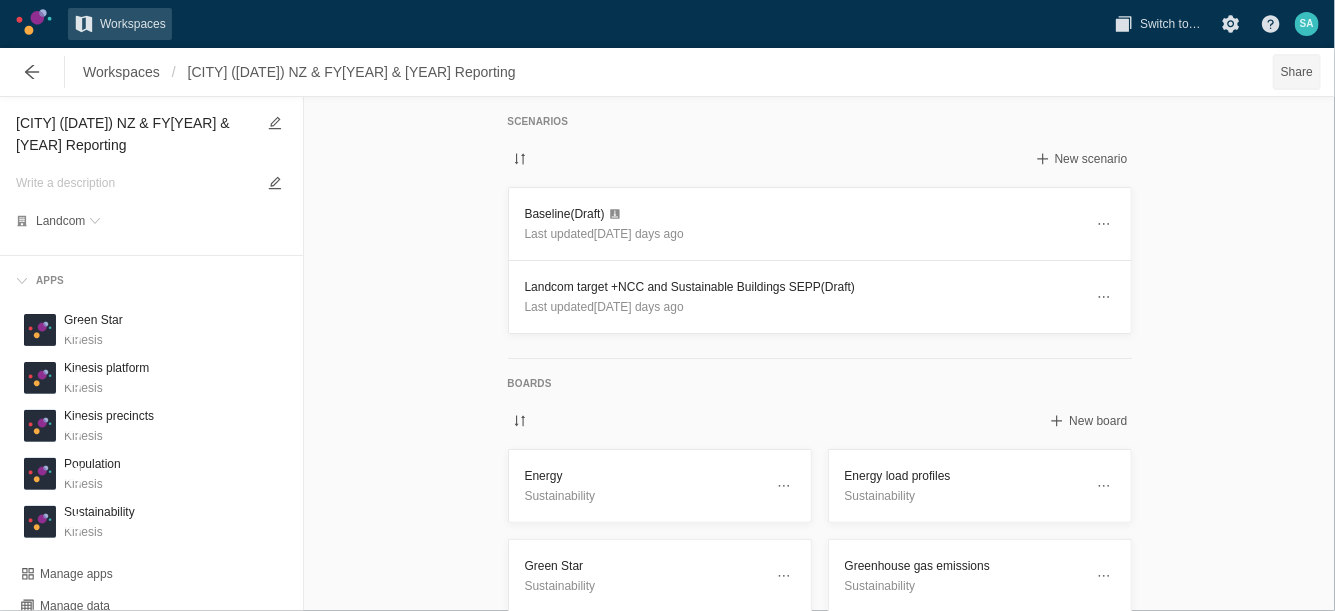 click on "Share" at bounding box center [1297, 72] 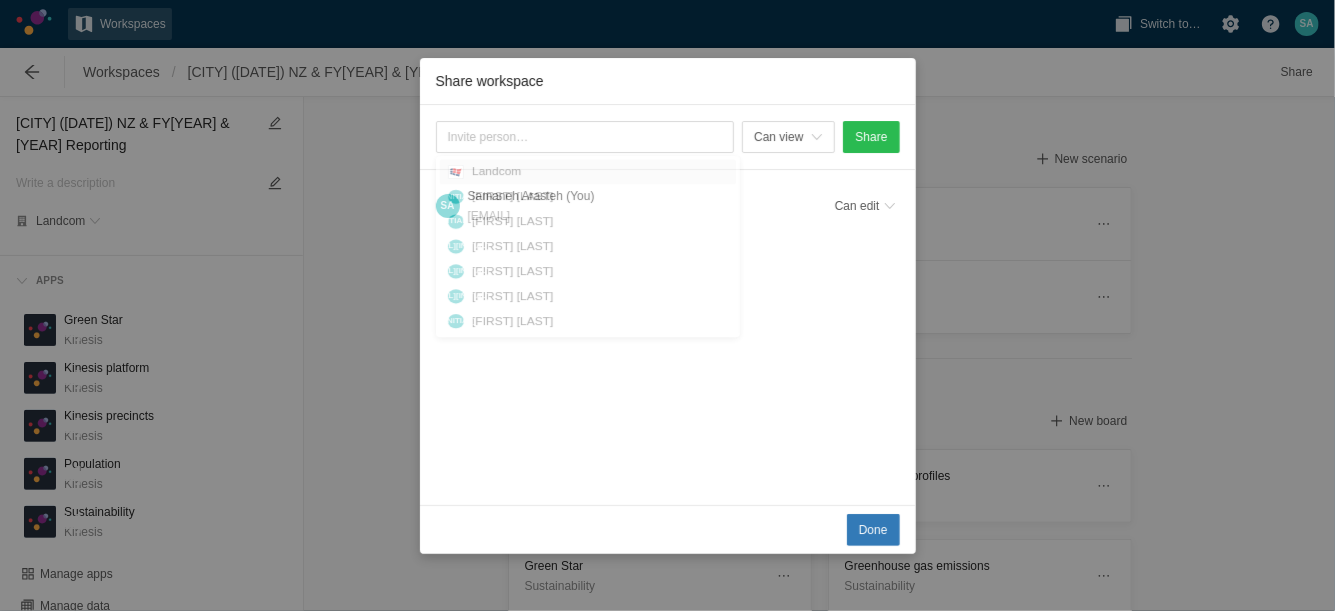 click on "Can view Share S A [LAST NAME] (You) [EMAIL] Can edit" at bounding box center [668, 305] 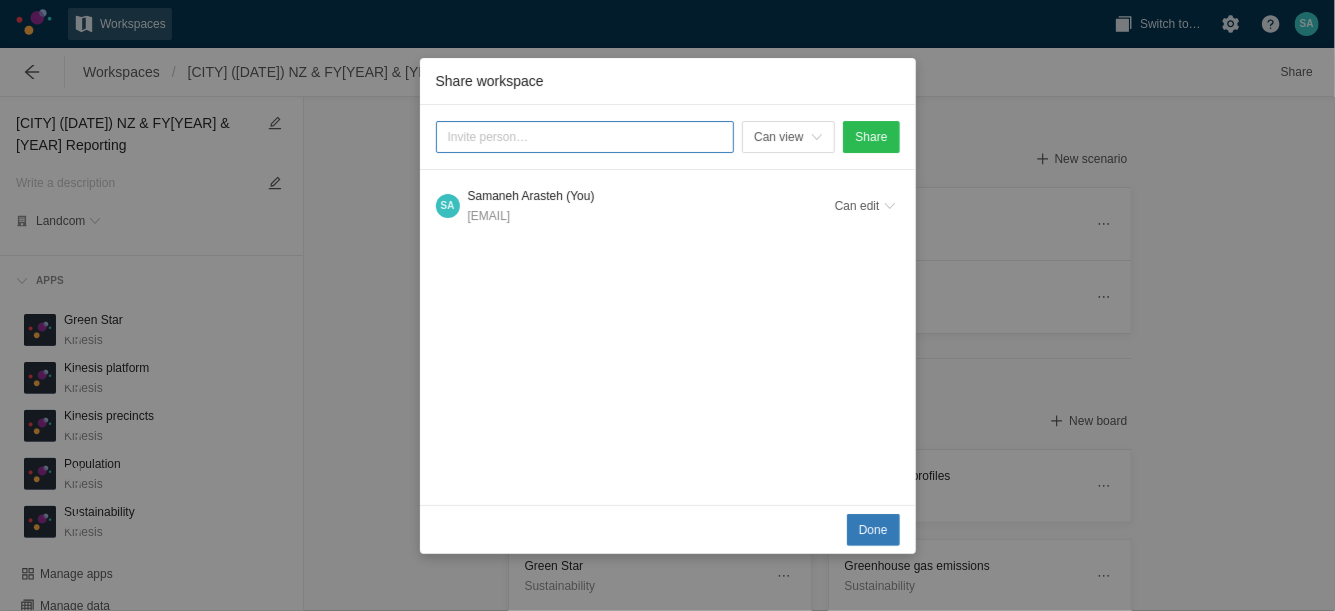 click at bounding box center (585, 137) 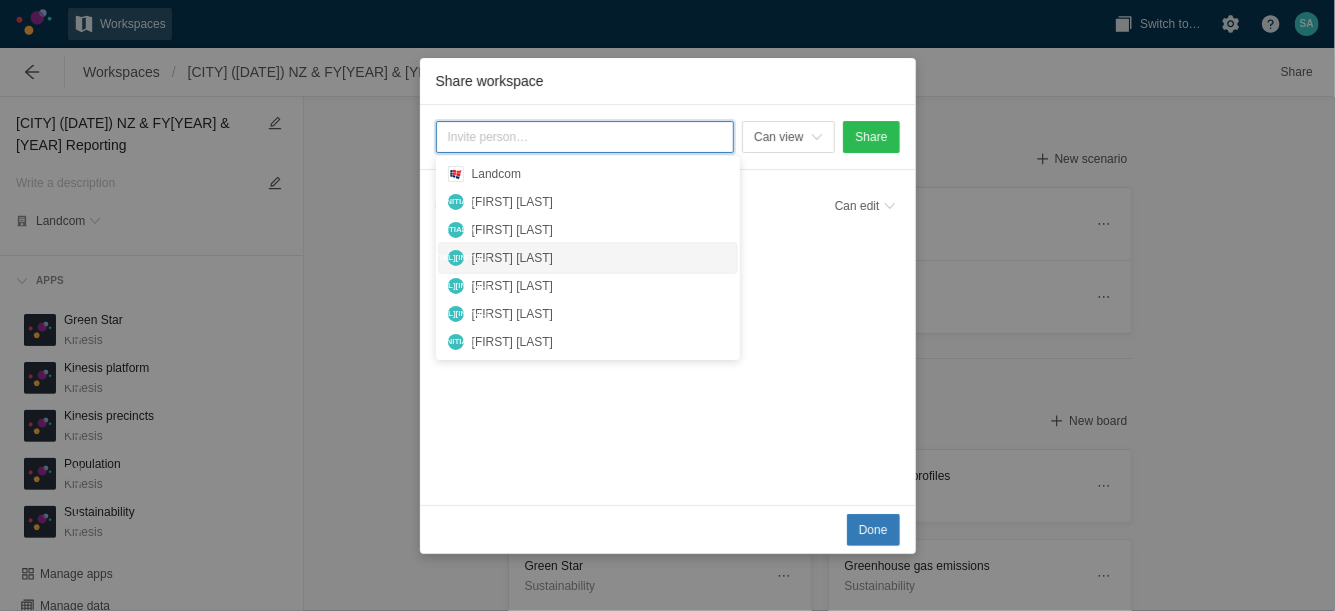 click on "[FIRST] [LAST]" at bounding box center [600, 258] 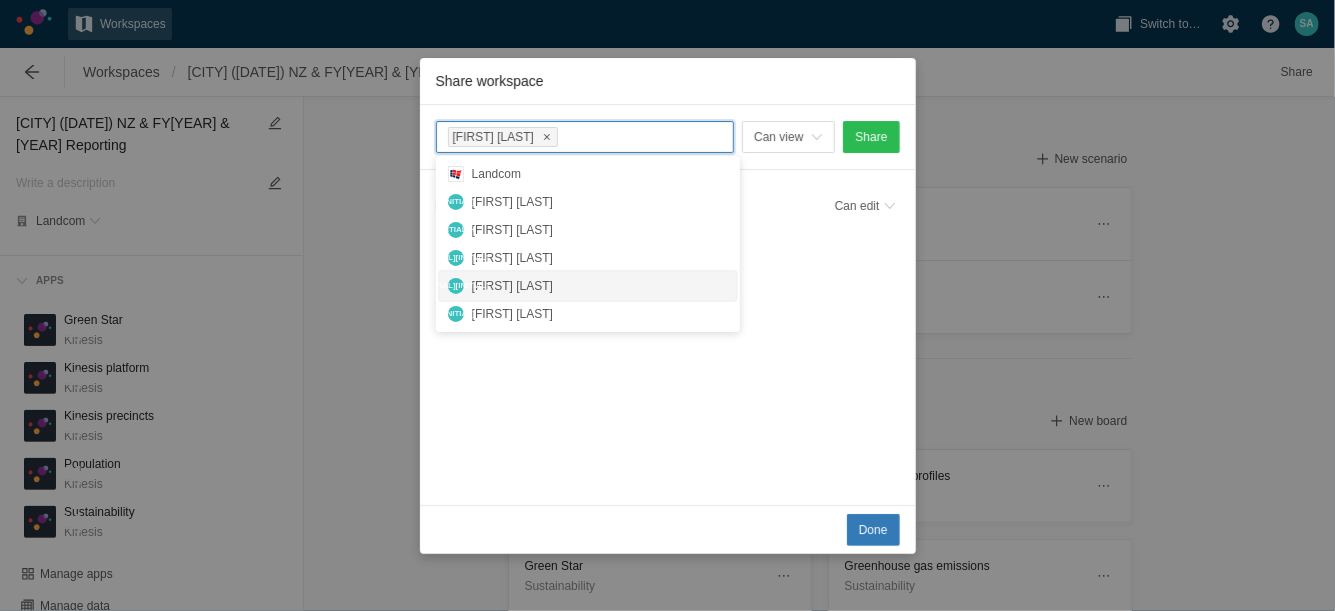 click on "[FIRST] [LAST]" at bounding box center (600, 286) 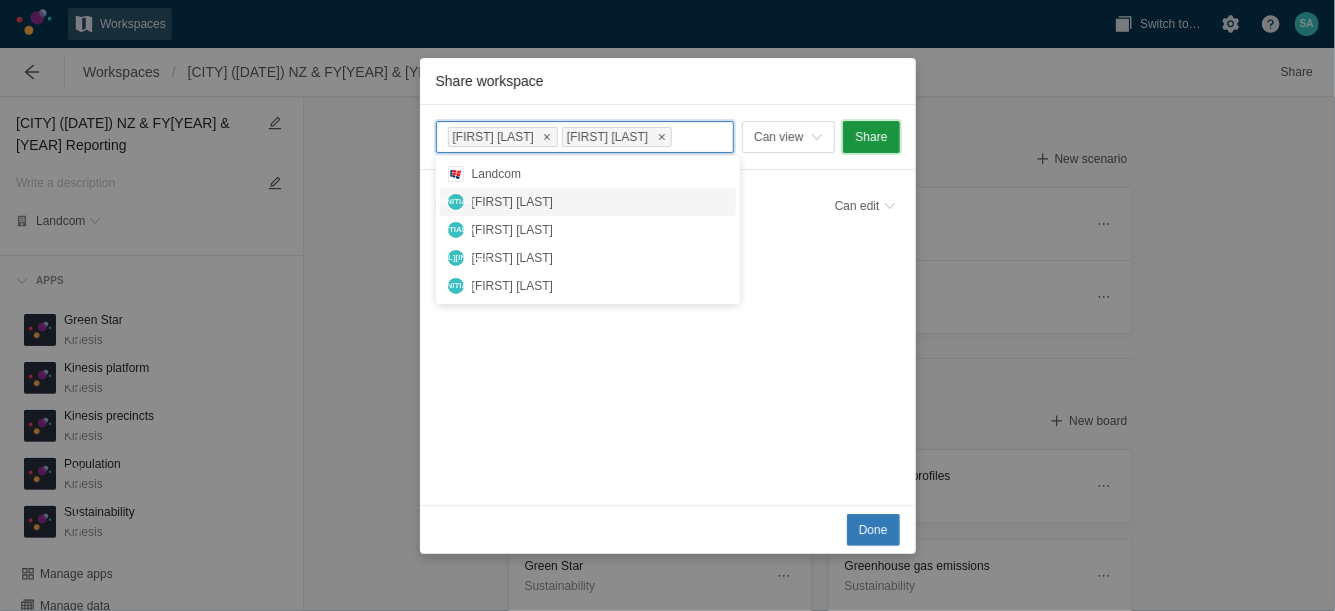 click on "Share" at bounding box center (871, 137) 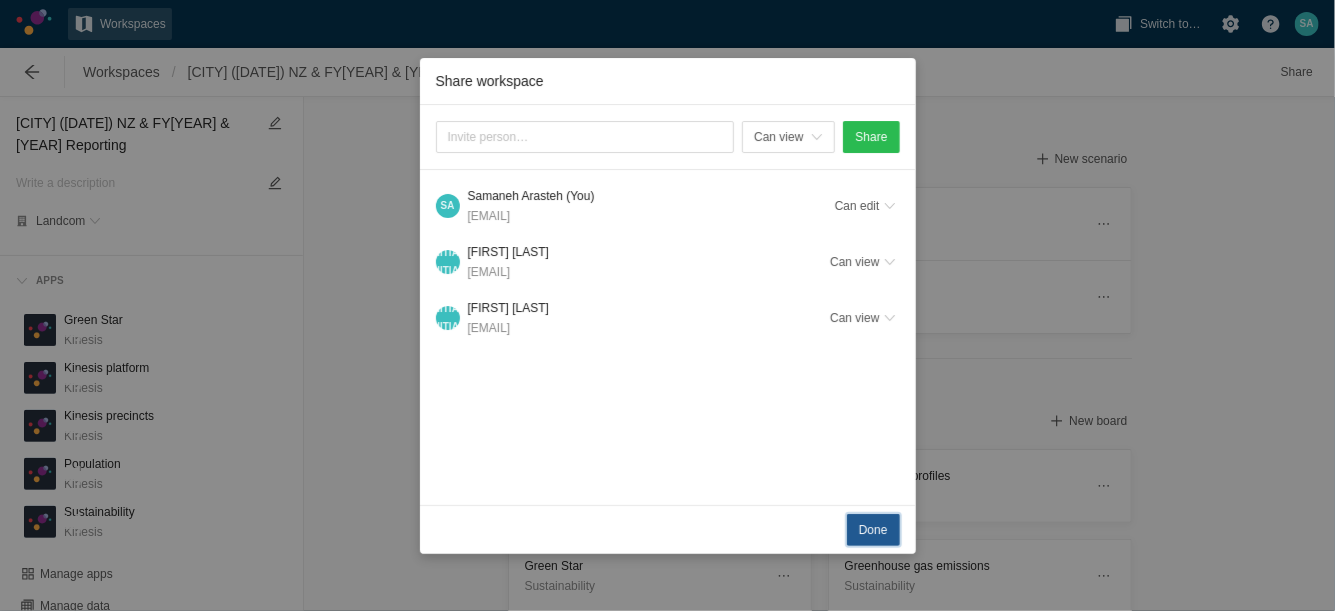 click on "Done" at bounding box center [873, 530] 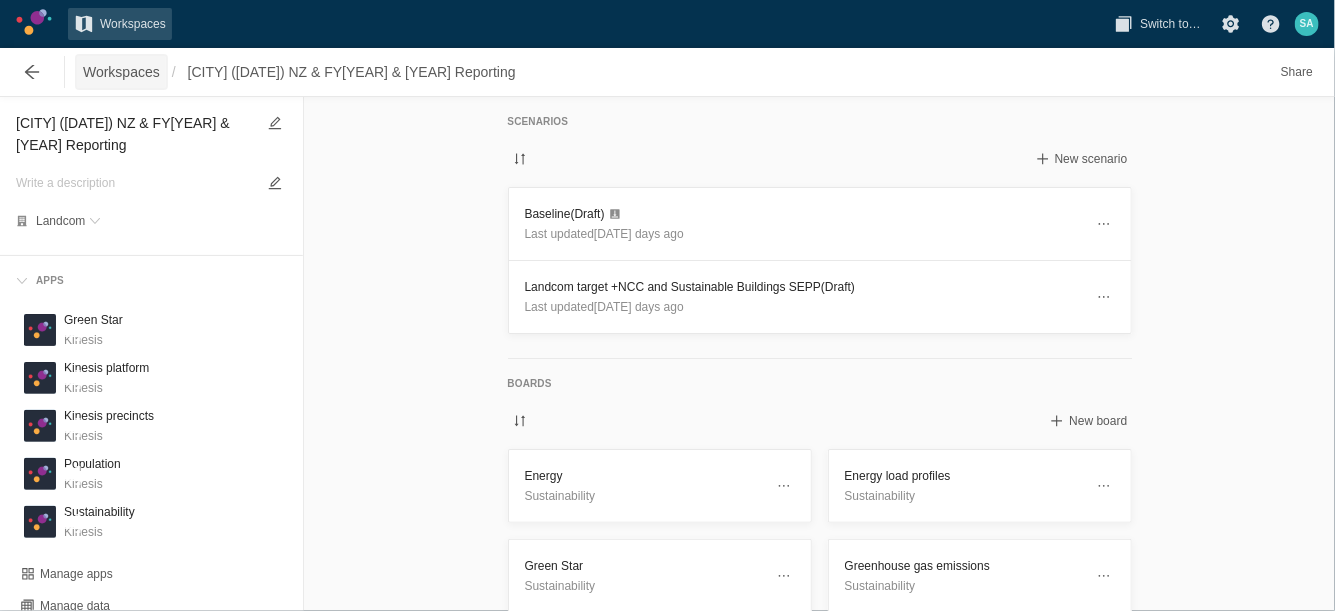 click on "Workspaces" at bounding box center (121, 72) 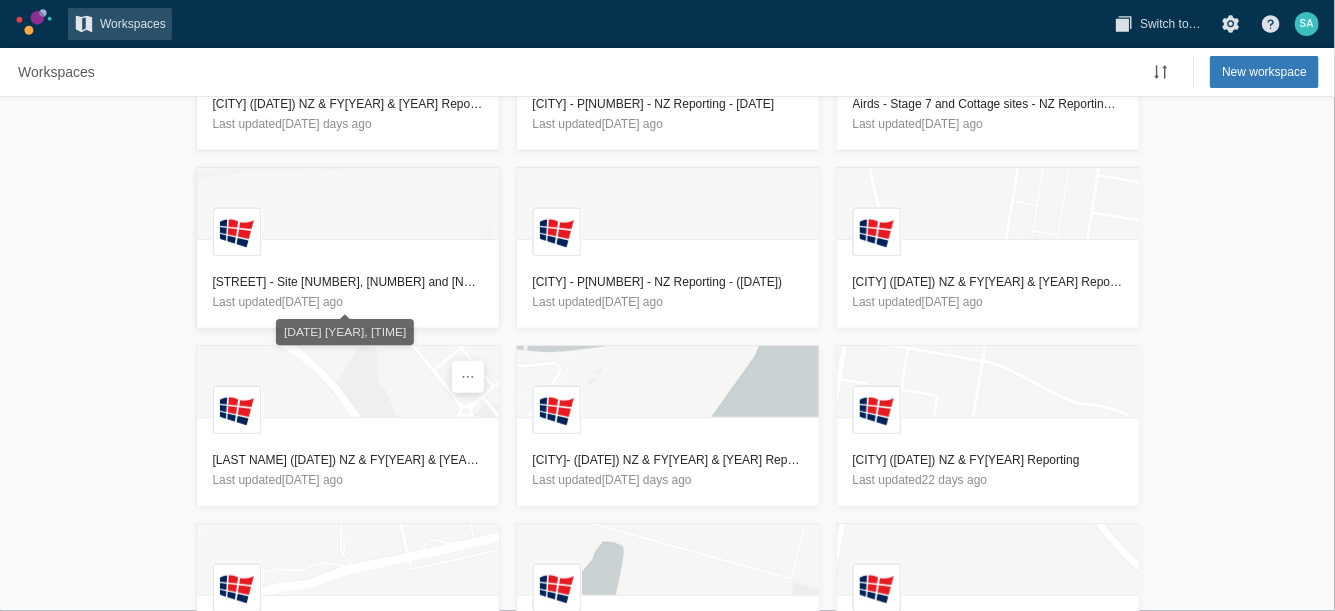 scroll, scrollTop: 313, scrollLeft: 0, axis: vertical 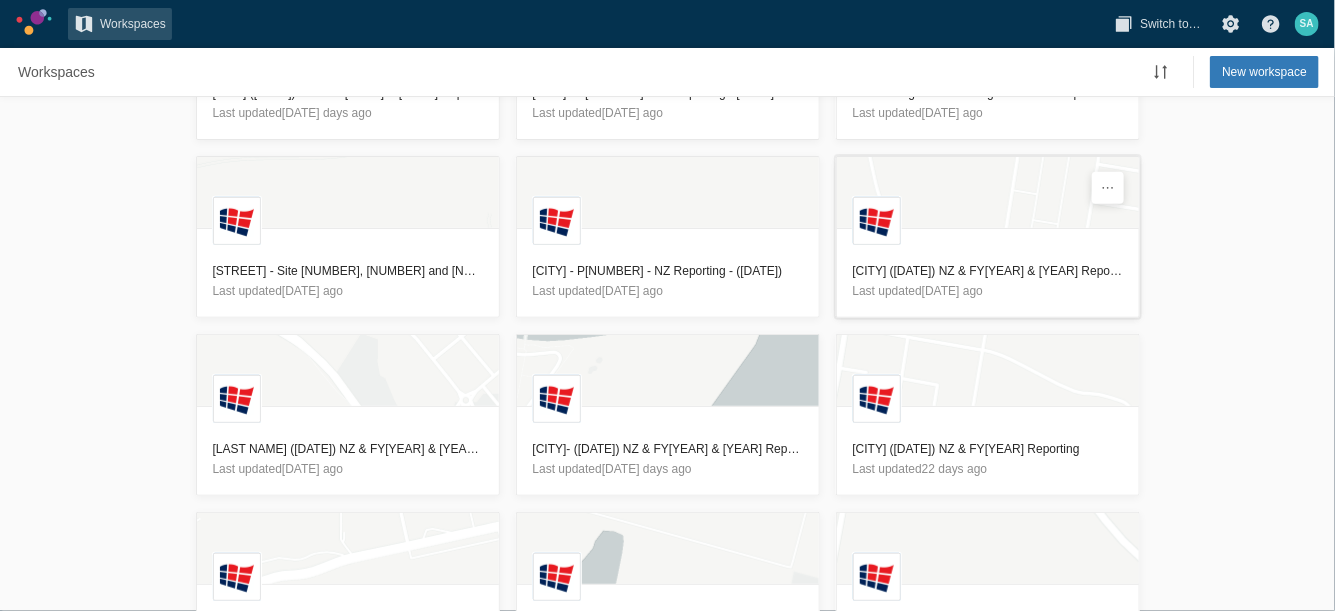 click on "[CITY] ([DATE]) NZ & FY[YEAR] & [YEAR] Reporting" at bounding box center [988, 271] 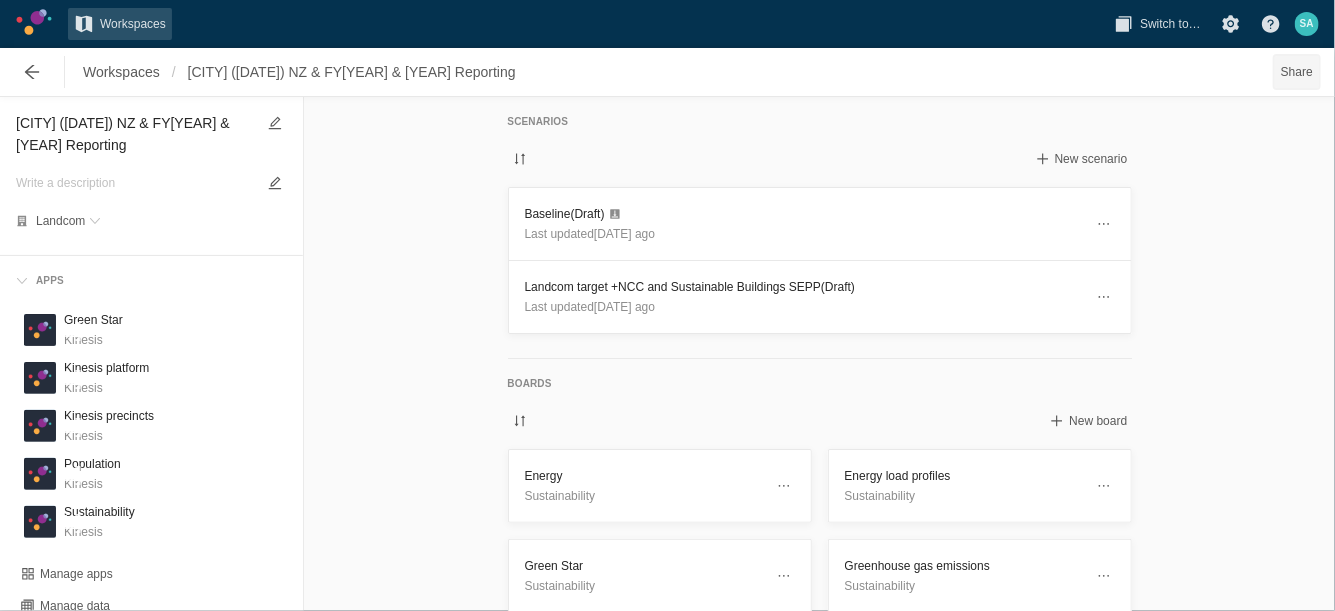 click on "Share" at bounding box center [1297, 72] 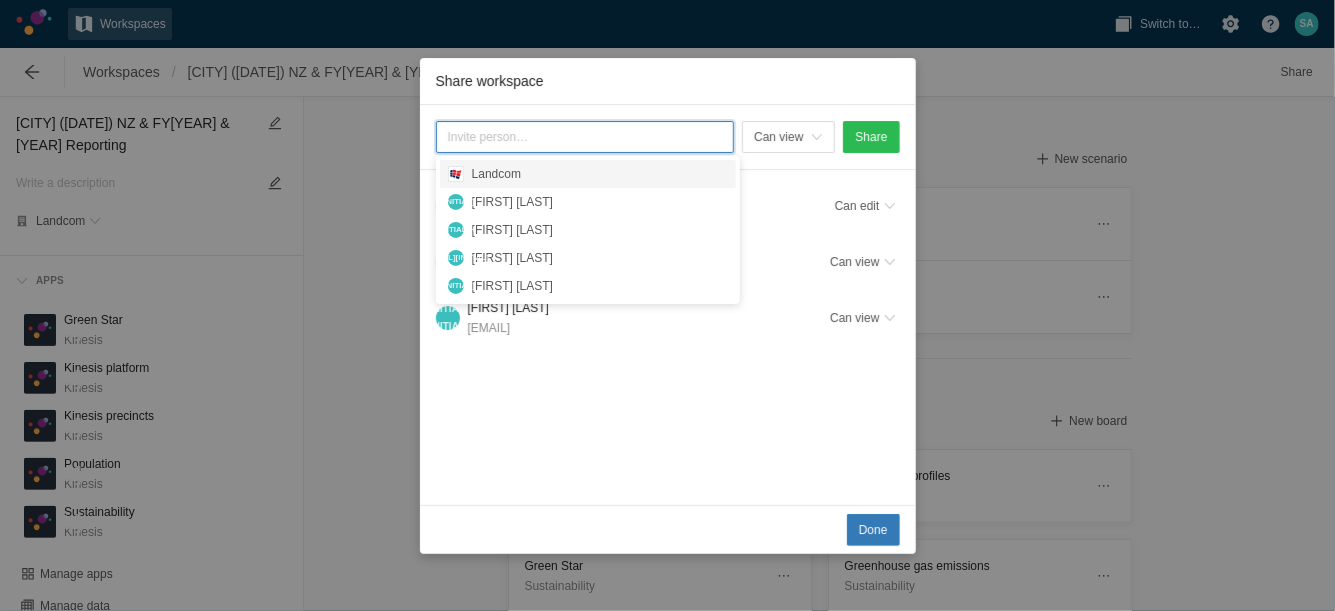 click on "Share workspace Can view Share S A [LAST NAME] (You) [EMAIL] Can edit M T [FIRST] [LAST] [EMAIL] Can view M G [FIRST] [LAST] [EMAIL] Can view Done" at bounding box center [667, 305] 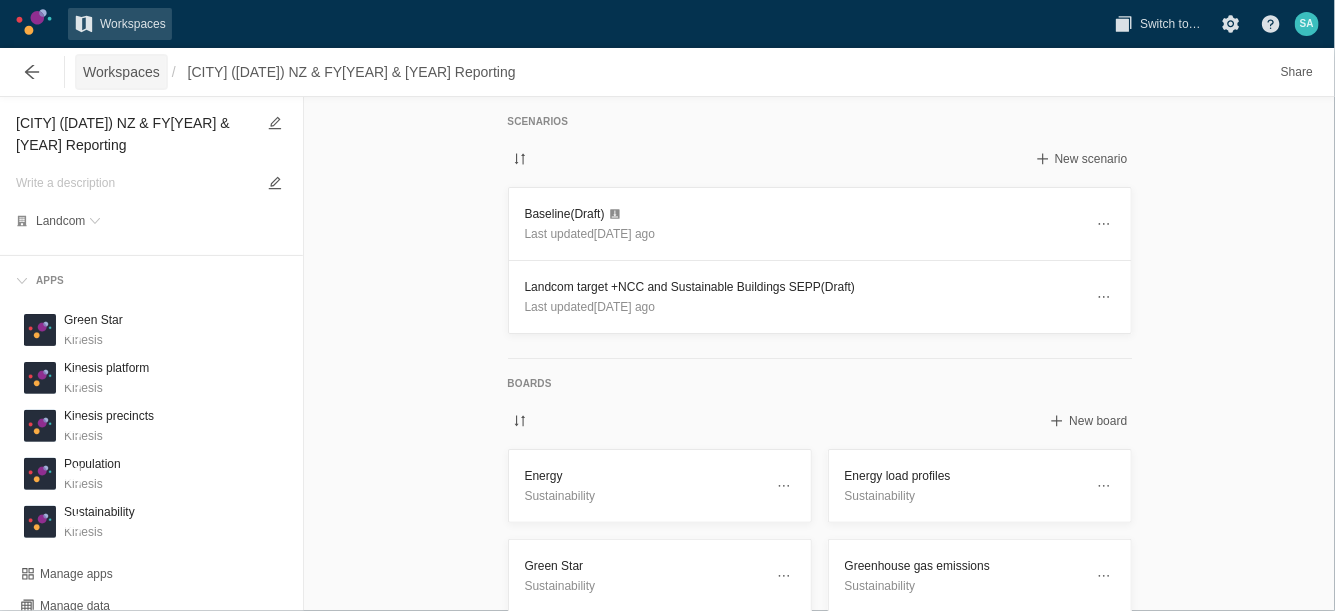 click on "Workspaces" at bounding box center [121, 72] 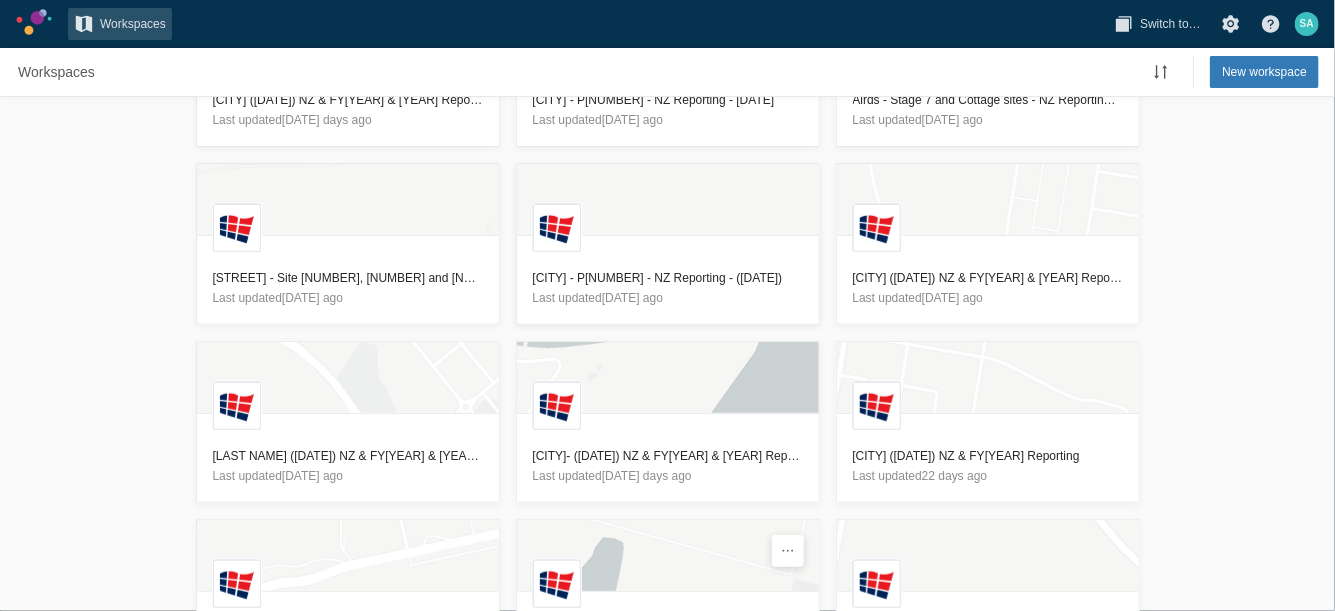 scroll, scrollTop: 316, scrollLeft: 0, axis: vertical 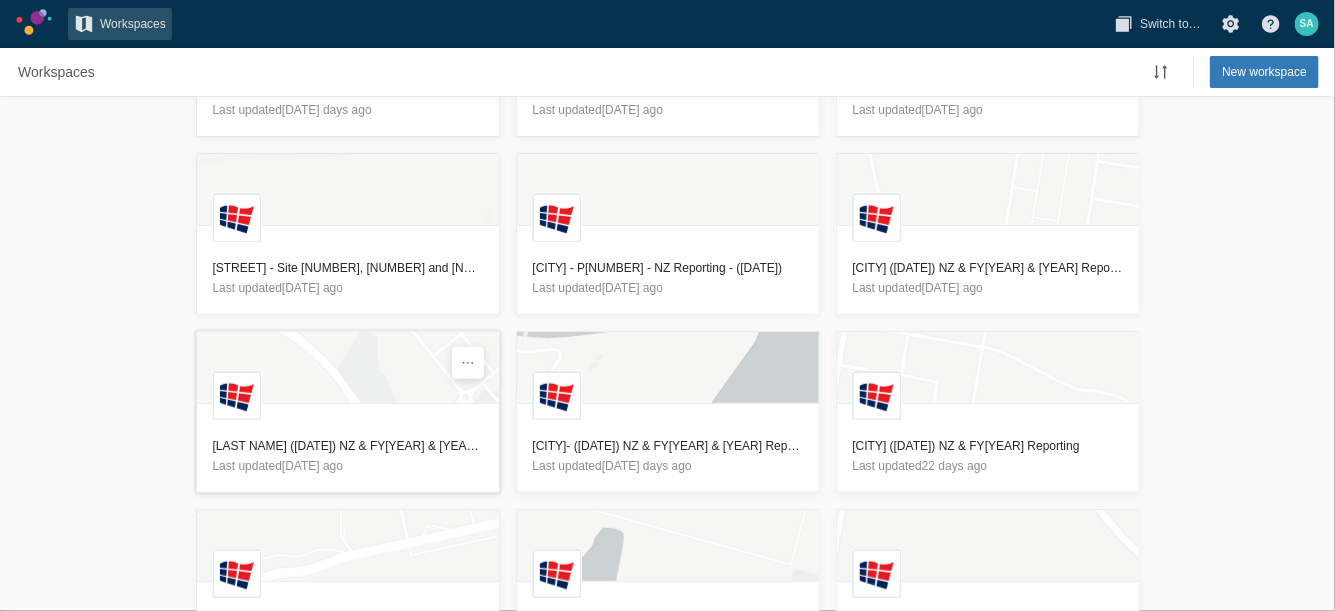 click on "[LAST NAME] ([DATE]) NZ & FY[YEAR] & [YEAR] Reporting" at bounding box center [348, 446] 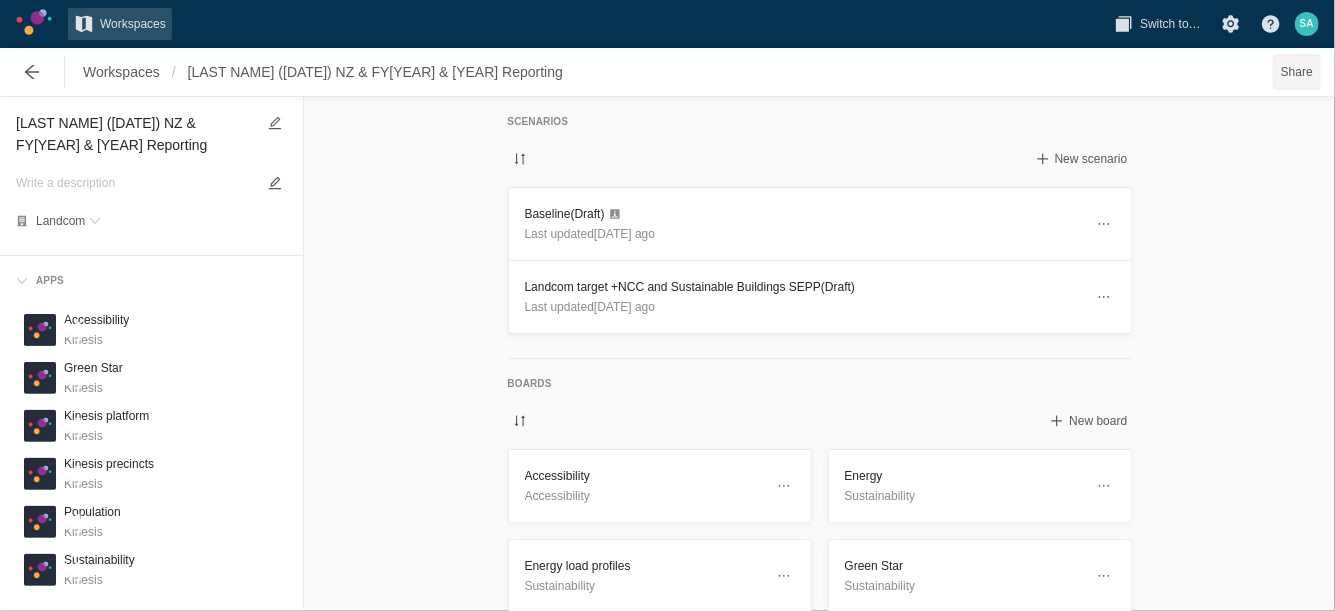 click on "Share" at bounding box center (1297, 72) 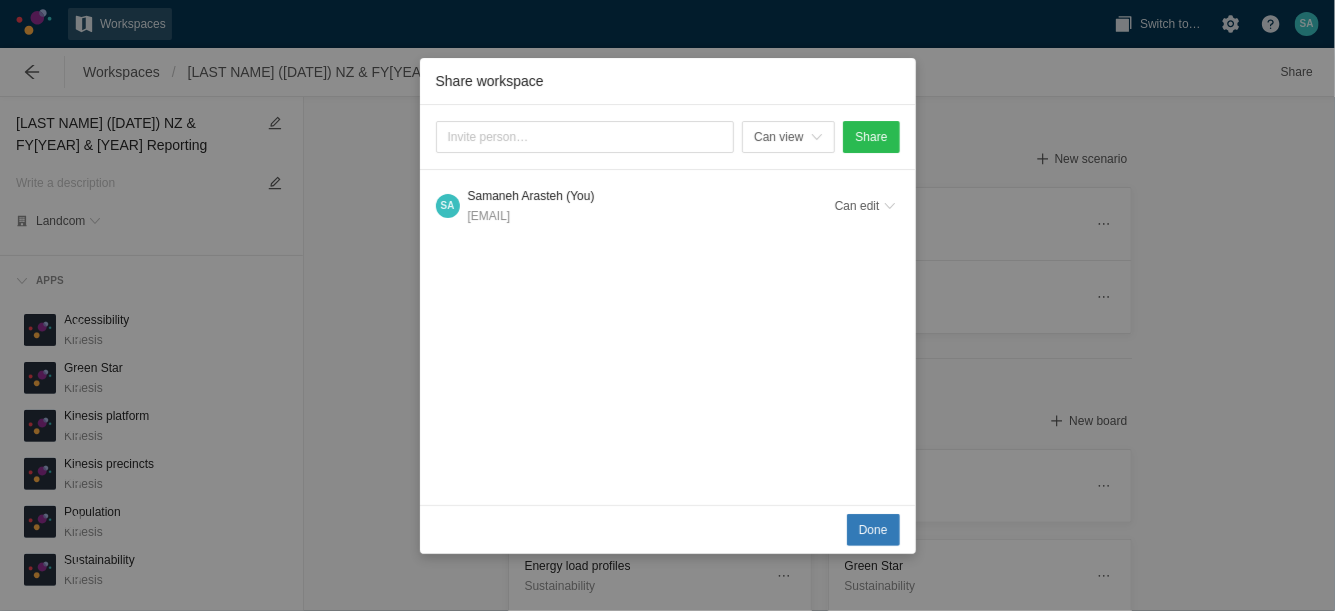 click on "Can view Share S A [LAST NAME] (You) [EMAIL] Can edit" at bounding box center (668, 305) 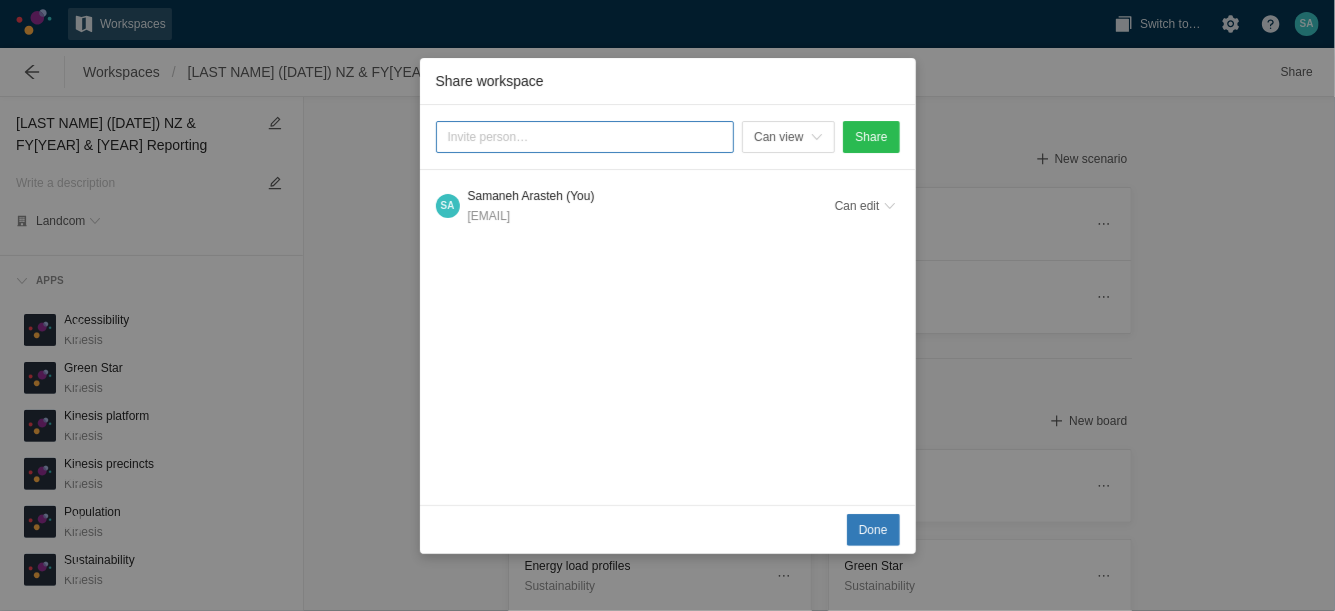 click at bounding box center [585, 137] 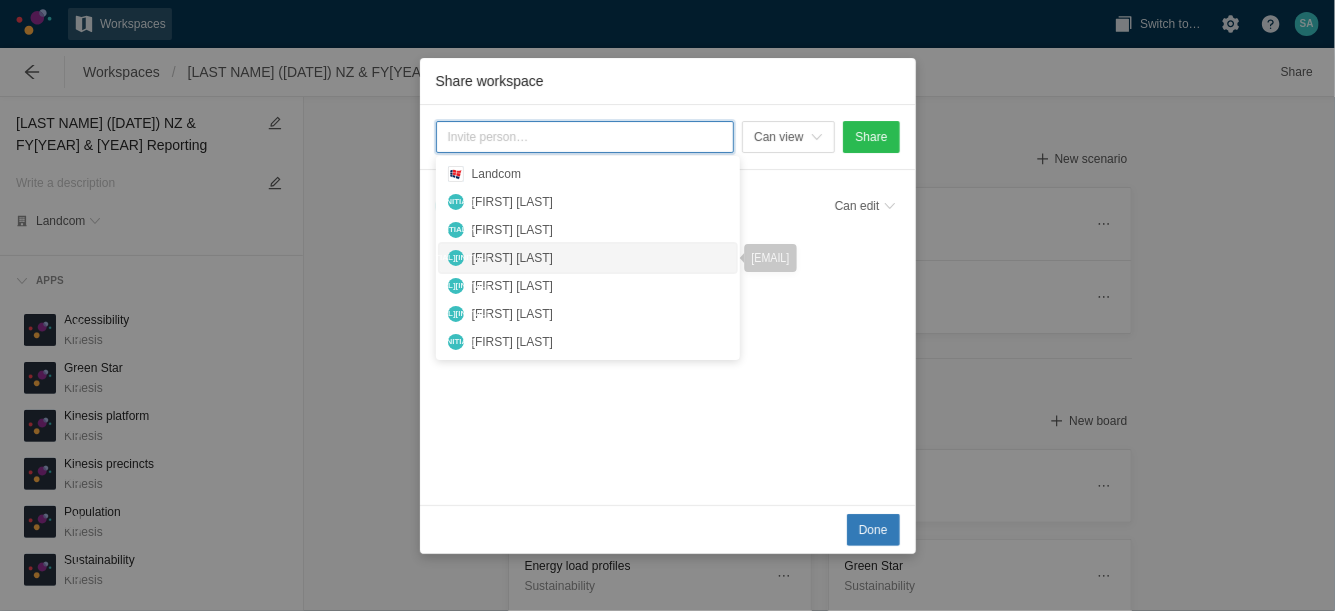 click on "[FIRST] [LAST]" at bounding box center [600, 258] 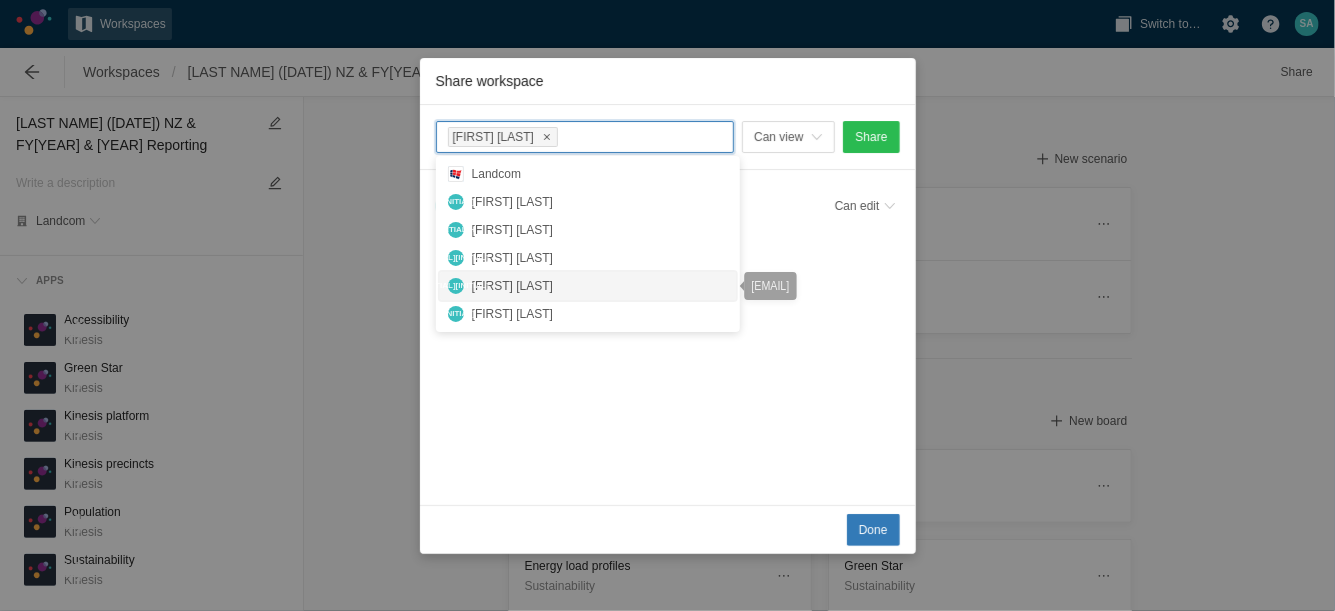 click on "[FIRST] [LAST]" at bounding box center [600, 286] 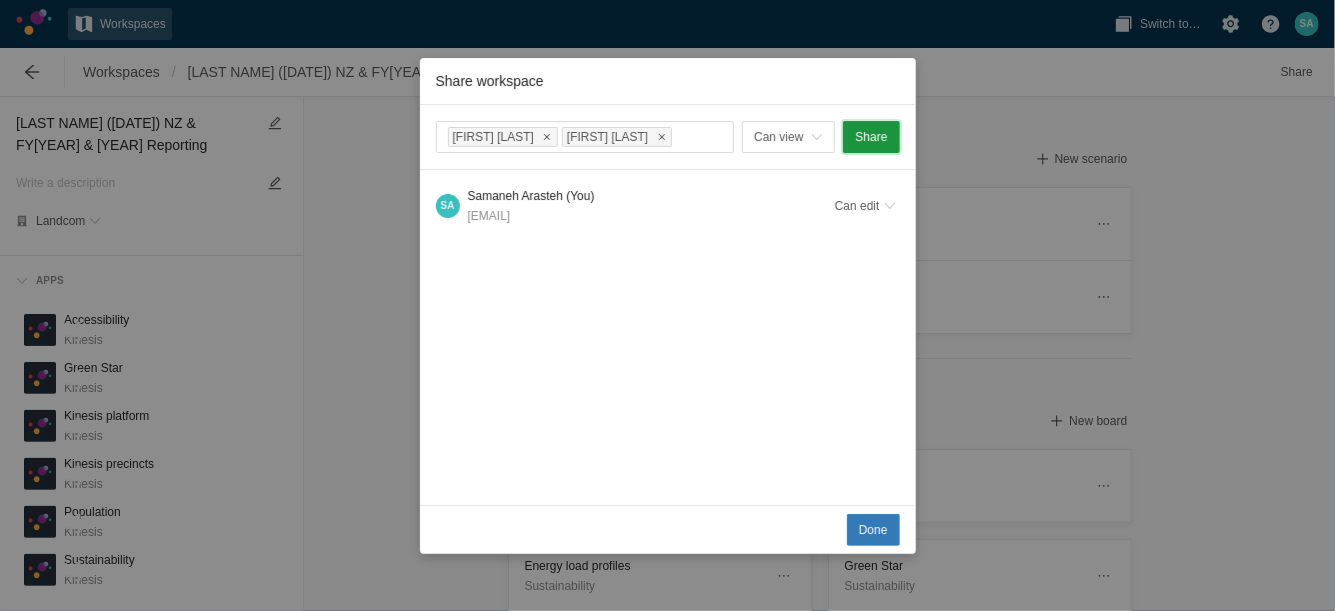 click on "Share" at bounding box center (871, 137) 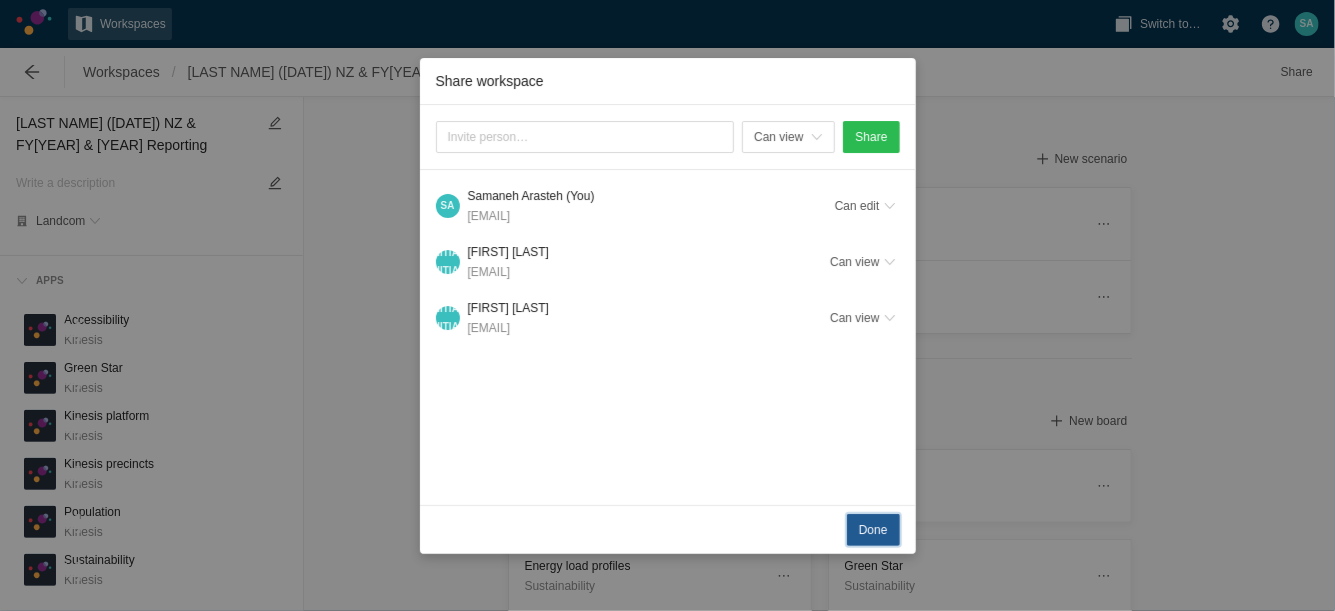 click on "Done" at bounding box center (873, 530) 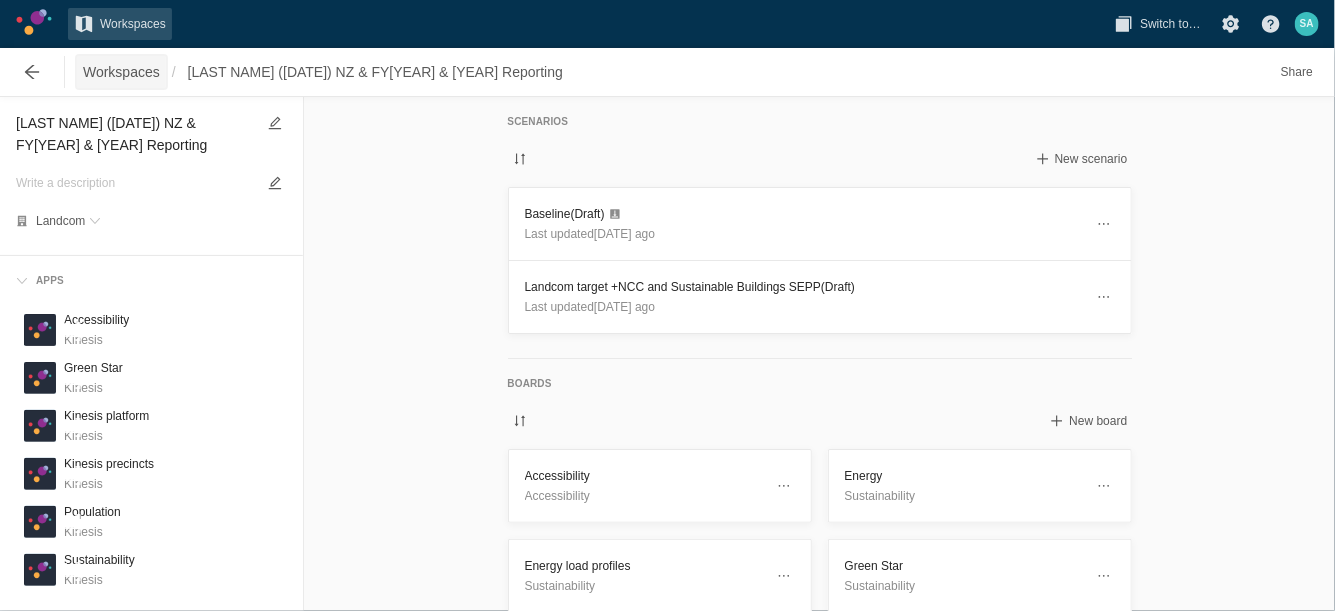 click on "Workspaces" at bounding box center (121, 72) 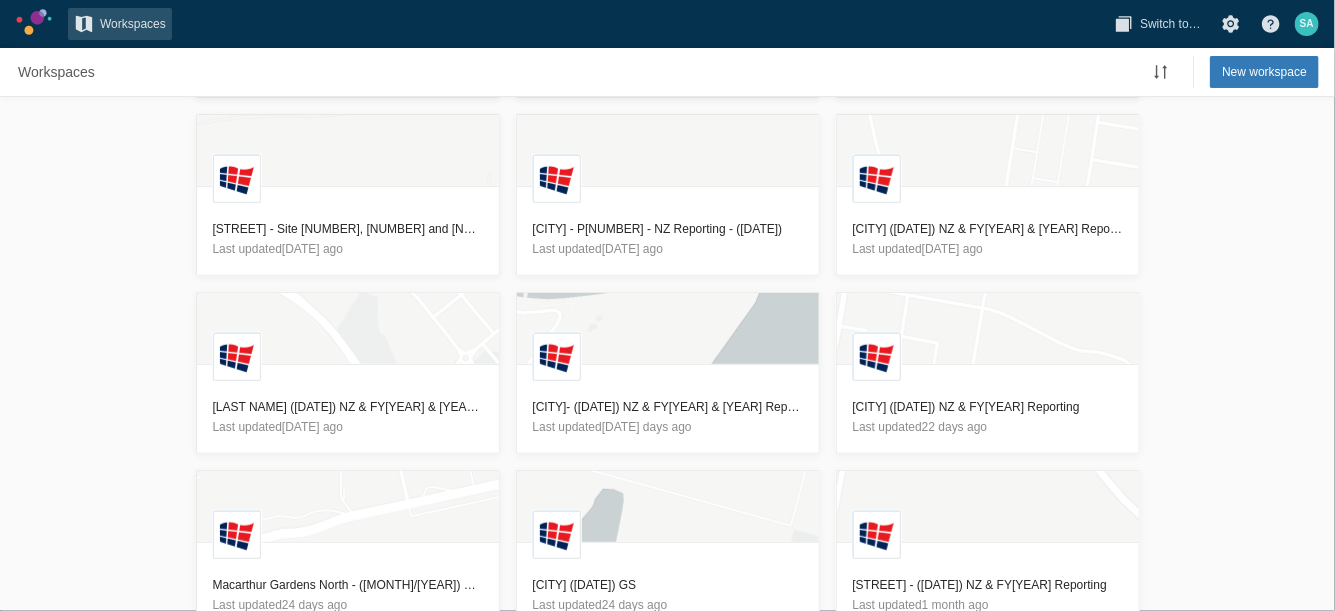 scroll, scrollTop: 371, scrollLeft: 0, axis: vertical 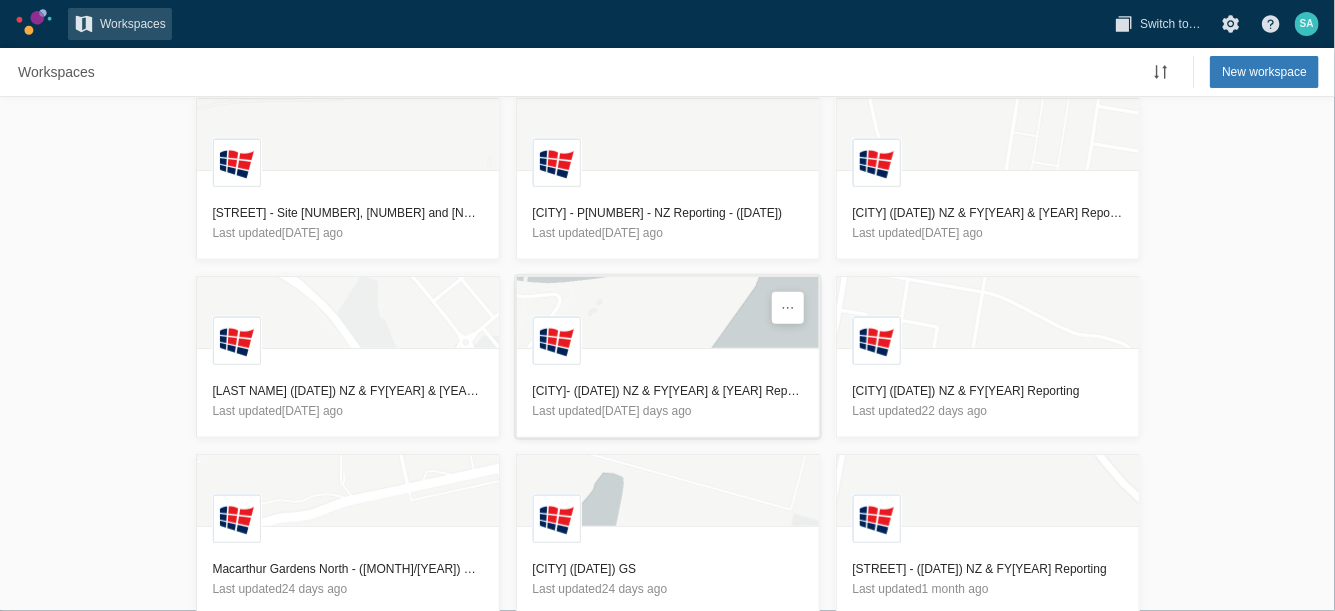 click on "[CITY]- ([DATE]) NZ & FY[YEAR] & [YEAR] Reporting" at bounding box center (668, 391) 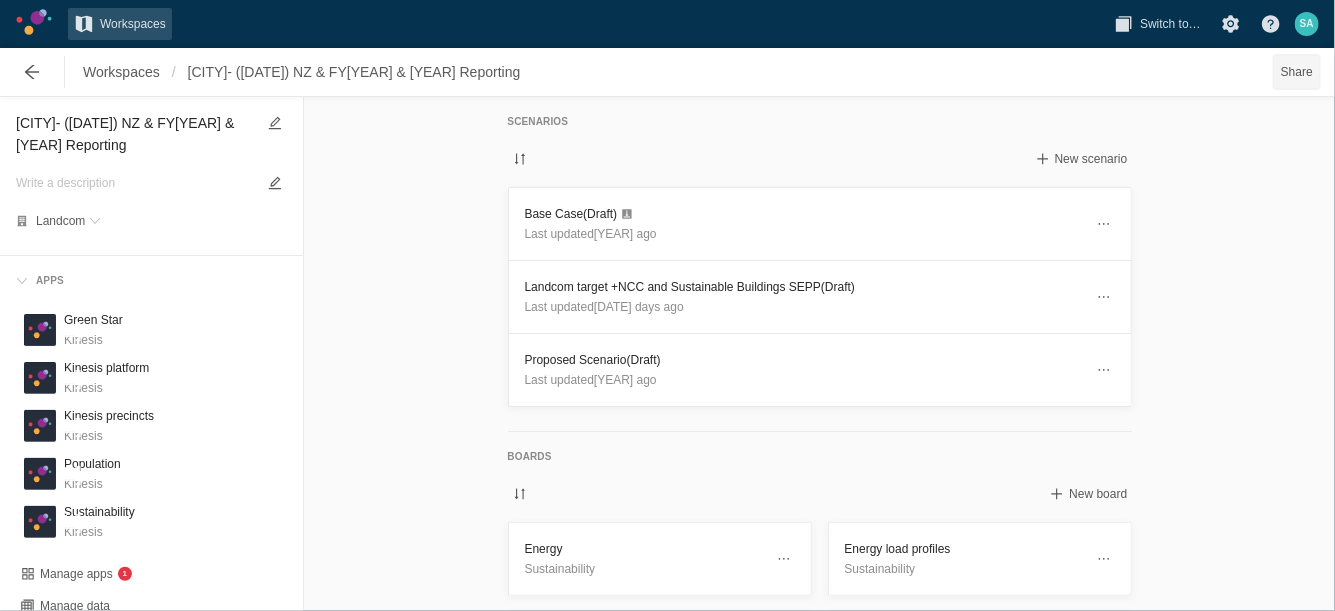 click on "Share" at bounding box center (1297, 72) 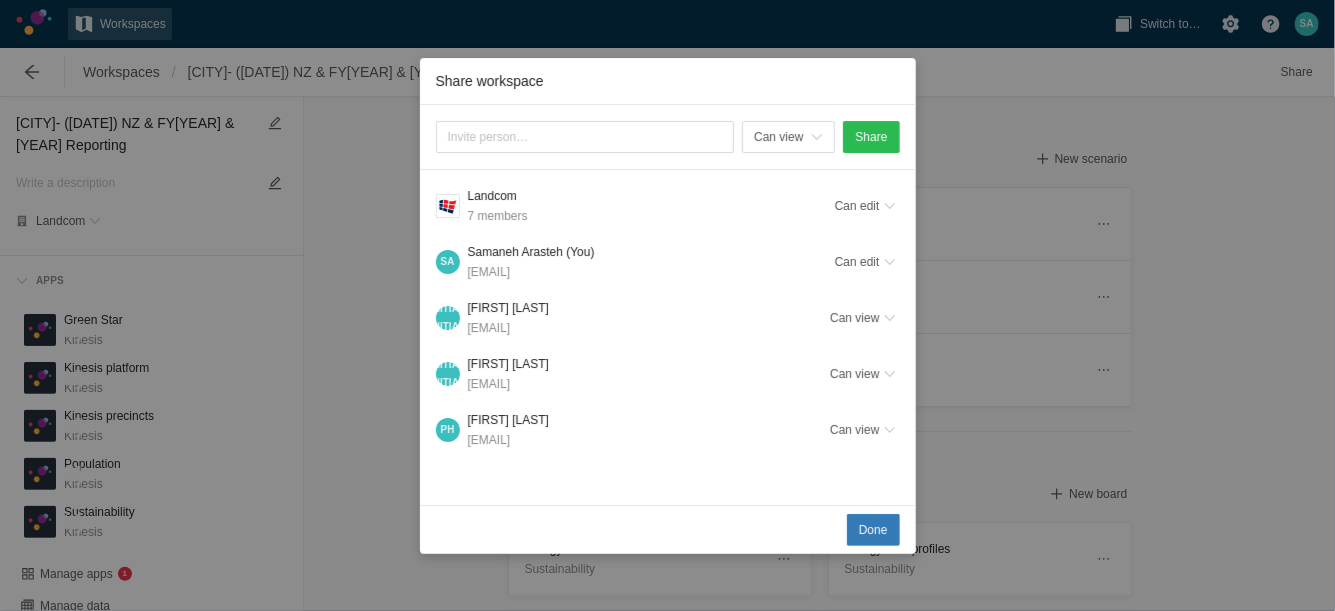 click on "Share workspace Can view Share L [COMPANY] [NUMBER] members Can edit S A [LAST NAME] (You) [EMAIL] Can edit M T [FIRST] [LAST] [EMAIL] Can view M G [FIRST] [LAST] [EMAIL] Can view P H [FIRST] [LAST] [EMAIL] Can view Done" at bounding box center (667, 305) 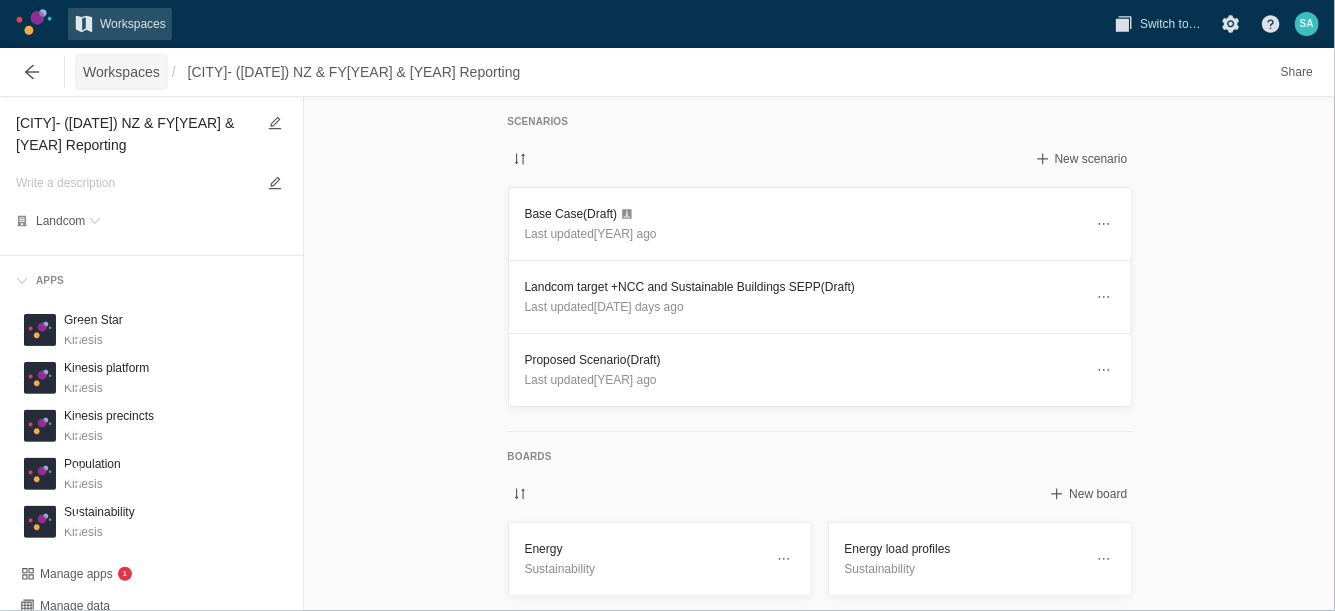 click on "Workspaces" at bounding box center (121, 72) 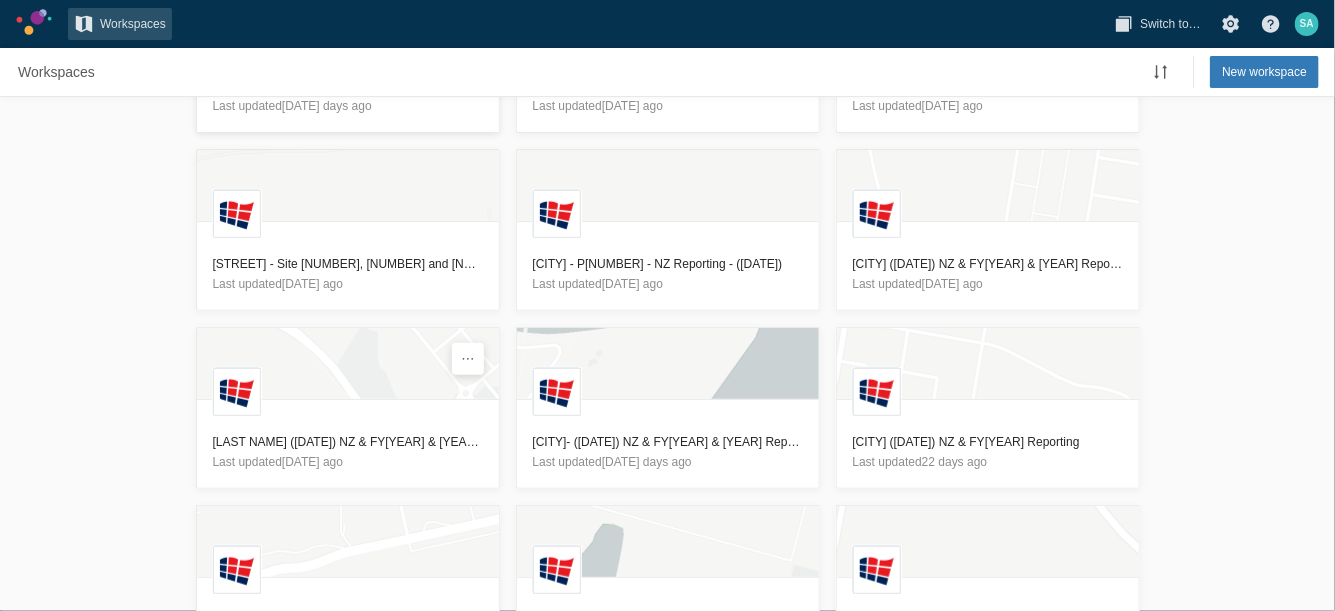 scroll, scrollTop: 427, scrollLeft: 0, axis: vertical 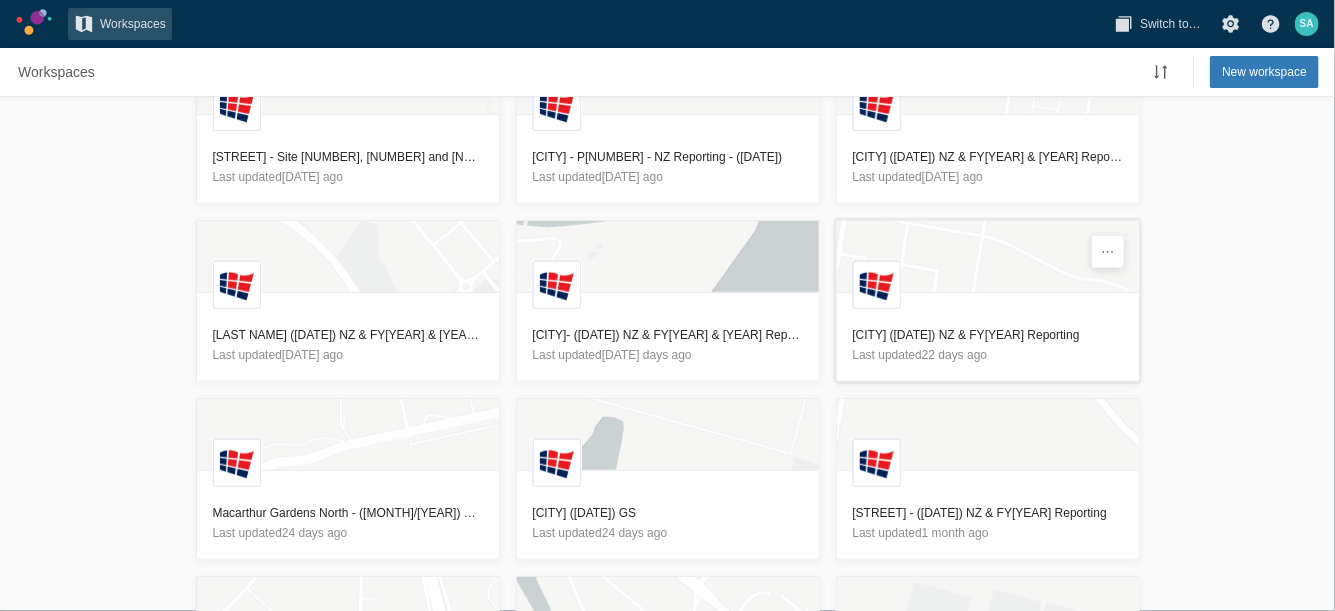 click on "[CITY] ([DATE]) NZ & FY[YEAR] Reporting" at bounding box center [988, 335] 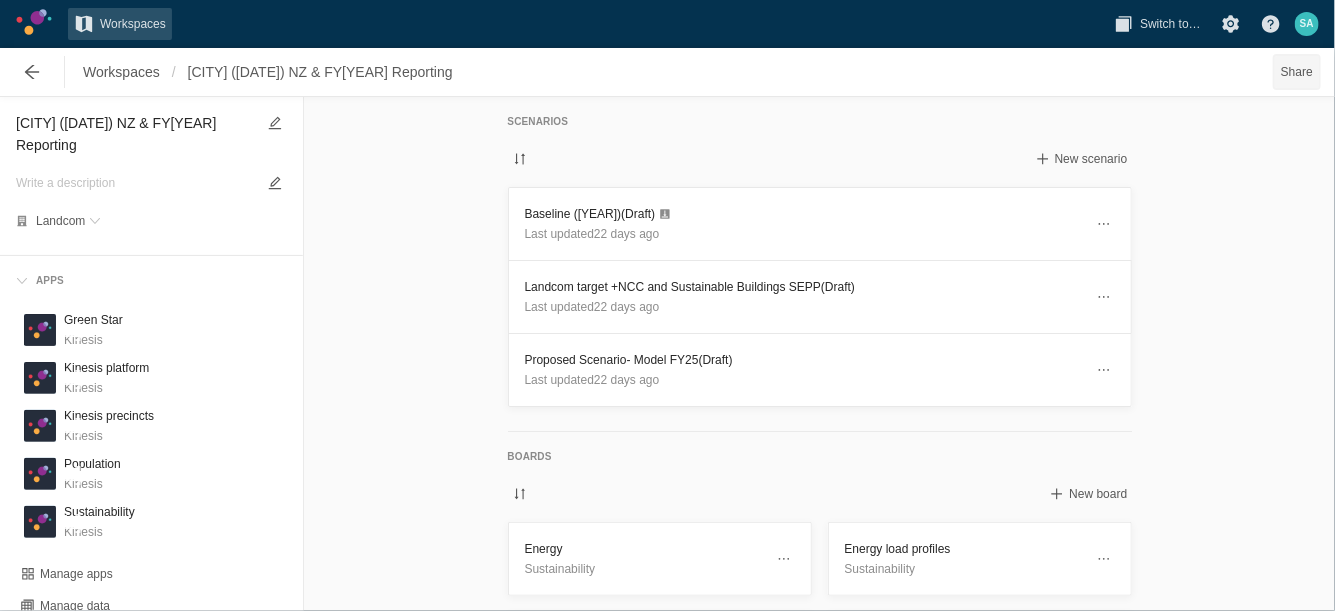 click on "Share" at bounding box center [1297, 72] 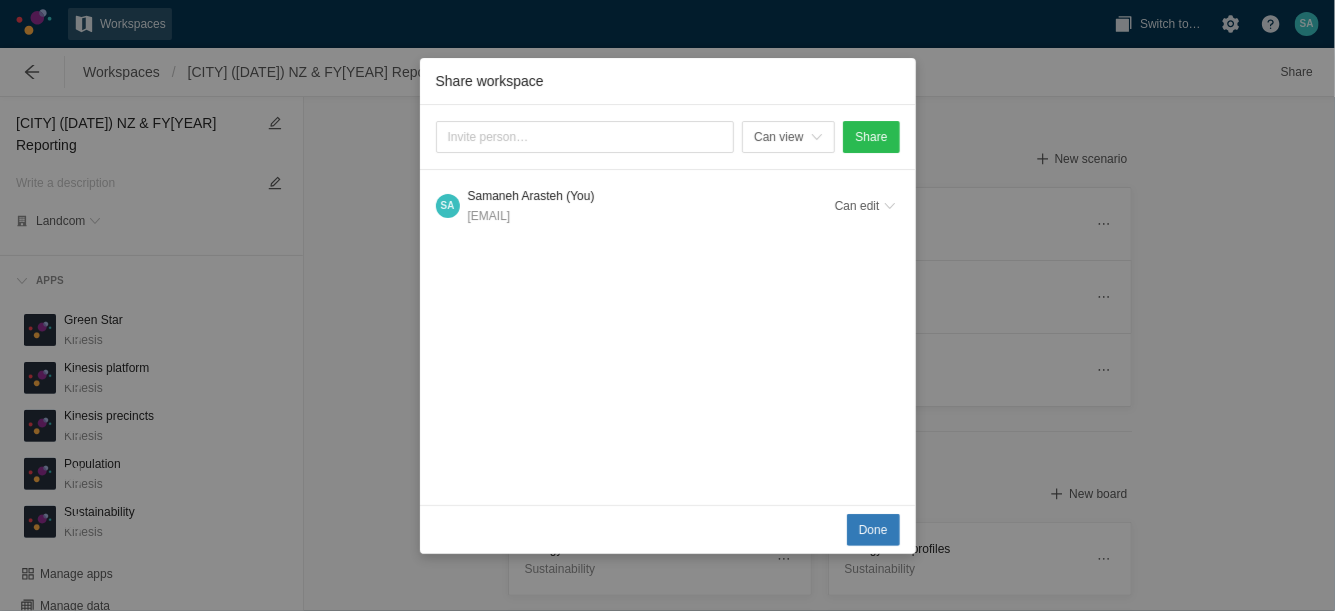 click on "Can view Share S A [LAST NAME] (You) [EMAIL] Can edit" at bounding box center (668, 305) 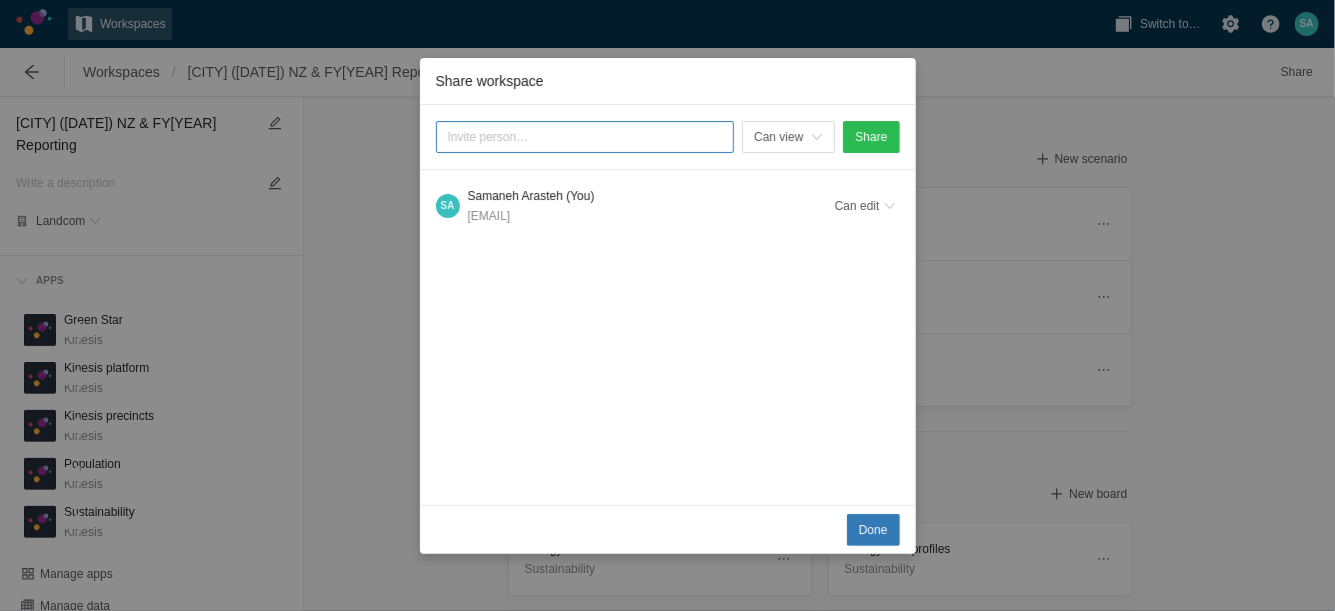 click at bounding box center (585, 137) 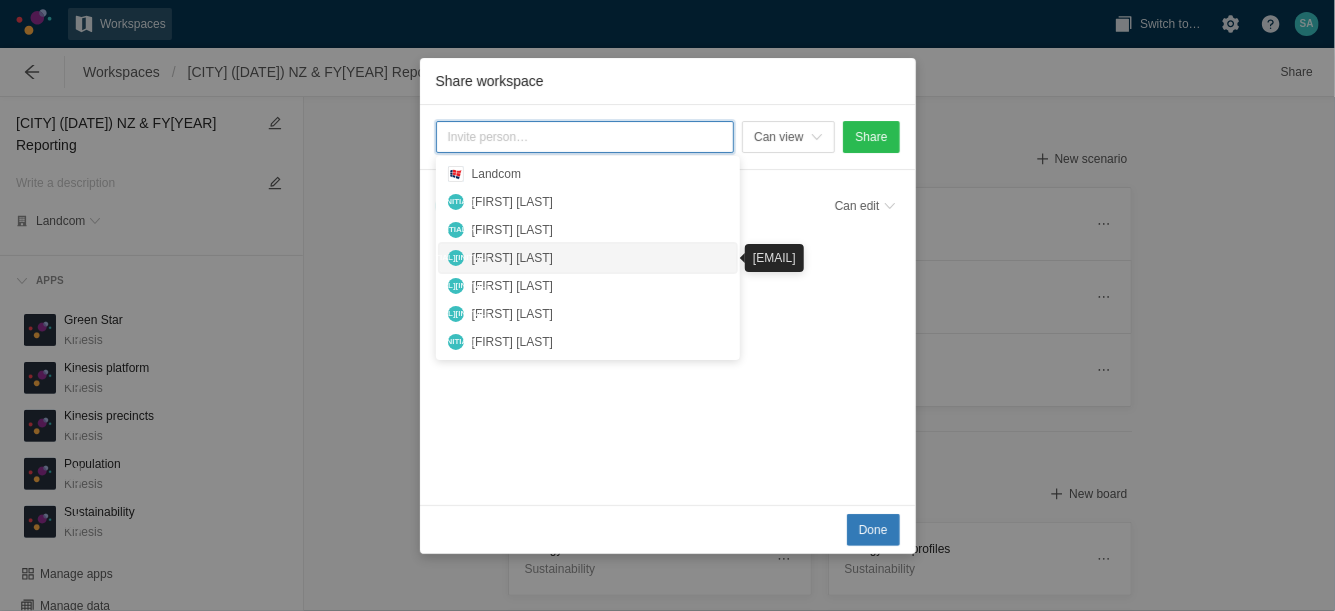 click on "[FIRST] [LAST]" at bounding box center [600, 258] 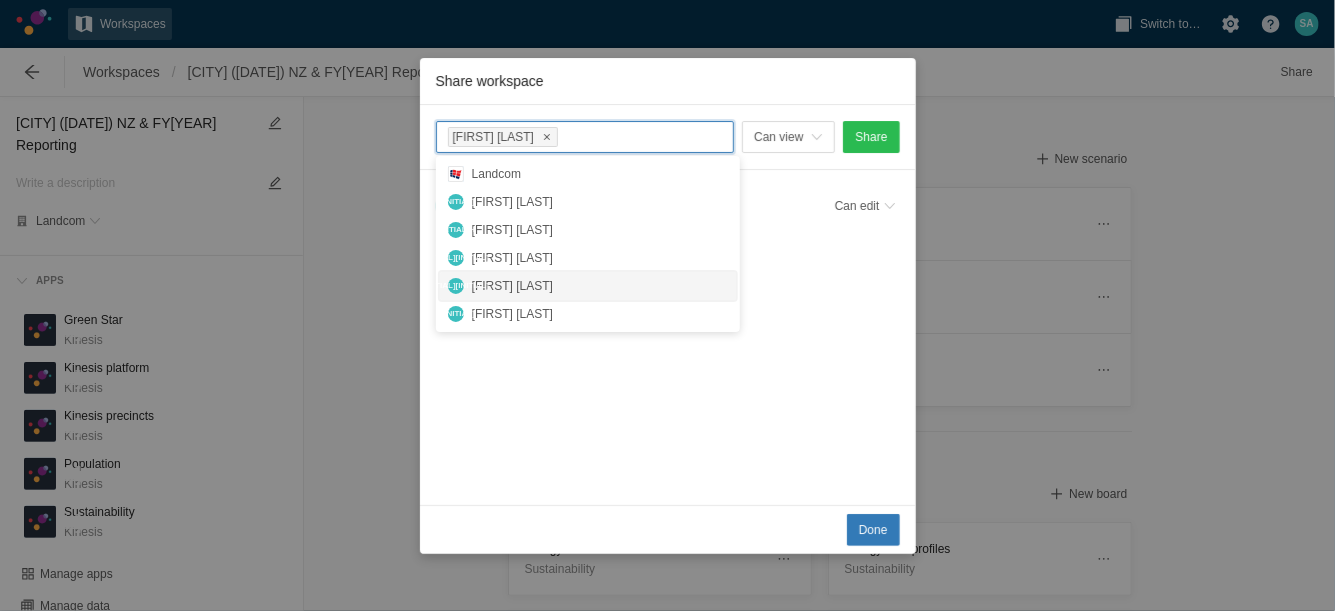 click on "[FIRST] [LAST]" at bounding box center (600, 286) 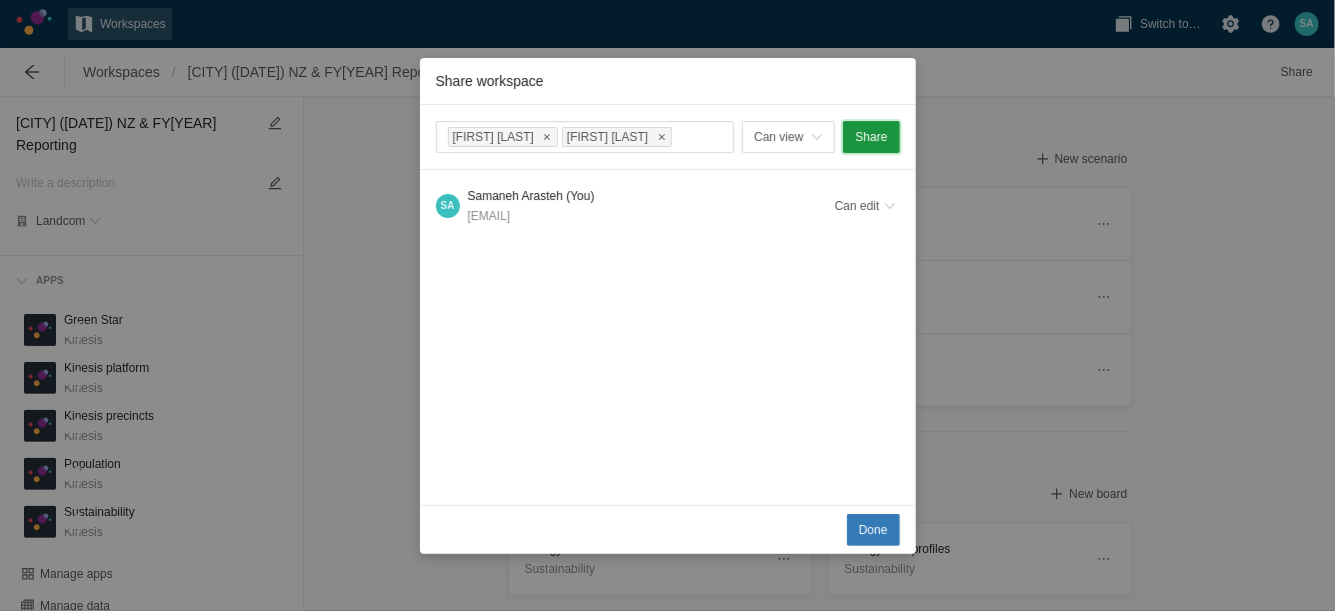 click on "Share" at bounding box center [871, 137] 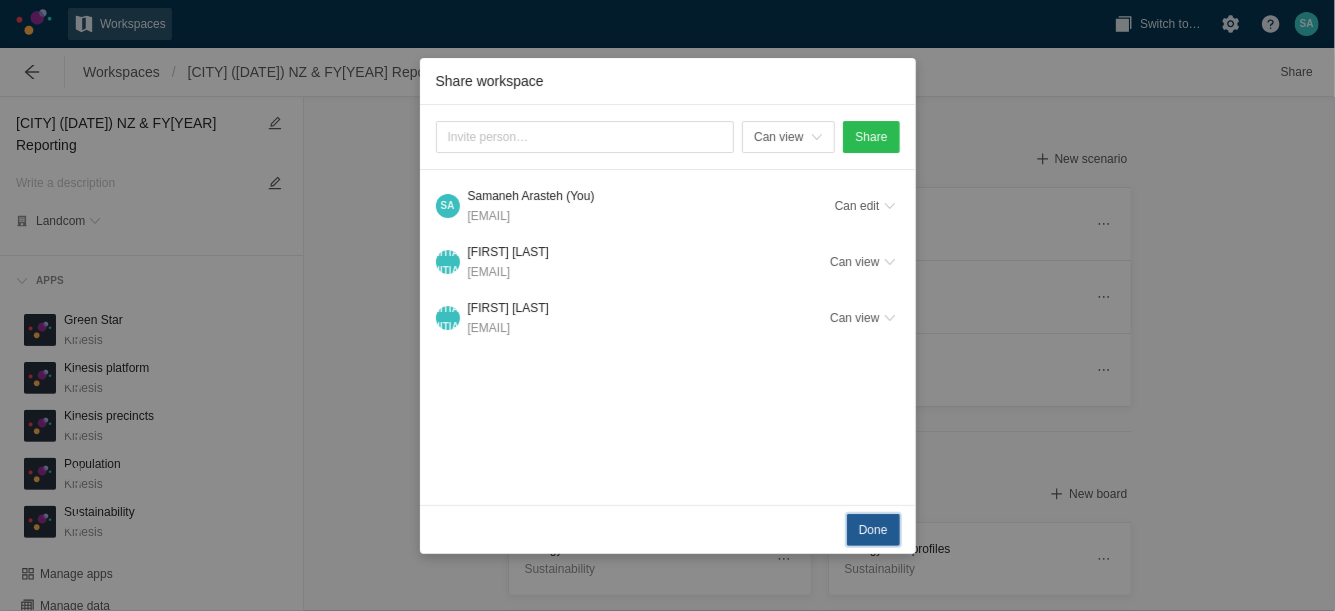 click on "Done" at bounding box center (873, 530) 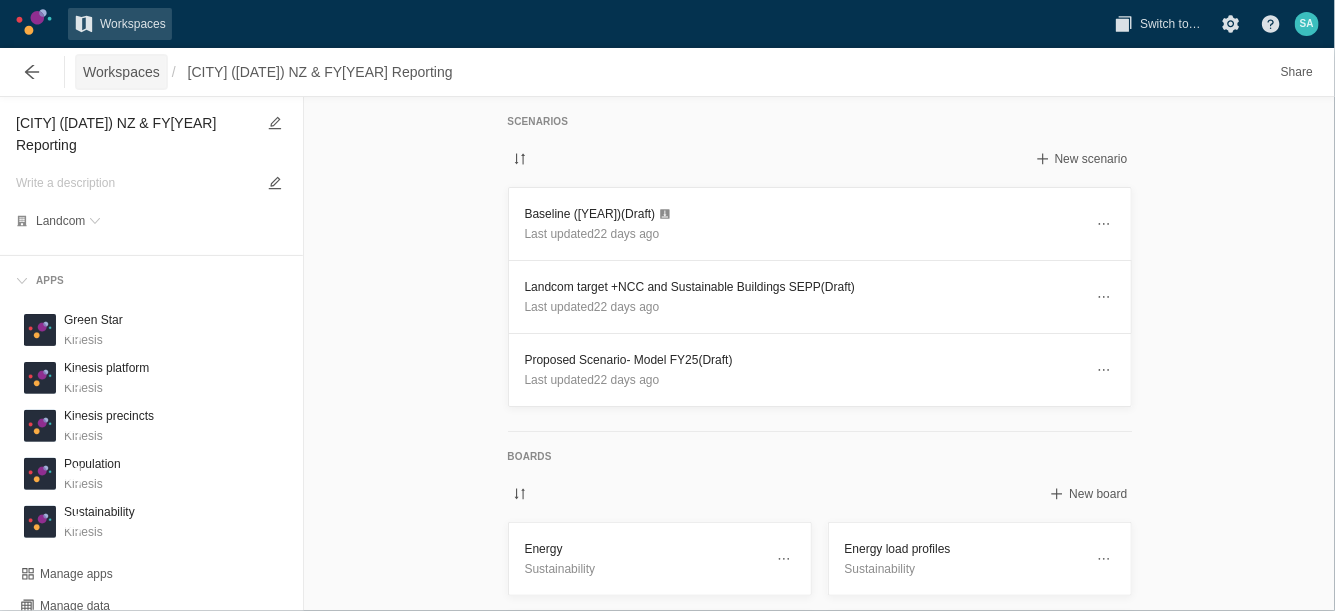 click on "Workspaces" at bounding box center [121, 72] 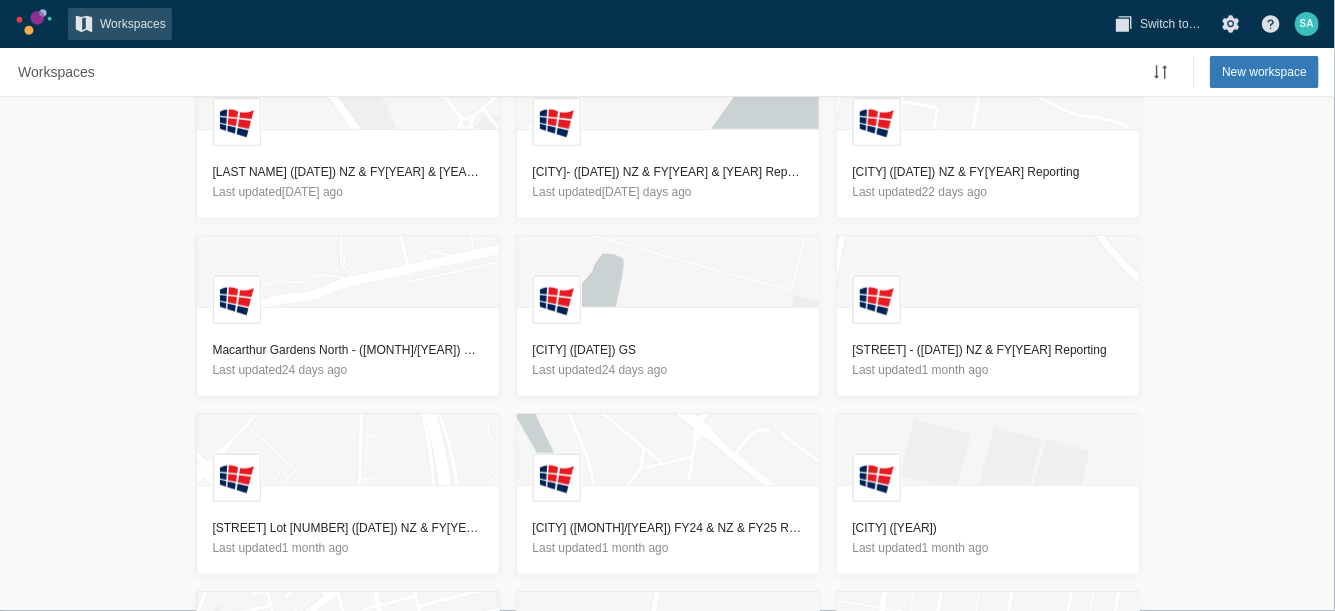 scroll, scrollTop: 600, scrollLeft: 0, axis: vertical 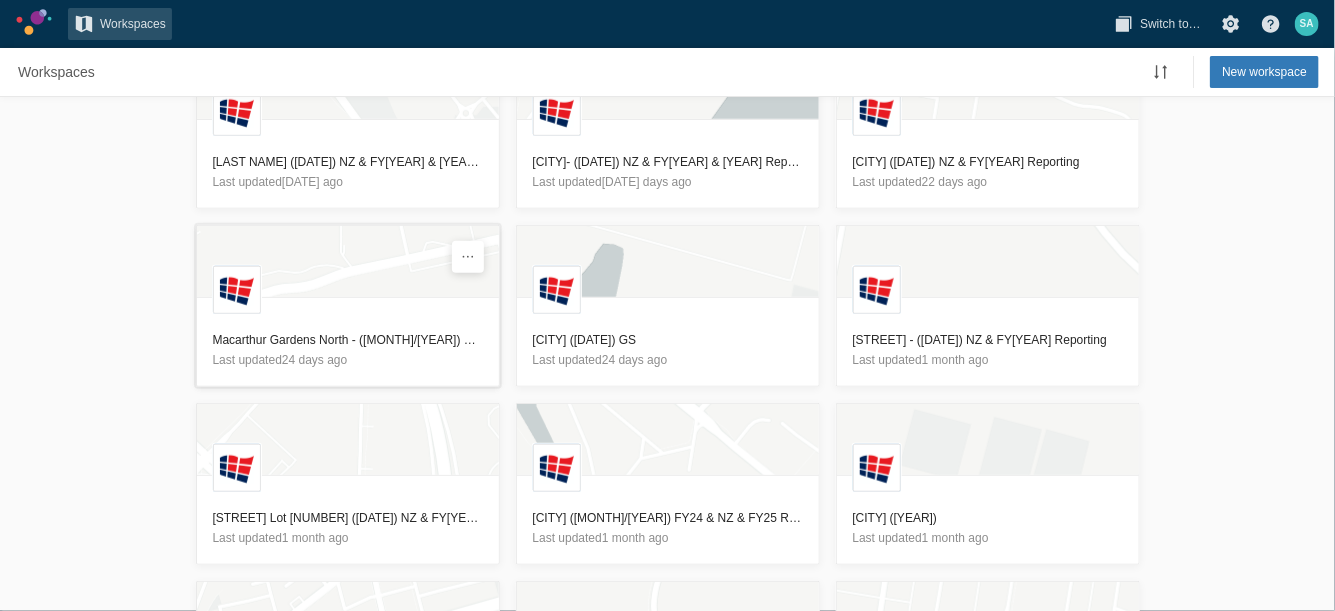 click on "Macarthur Gardens North - ([MONTH]/[YEAR]) NZ & FY25 Reporting" at bounding box center [348, 340] 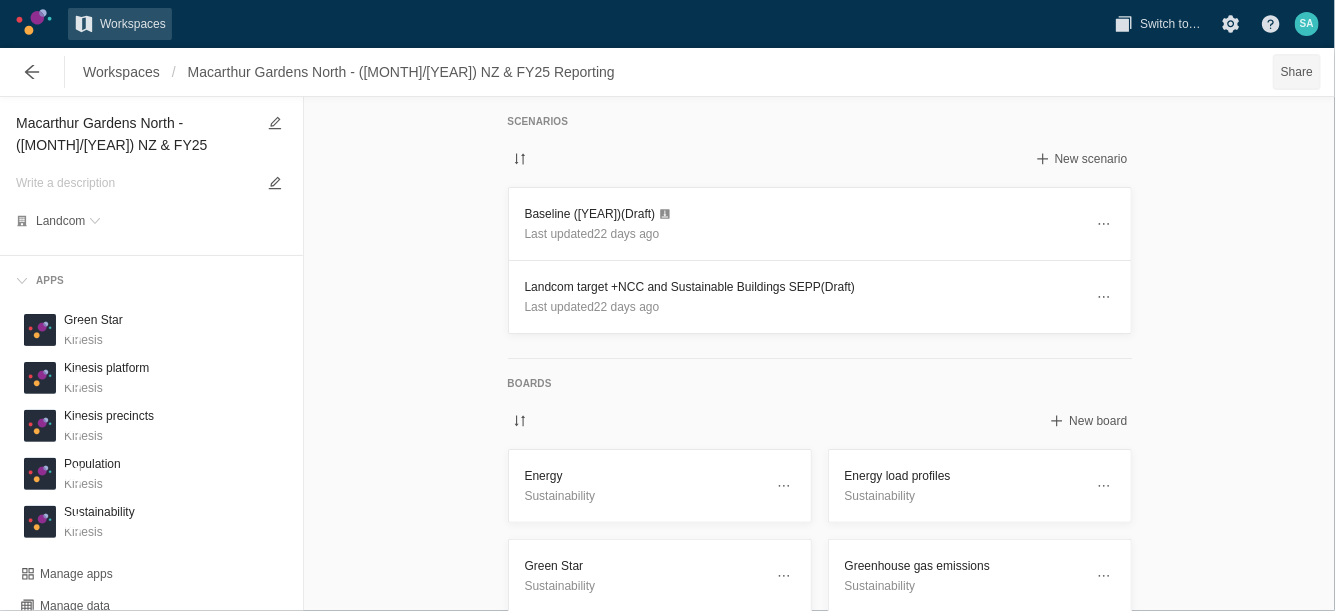 click on "Share" at bounding box center [1297, 72] 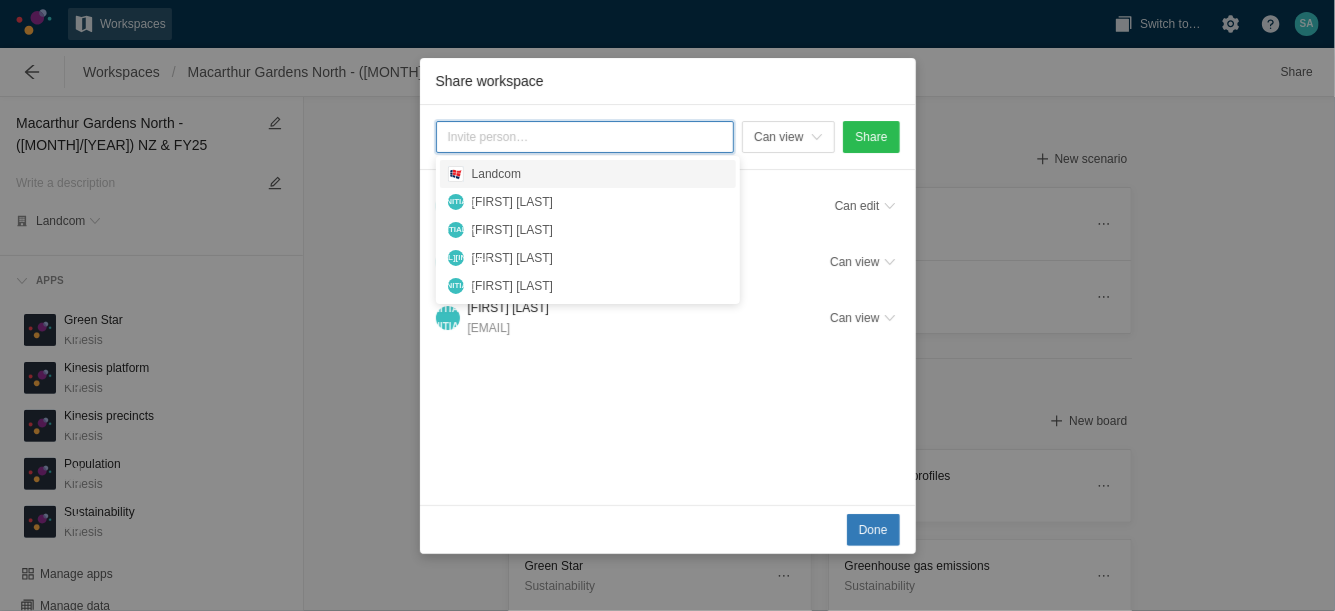 click on "Can view Share S A [LAST NAME] (You) [EMAIL] Can edit M T [FIRST] [LAST] [EMAIL] Can view M G [FIRST] [LAST] [EMAIL] Can view" at bounding box center (668, 305) 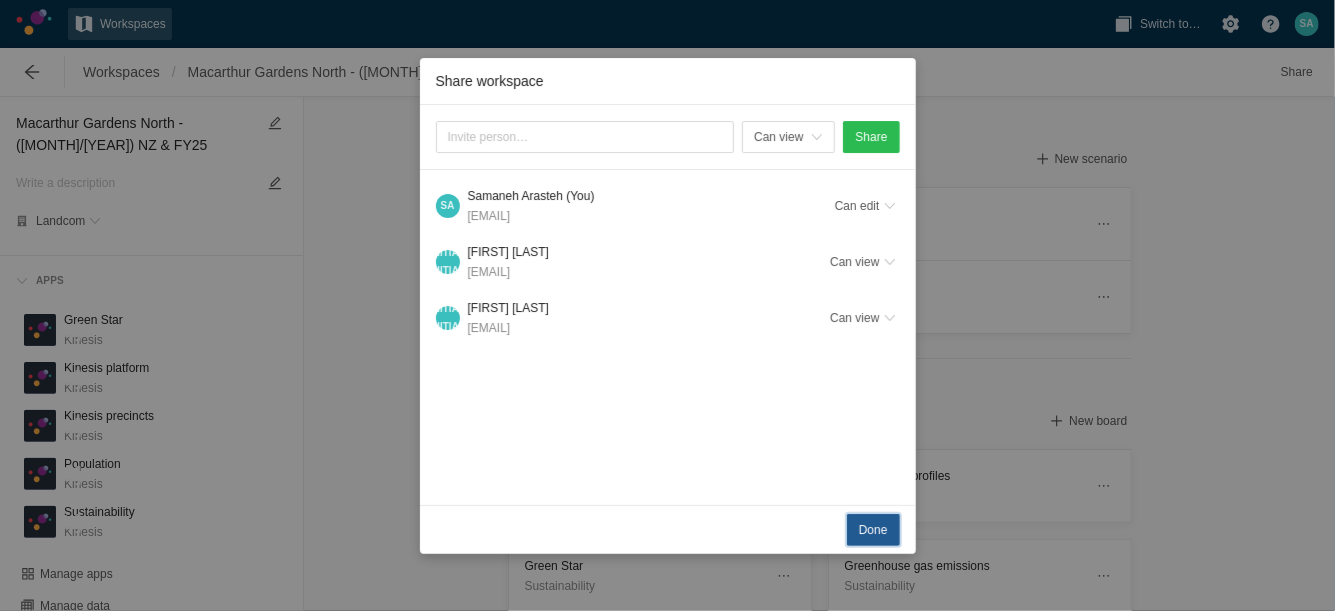 click on "Done" at bounding box center (873, 530) 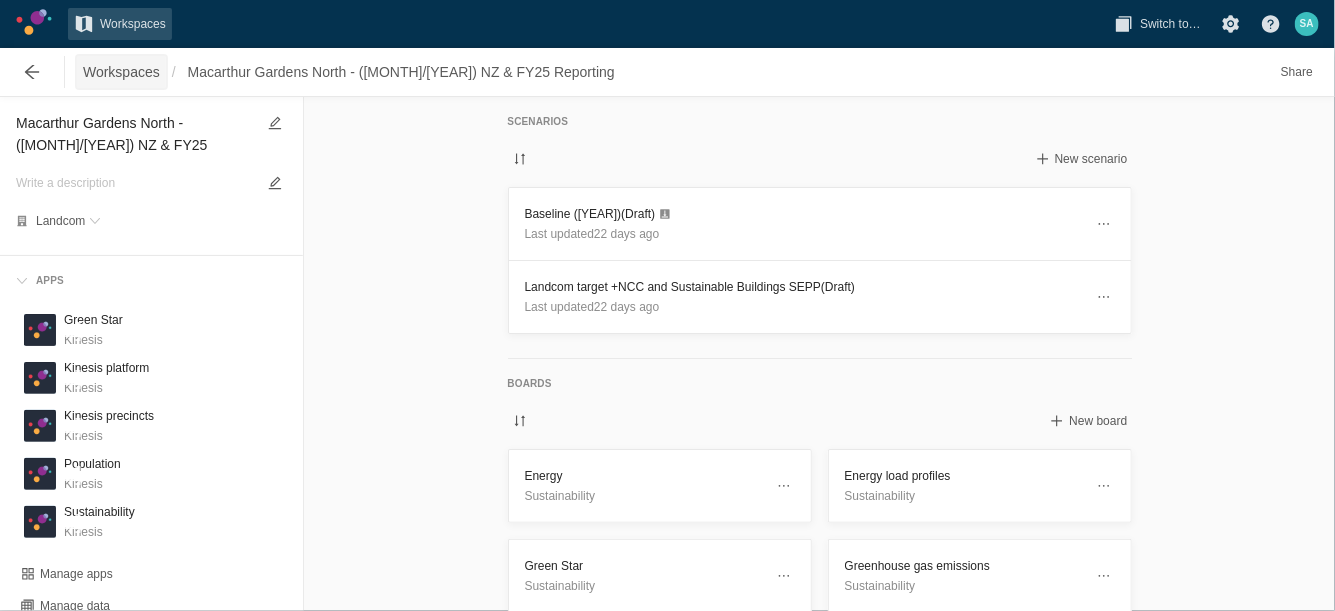click on "Workspaces" at bounding box center (121, 72) 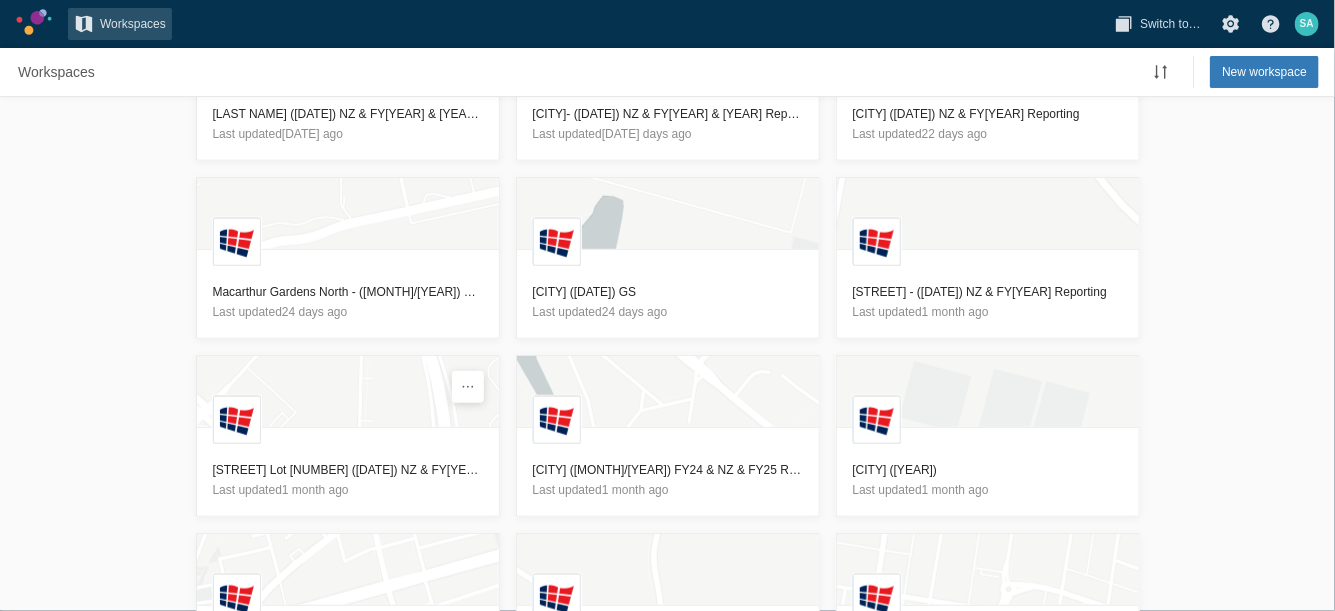 scroll, scrollTop: 651, scrollLeft: 0, axis: vertical 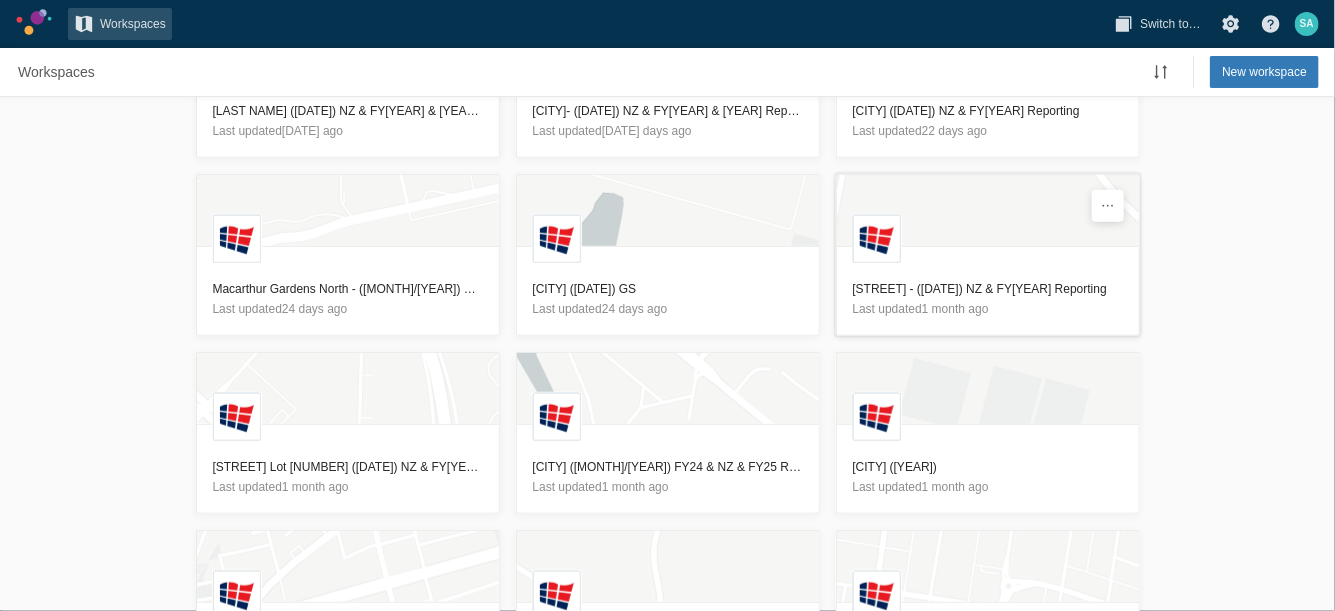 click on "[STREET] - ([DATE]) NZ & FY[YEAR] Reporting" at bounding box center [988, 289] 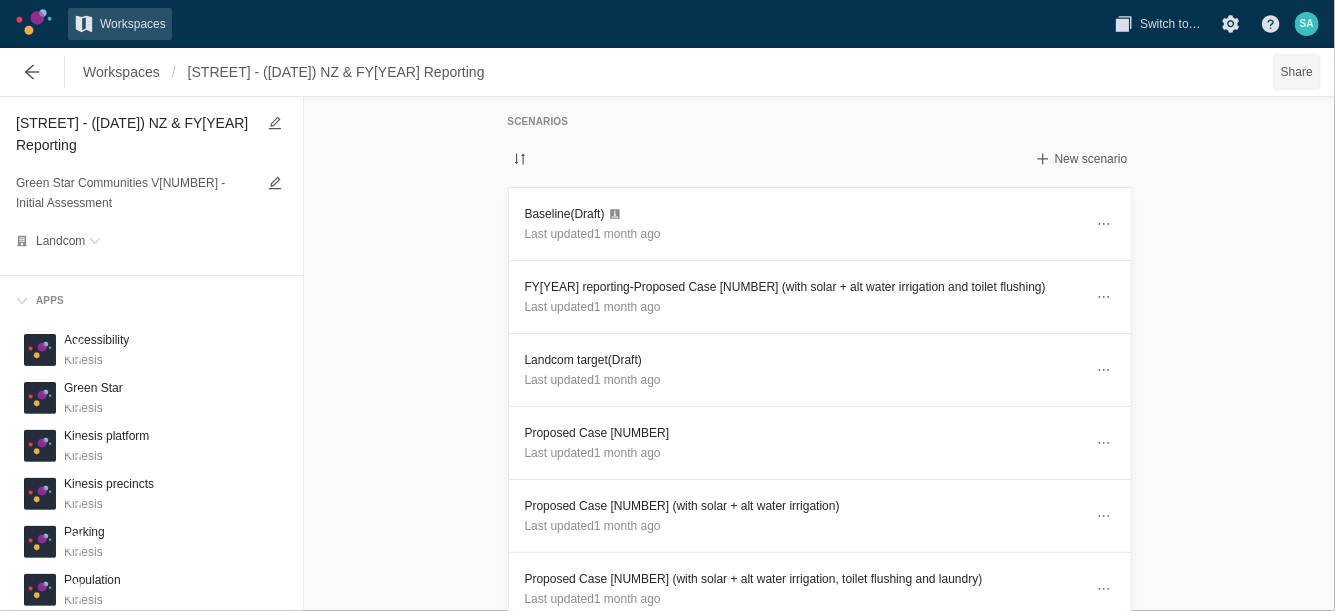 click on "Share" at bounding box center [1297, 72] 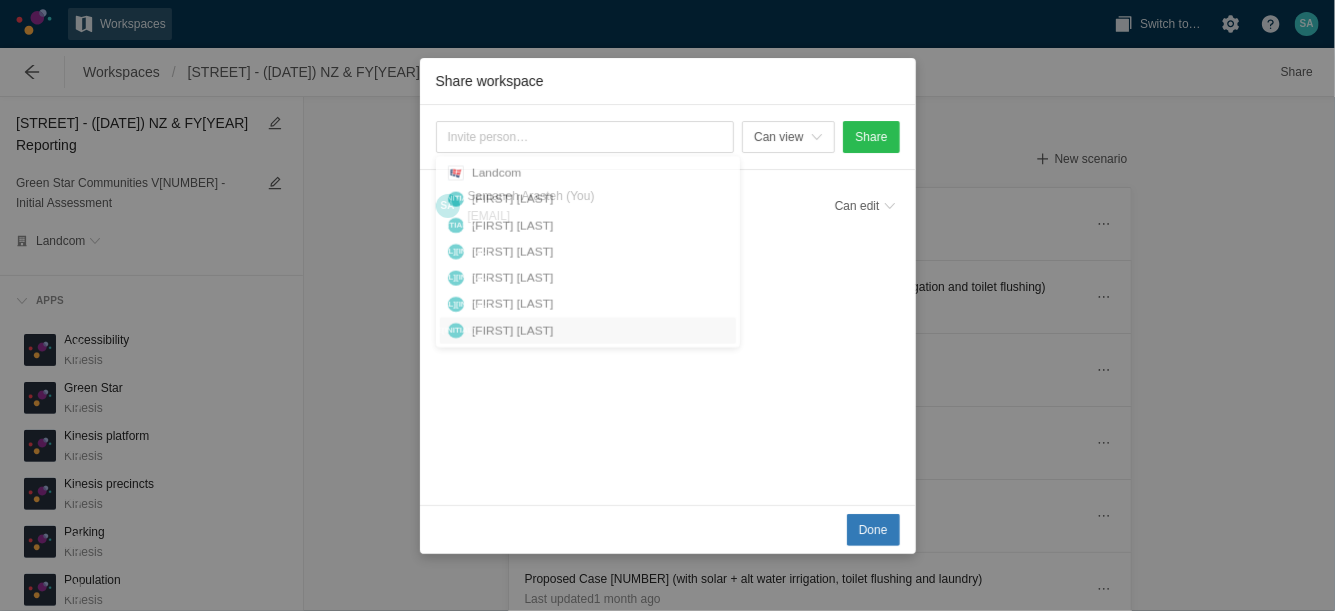 click on "Can view Share S A [LAST NAME] (You) [EMAIL] Can edit" at bounding box center [668, 305] 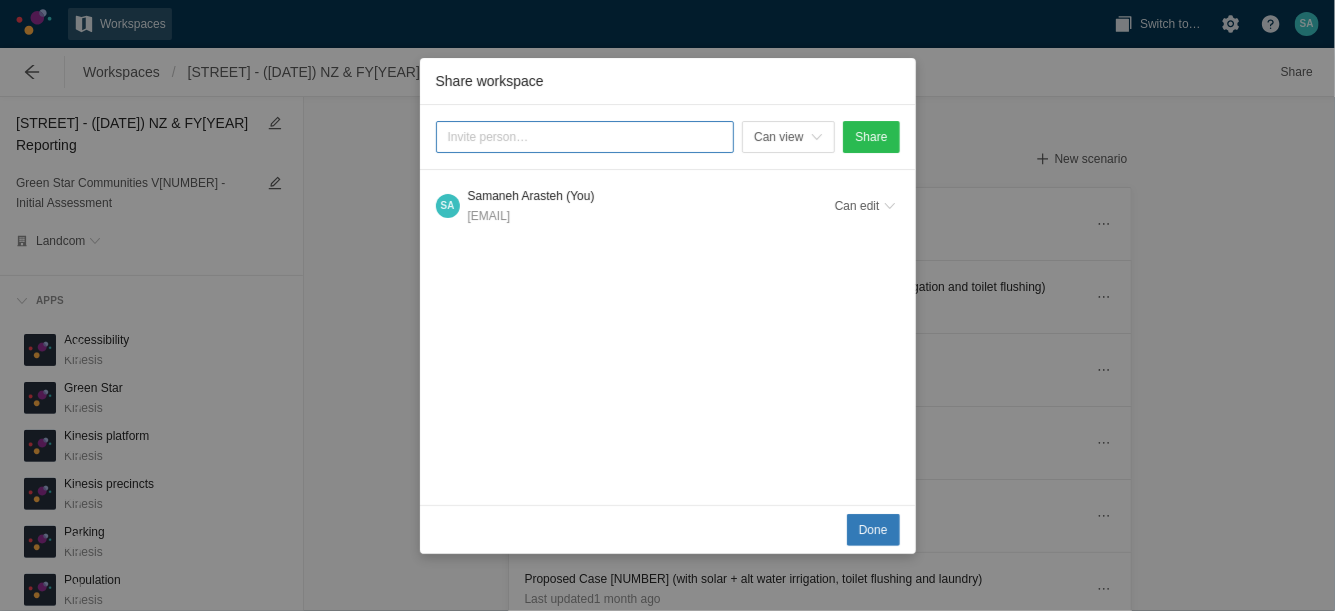 click at bounding box center (585, 137) 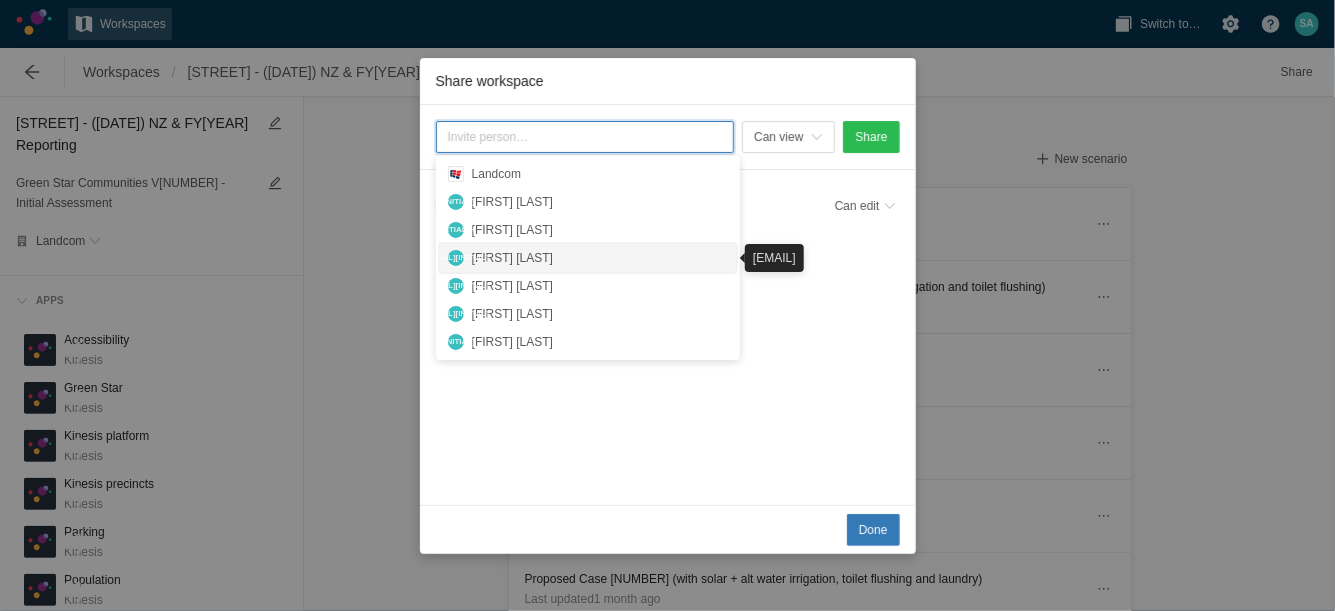click on "[FIRST] [LAST]" at bounding box center (600, 258) 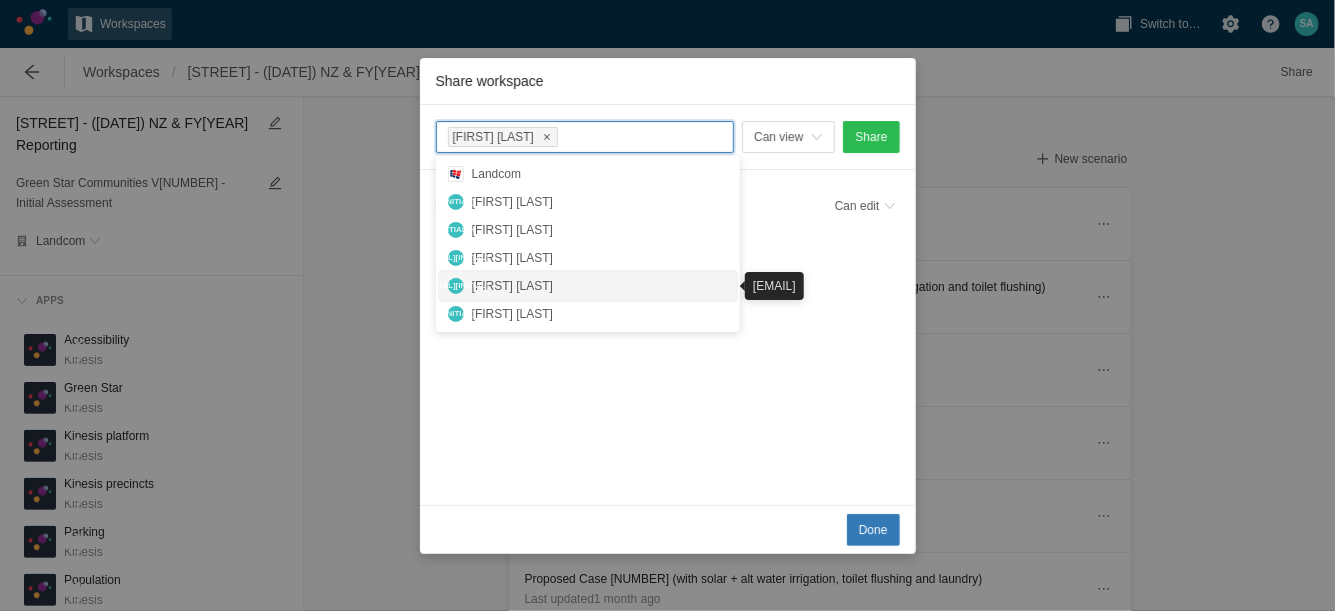 click on "[FIRST] [LAST]" at bounding box center (600, 286) 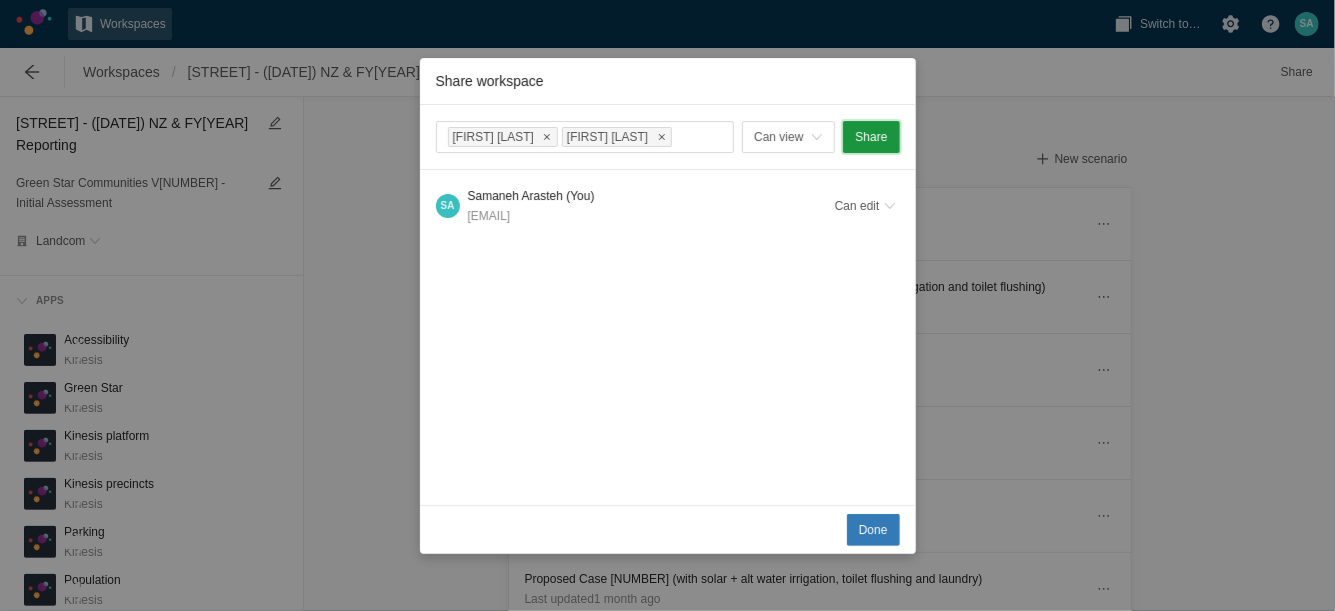 click on "Share" at bounding box center [871, 137] 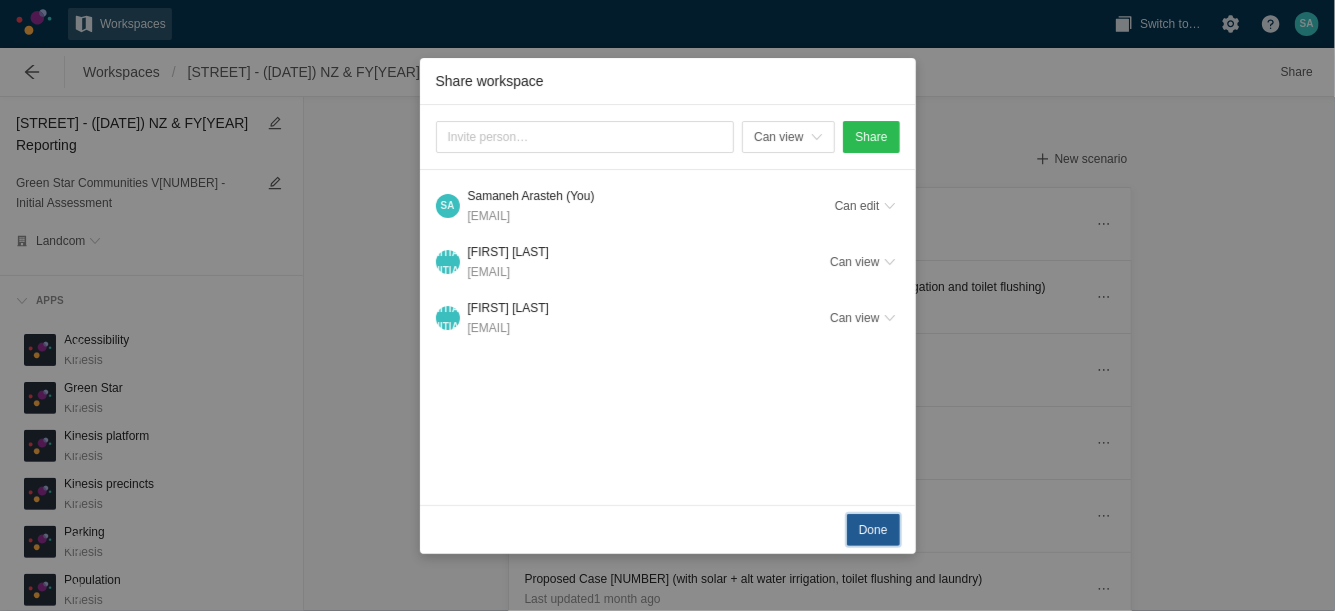 click on "Done" at bounding box center (873, 530) 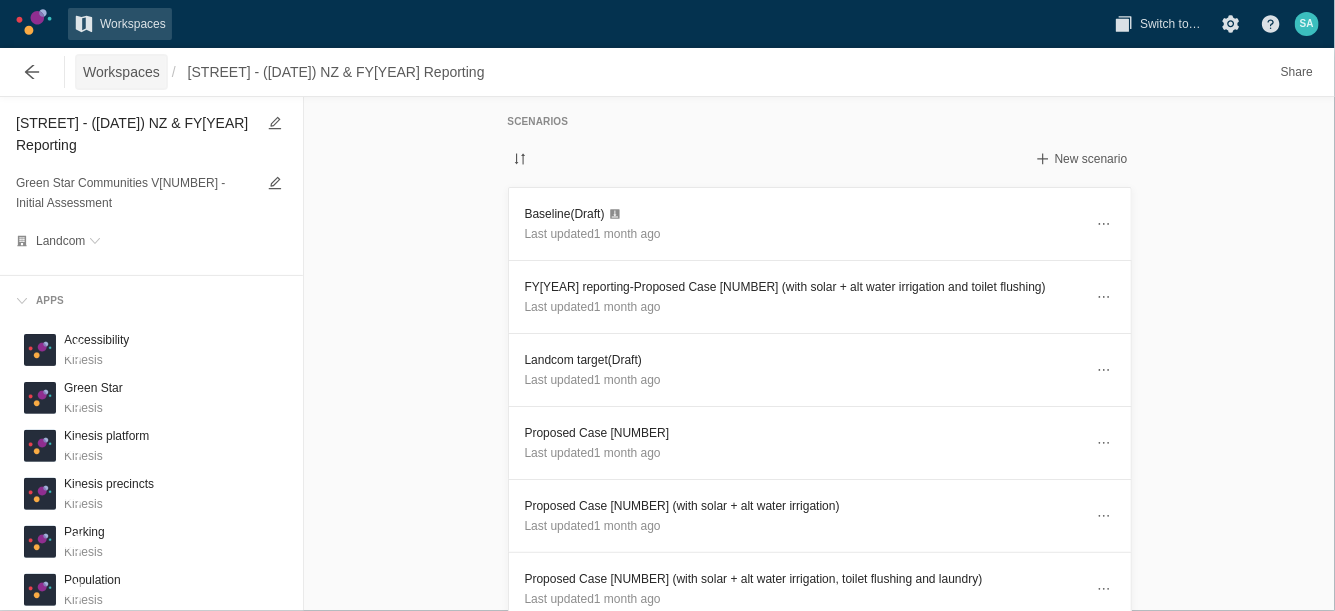 click on "Workspaces" at bounding box center [121, 72] 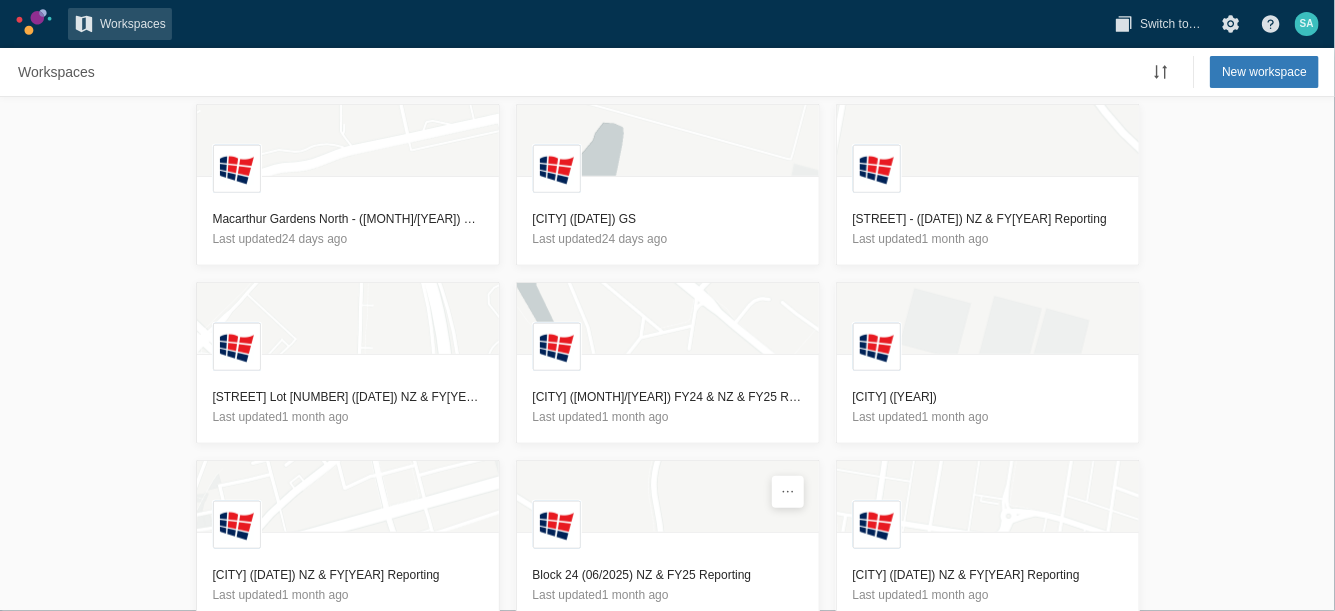 scroll, scrollTop: 722, scrollLeft: 0, axis: vertical 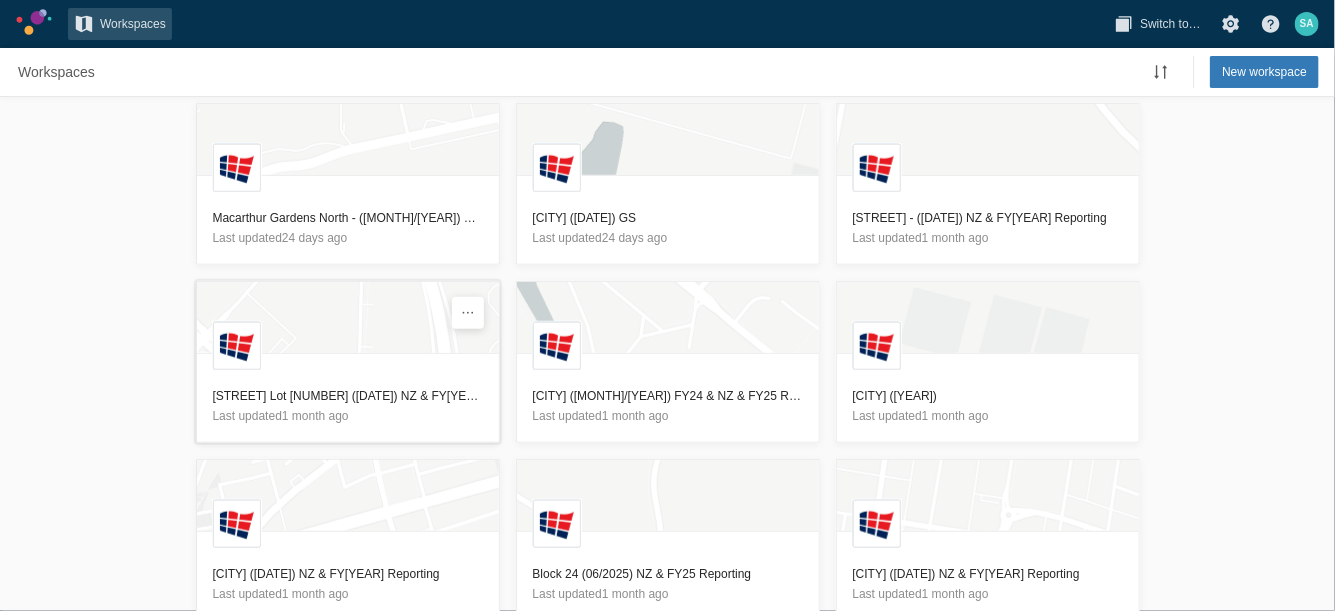 click on "[STREET] Lot [NUMBER] ([DATE]) NZ & FY[YEAR] Reporting" at bounding box center (348, 396) 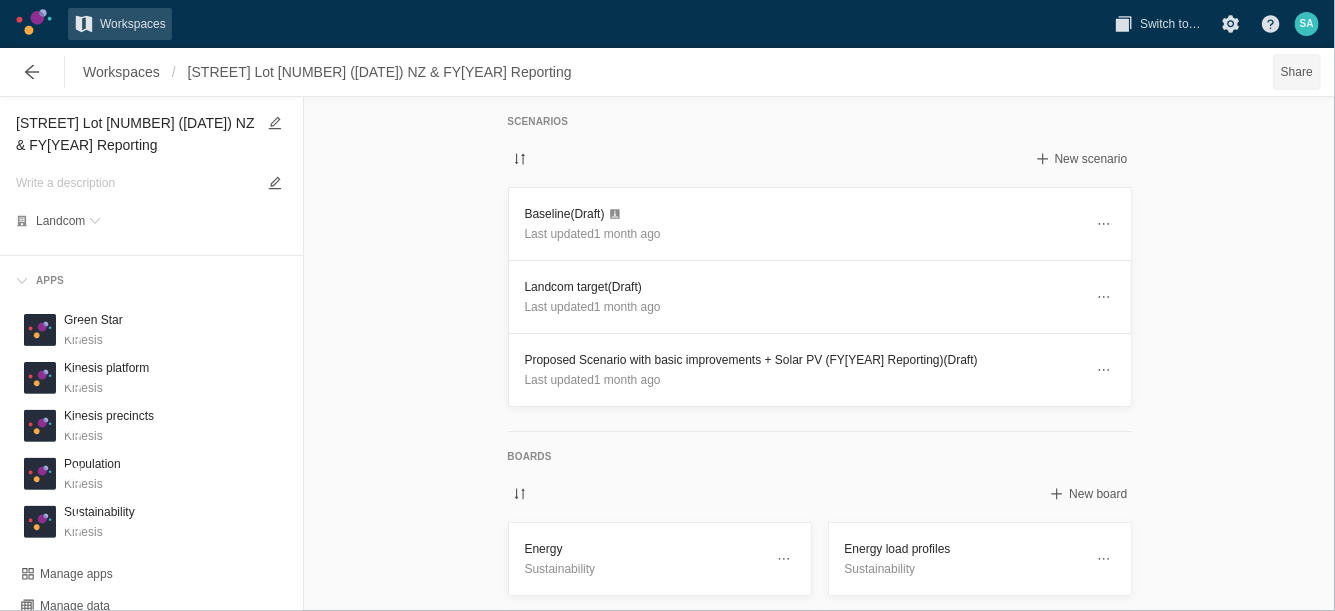 click on "Share" at bounding box center (1297, 72) 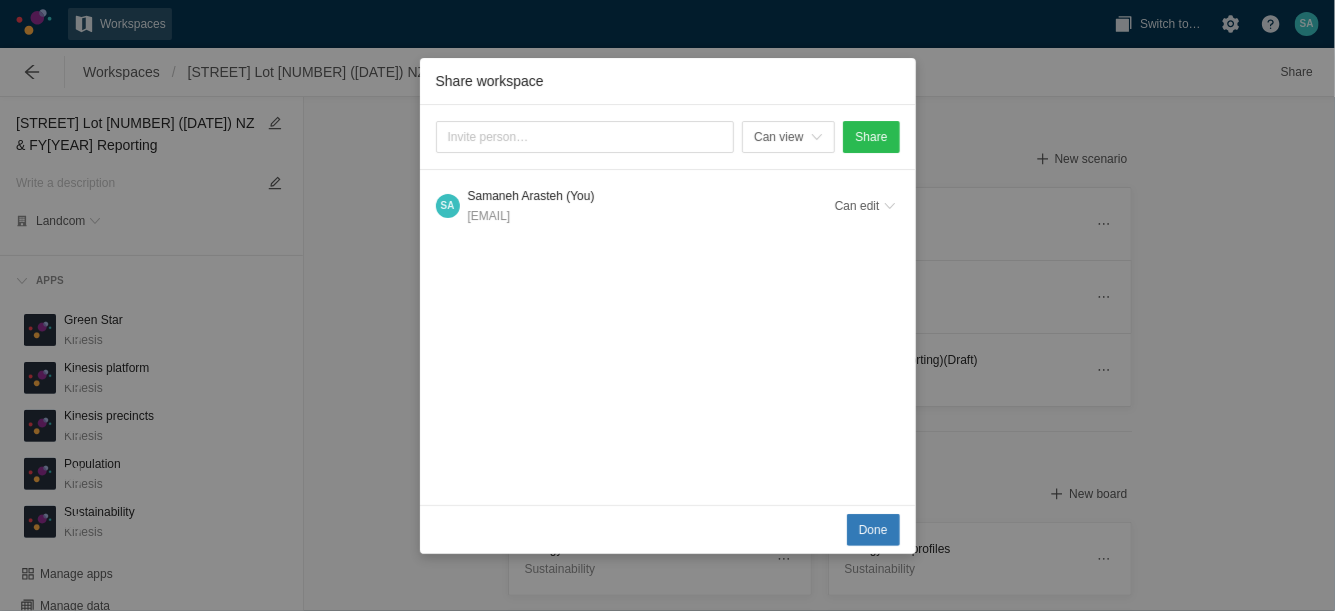 click on "Can view Share S A [LAST NAME] (You) [EMAIL] Can edit" at bounding box center [668, 305] 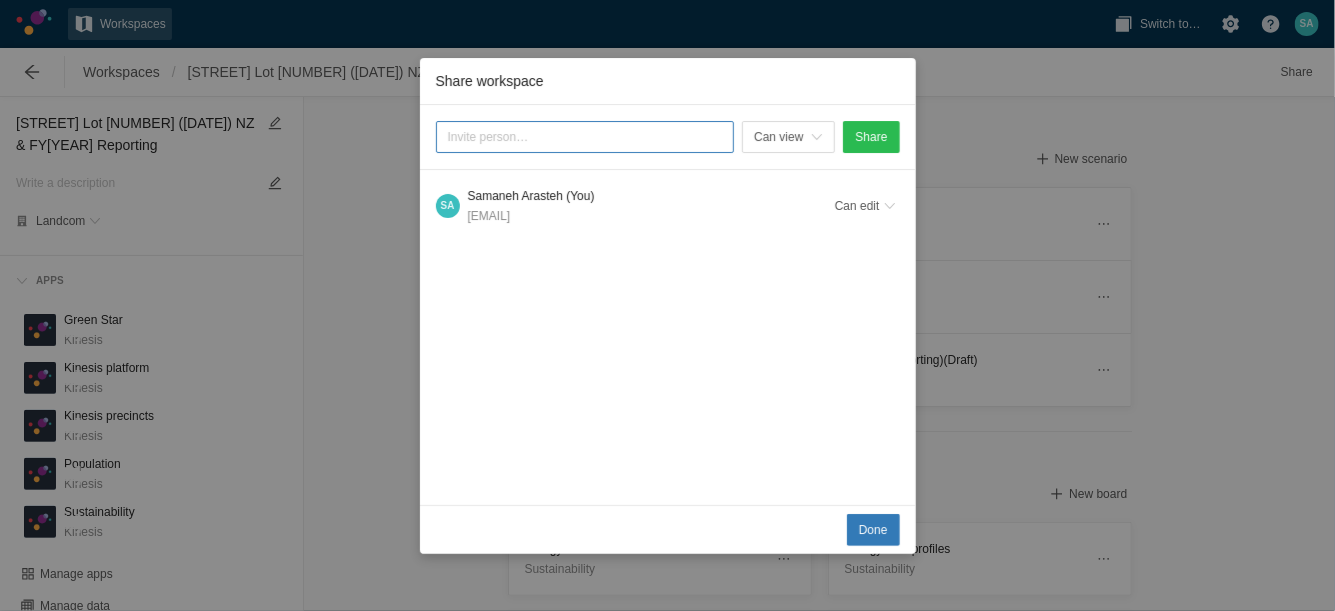 click at bounding box center (585, 137) 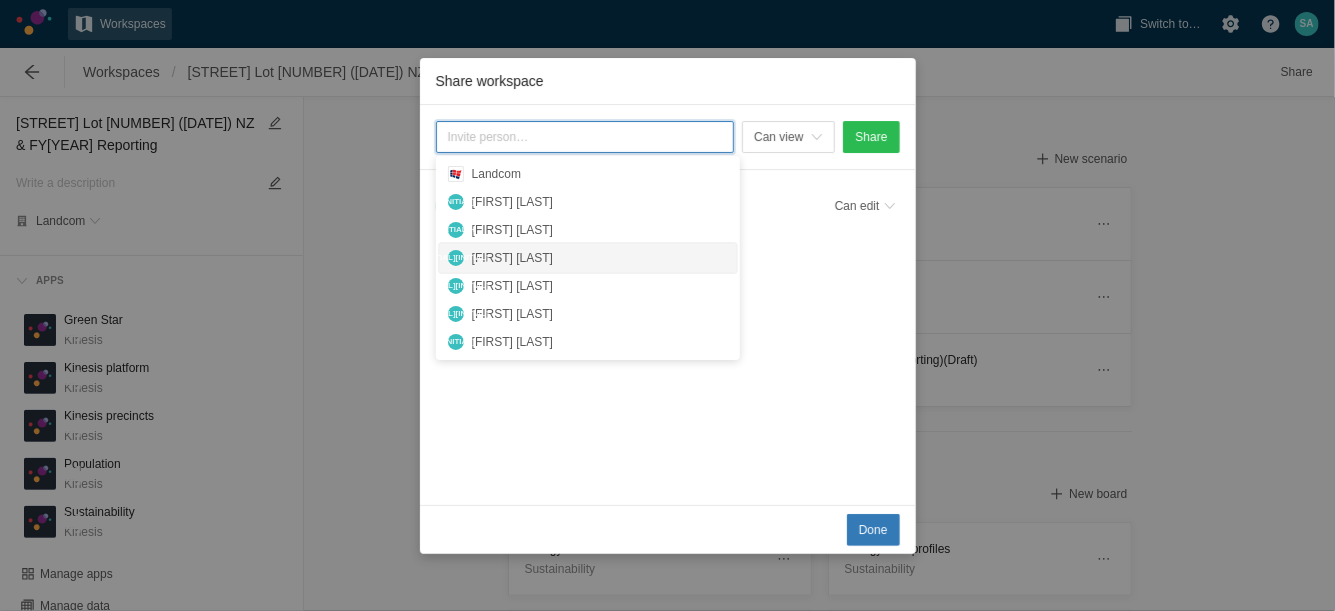 click on "[FIRST] [LAST]" at bounding box center (600, 258) 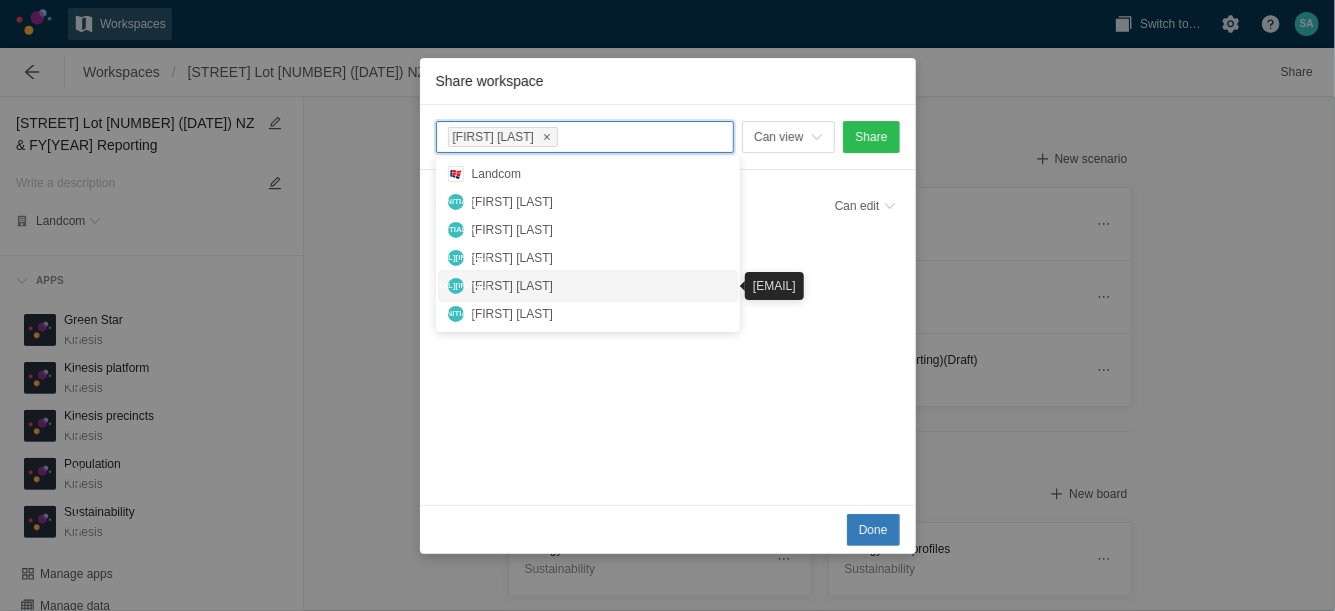click on "[FIRST] [LAST]" at bounding box center [600, 286] 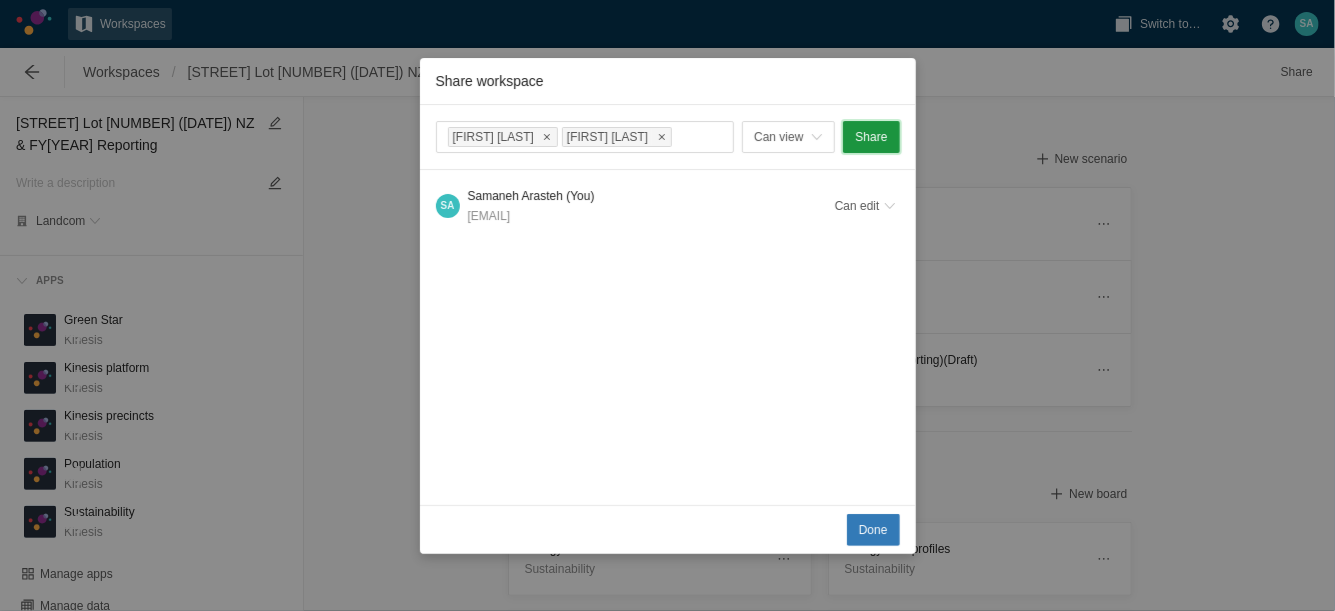 click on "Share" at bounding box center (871, 137) 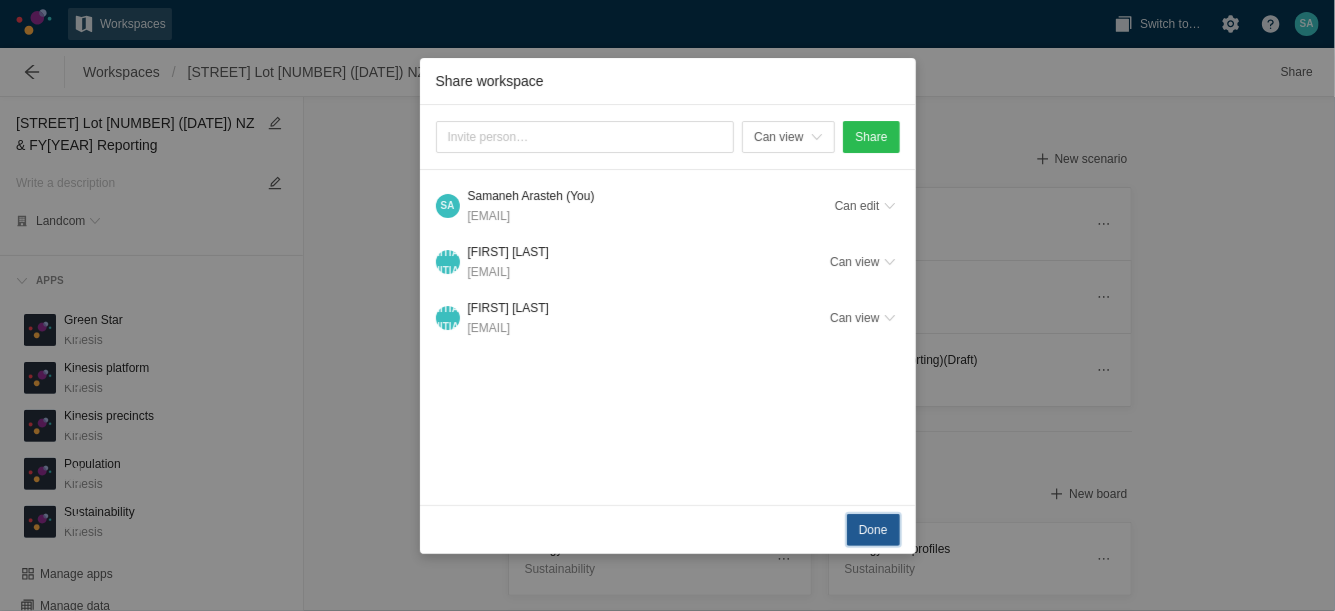 click on "Done" at bounding box center [873, 530] 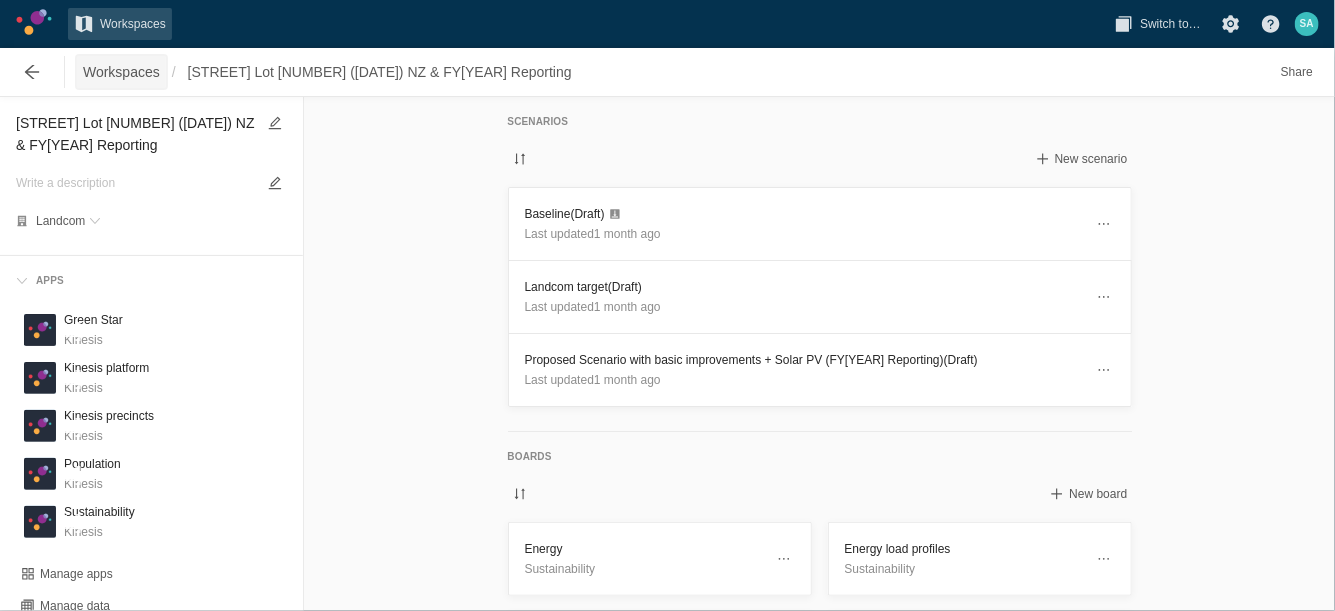 click on "Workspaces" at bounding box center (121, 72) 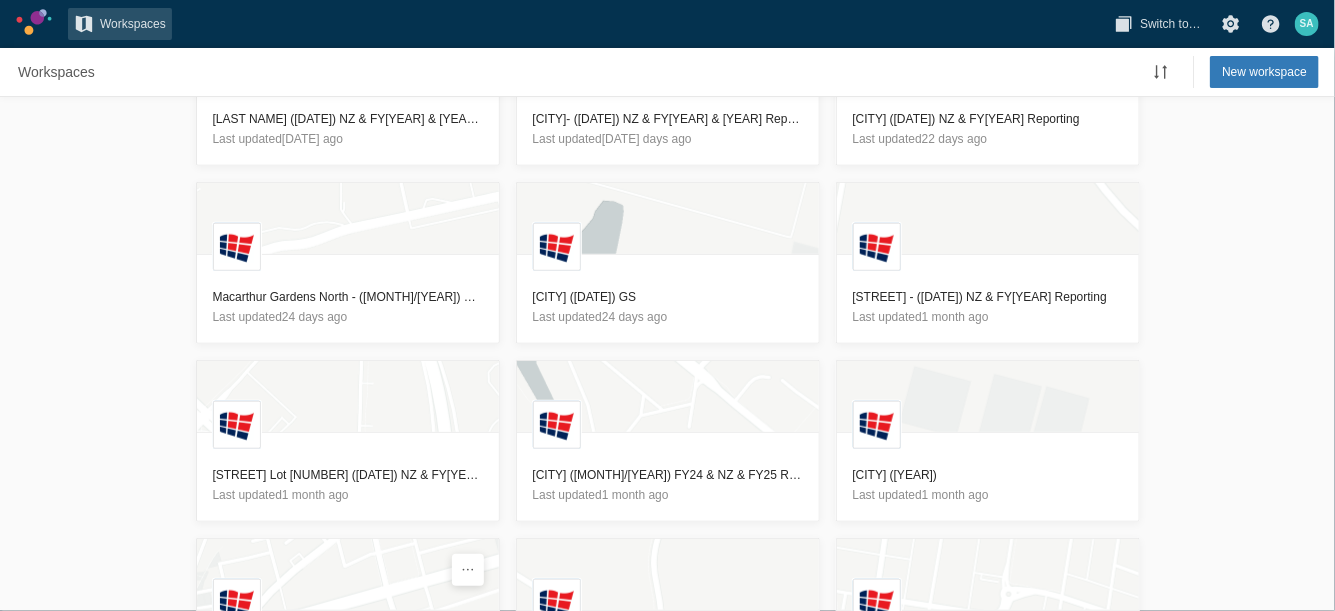 scroll, scrollTop: 766, scrollLeft: 0, axis: vertical 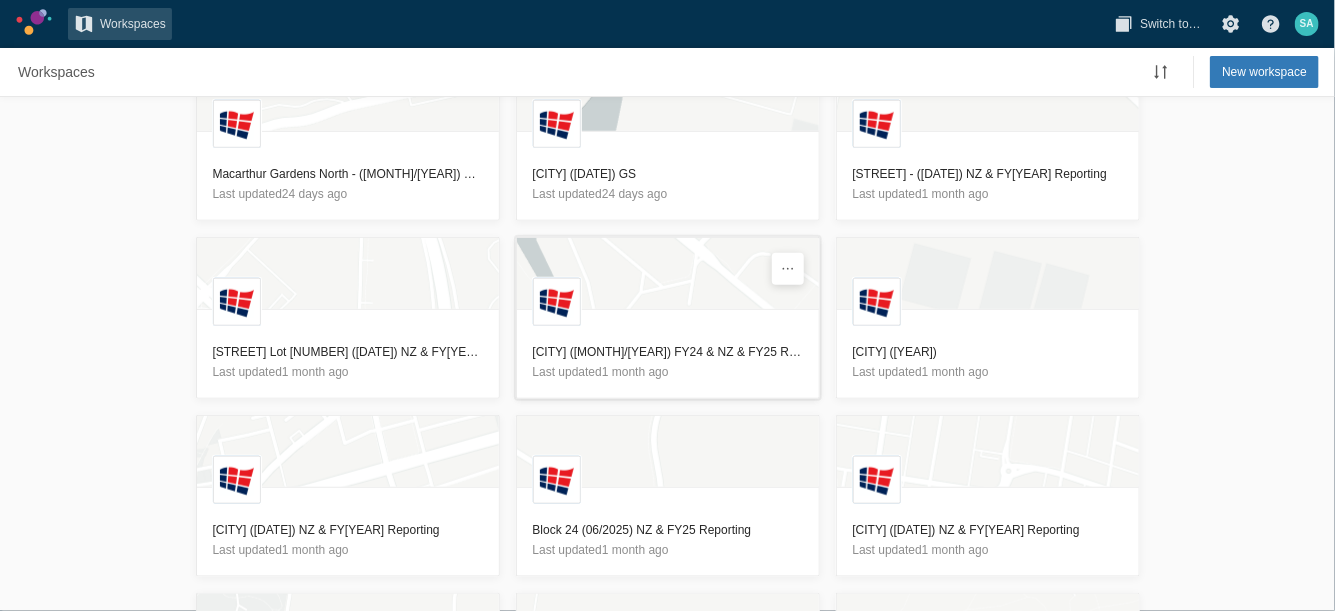 click on "[CITY] ([MONTH]/[YEAR]) FY24 & NZ & FY25 Reporting" at bounding box center (668, 352) 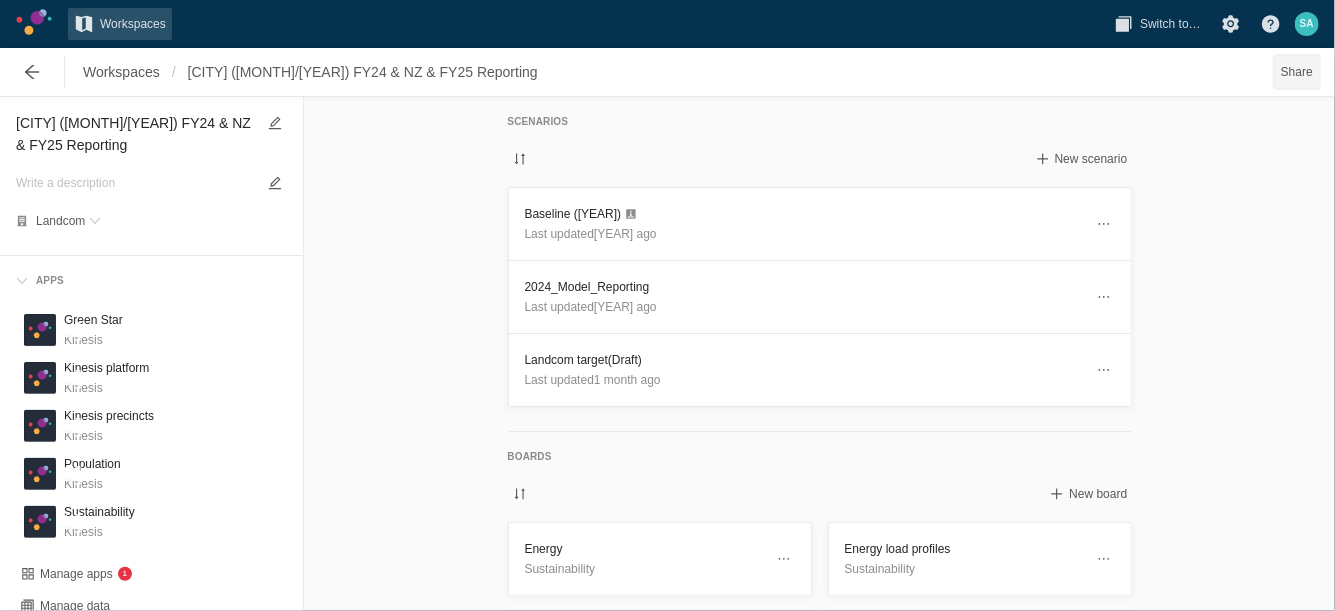click on "Share" at bounding box center [1297, 72] 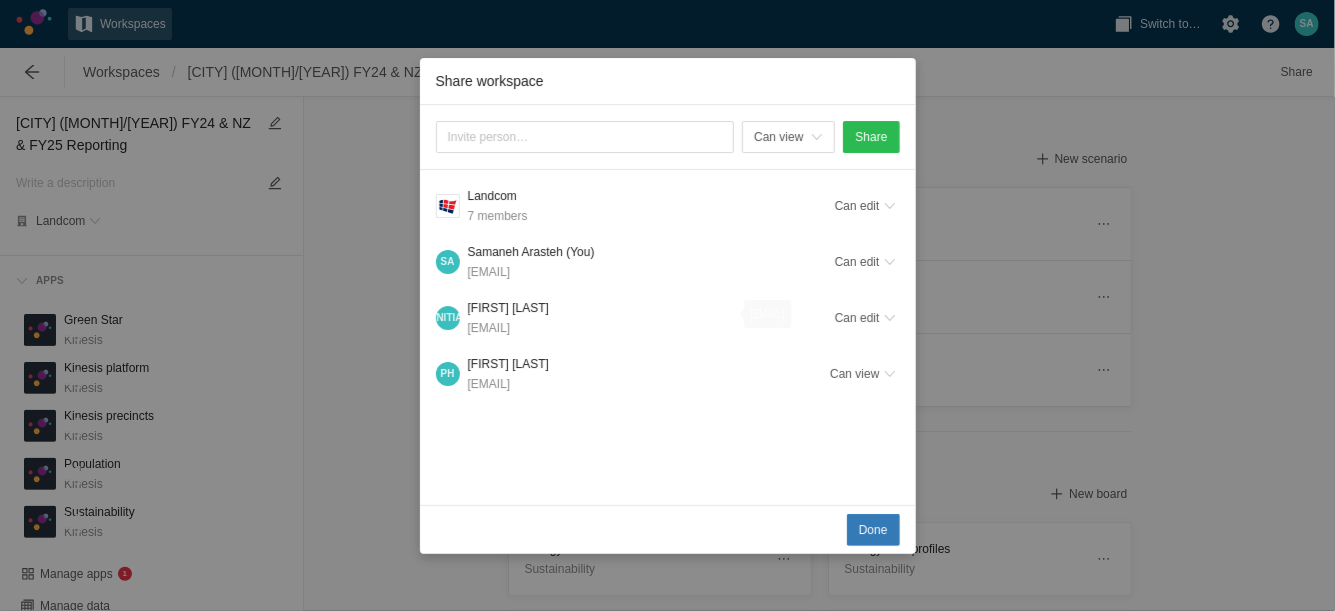 click on "Can view Share L Landcom 7 members   Can edit   S A [LAST] ([FIRST]) [EMAIL]   Can edit   H M [LAST] [FIRST] [EMAIL]   Can edit   P H [LAST] [FIRST] [EMAIL]   Can view" at bounding box center [668, 305] 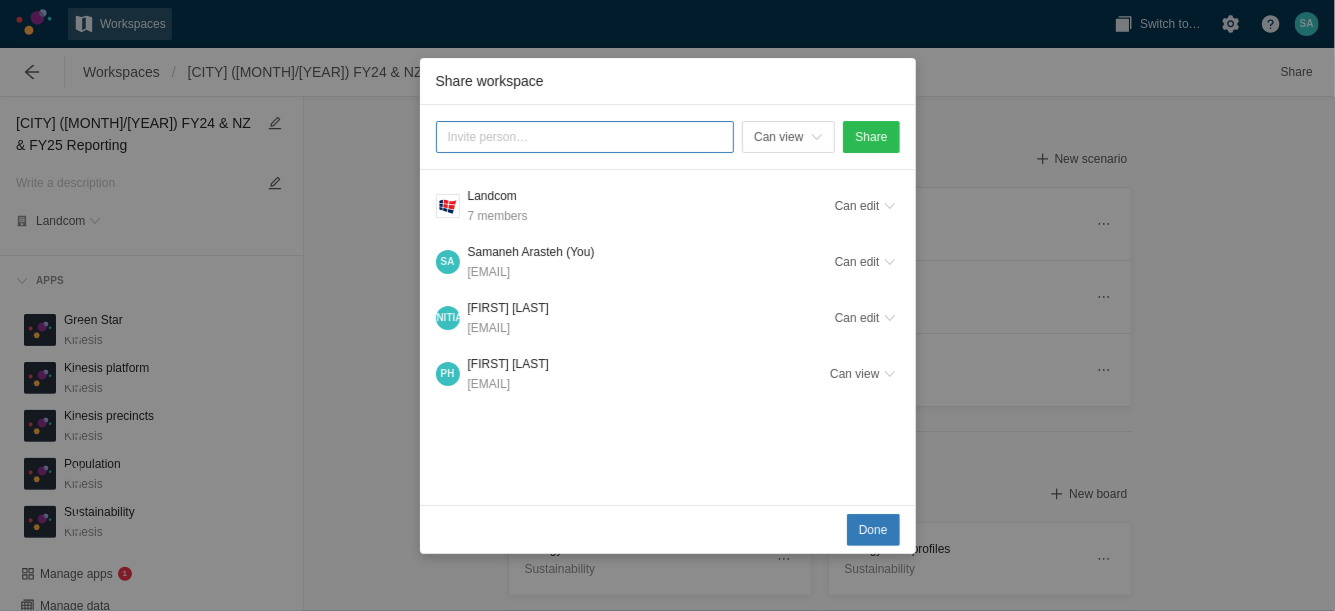 click at bounding box center (585, 137) 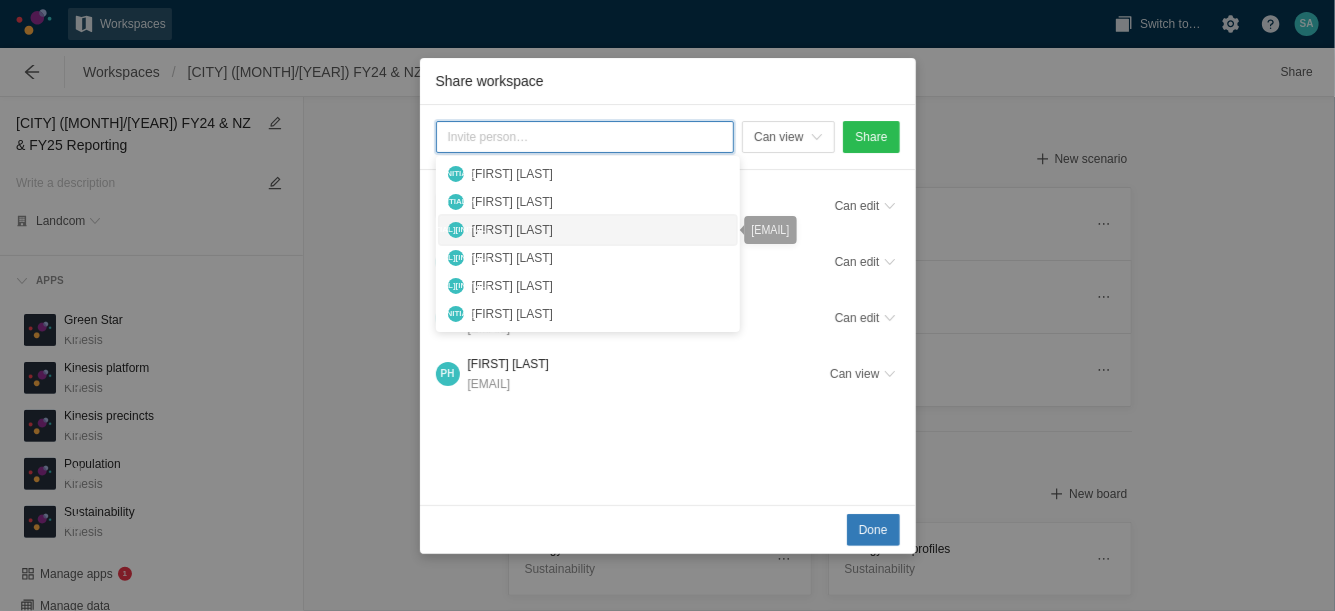 click on "[FIRST] [LAST]" at bounding box center (600, 230) 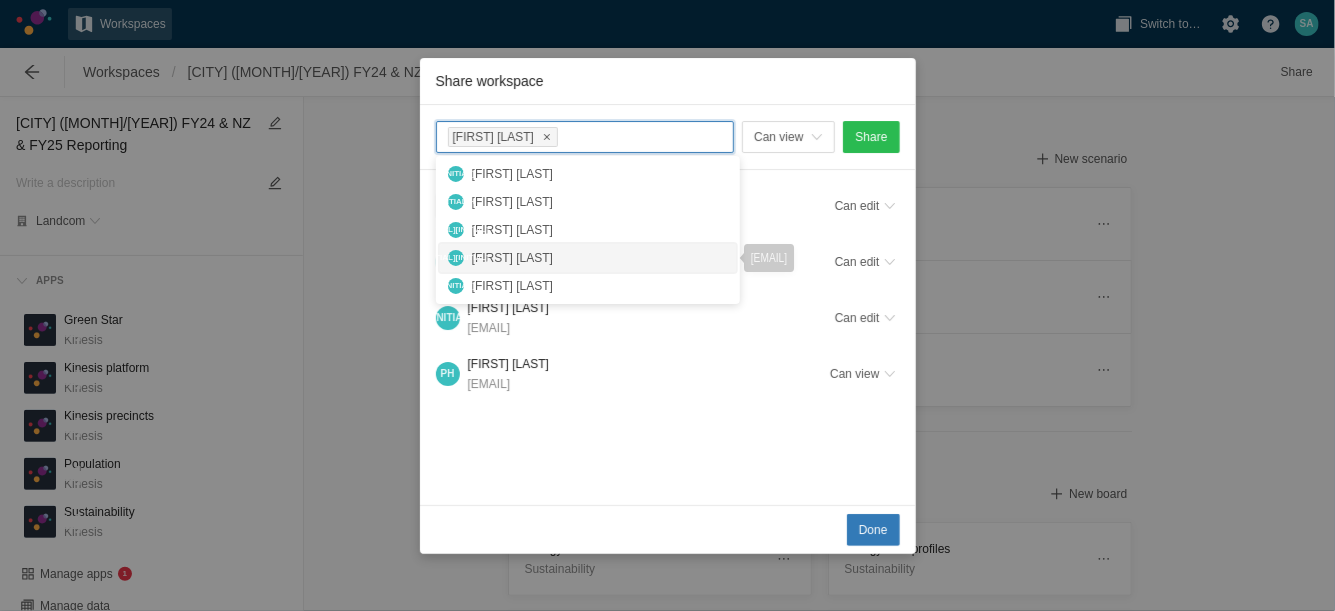 click on "[FIRST] [LAST]" at bounding box center (600, 258) 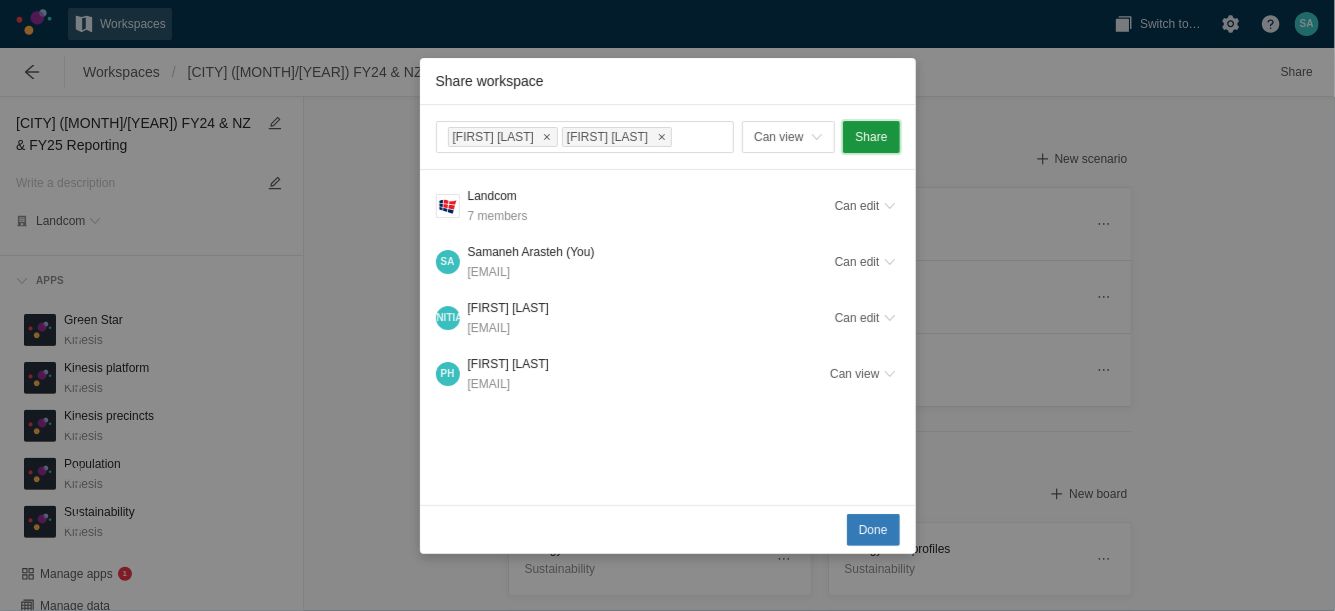 click on "Share" at bounding box center (871, 137) 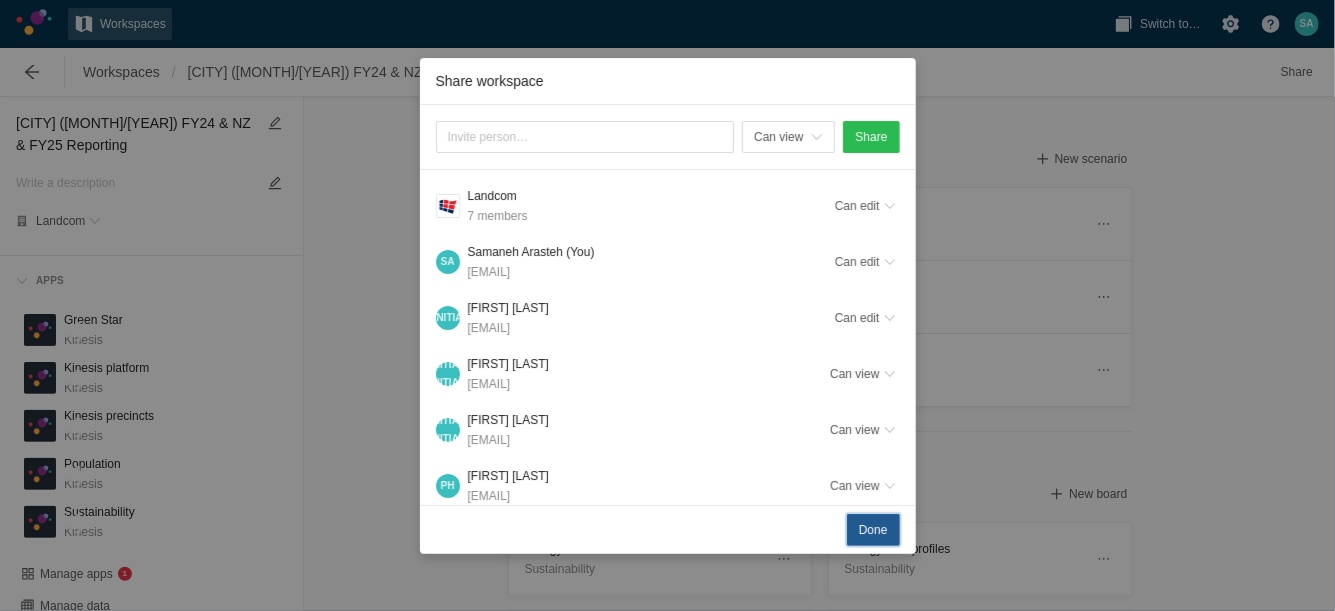 click on "Done" at bounding box center (873, 530) 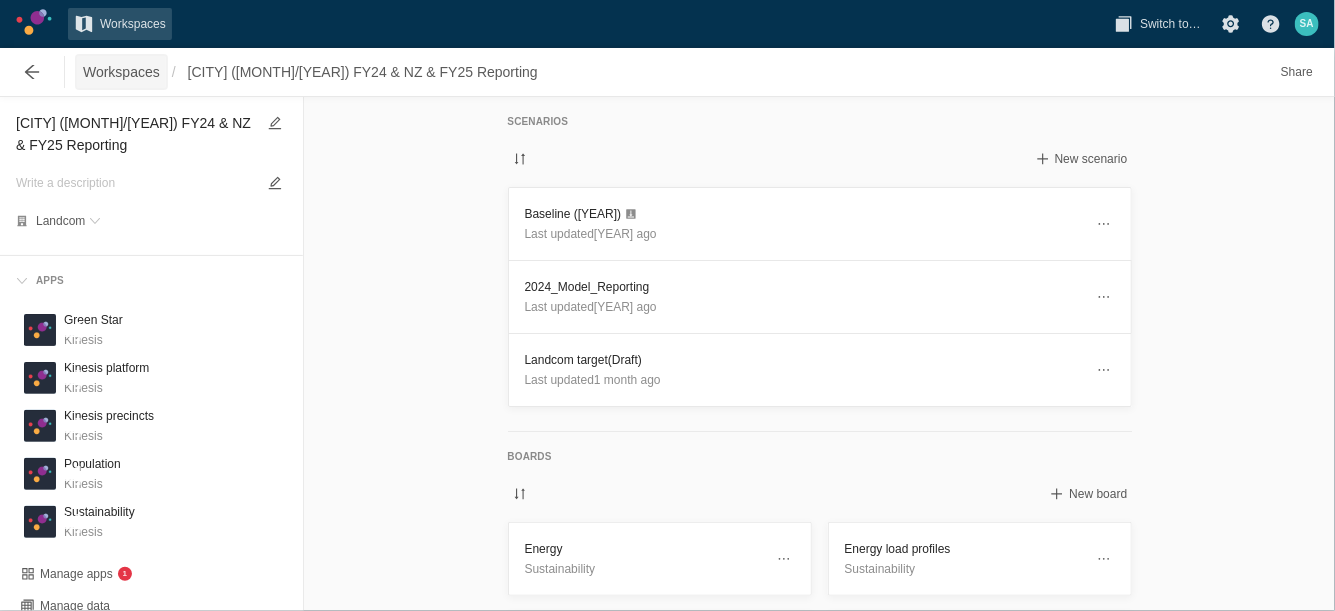 click on "Workspaces" at bounding box center [121, 72] 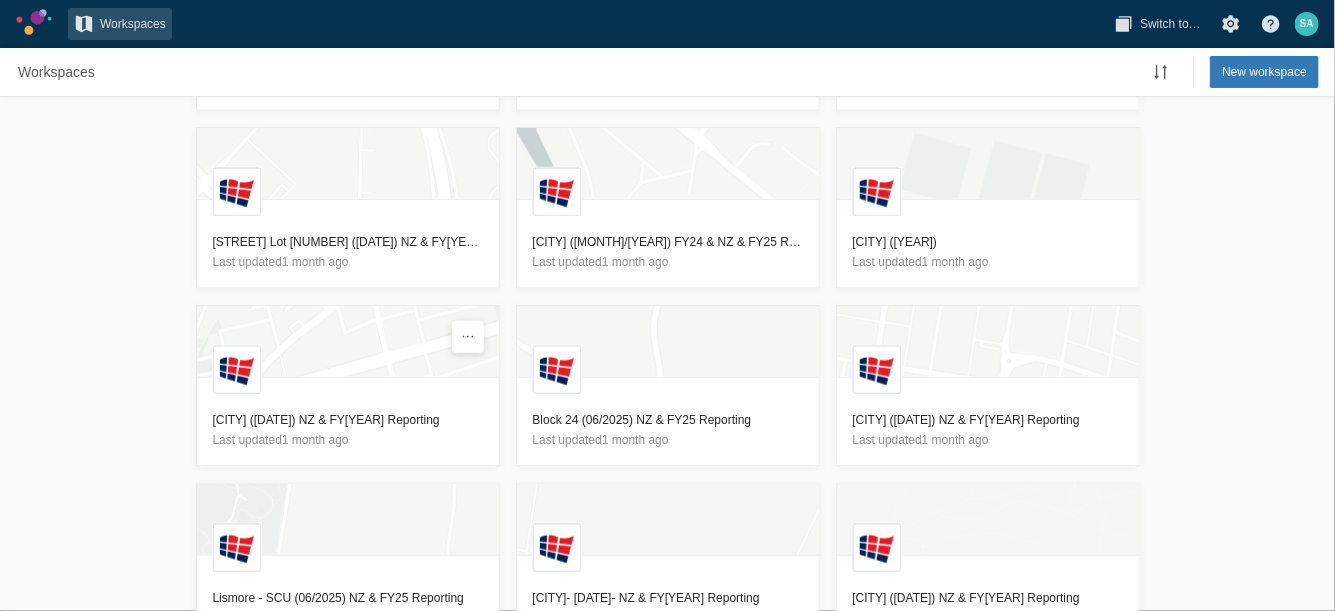 scroll, scrollTop: 877, scrollLeft: 0, axis: vertical 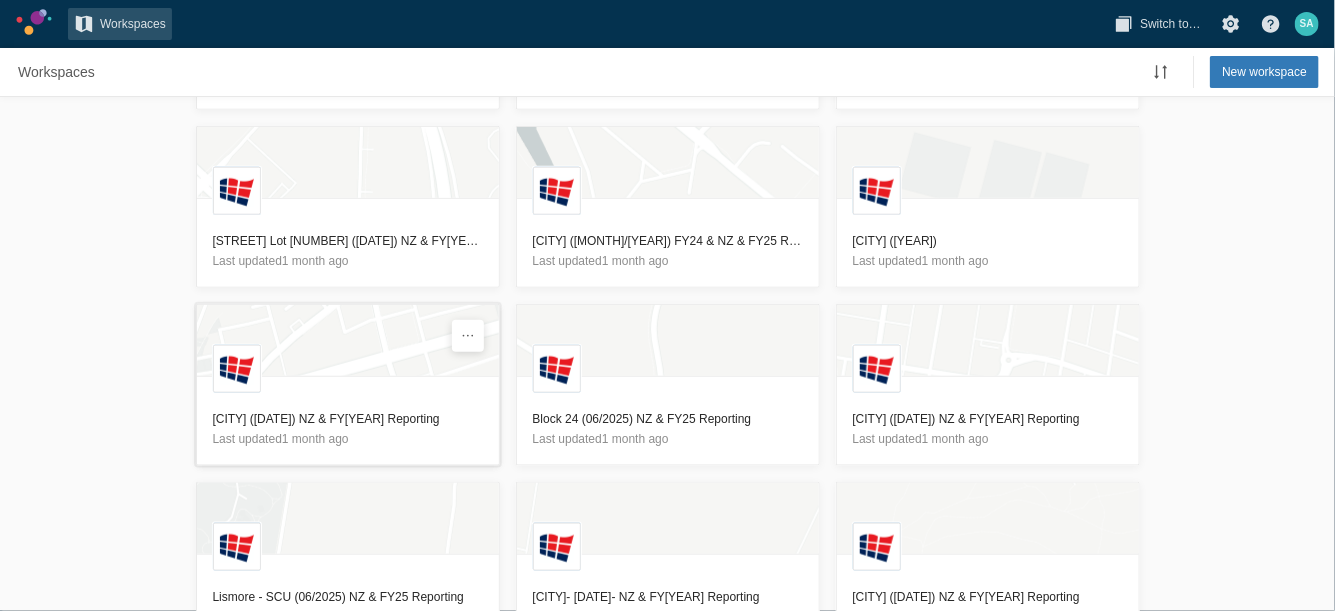 click on "[CITY] ([DATE]) NZ & FY[YEAR] Reporting" at bounding box center [348, 419] 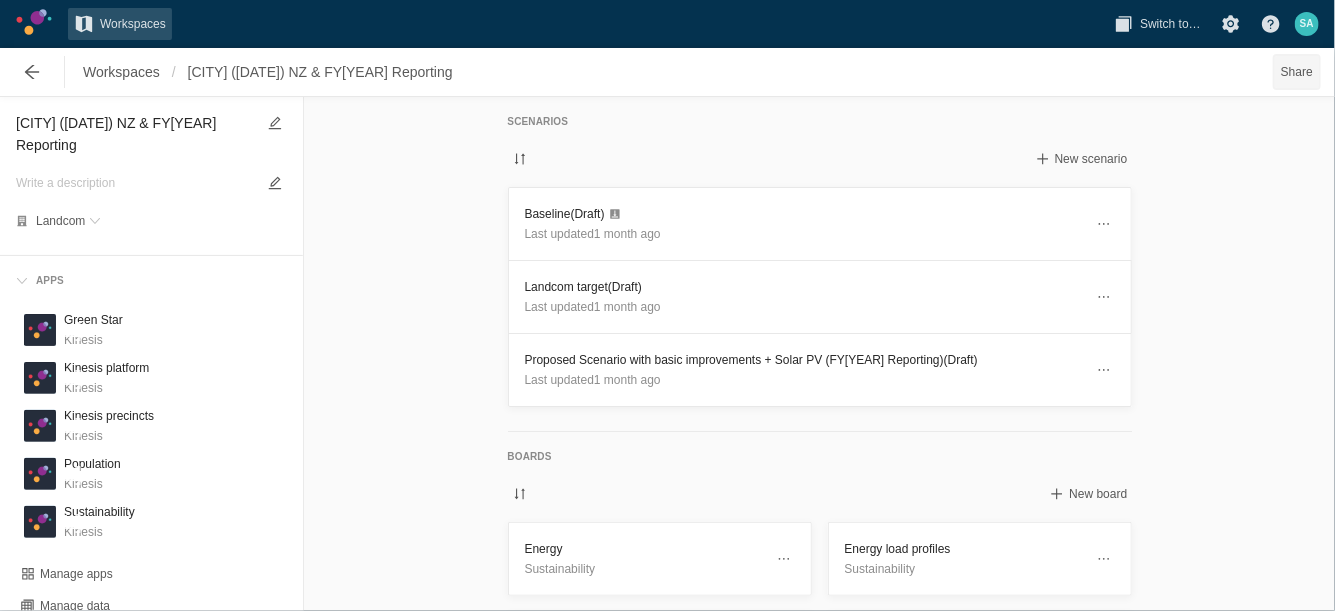 click on "Share" at bounding box center (1297, 72) 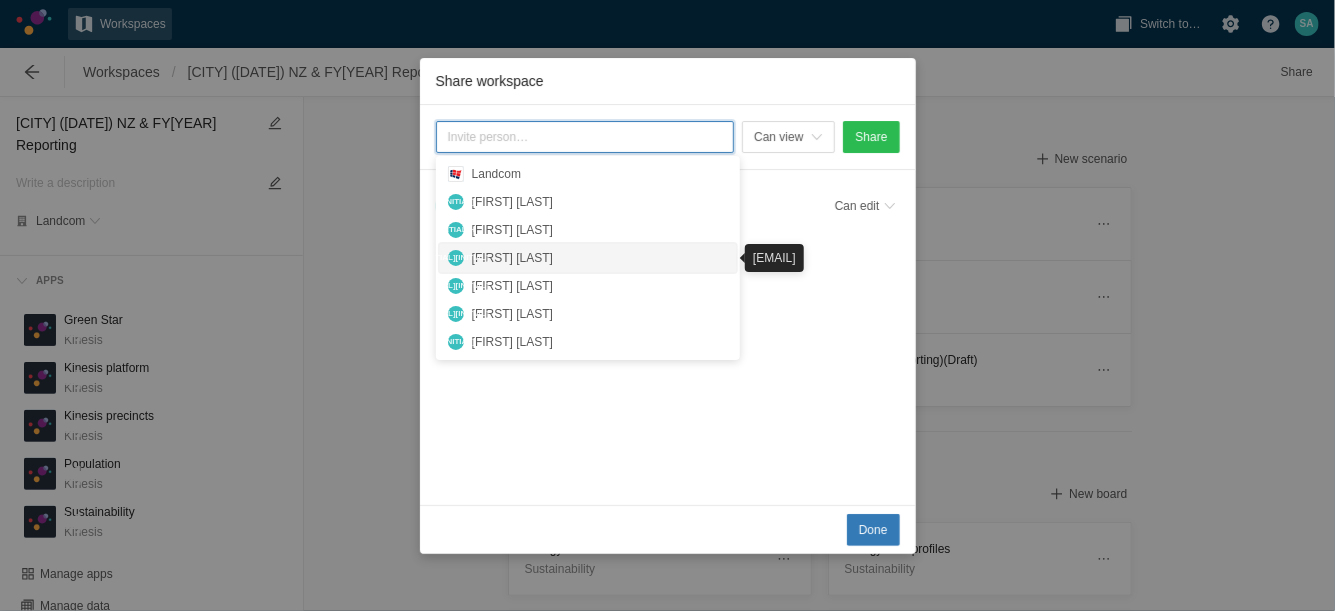 click on "[FIRST] [LAST]" at bounding box center (600, 258) 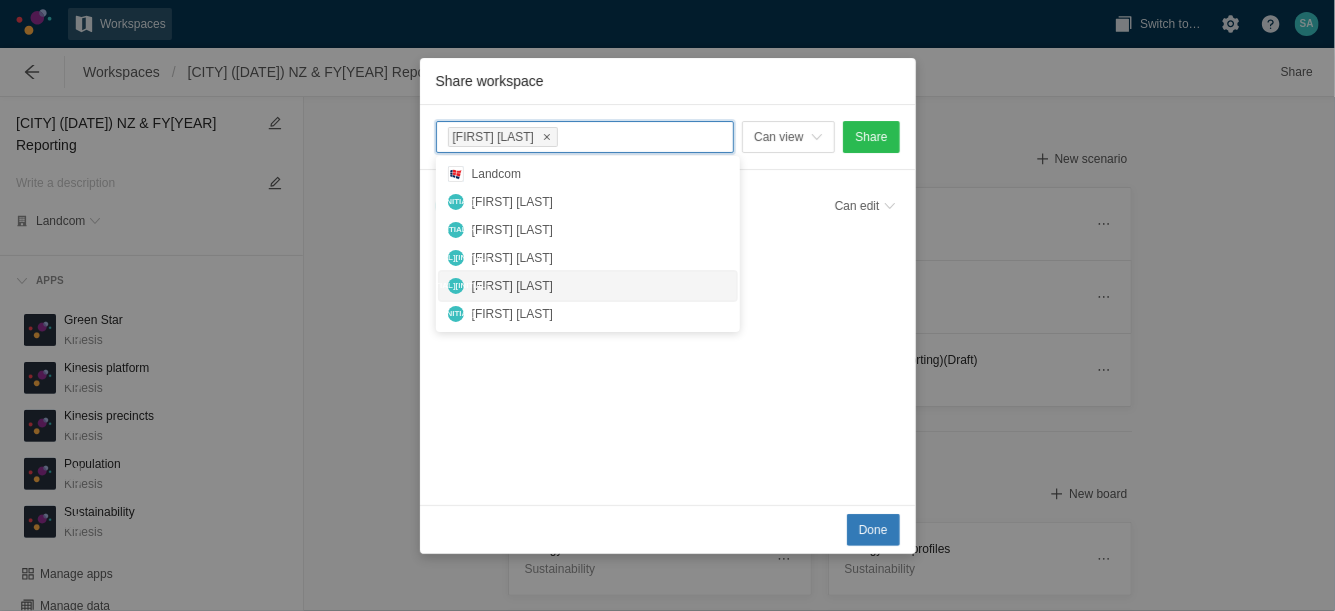 click on "[FIRST] [LAST]" at bounding box center [600, 286] 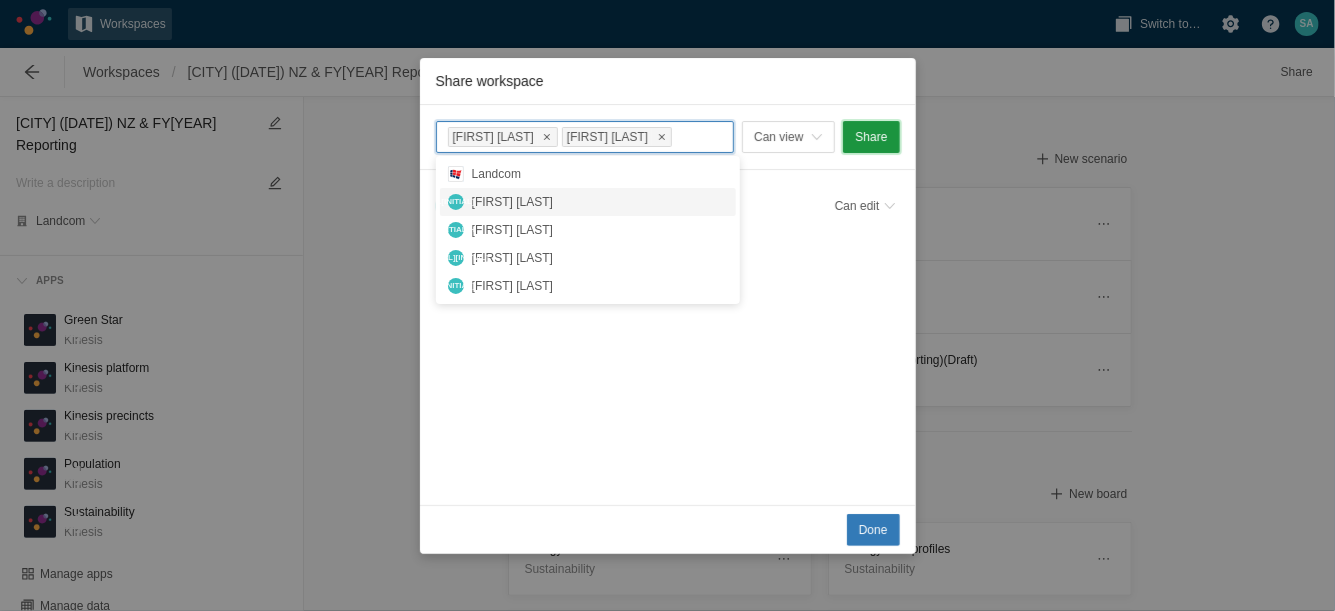 click on "Share" at bounding box center (871, 137) 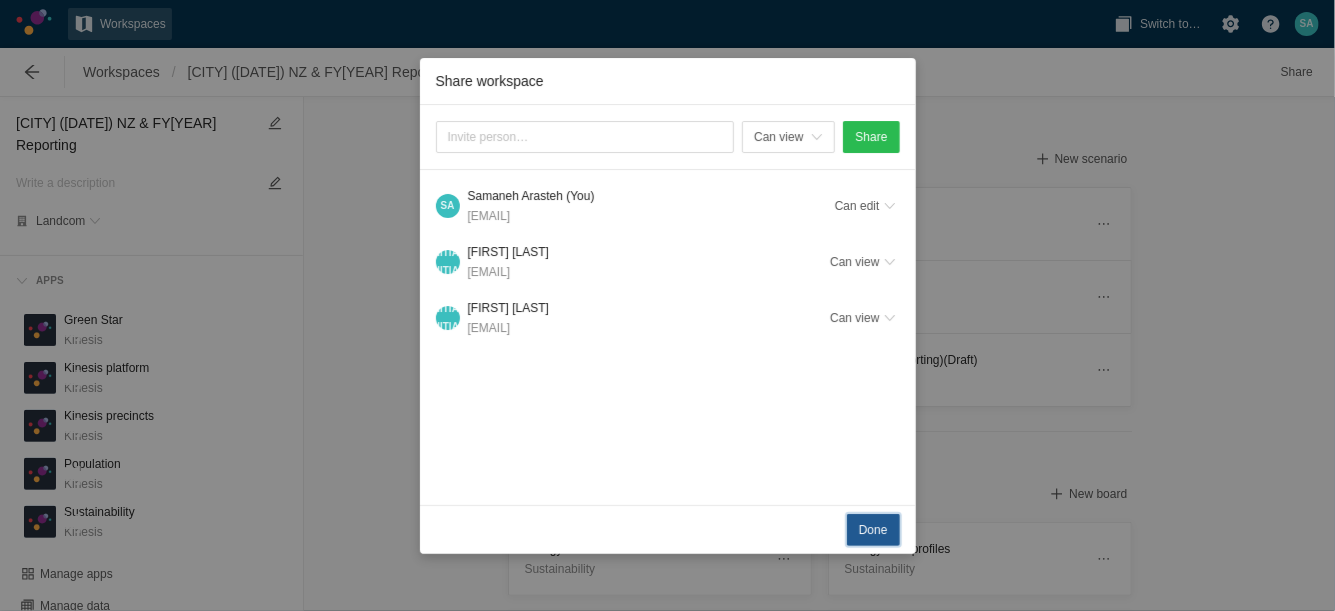 click on "Done" at bounding box center (873, 530) 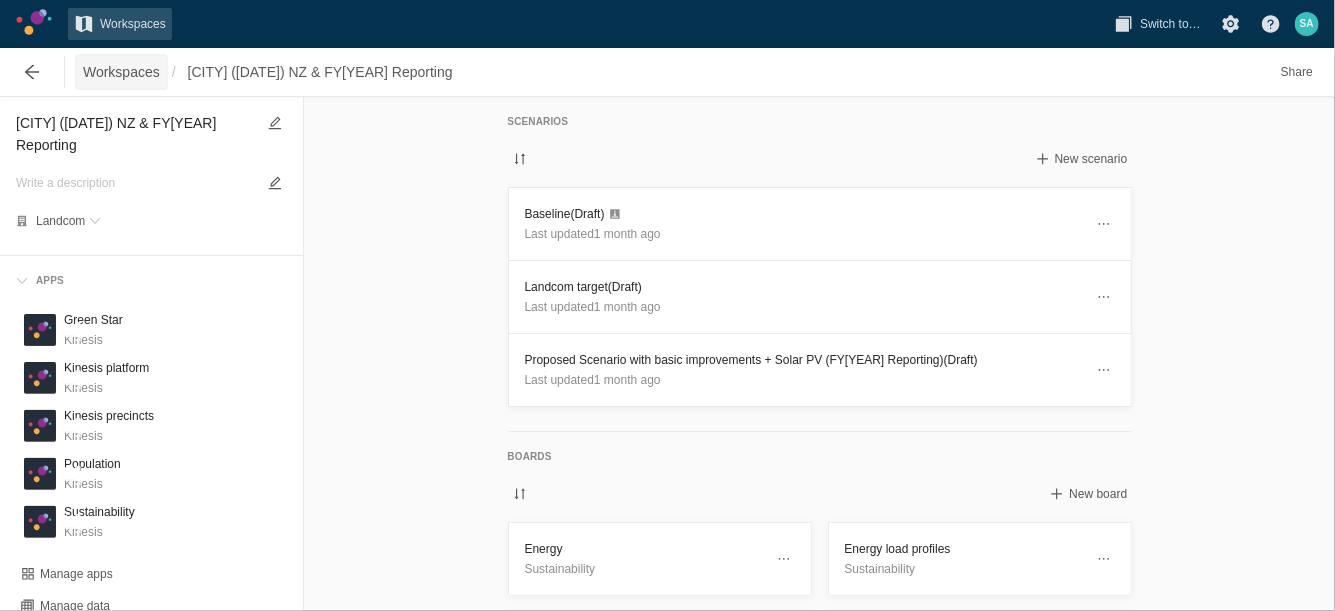 click on "Workspaces" at bounding box center [121, 72] 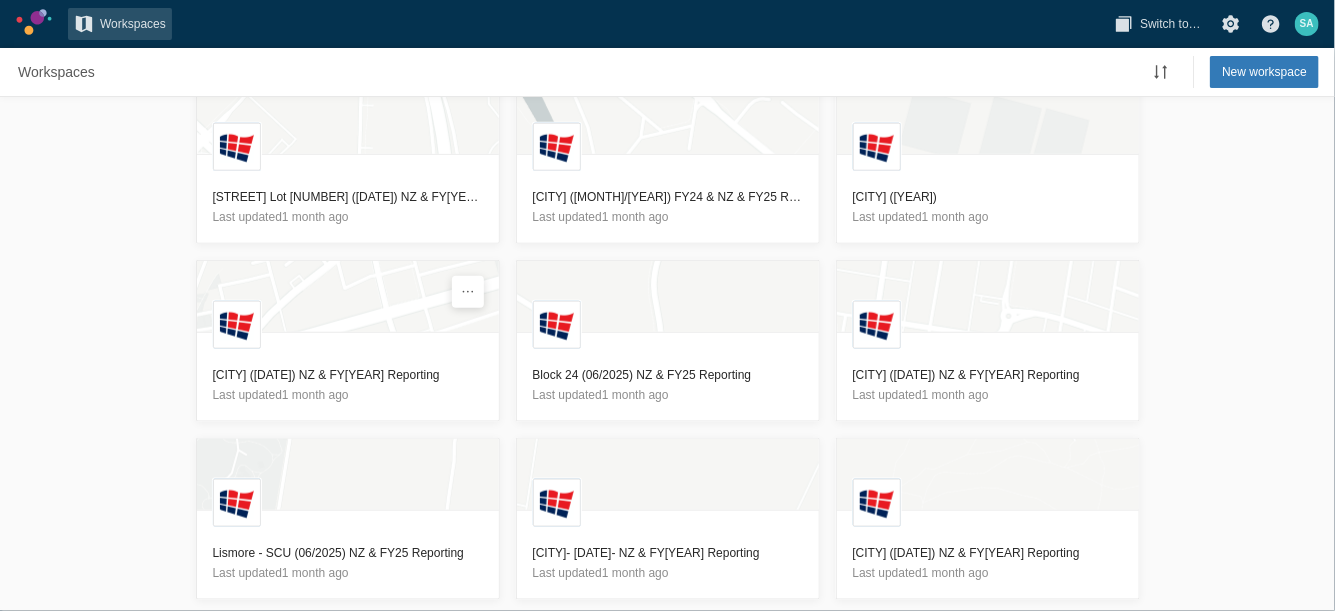 scroll, scrollTop: 926, scrollLeft: 0, axis: vertical 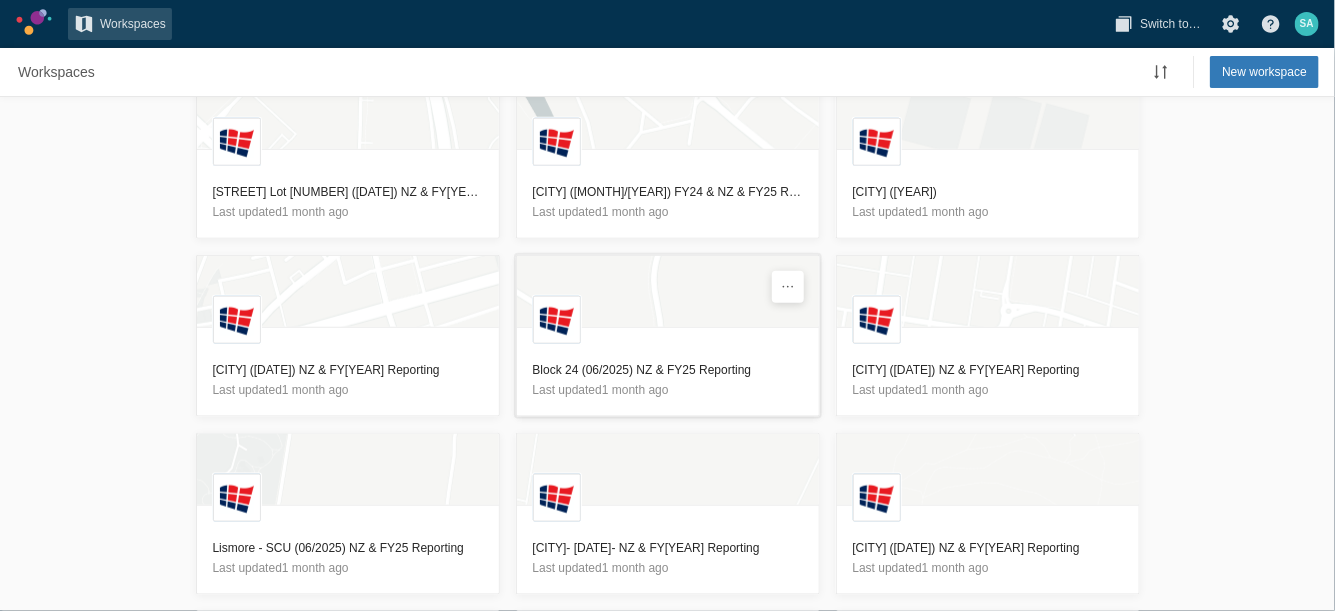 click on "Block 24 (06/2025) NZ & FY25 Reporting" at bounding box center [668, 370] 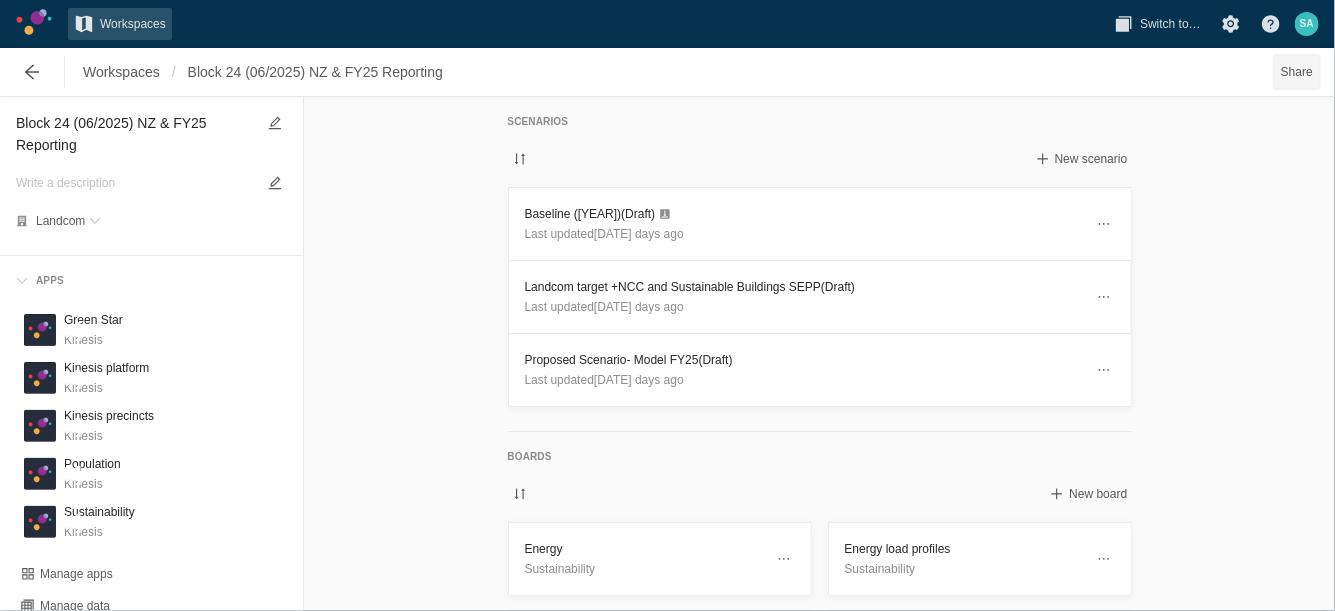 click on "Share" at bounding box center (1297, 72) 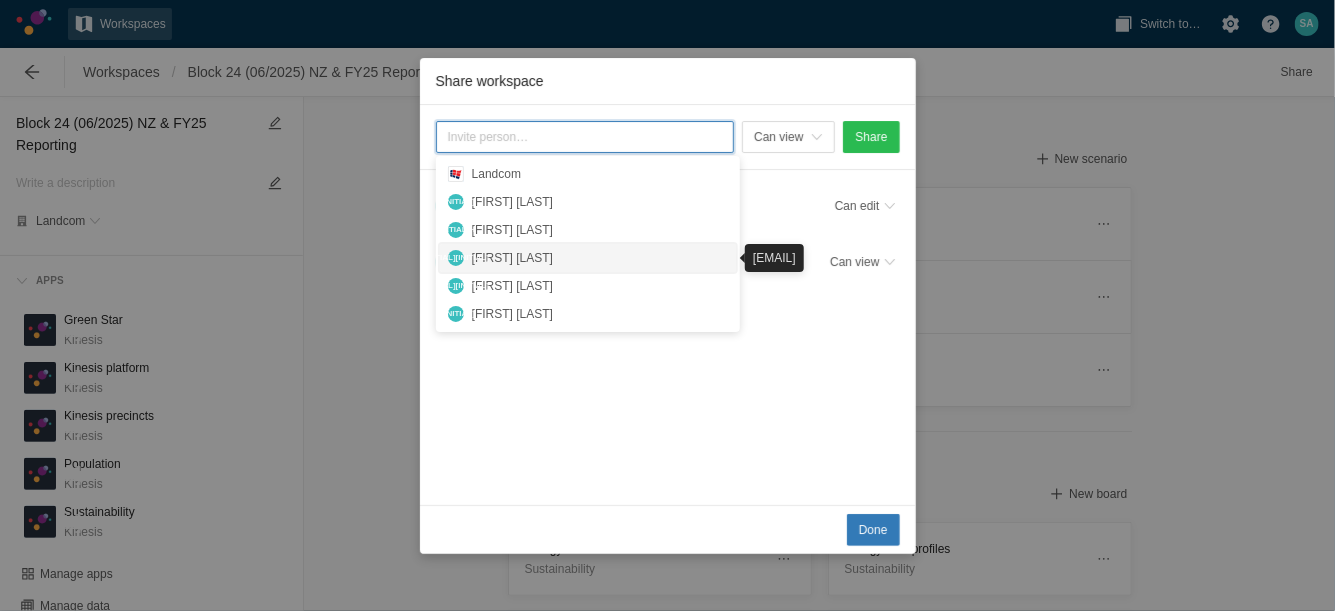 click on "[FIRST] [LAST]" at bounding box center [600, 258] 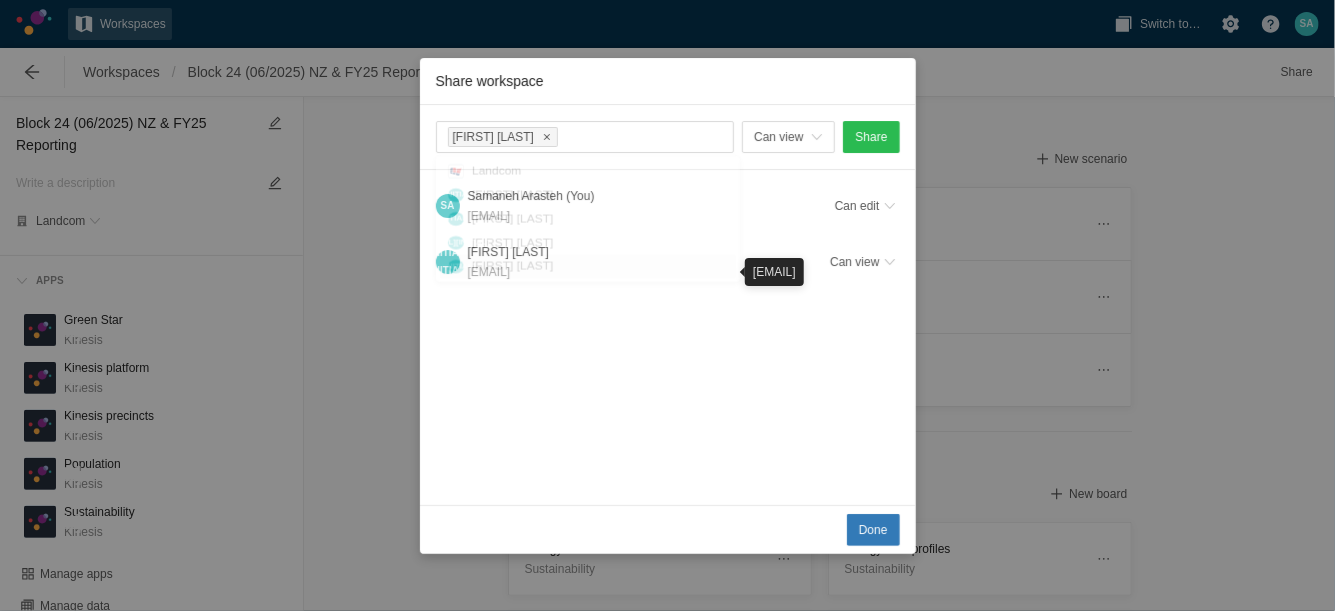 click on "[FIRST] [LAST] Can view Share S A [LAST NAME] (You) [EMAIL] Can edit M G [FIRST] [LAST] [EMAIL] Can view" at bounding box center [668, 305] 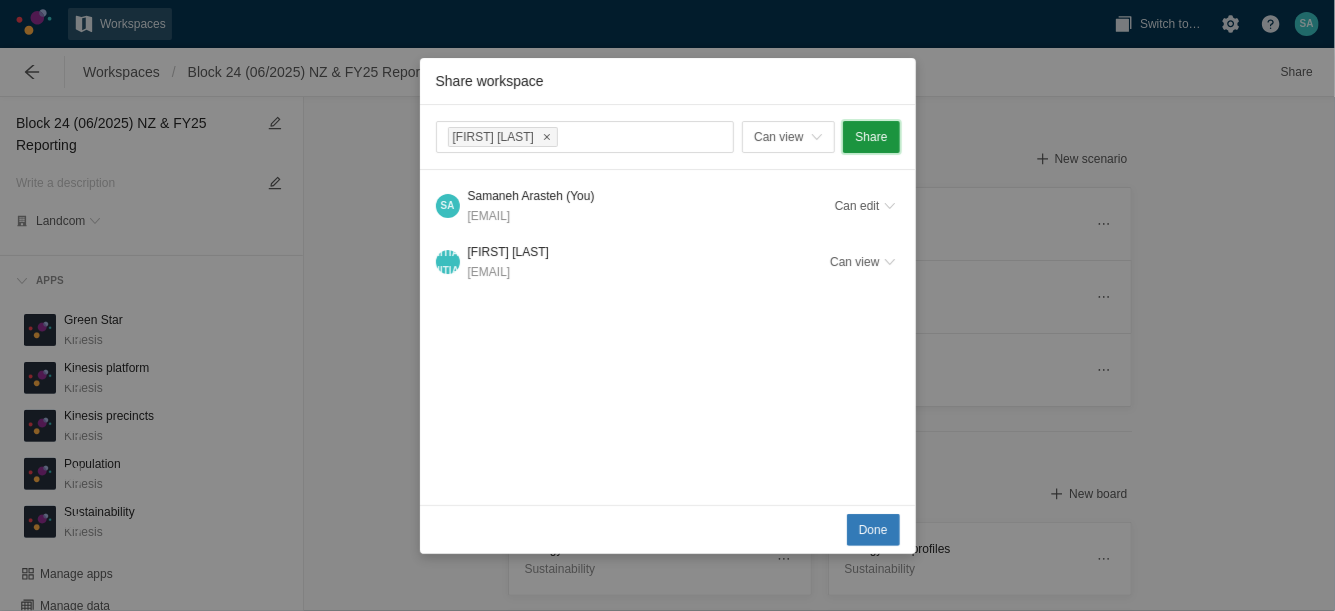 click on "Share" at bounding box center (871, 137) 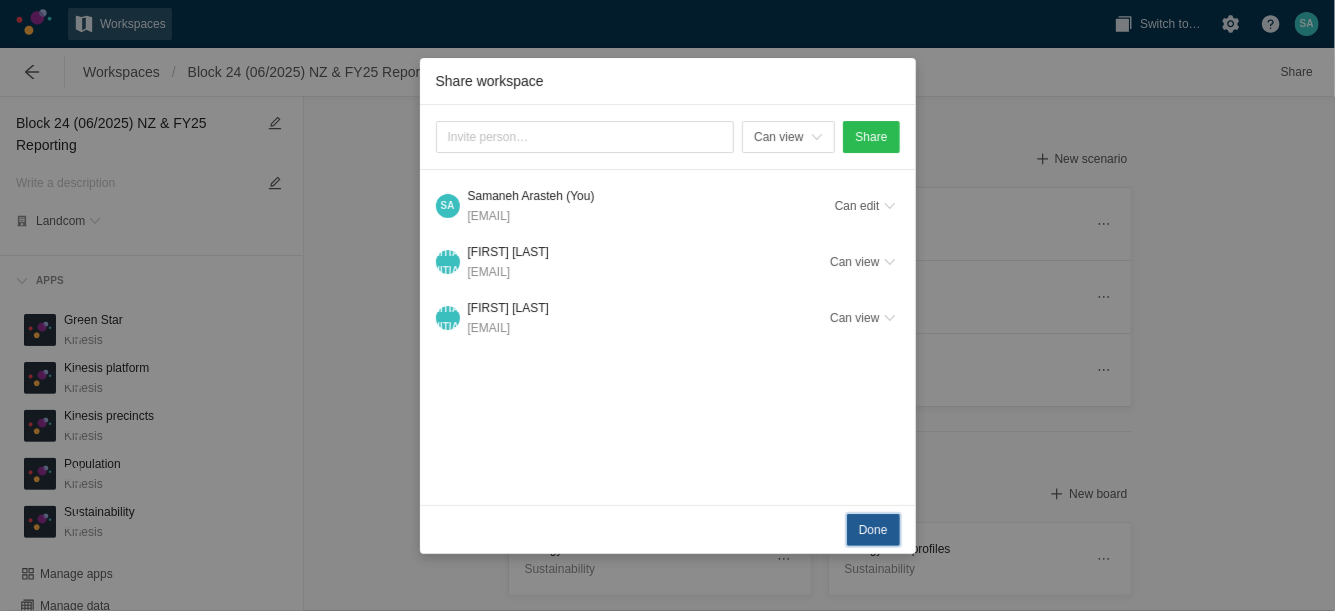 click on "Done" at bounding box center (873, 530) 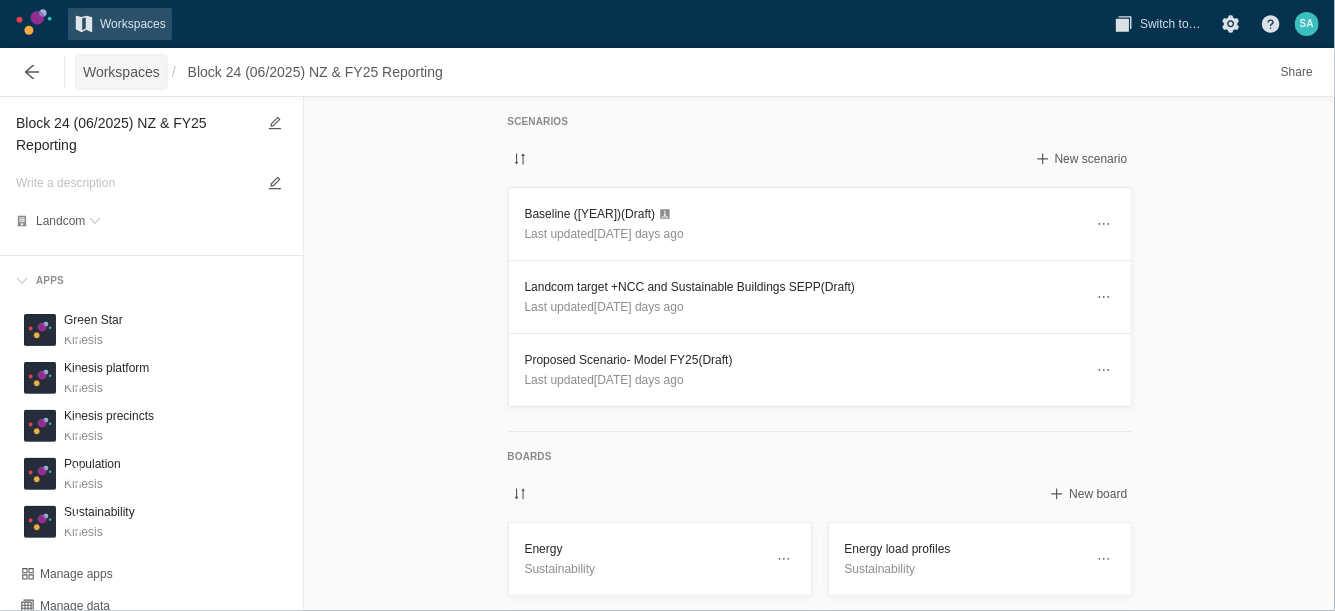 click on "Workspaces" at bounding box center [121, 72] 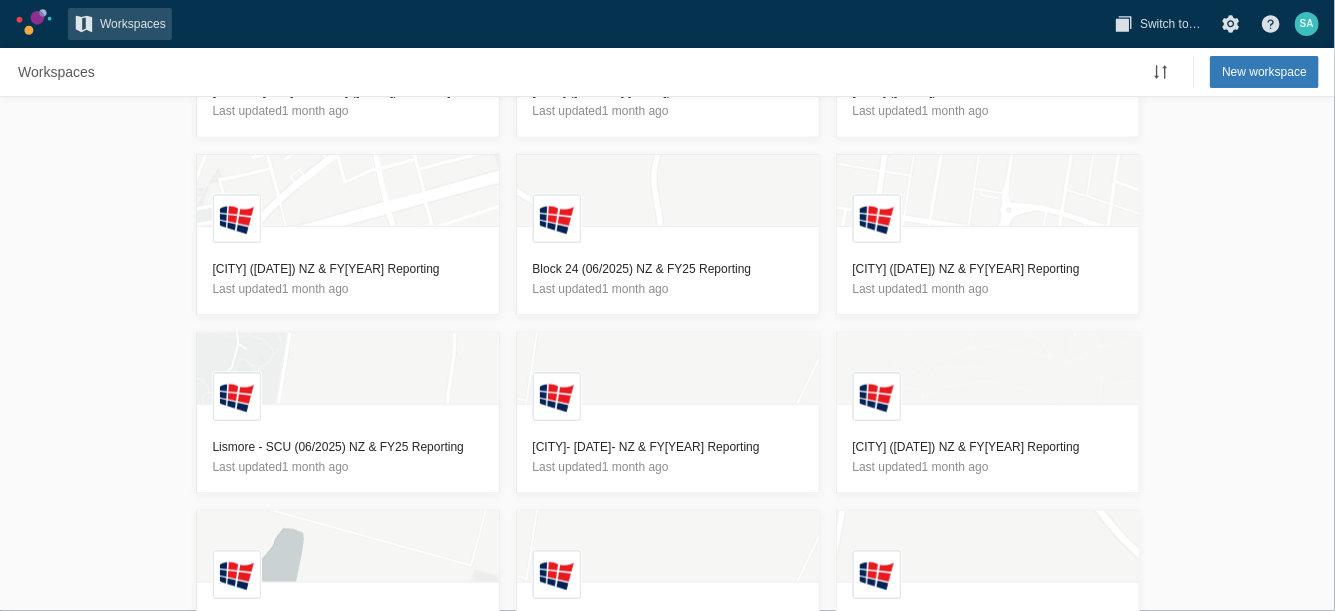 scroll, scrollTop: 1032, scrollLeft: 0, axis: vertical 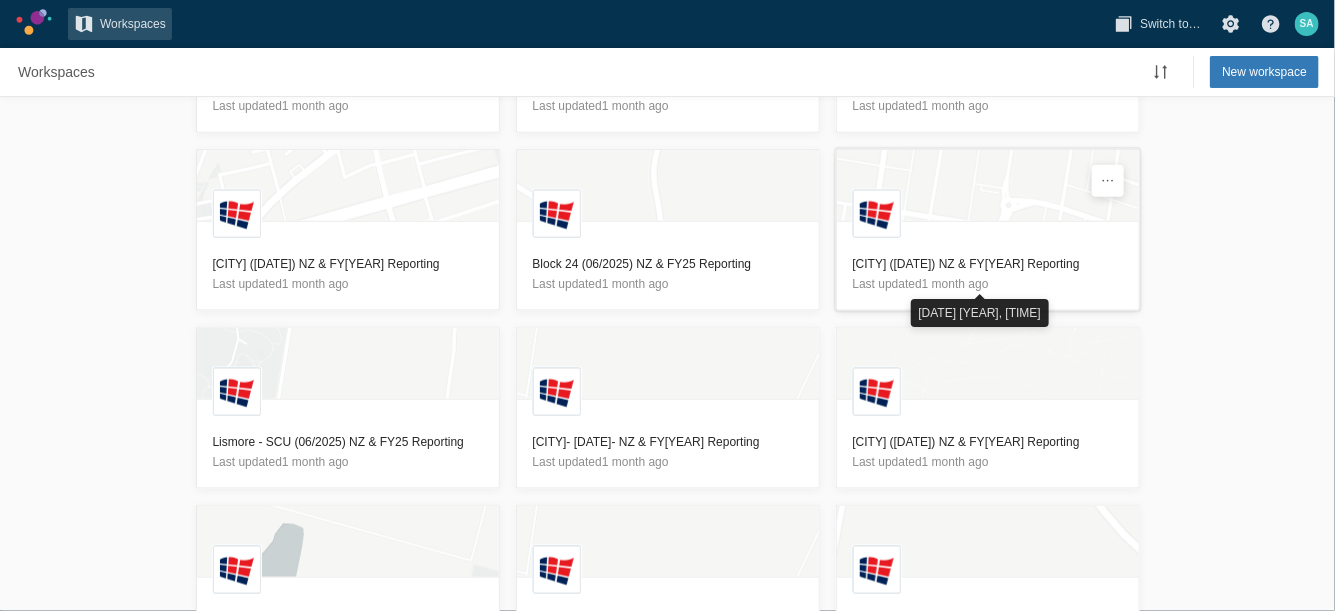 click on "[CITY] ([DATE]) NZ & FY[YEAR] Reporting" at bounding box center (988, 264) 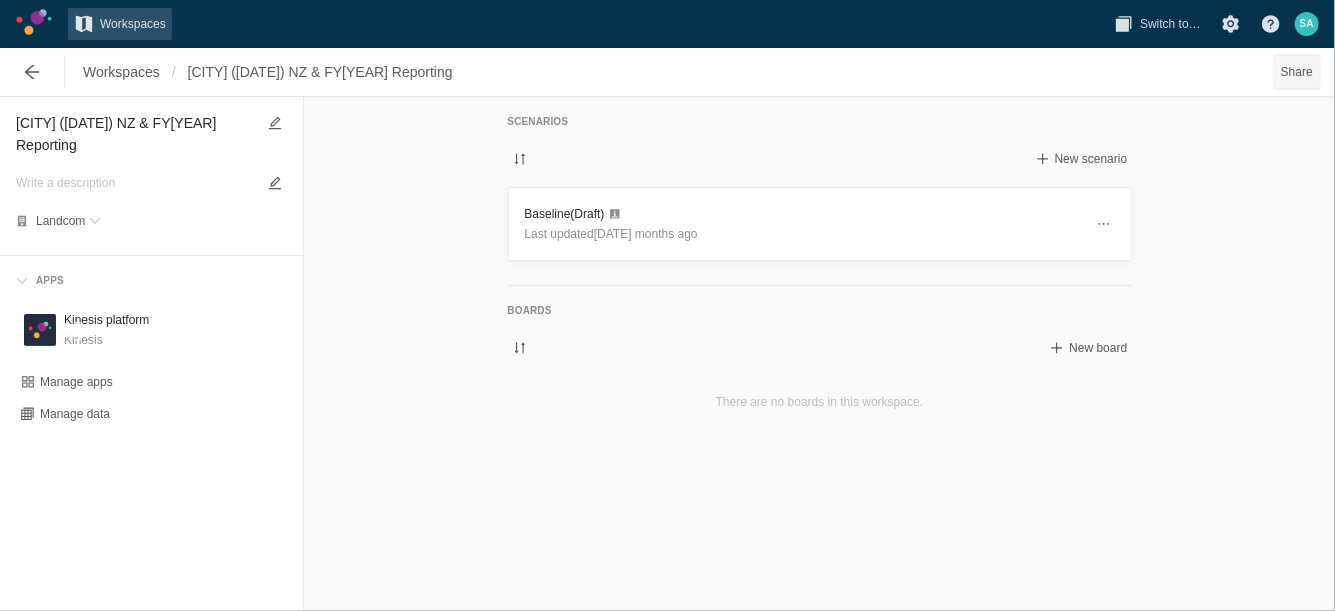 click on "Share" at bounding box center (1297, 72) 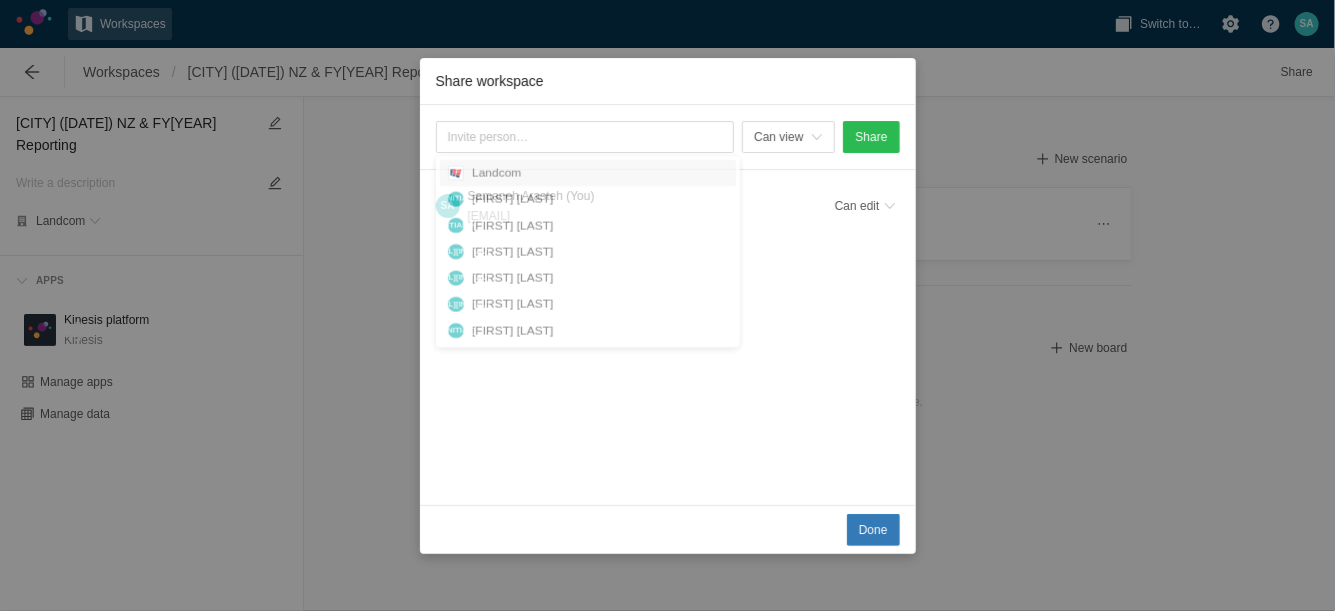 click on "Share workspace Can view Share S A [LAST NAME] (You) [EMAIL] Can edit Done" at bounding box center (667, 305) 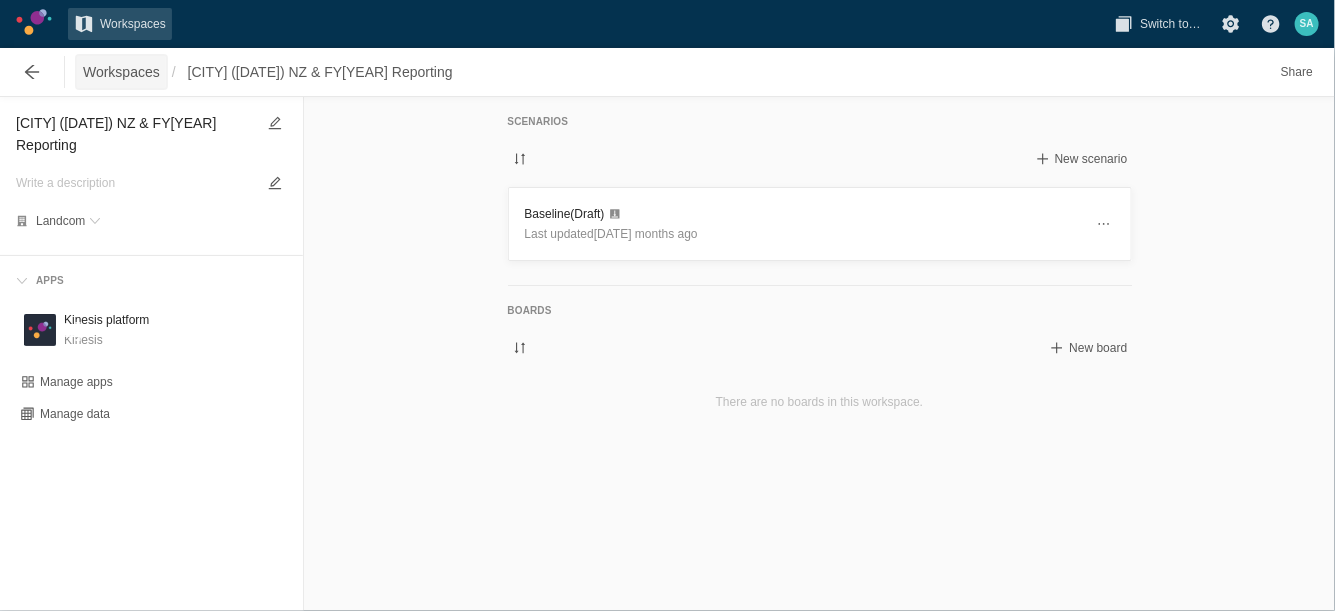 click on "Workspaces" at bounding box center [121, 72] 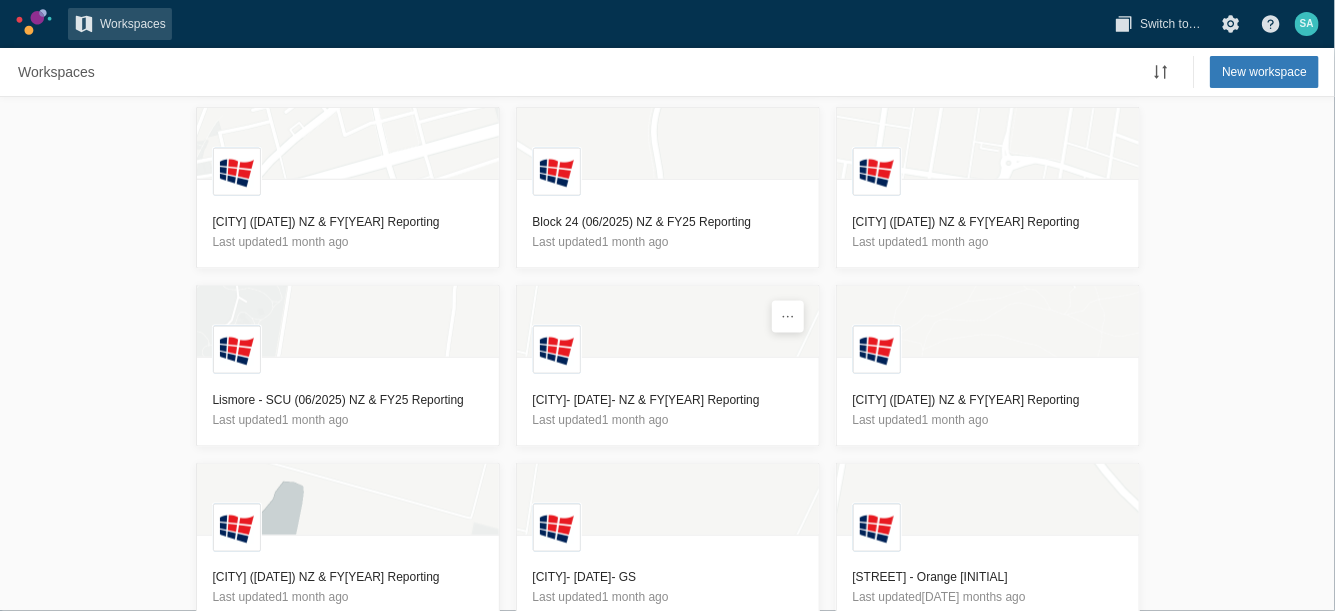 scroll, scrollTop: 1108, scrollLeft: 0, axis: vertical 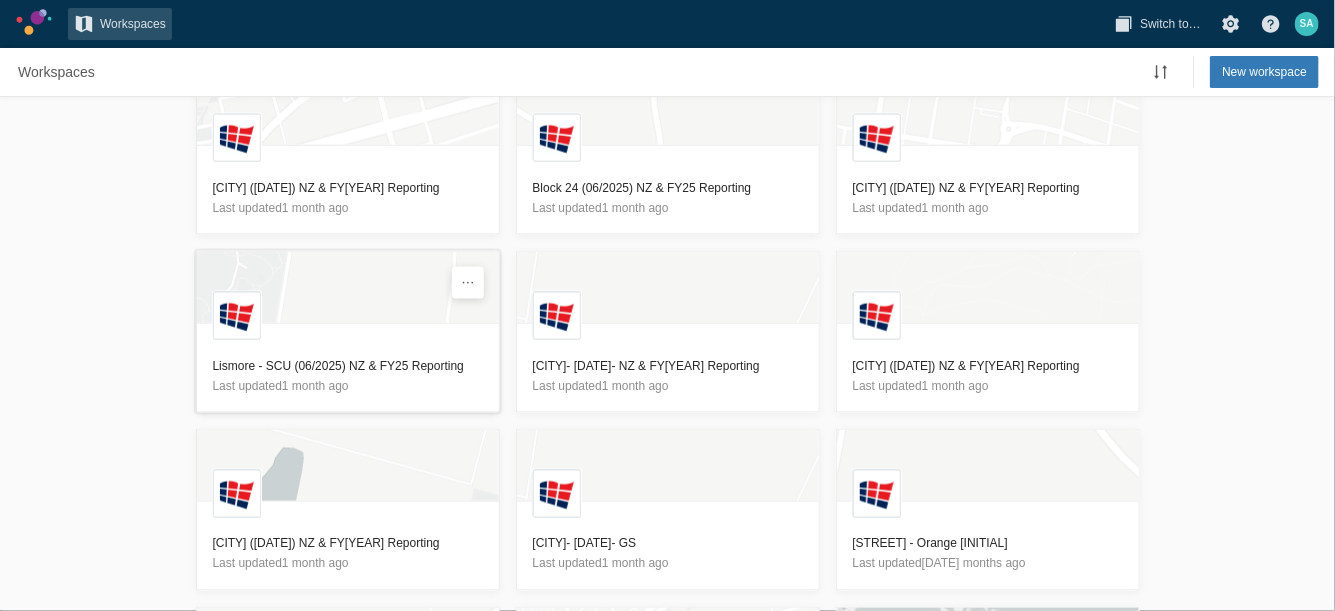 click on "Lismore - SCU (06/2025) NZ & FY25 Reporting" at bounding box center (348, 366) 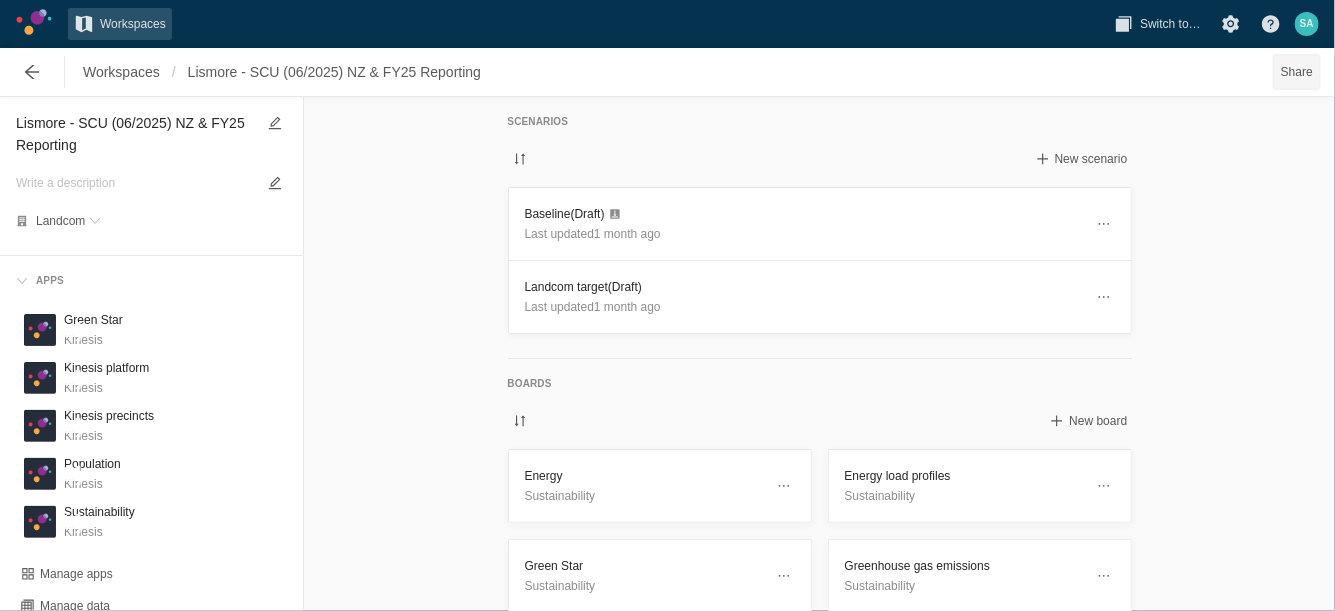 click on "Share" at bounding box center [1297, 72] 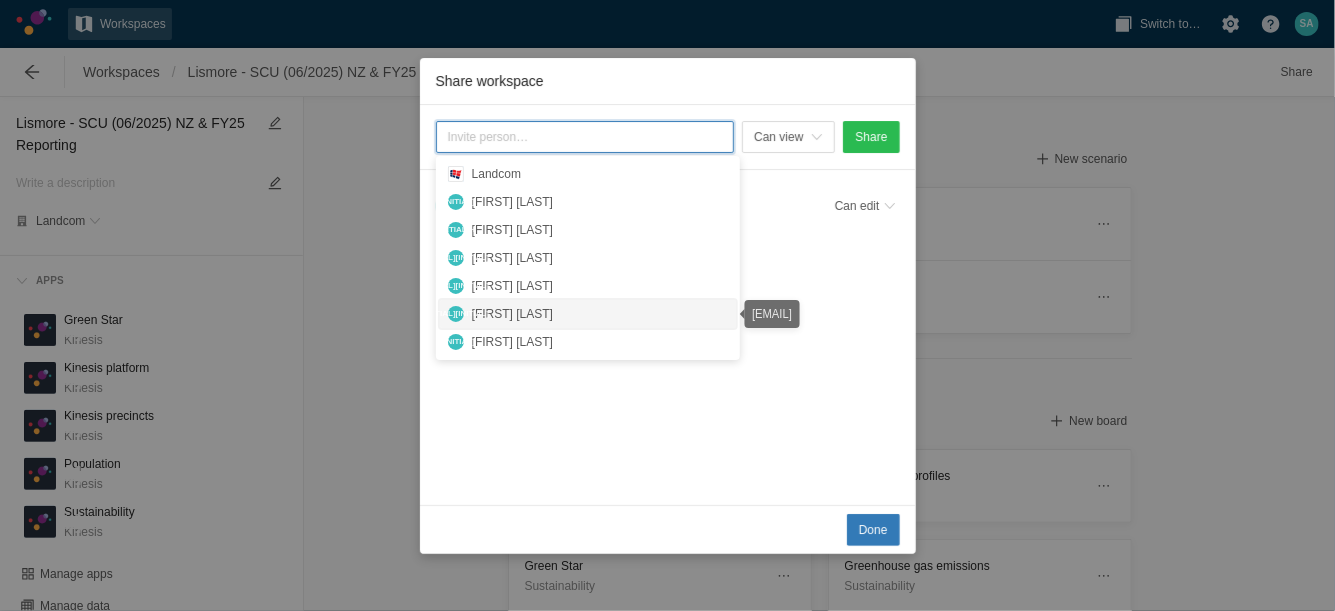 click on "[FIRST] [LAST]" at bounding box center (600, 314) 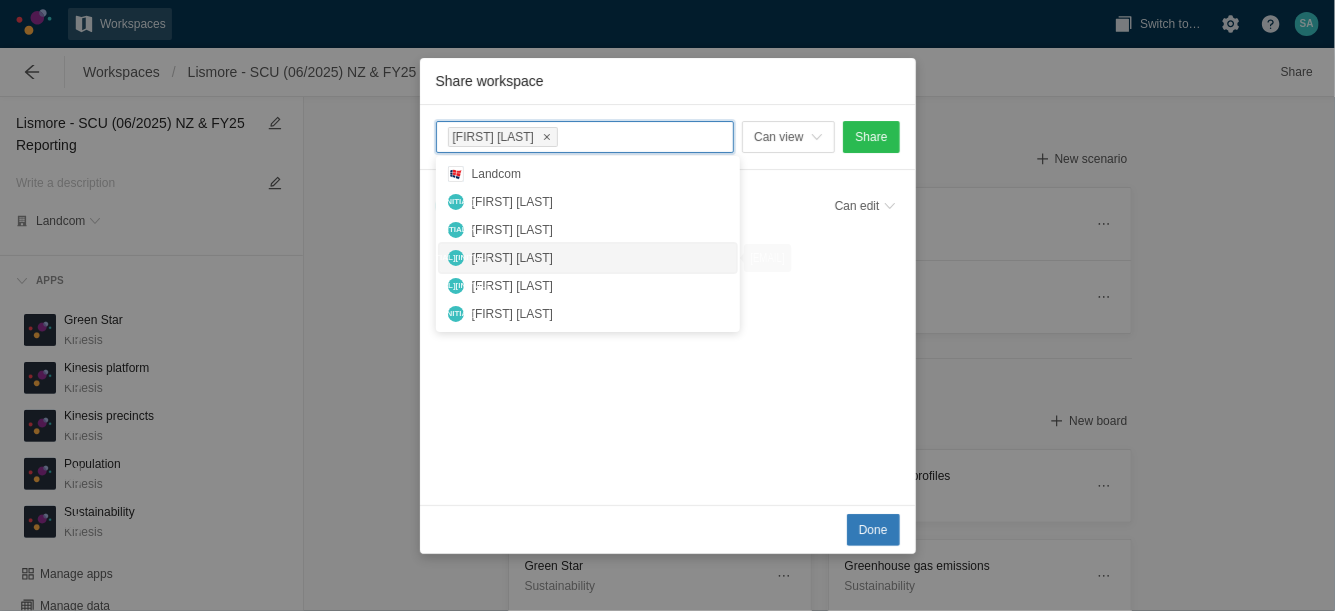 click on "[FIRST] [LAST]" at bounding box center [600, 258] 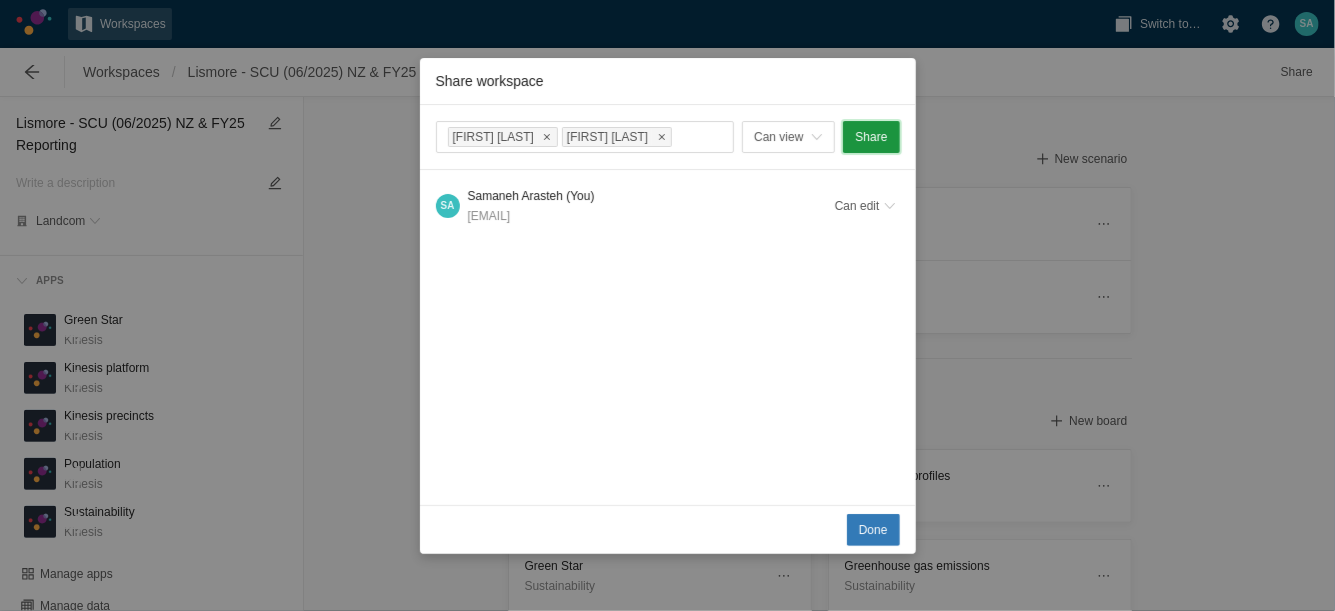 click on "Share" at bounding box center [871, 137] 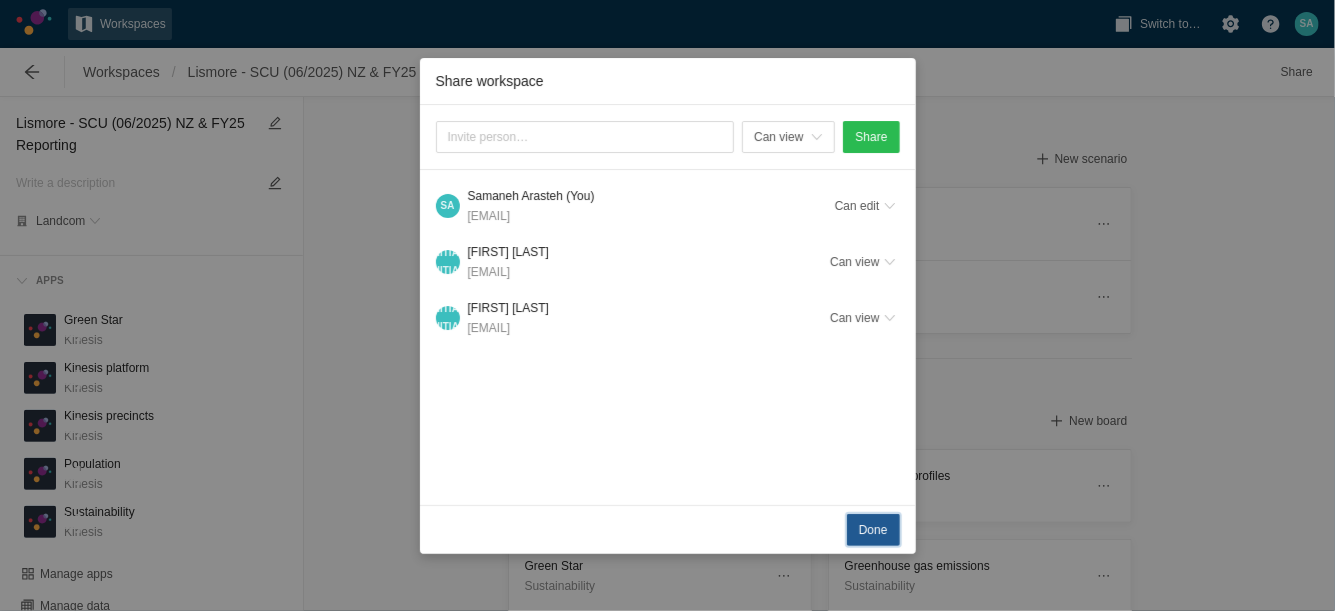click on "Done" at bounding box center (873, 530) 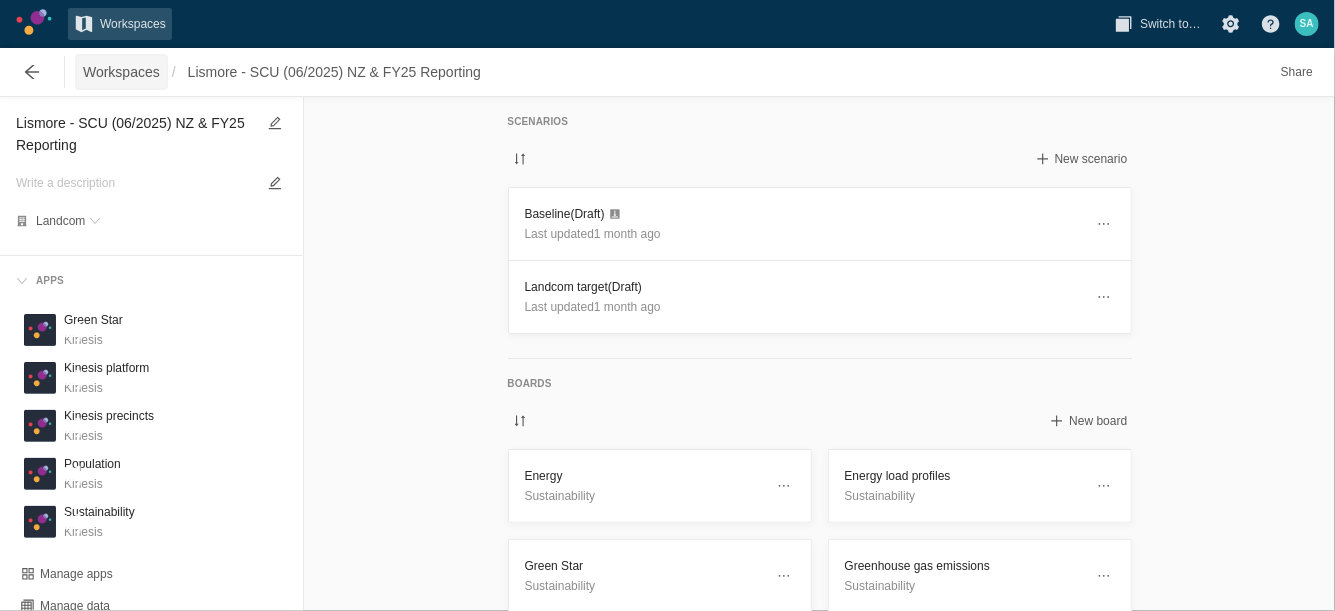 click on "Workspaces" at bounding box center (121, 72) 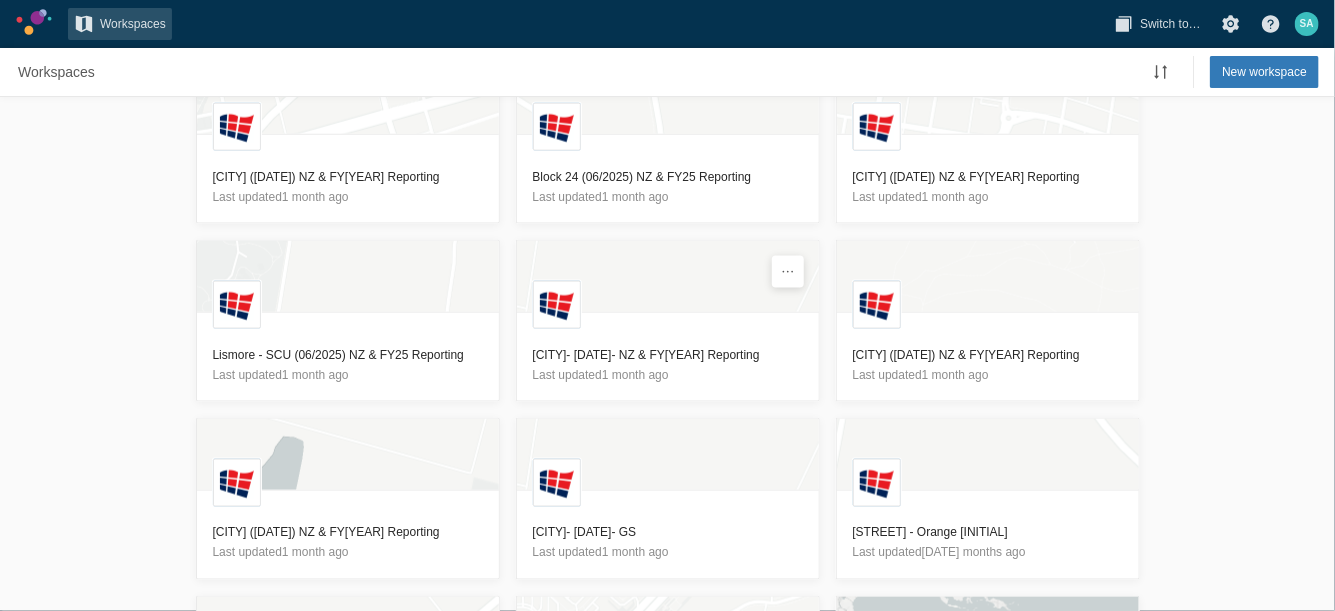 scroll, scrollTop: 1117, scrollLeft: 0, axis: vertical 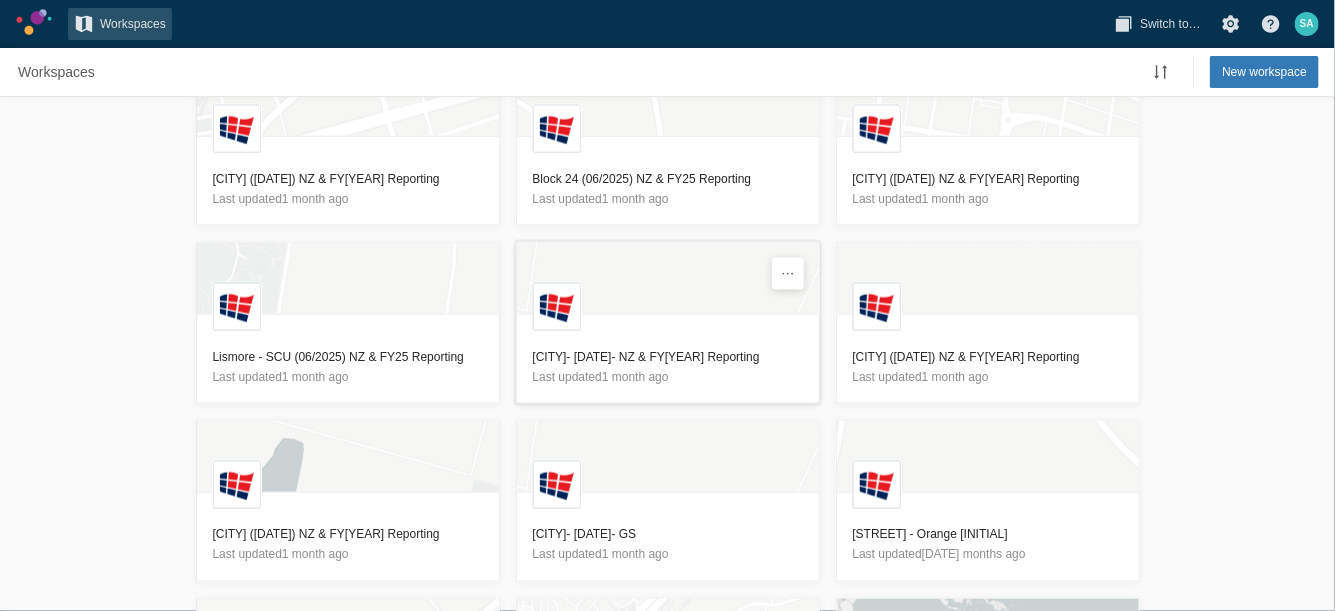 click on "[CITY]- [DATE]- NZ & FY[YEAR] Reporting" at bounding box center [668, 357] 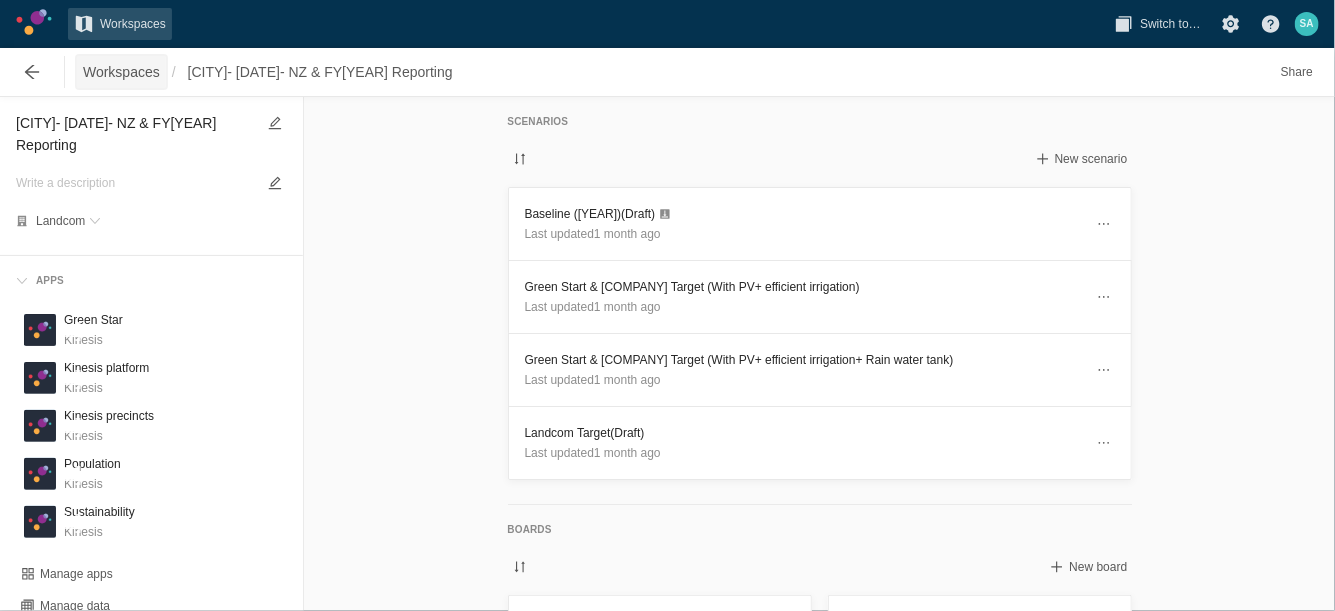 click on "Workspaces" at bounding box center [121, 72] 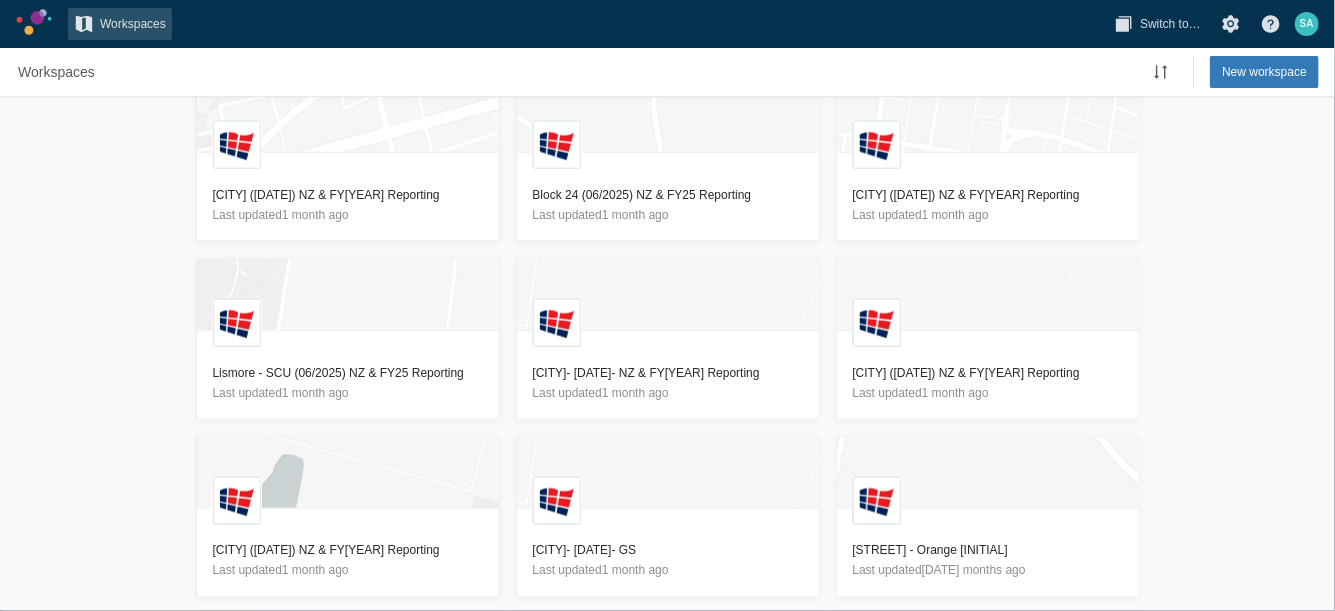 scroll, scrollTop: 1102, scrollLeft: 0, axis: vertical 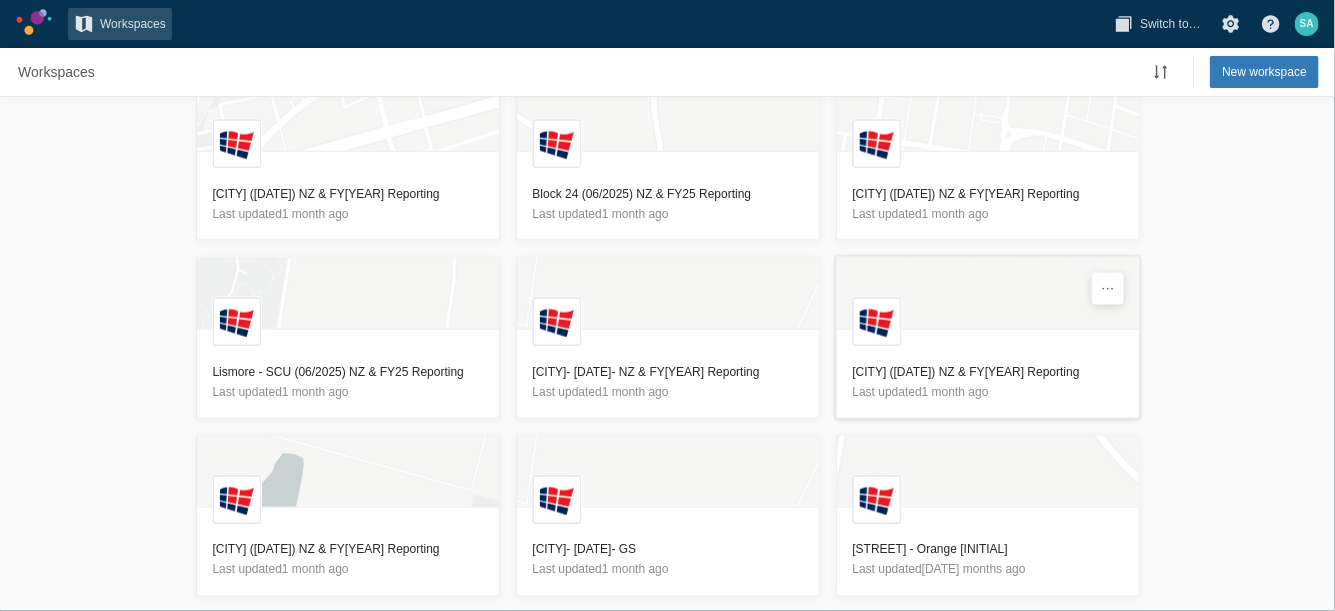 click on "[CITY] ([DATE]) NZ & FY[YEAR] Reporting" at bounding box center (988, 372) 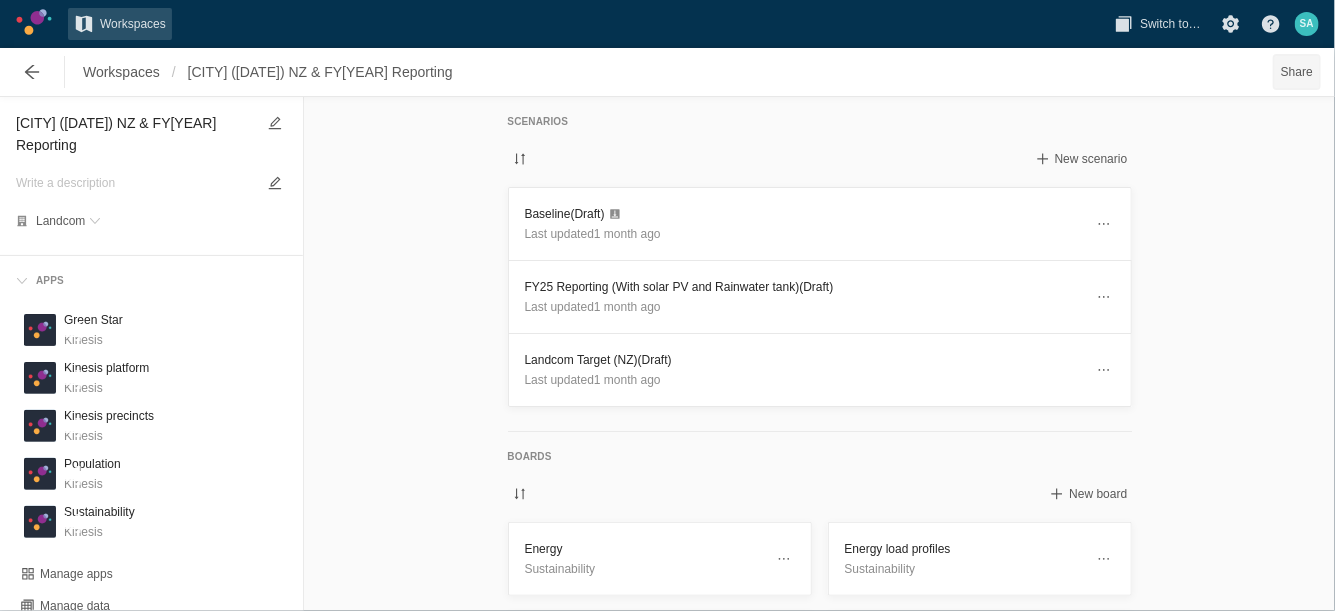 click on "Share" at bounding box center (1297, 72) 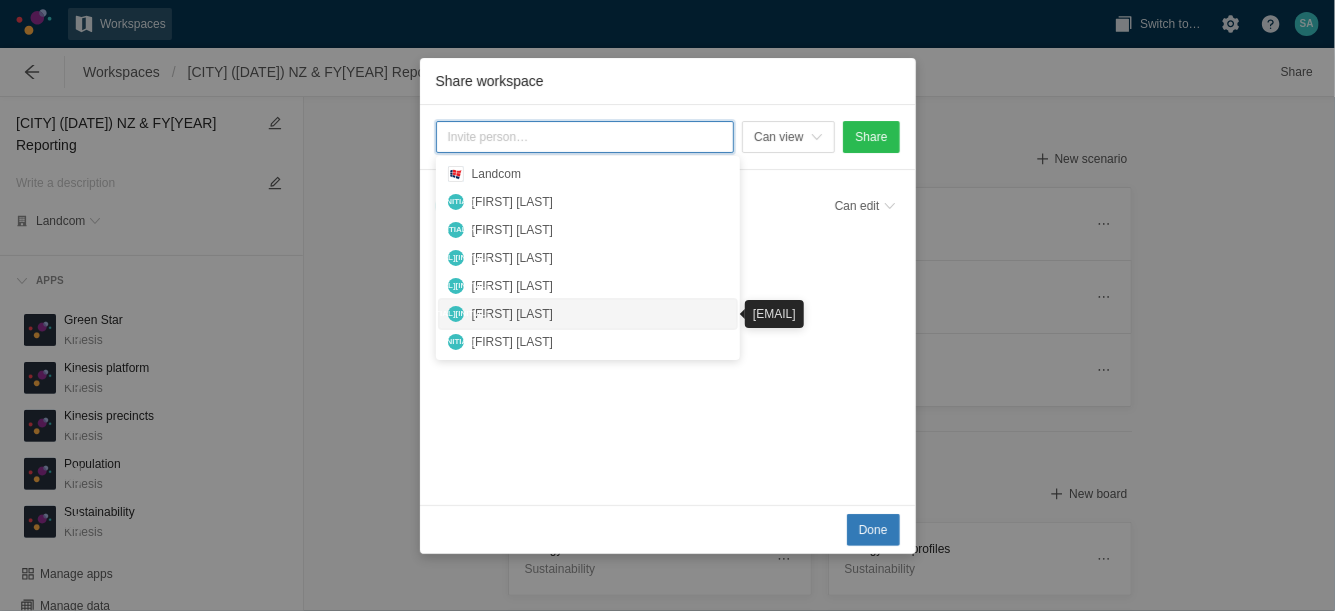 click on "[FIRST] [LAST]" at bounding box center (600, 314) 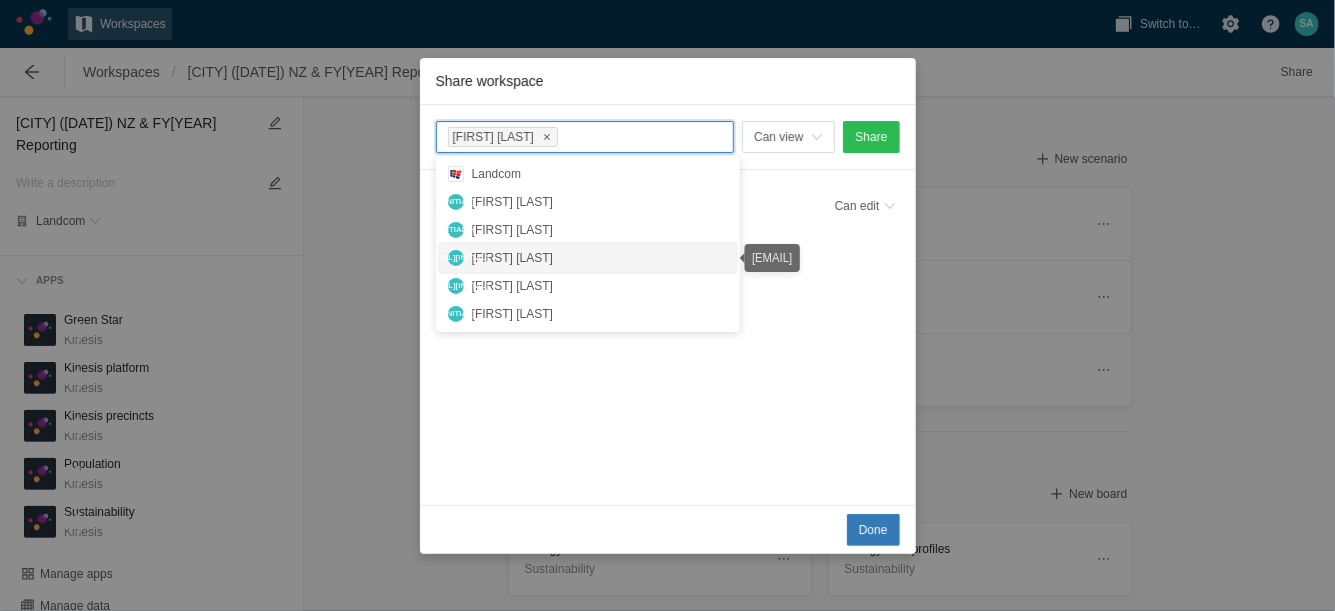 click on "M T [FIRST] [LAST]" at bounding box center [588, 258] 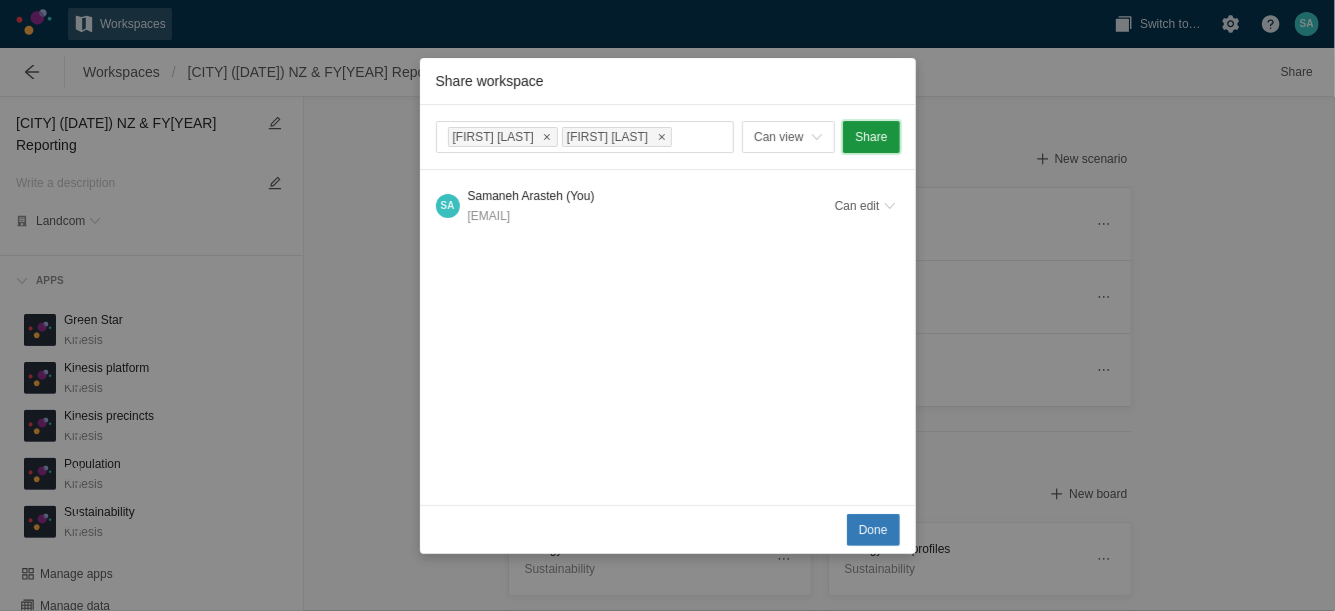 click on "Share" at bounding box center (871, 137) 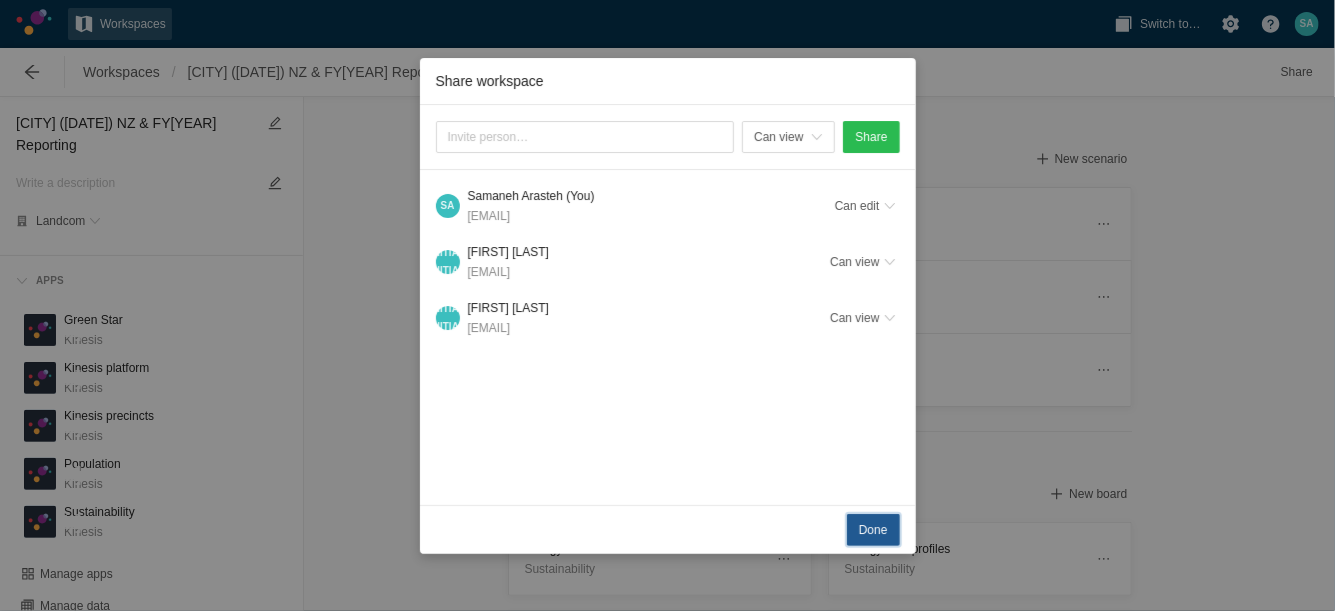 click on "Done" at bounding box center (873, 530) 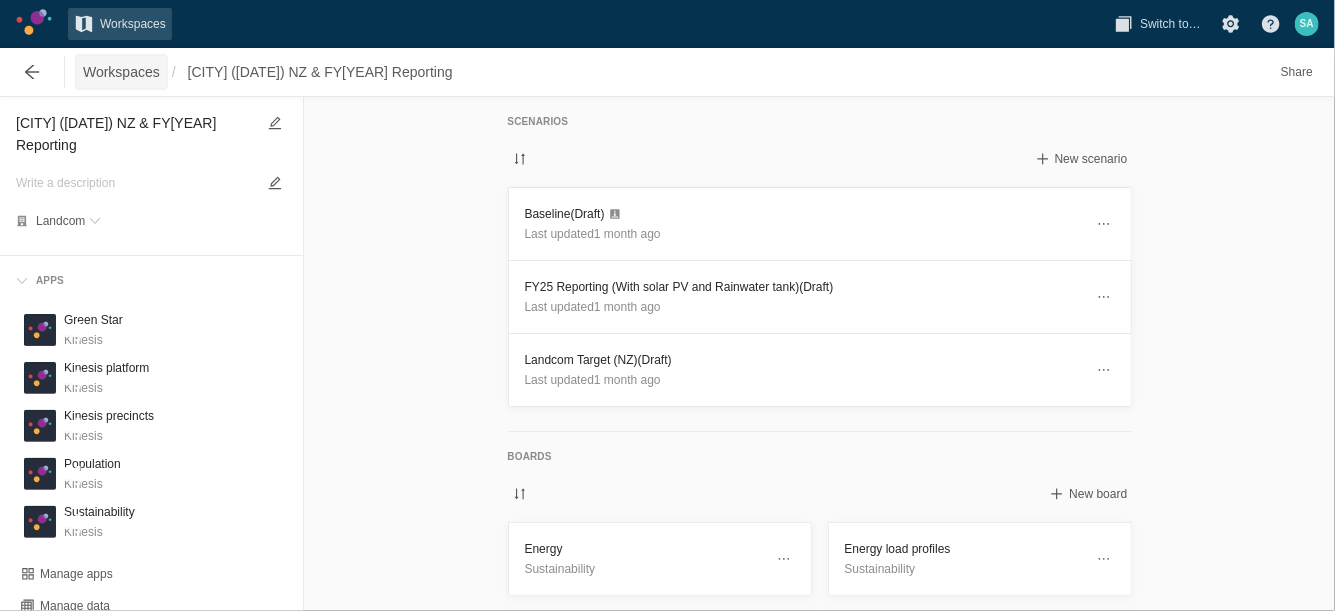 click on "Workspaces" at bounding box center [121, 72] 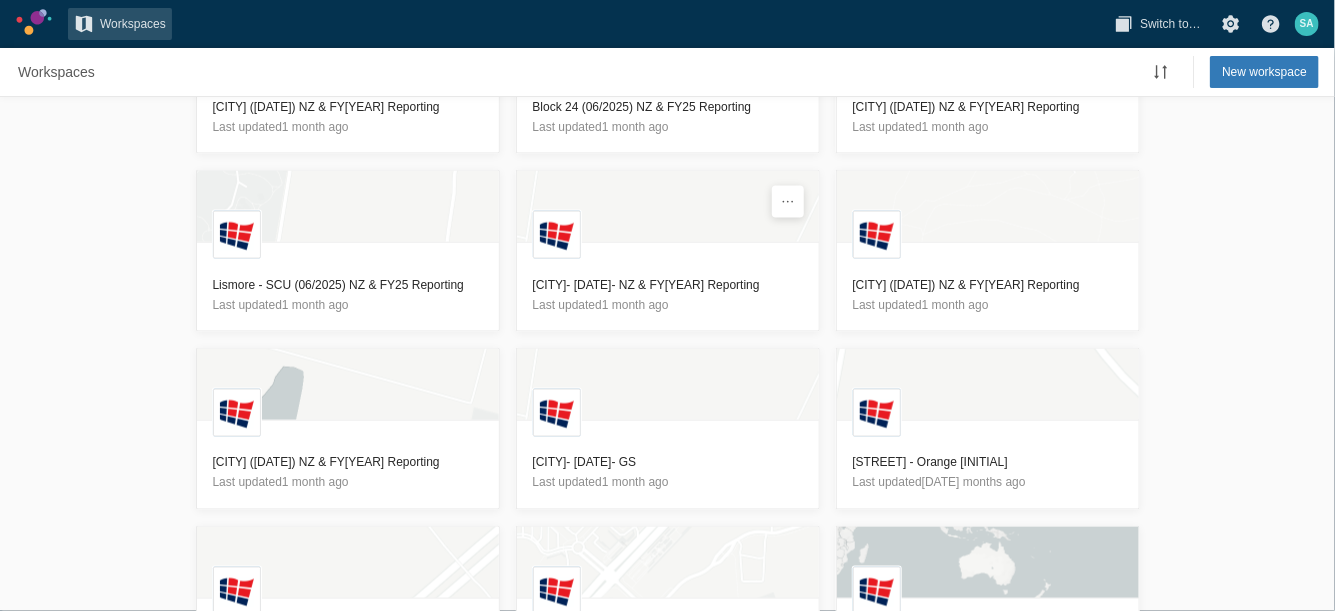 scroll, scrollTop: 1191, scrollLeft: 0, axis: vertical 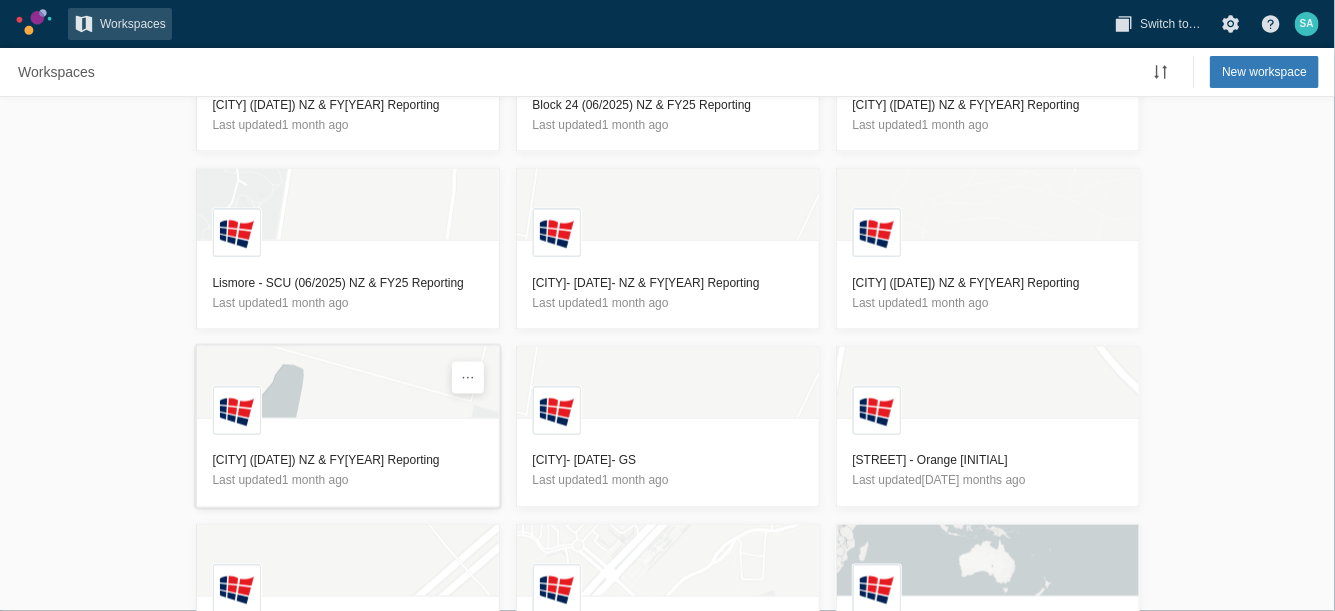 click on "[CITY] ([DATE]) NZ & FY[YEAR] Reporting" at bounding box center (348, 461) 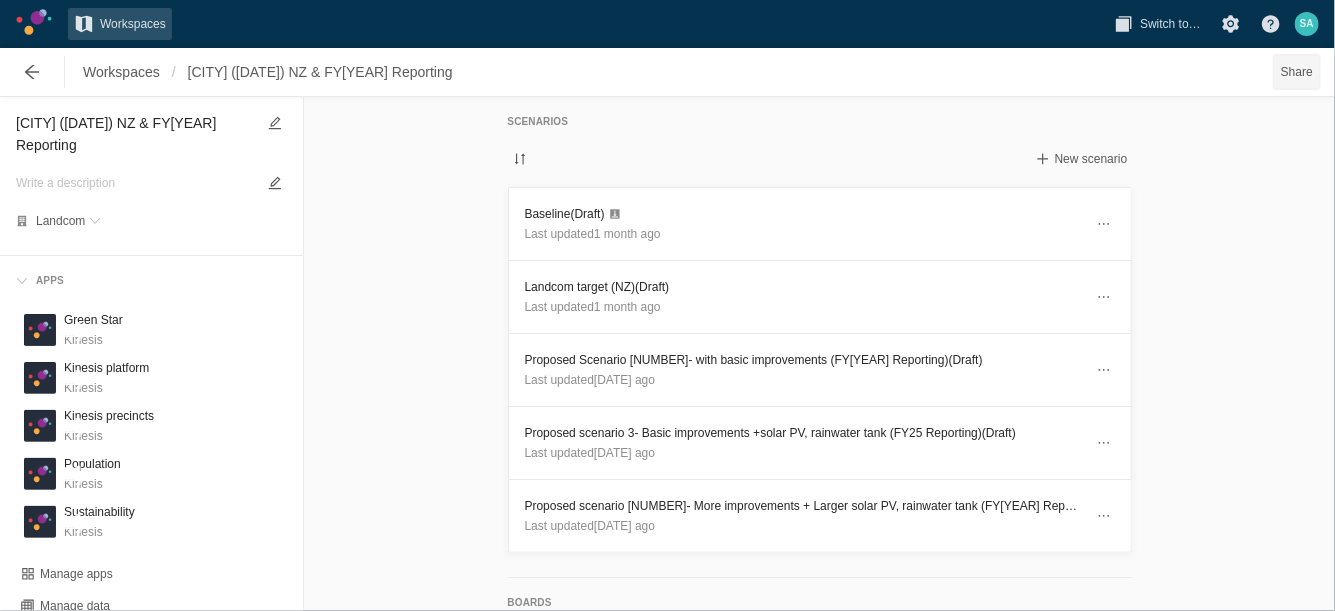 click on "Share" at bounding box center [1297, 72] 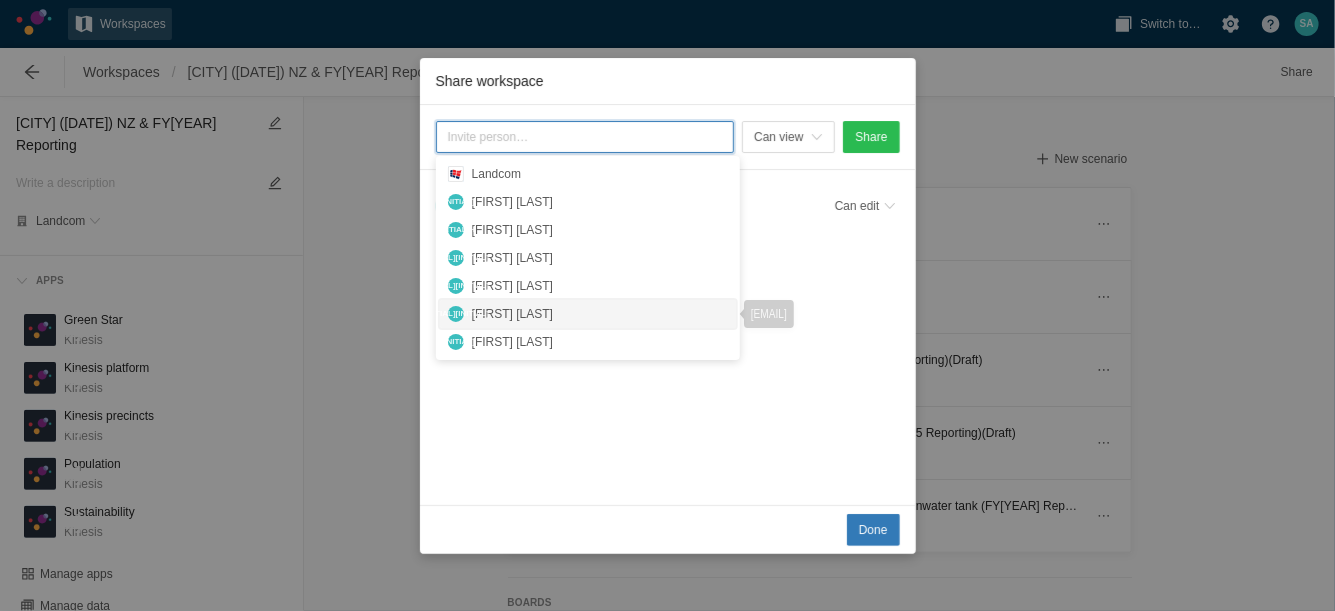 click on "[FIRST] [LAST]" at bounding box center (600, 314) 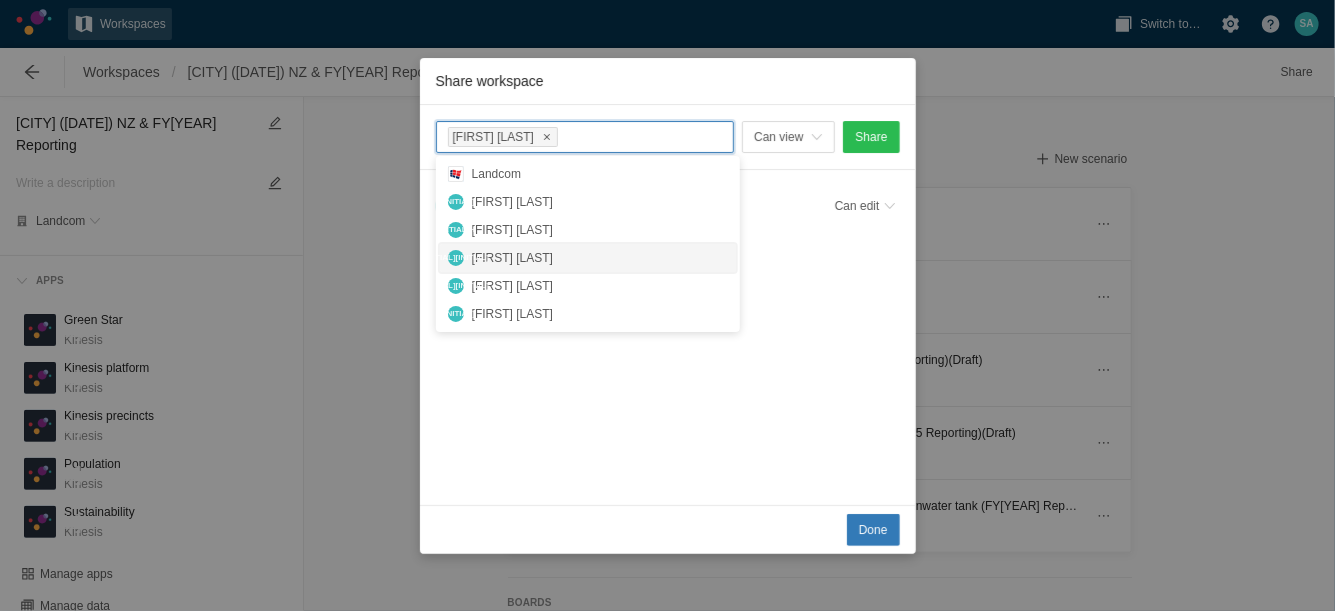 click on "[FIRST] [LAST]" at bounding box center (600, 258) 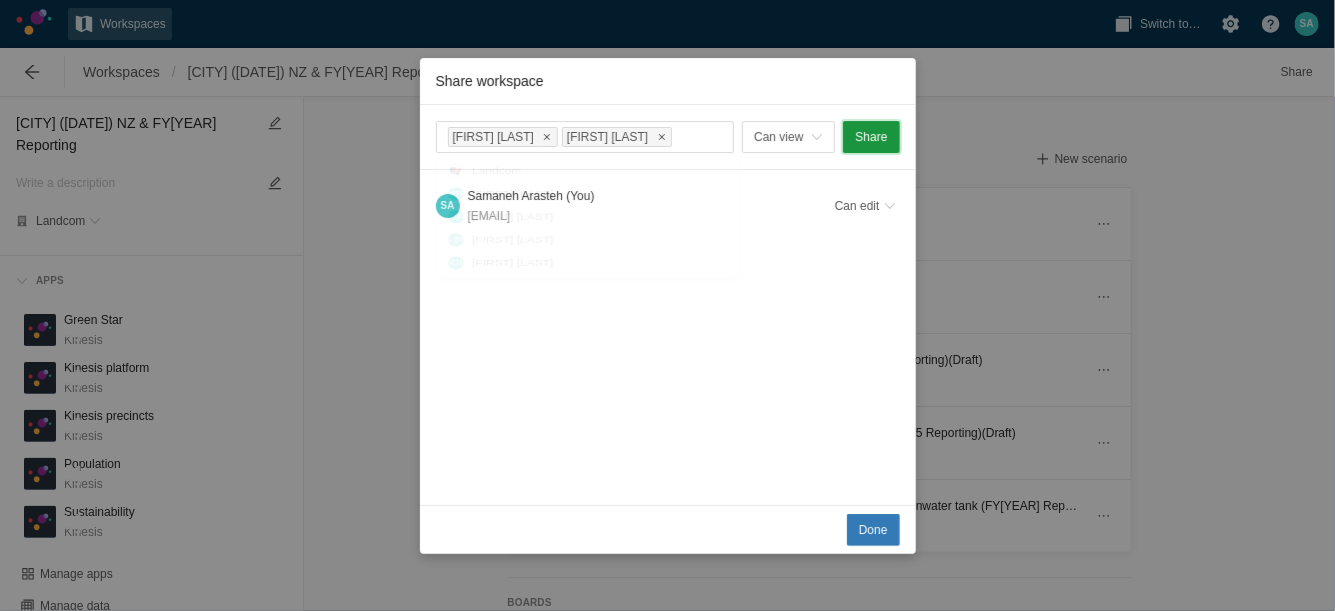 click on "Share" at bounding box center [871, 137] 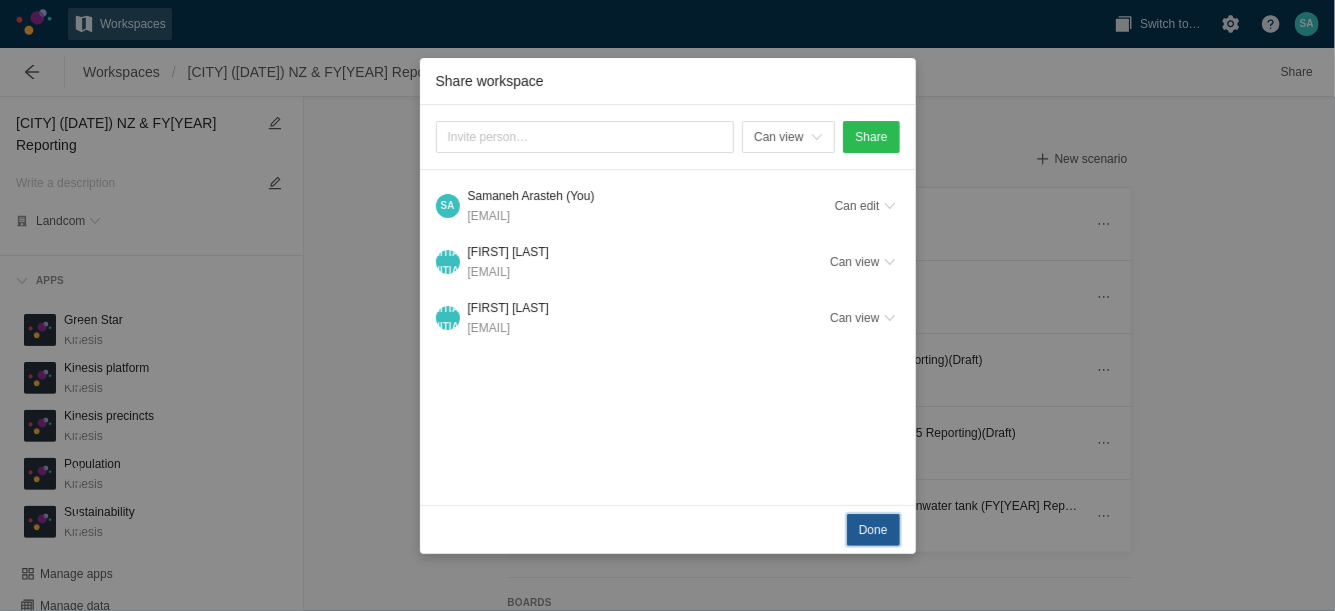 click on "Done" at bounding box center (873, 530) 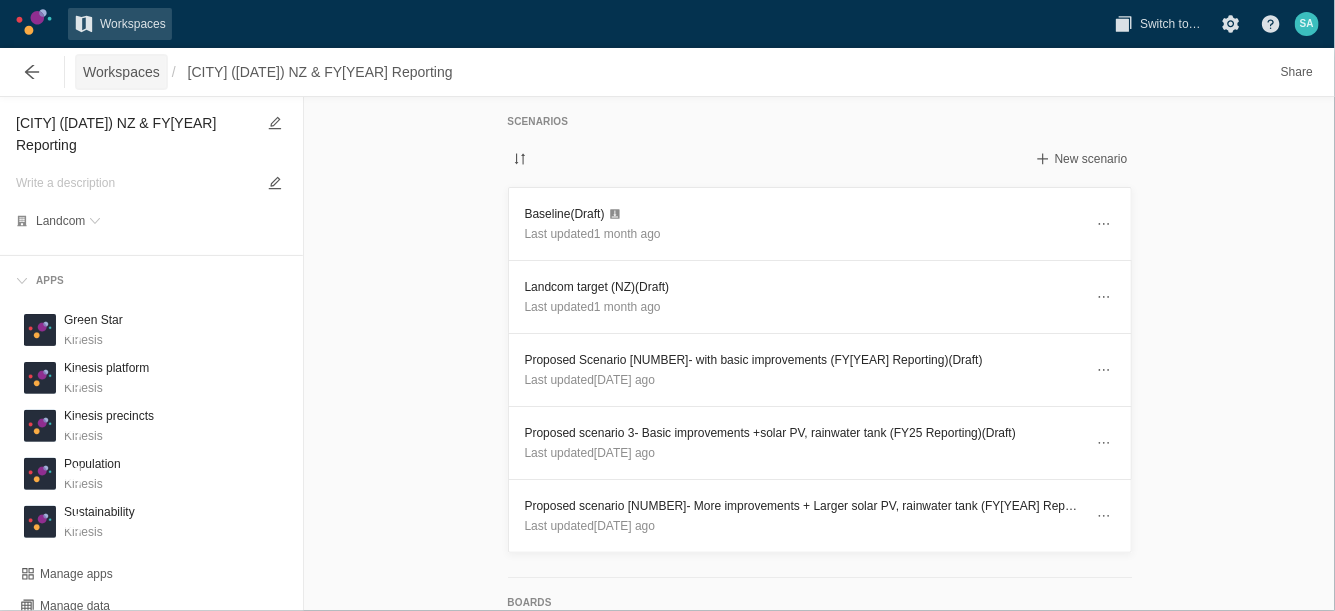 click on "Workspaces" at bounding box center [121, 72] 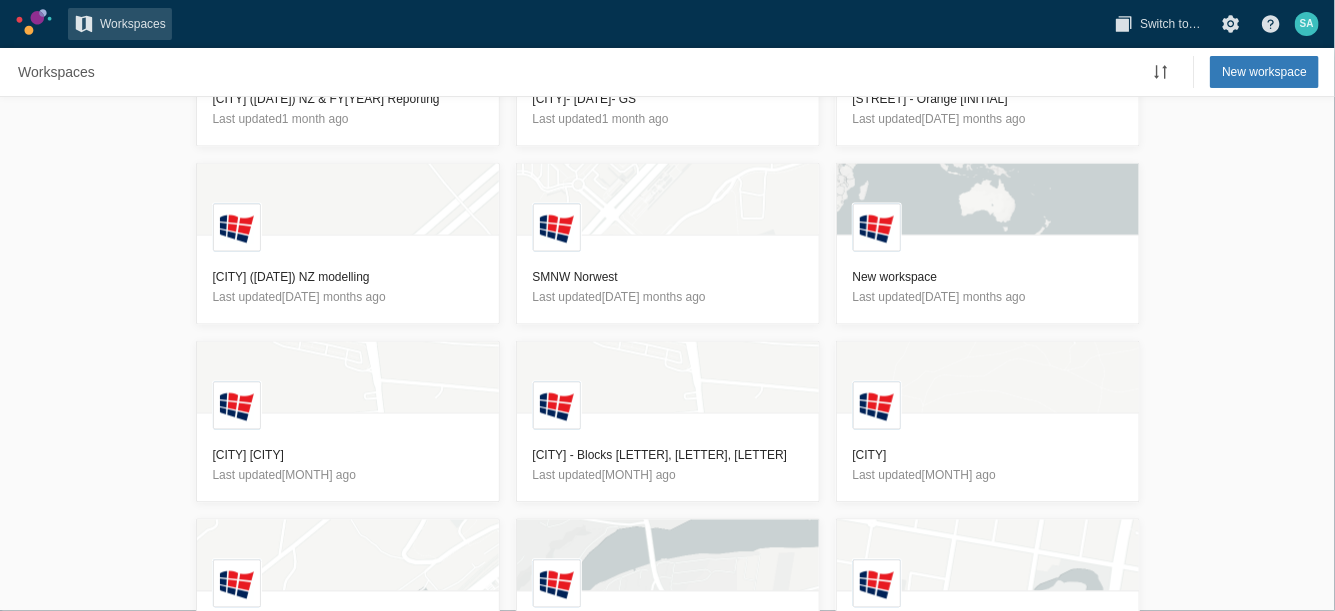 scroll, scrollTop: 1553, scrollLeft: 0, axis: vertical 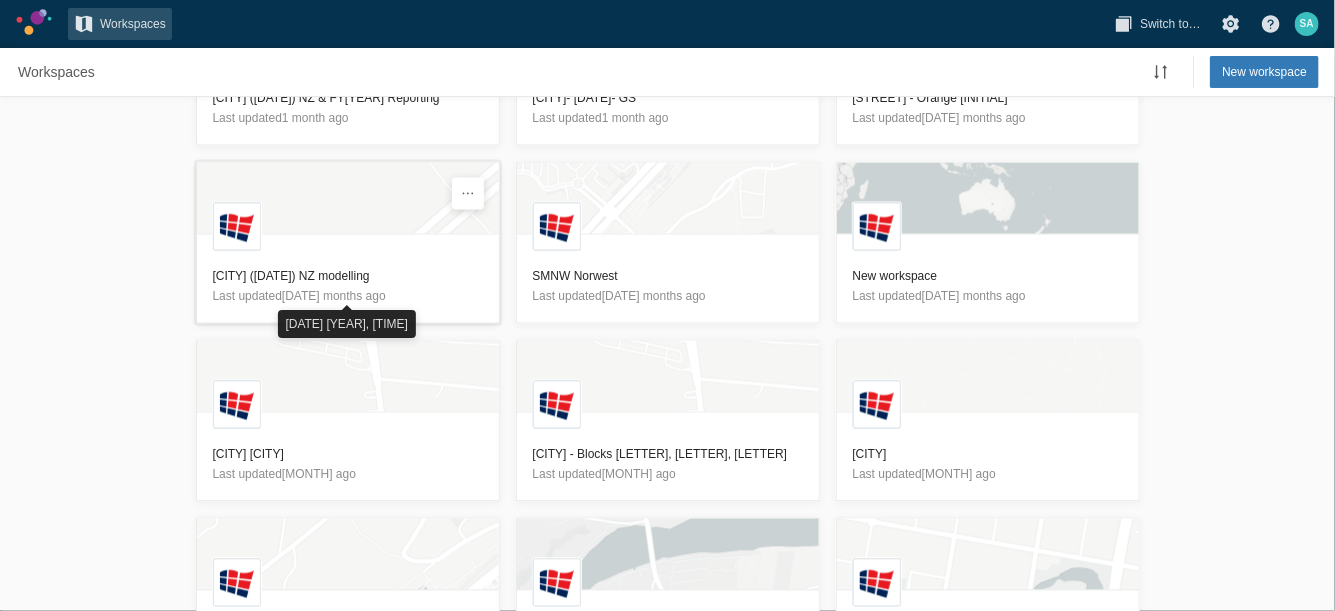 click on "[CITY] ([DATE]) NZ modelling" at bounding box center (348, 277) 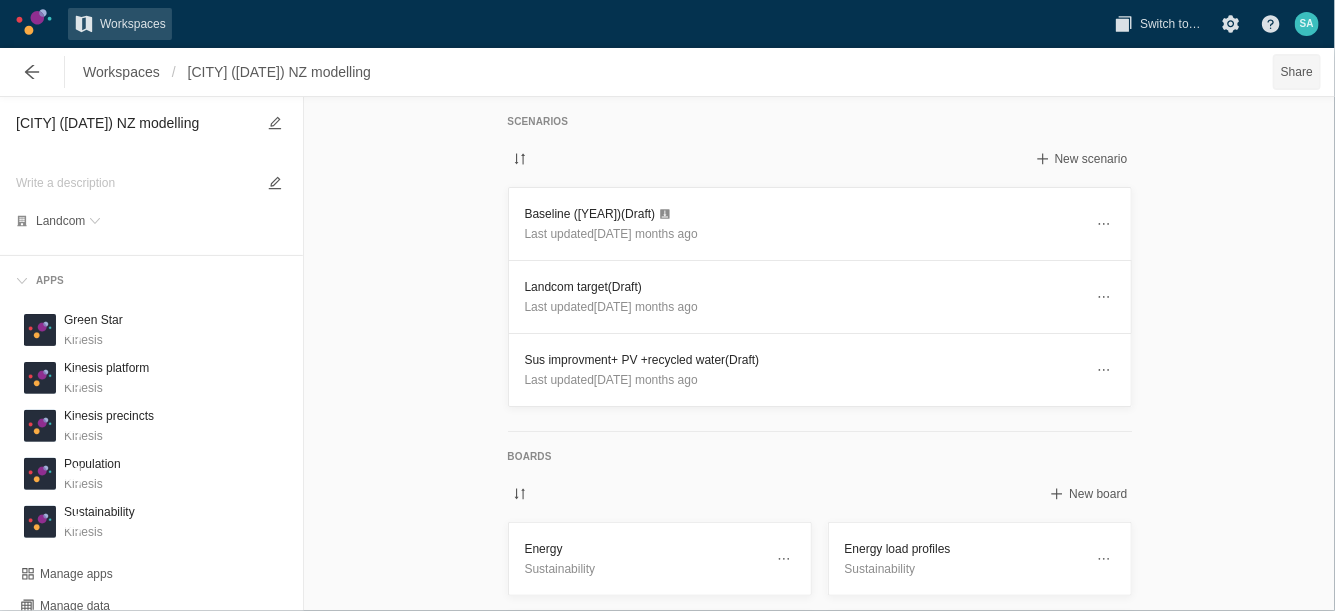 click on "Share" at bounding box center (1297, 72) 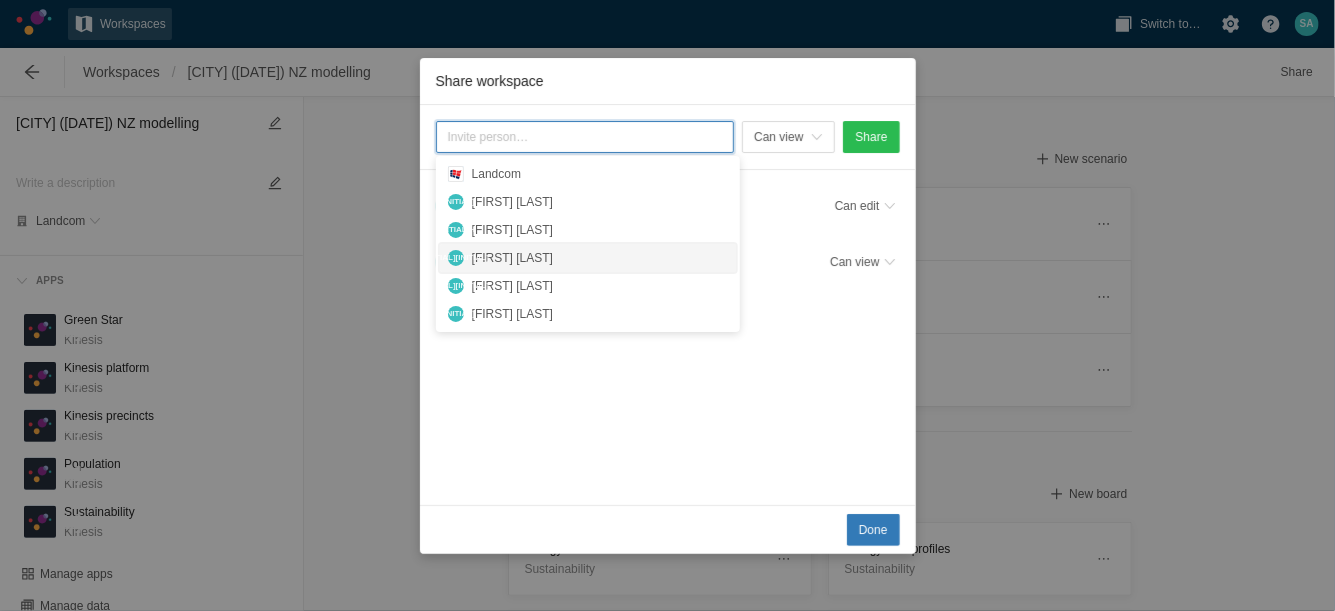 click on "[FIRST] [LAST]" at bounding box center (600, 258) 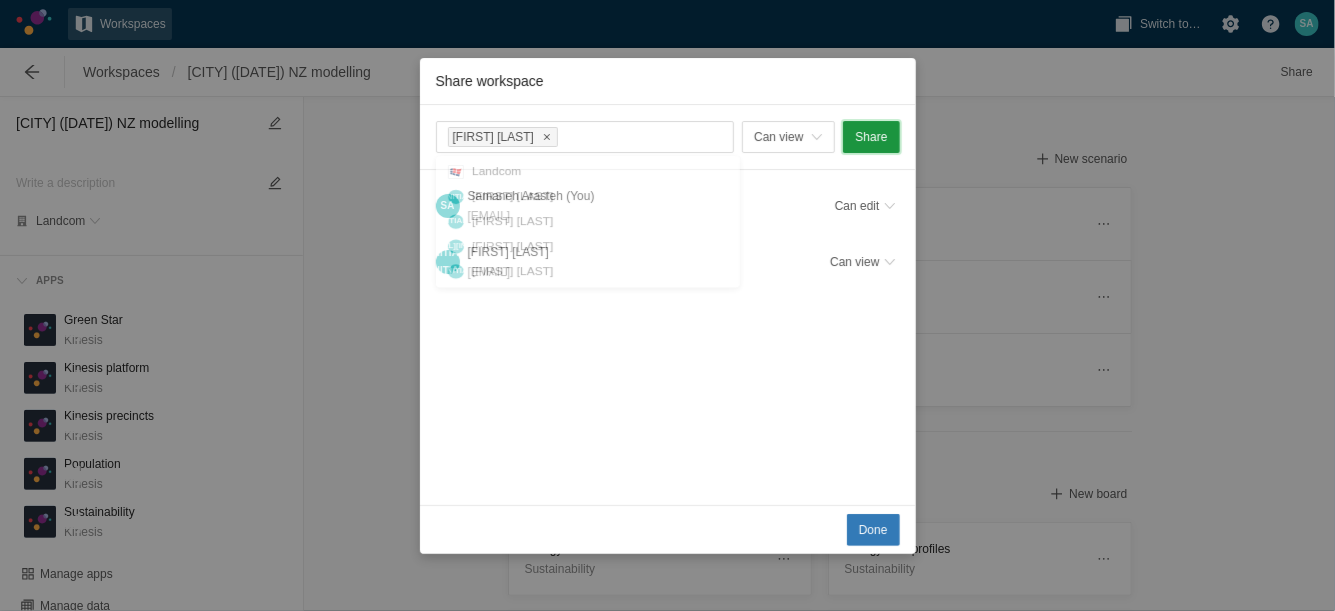 click on "Share" at bounding box center (871, 137) 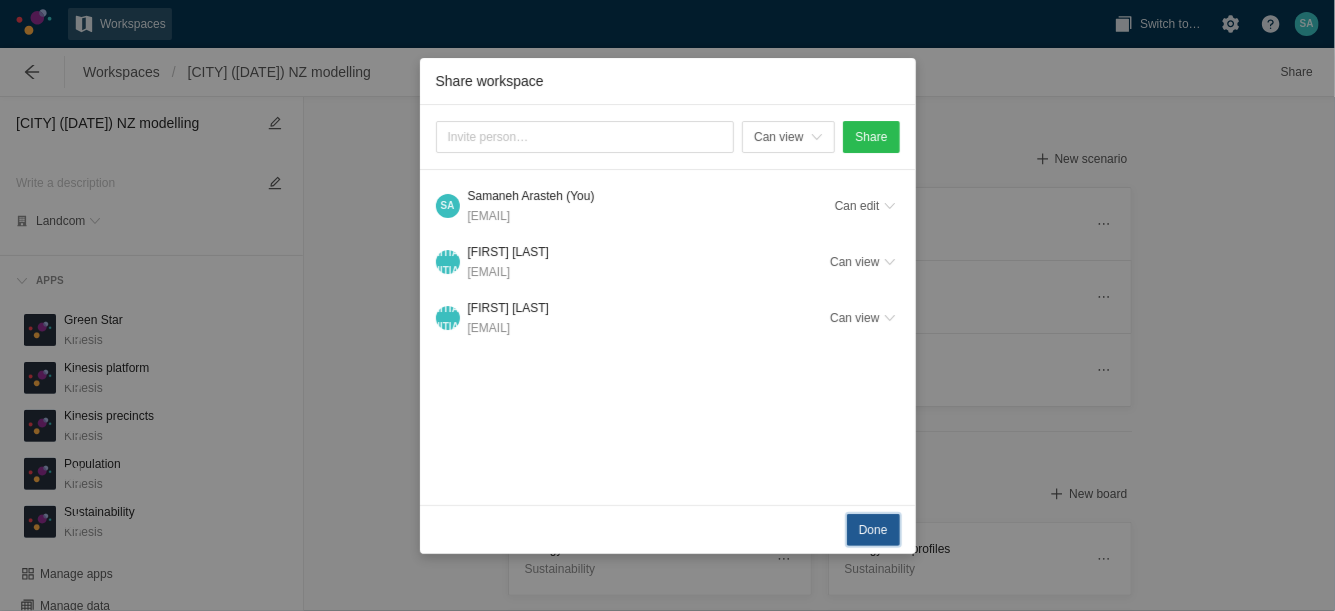 click on "Done" at bounding box center (873, 530) 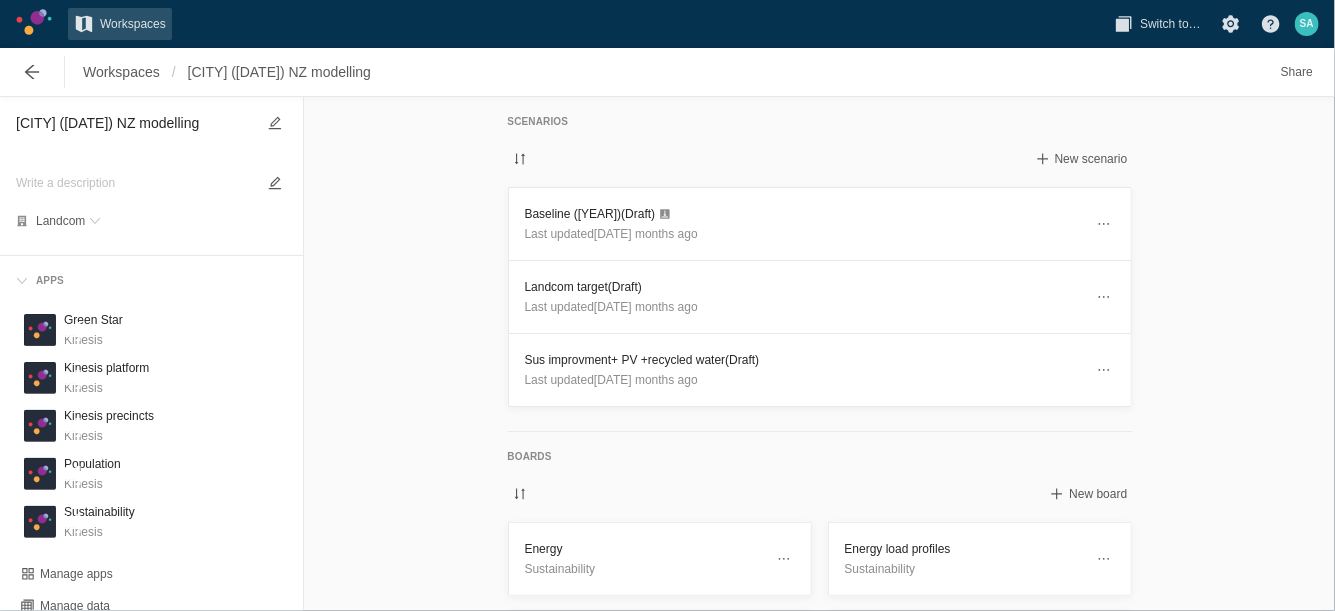 click on "Scenarios New scenario Baseline ([YEAR]) (Draft) Last updated [DATE] months ago [COMPANY] target (Draft) Last updated [DATE] months ago Sus improvment+ PV +recycled water (Draft) Last updated [DATE] months ago Boards New board Energy Sustainability Energy load profiles Sustainability Green Star Sustainability Greenhouse gas emissions Sustainability People Population Precinct overview Overview Water Sustainability" at bounding box center [819, 354] 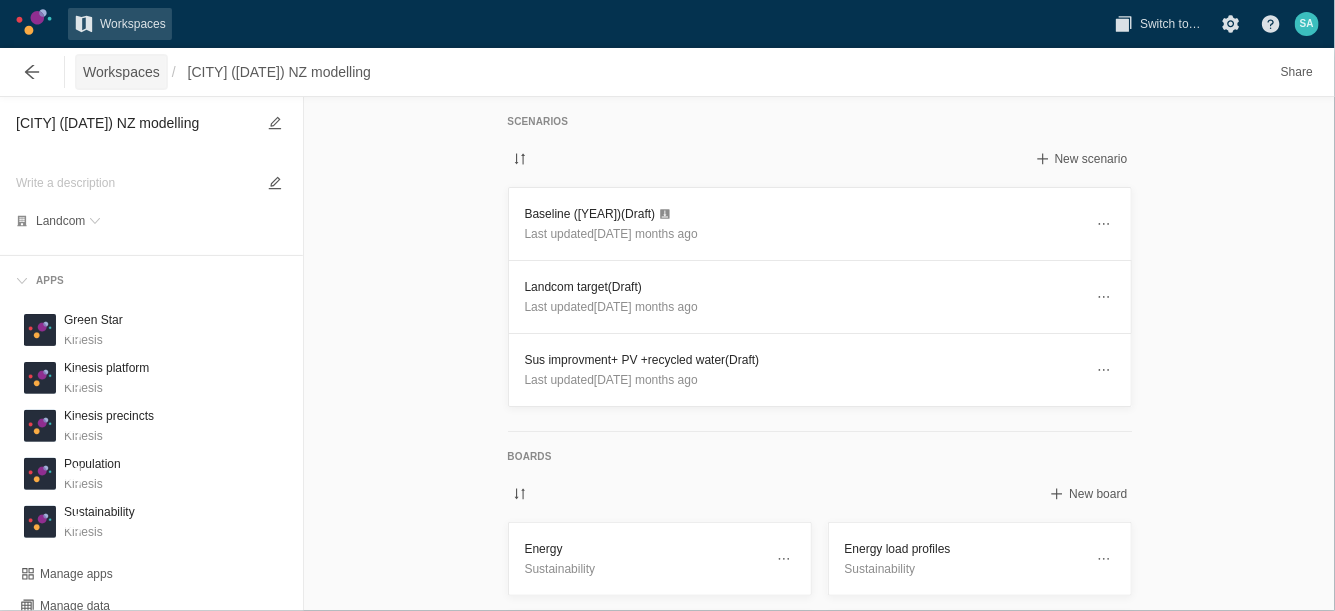 click on "Workspaces" at bounding box center (121, 72) 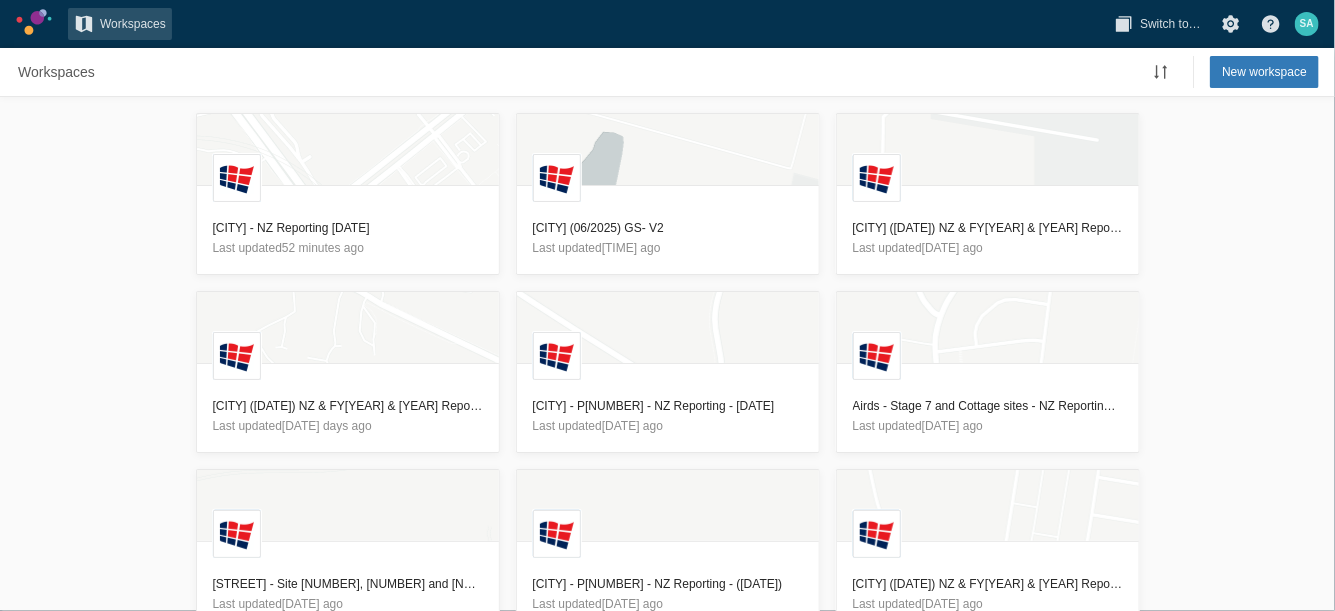 click on "L [CITY]- ([DATE]) NZ & FY[YEAR] & [YEAR] Reporting Last updated [DATE] days ago L [CITY] ([DATE]) GS Last updated [DATE] ago L Last updated L" at bounding box center (667, 354) 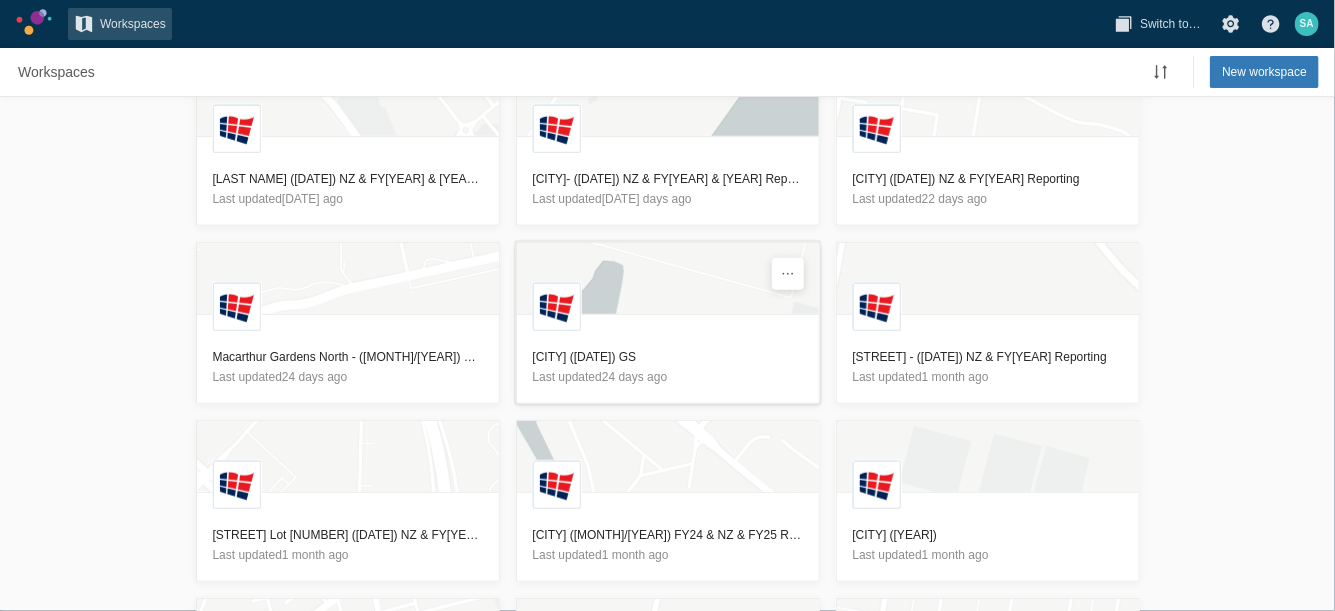 click on "[CITY] ([DATE]) GS" at bounding box center [668, 357] 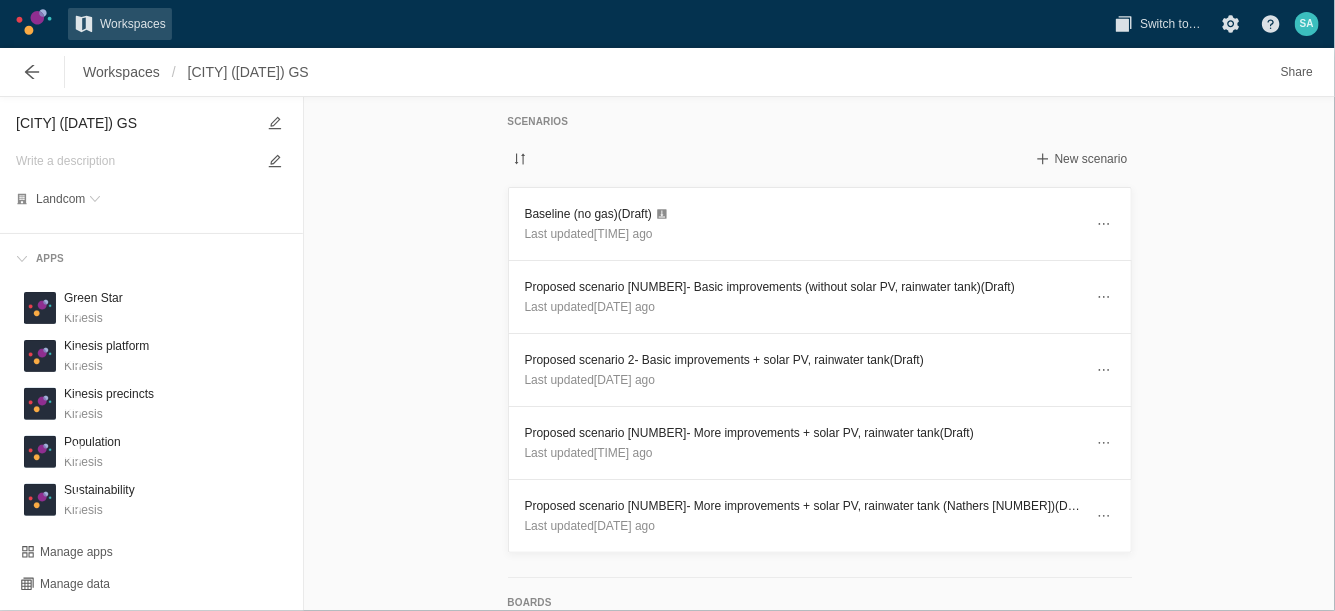 click on "Scenarios New scenario Baseline (no gas) (Draft) Last updated [TIME] ago Proposed scenario [NUMBER]- Basic improvements (without solar PV, rainwater tank) (Draft) Last updated [DATE] ago Proposed scenario [NUMBER]- Basic improvements + solar PV, rainwater tank (Draft) Last updated [DATE] ago Proposed scenario [NUMBER]- More improvements + solar PV, rainwater tank (Draft) Last updated [TIME] ago Proposed scenario [NUMBER]- More improvements + solar PV, rainwater tank (Nathers [NUMBER]) (Draft) Last updated [DATE] ago Boards New board Energy Sustainability Energy load profiles Sustainability Green Star Sustainability Greenhouse gas emissions Sustainability People Population Precinct overview Overview Water Sustainability" at bounding box center (819, 354) 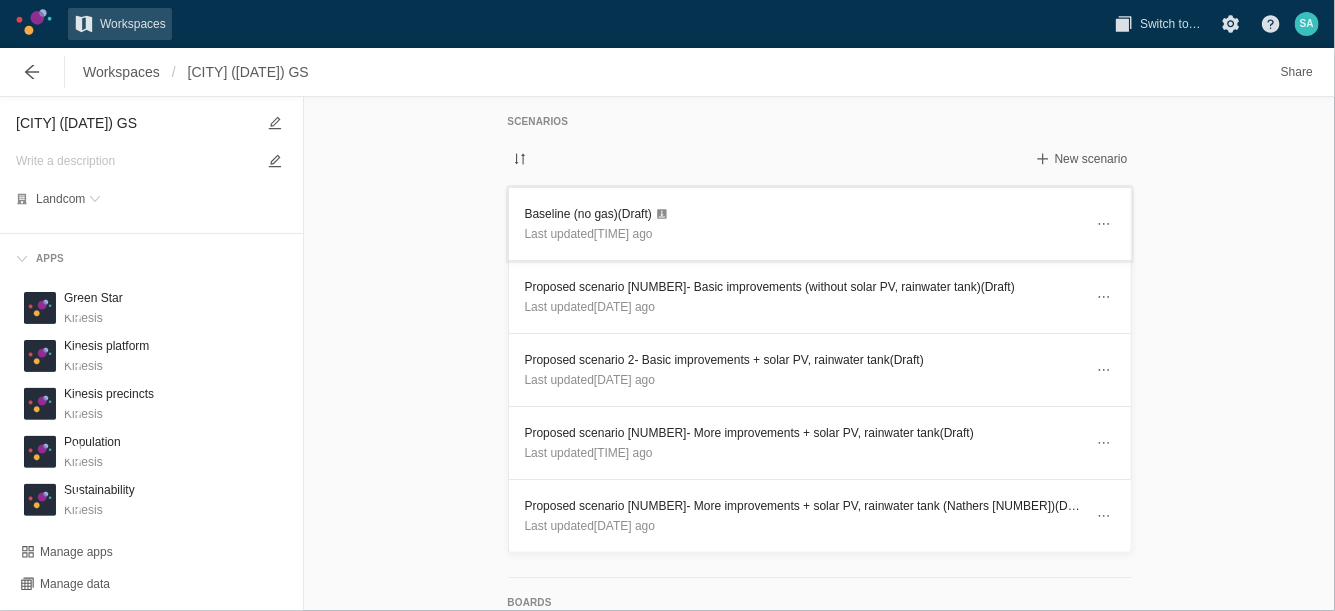 click on "Baseline (no gas) (Draft) Last updated [TIME] ago" at bounding box center (820, 224) 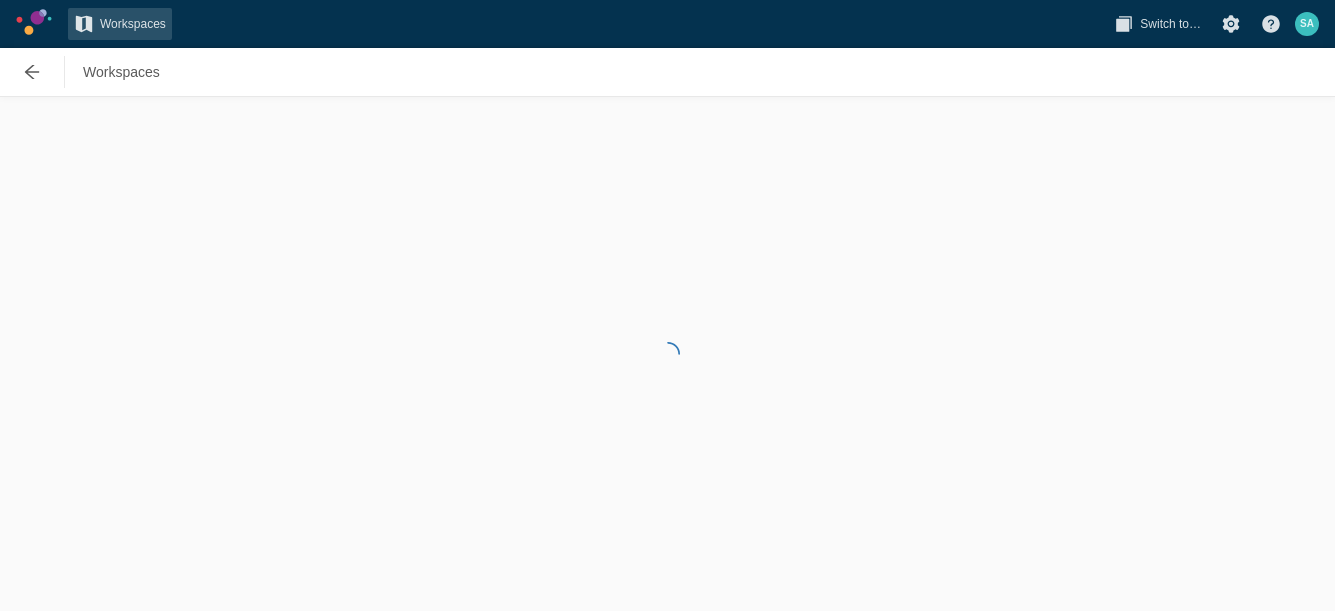scroll, scrollTop: 0, scrollLeft: 0, axis: both 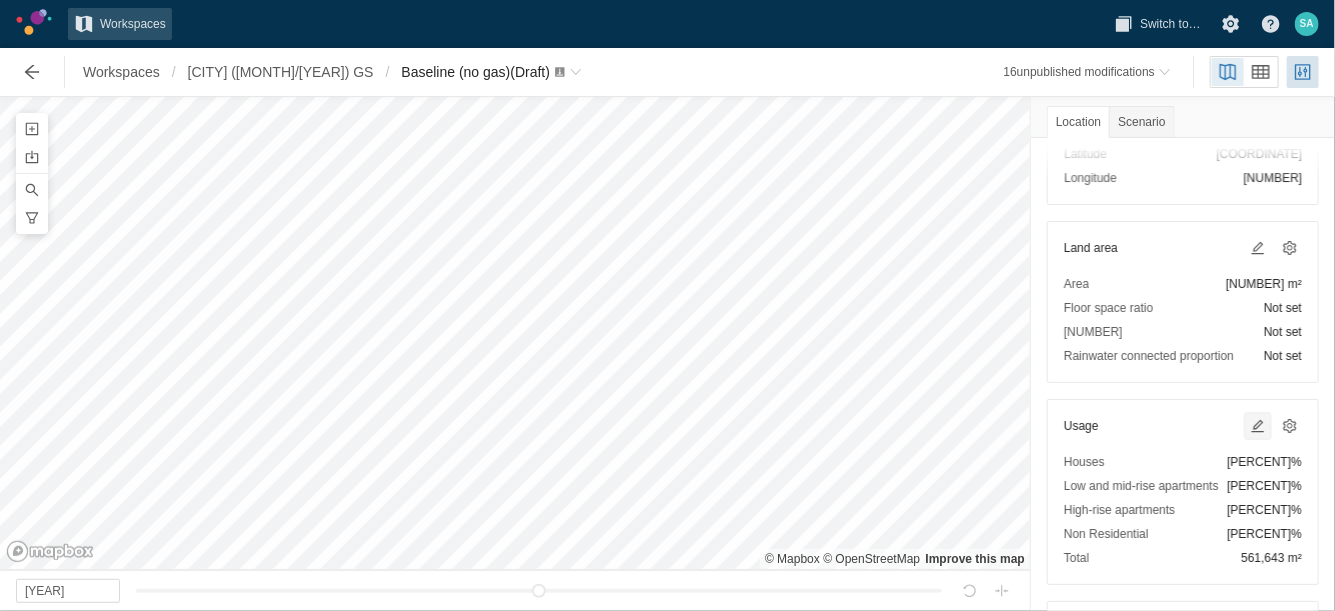 click at bounding box center [1258, 426] 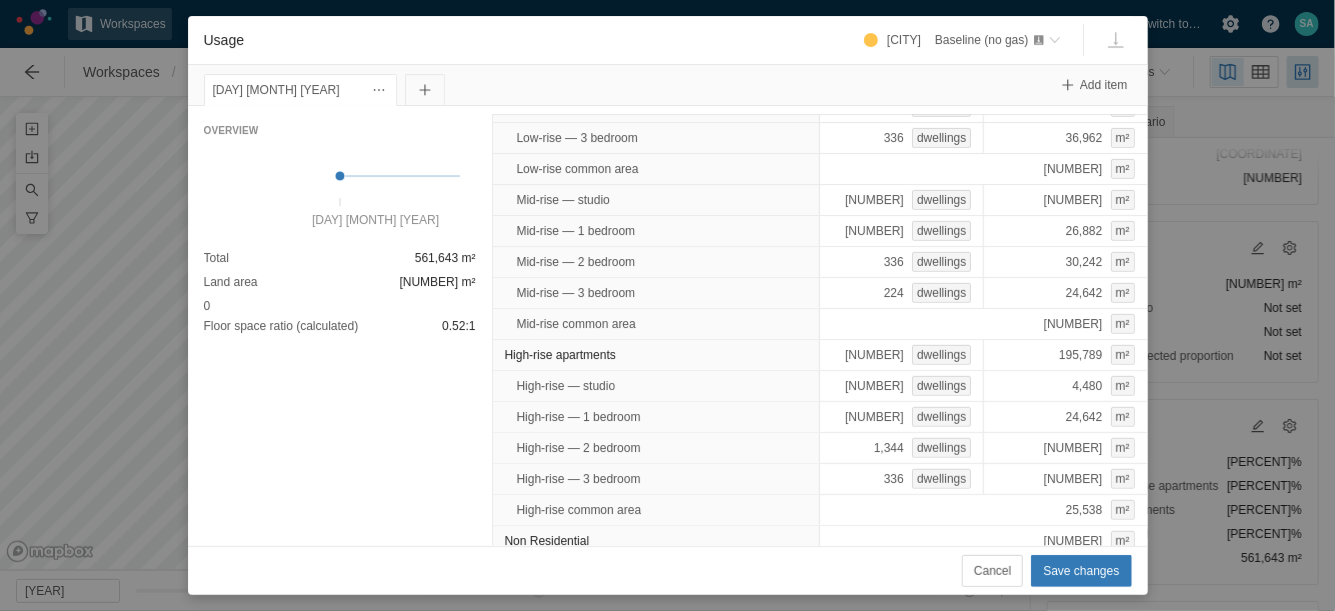 scroll, scrollTop: 306, scrollLeft: 0, axis: vertical 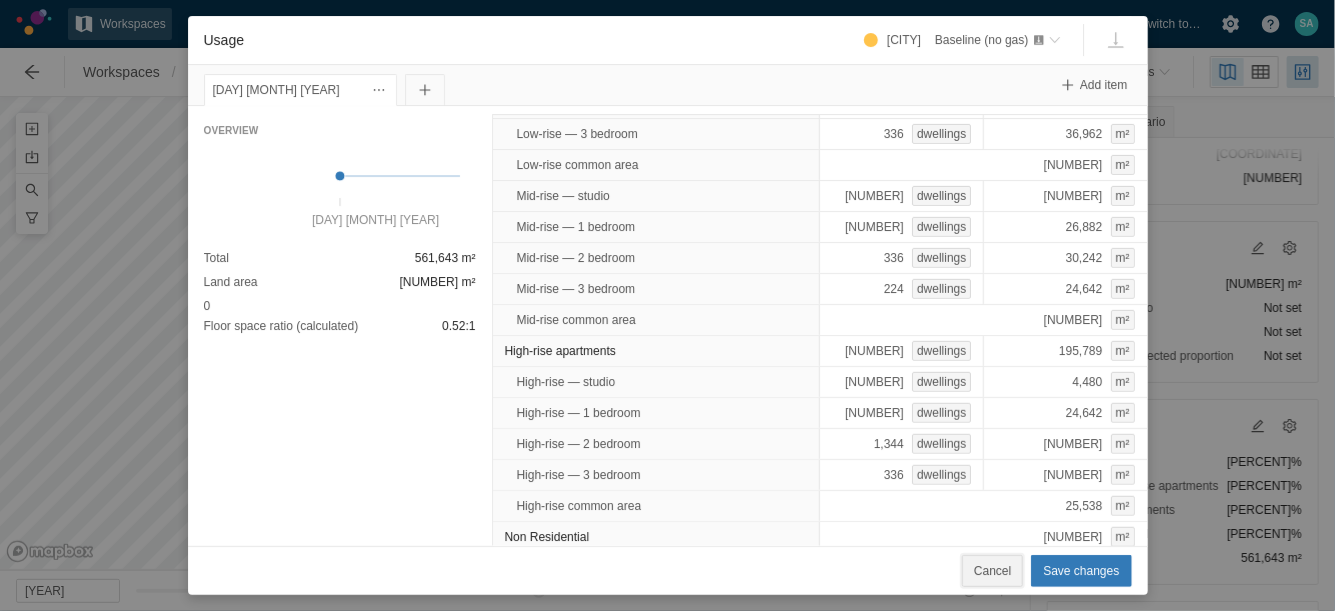 click on "Cancel" at bounding box center (992, 571) 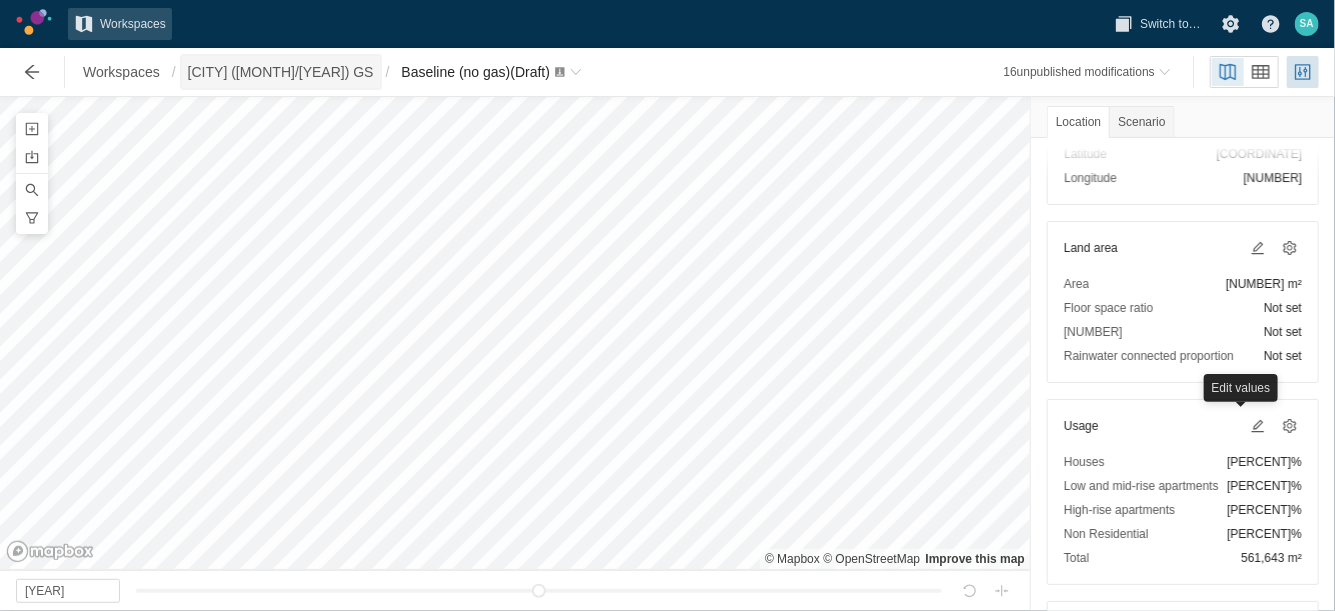 click on "[CITY] (06/2025) GS" at bounding box center [281, 72] 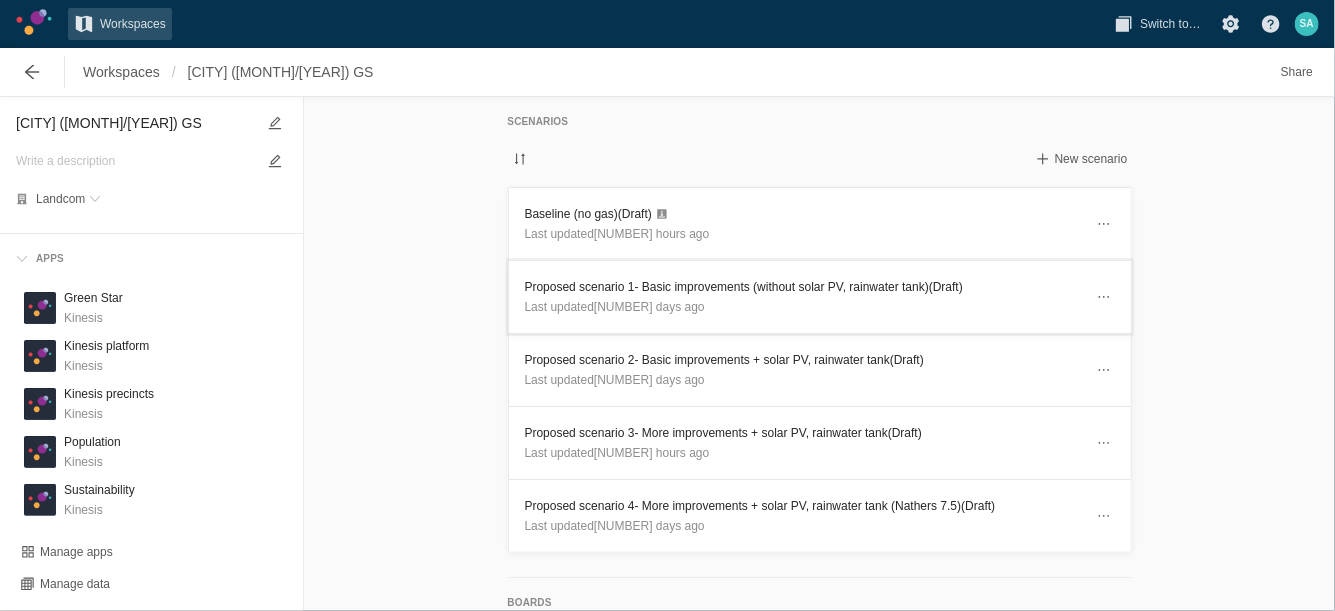 click on "Proposed scenario 1- Basic improvements (without solar PV, rainwater tank)  (Draft)" at bounding box center [804, 287] 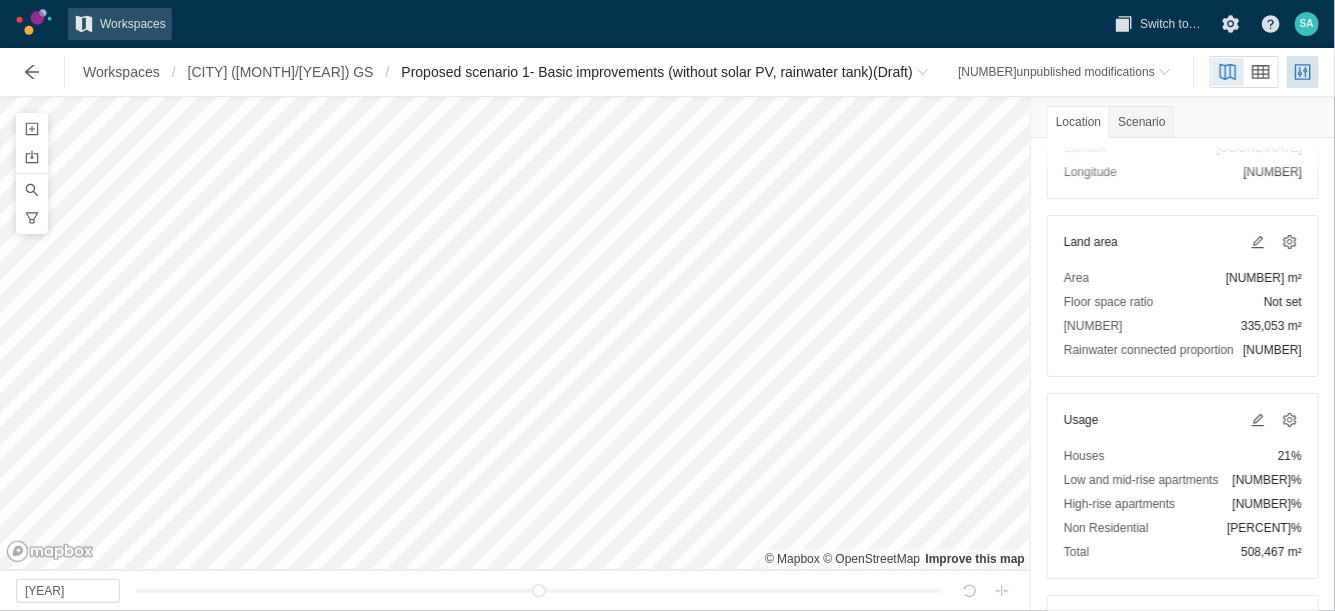 scroll, scrollTop: 159, scrollLeft: 0, axis: vertical 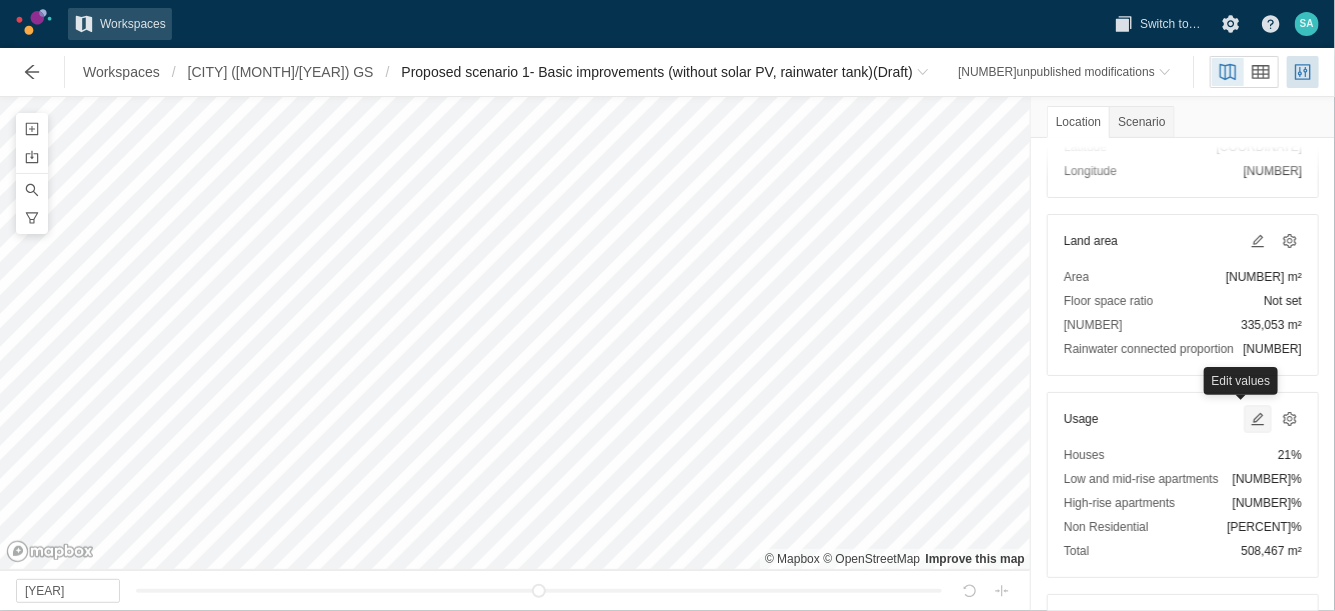 click at bounding box center [1258, 419] 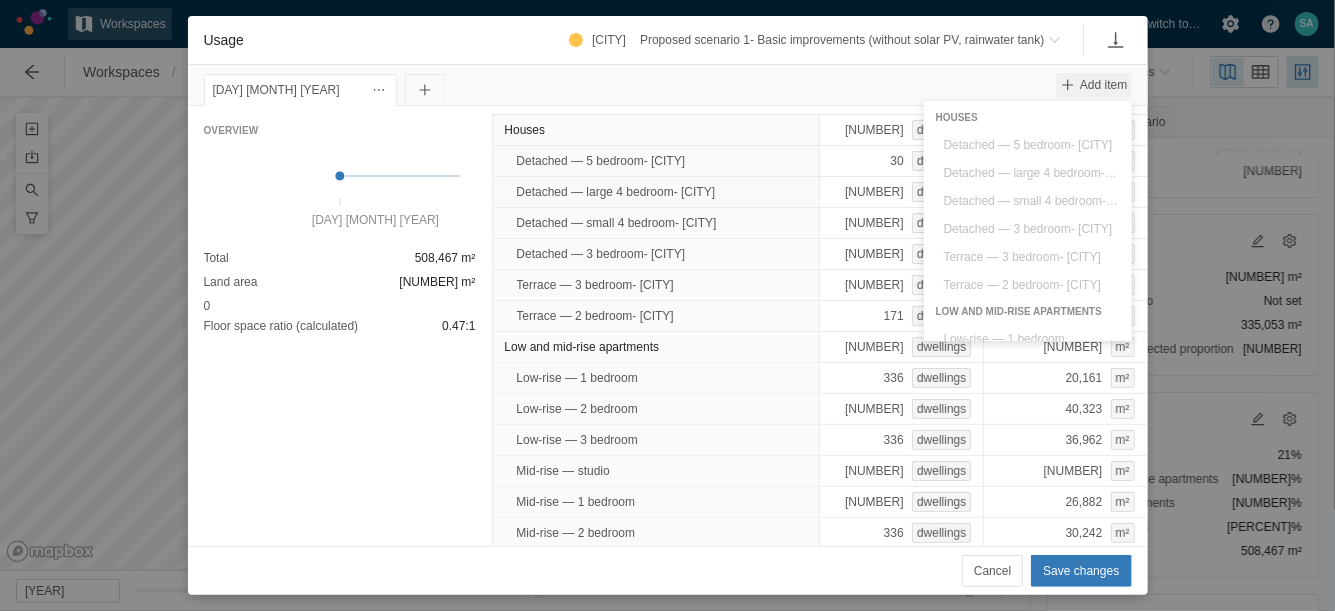 click at bounding box center [1068, 85] 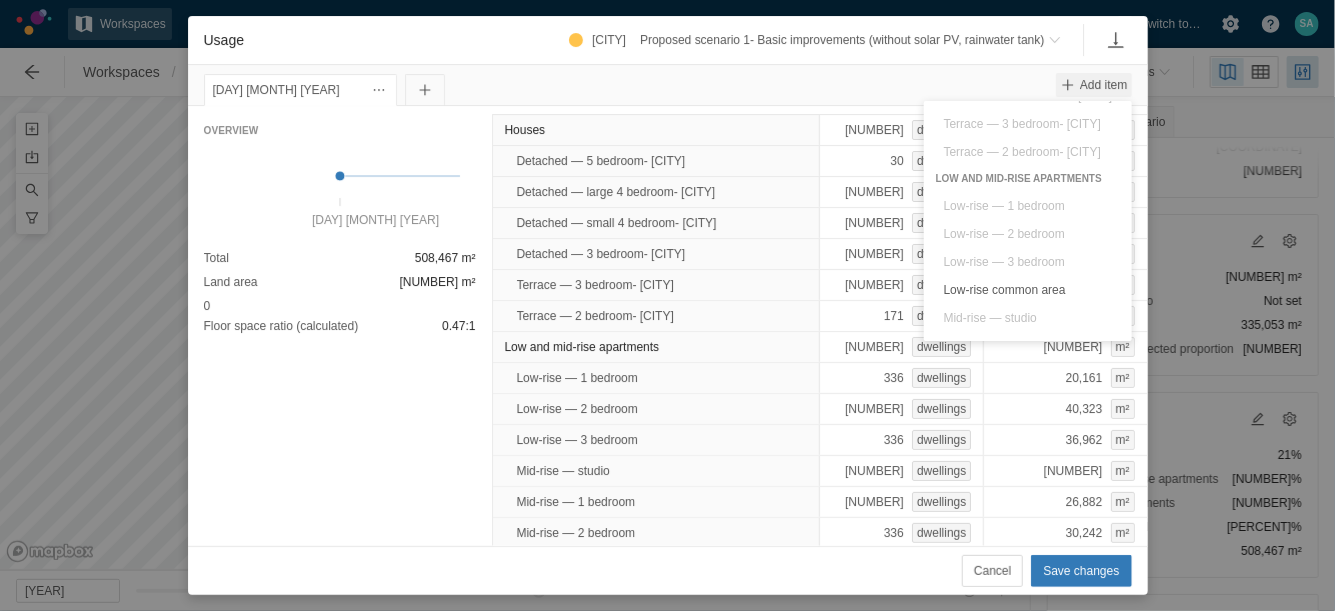 scroll, scrollTop: 163, scrollLeft: 0, axis: vertical 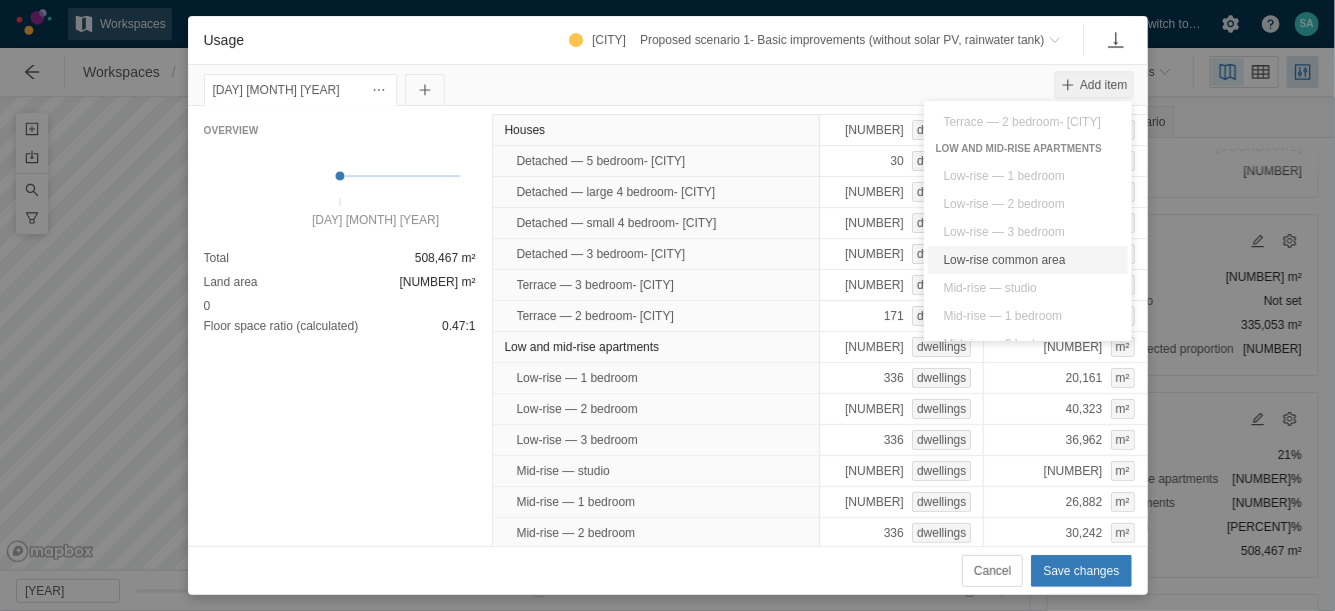 click on "Low-rise common area" at bounding box center (1028, 260) 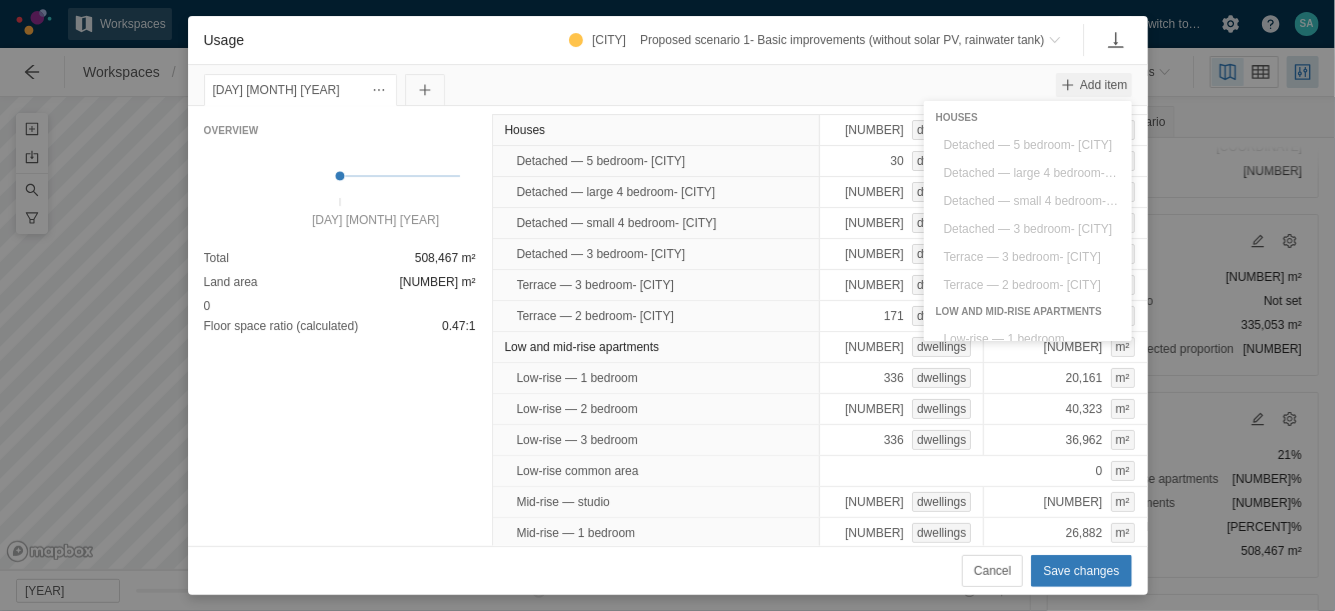 click at bounding box center (1068, 85) 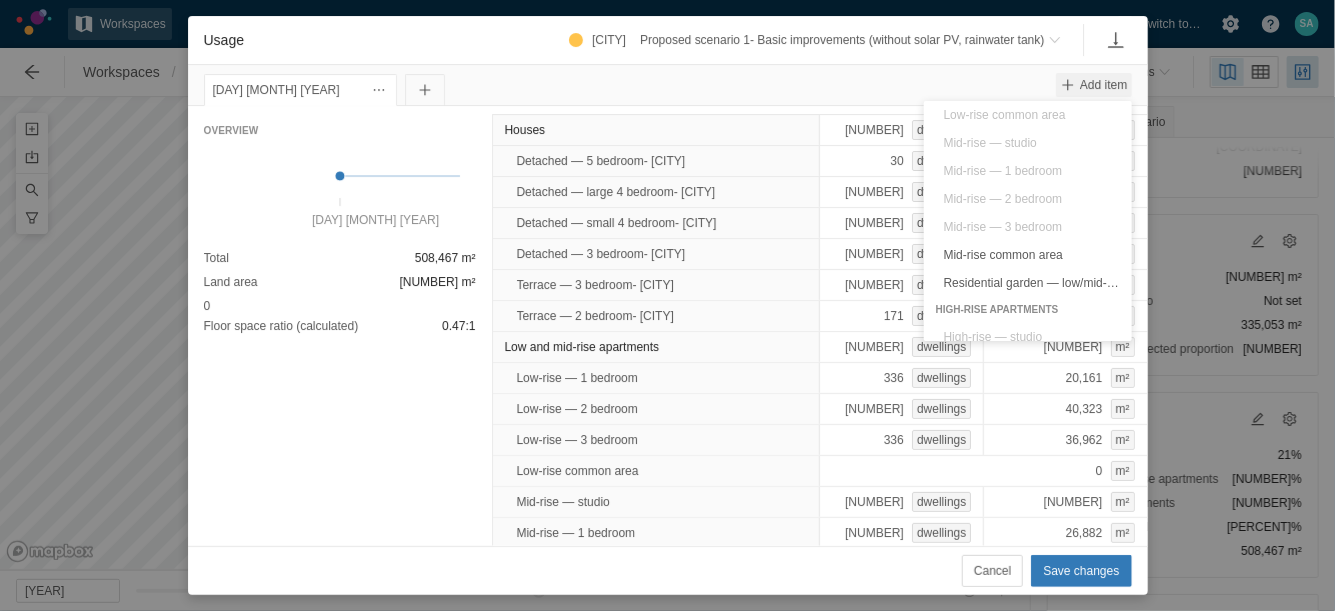 scroll, scrollTop: 313, scrollLeft: 0, axis: vertical 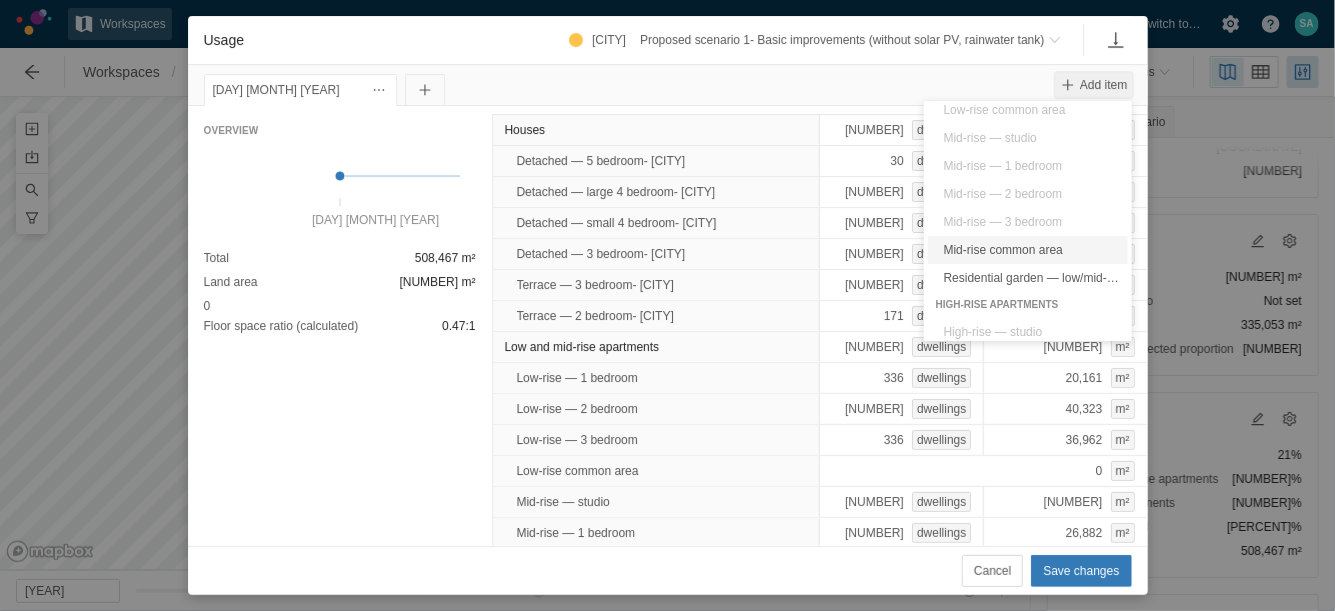 click on "Mid-rise common area" at bounding box center (1028, 250) 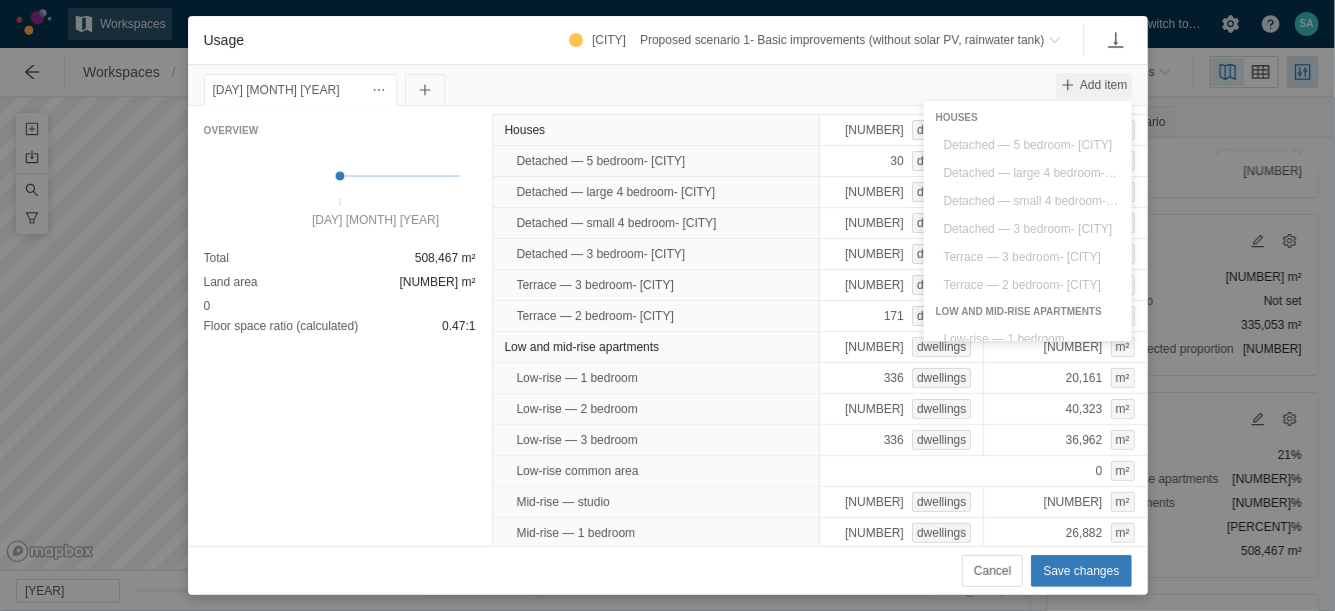 click at bounding box center (1068, 85) 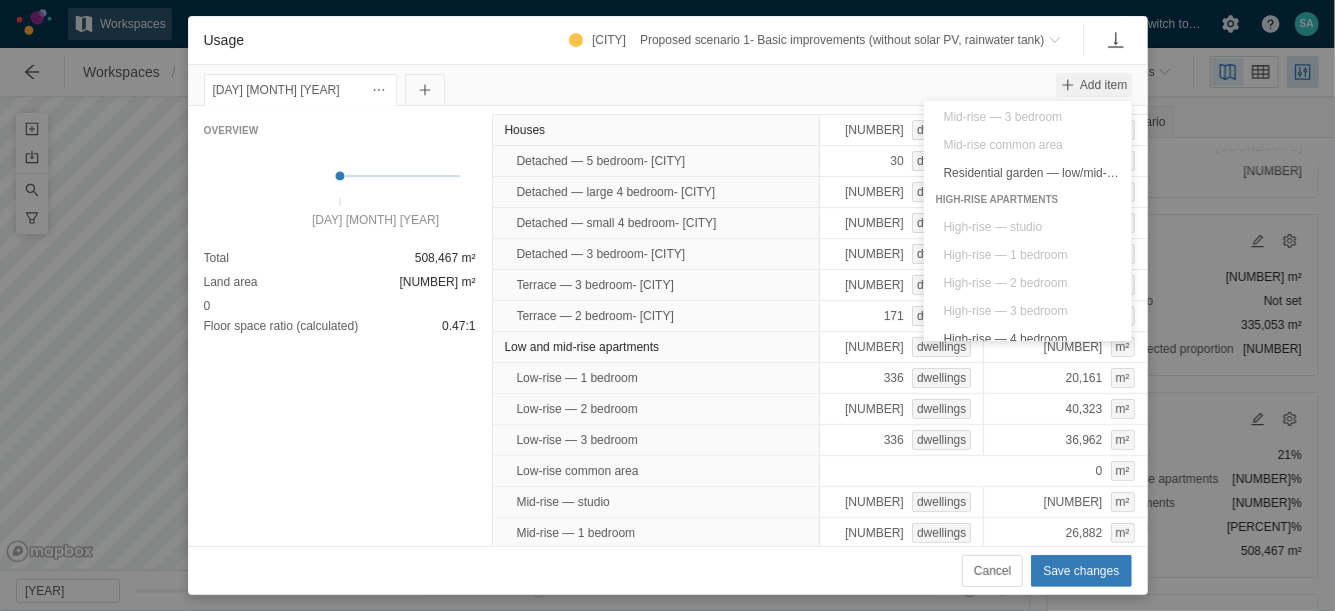 scroll, scrollTop: 489, scrollLeft: 0, axis: vertical 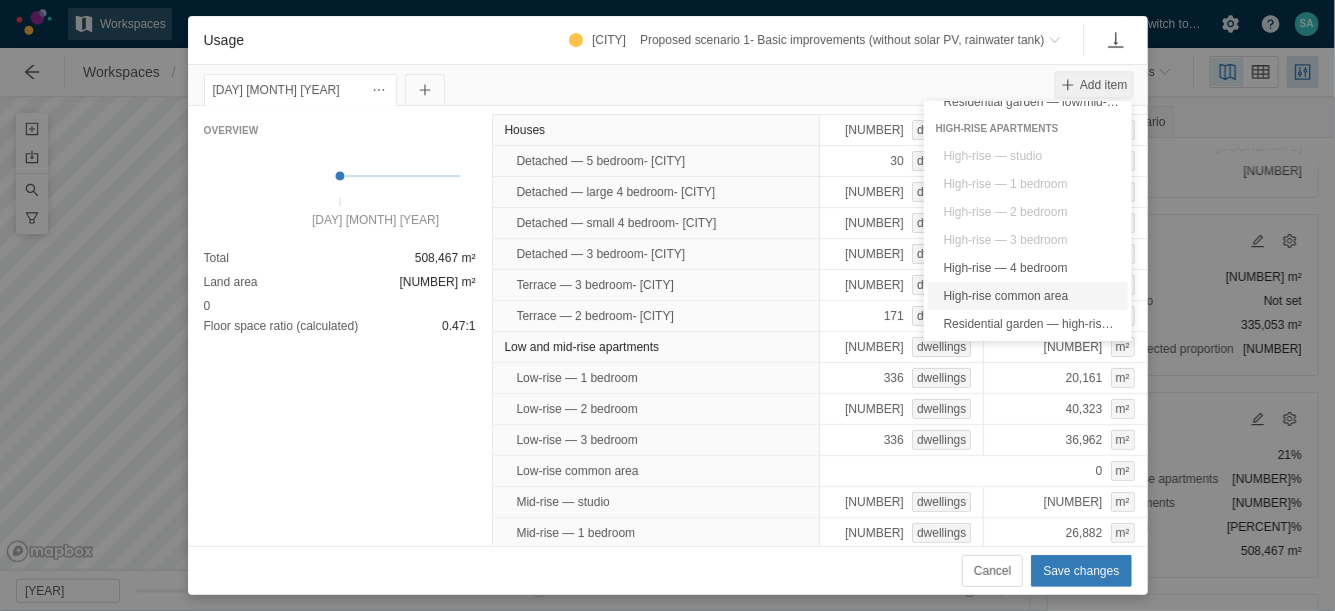 click on "High-rise common area" at bounding box center [1028, 296] 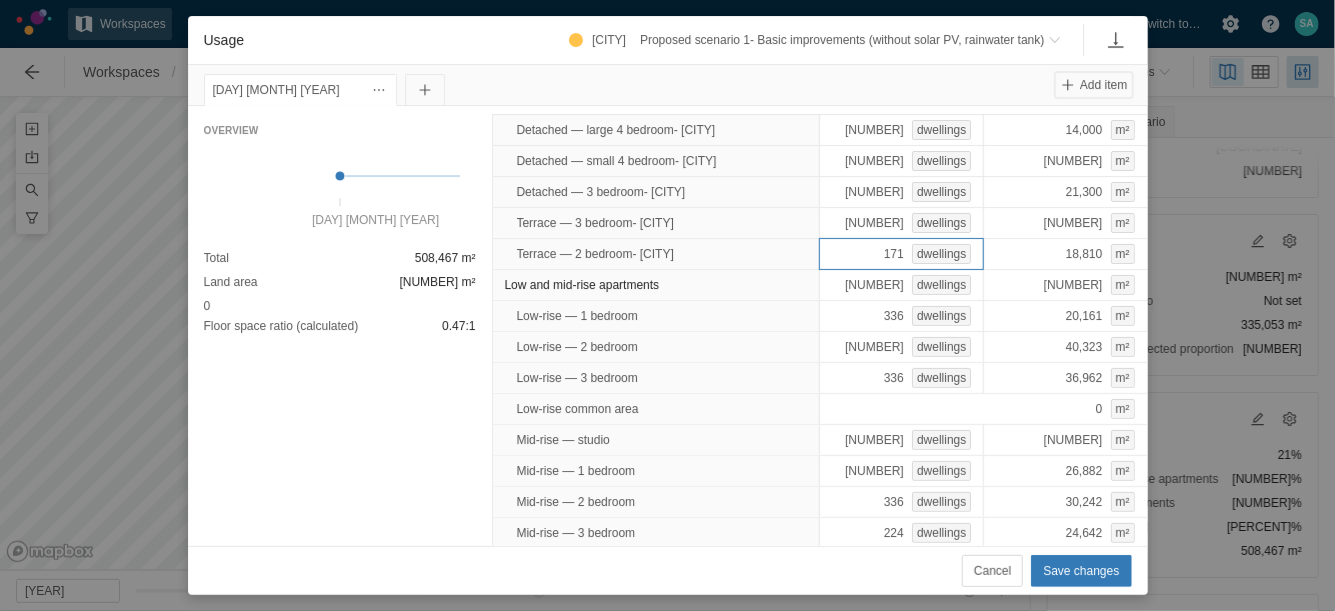 scroll, scrollTop: 93, scrollLeft: 0, axis: vertical 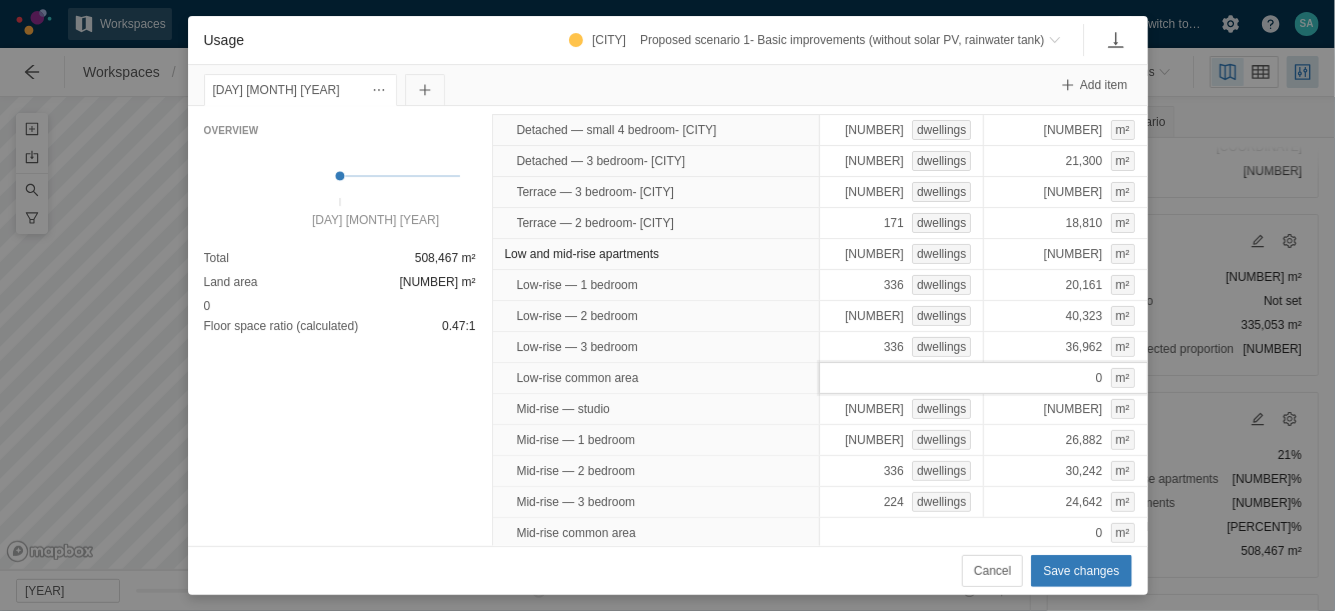 click on "0 m²" at bounding box center [983, 378] 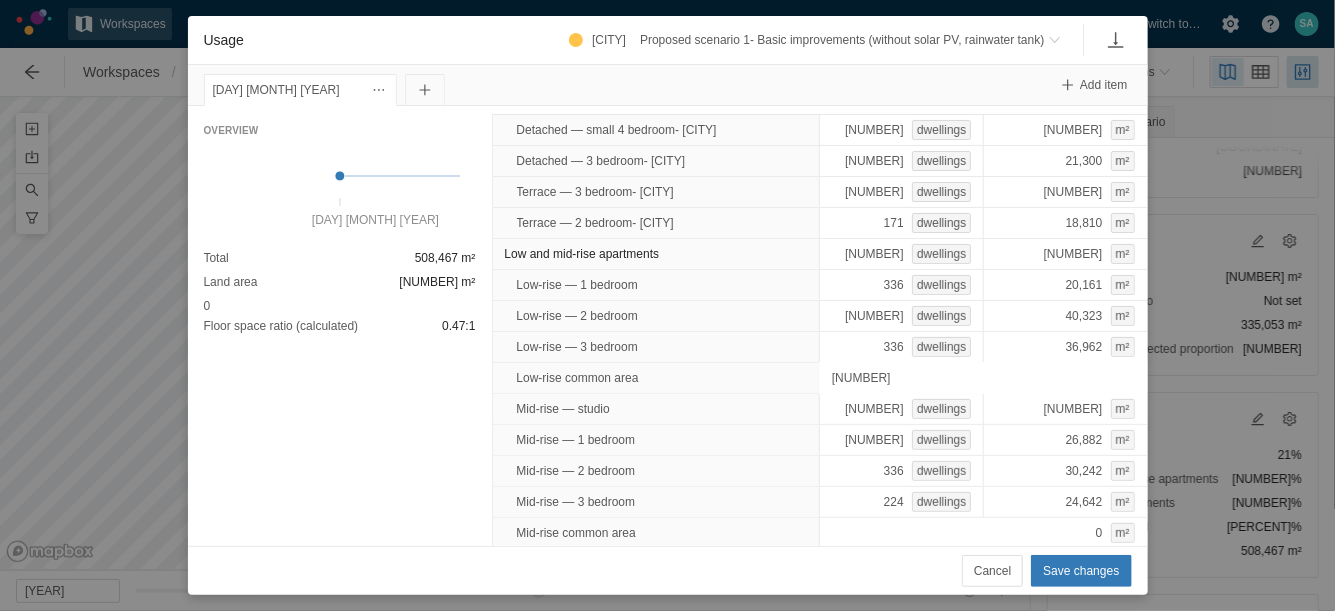 type on "14617" 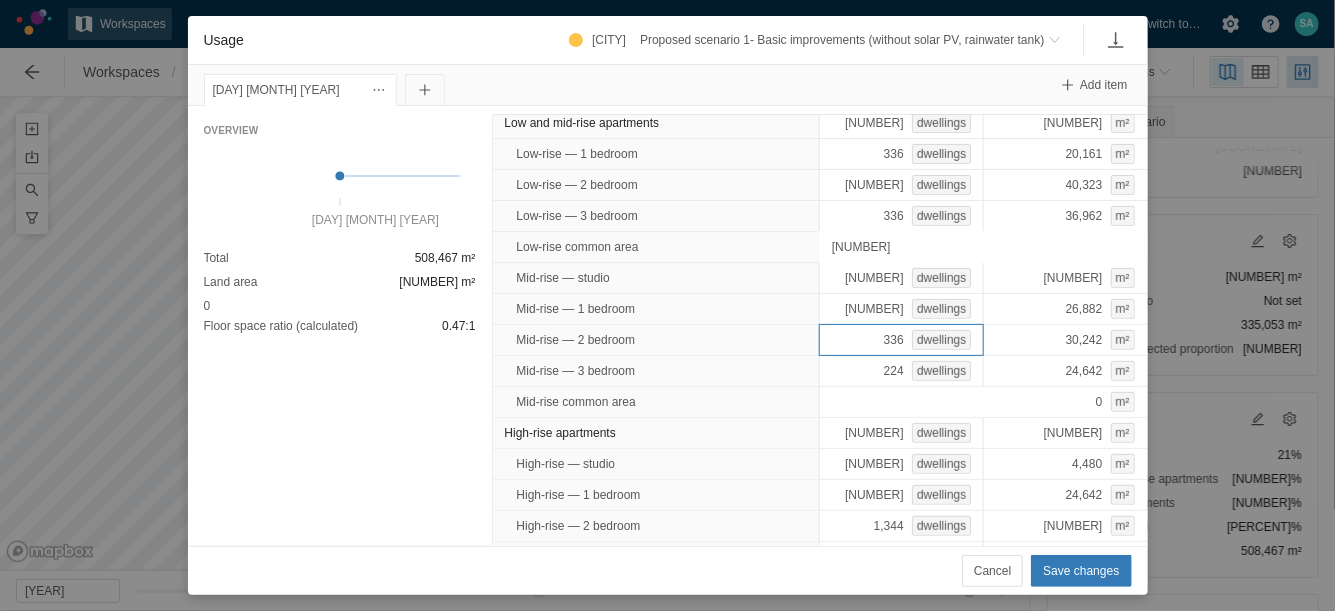 scroll, scrollTop: 224, scrollLeft: 0, axis: vertical 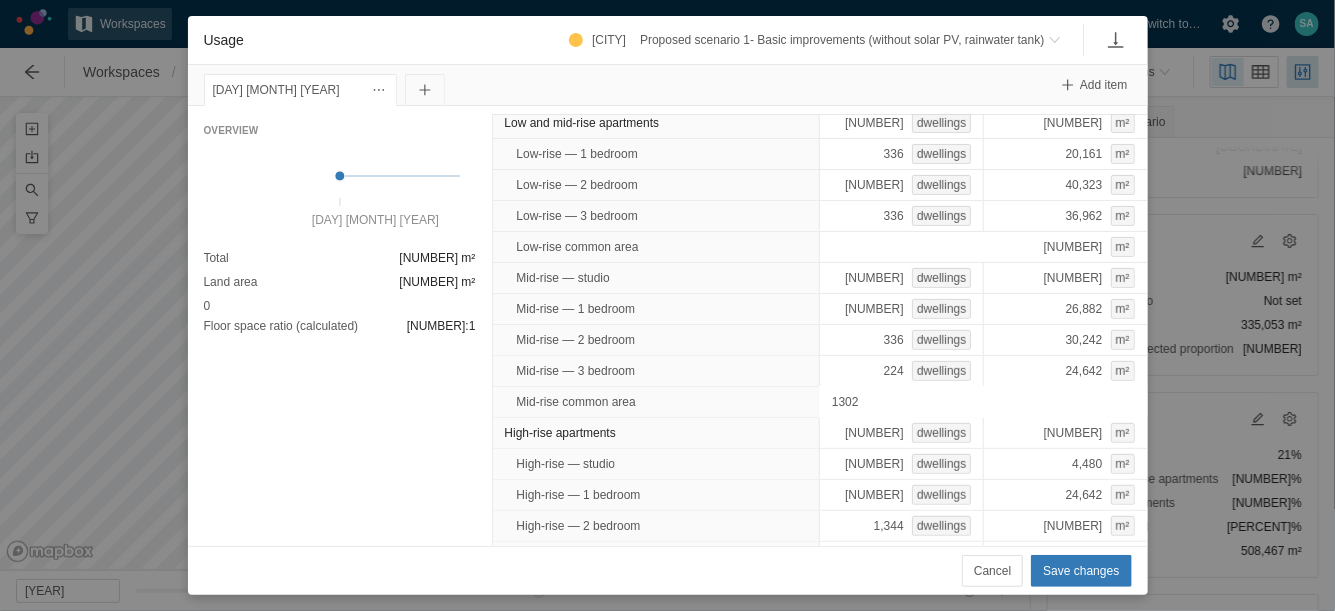 type on "13021" 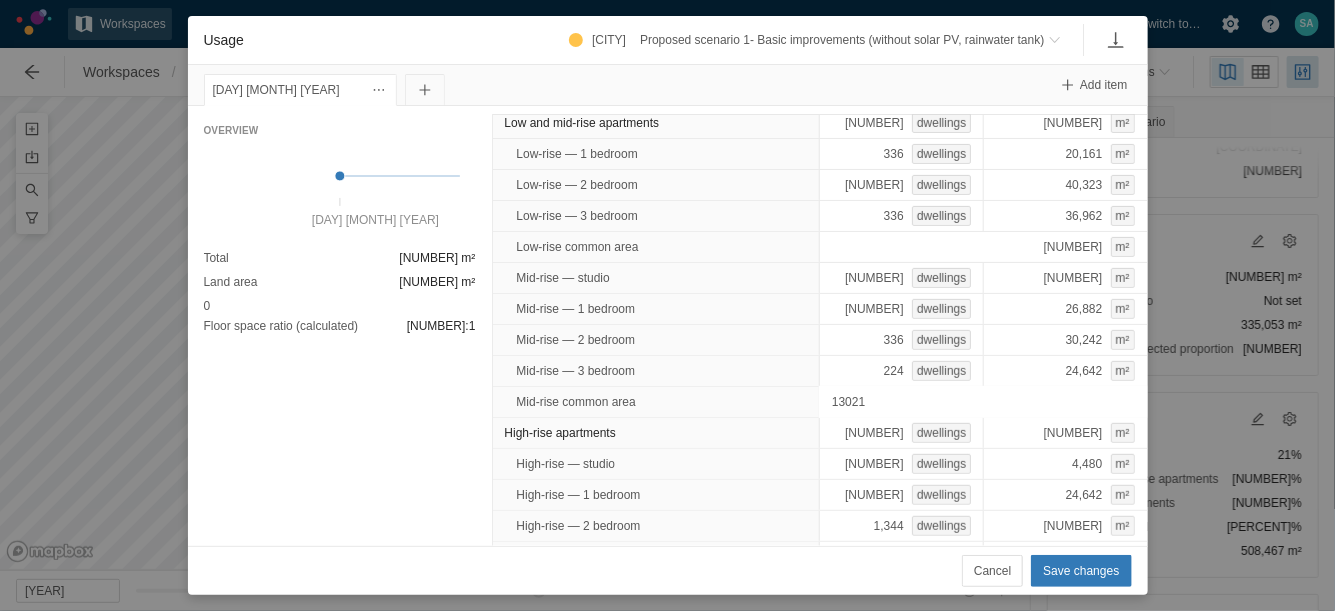 scroll, scrollTop: 335, scrollLeft: 0, axis: vertical 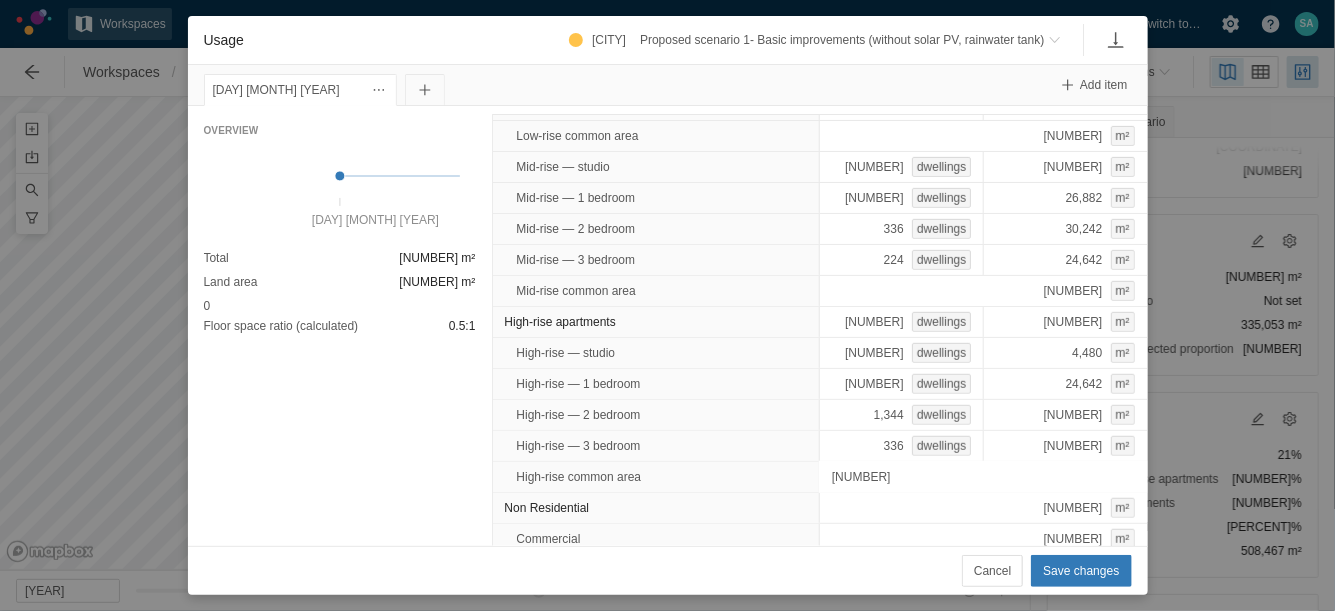 type on "25538" 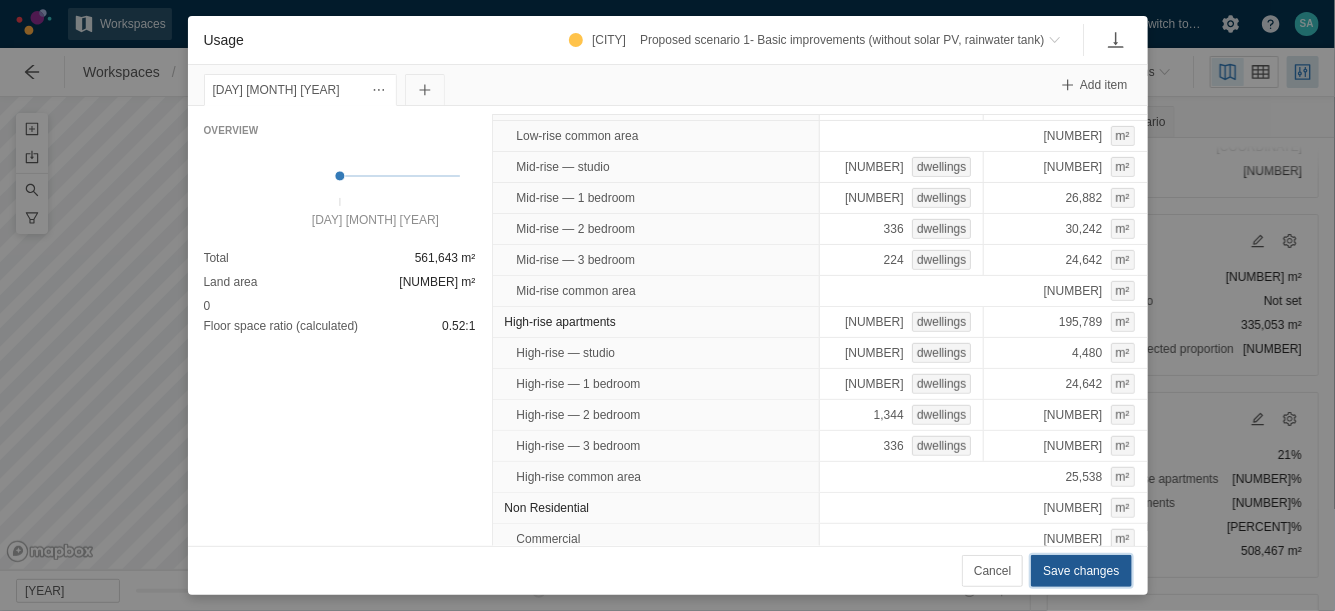 click on "Save changes" at bounding box center [1081, 571] 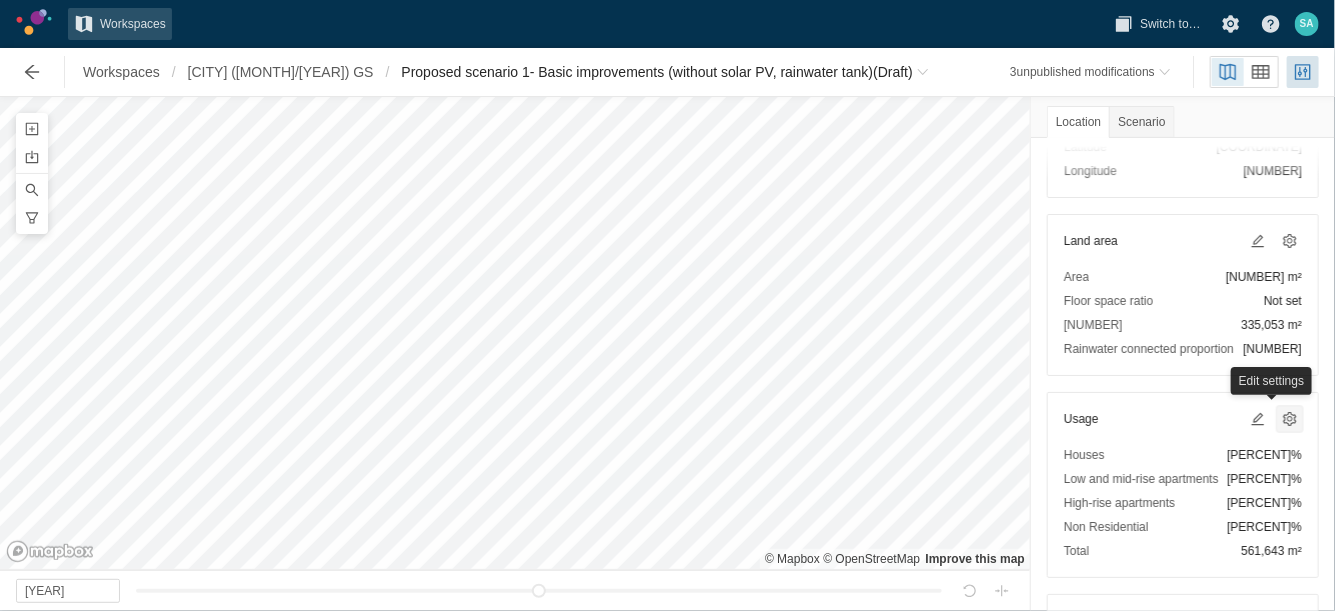 click at bounding box center [1290, 419] 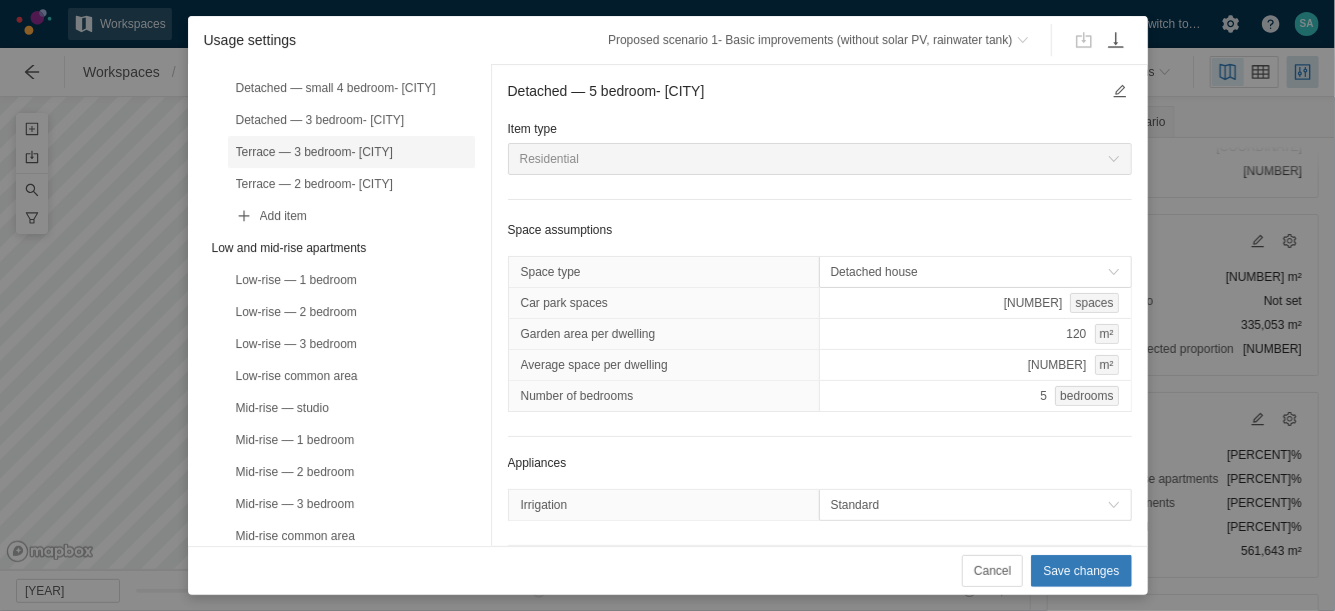 scroll, scrollTop: 254, scrollLeft: 0, axis: vertical 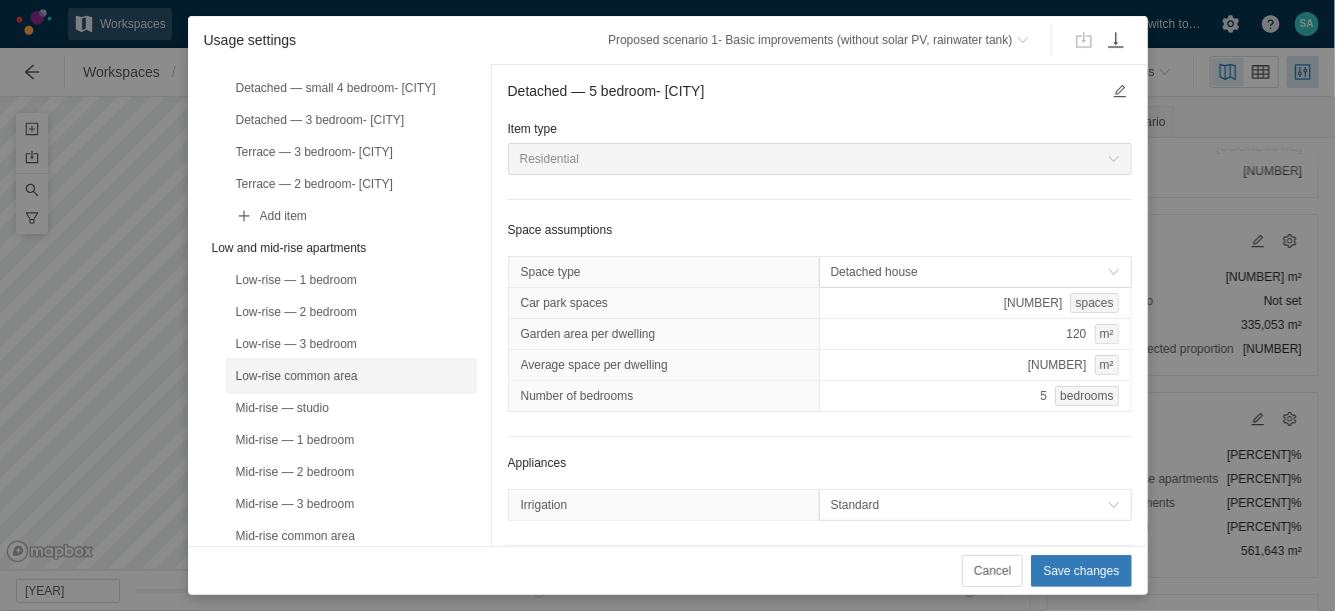 click on "Low-rise common area" at bounding box center (351, 376) 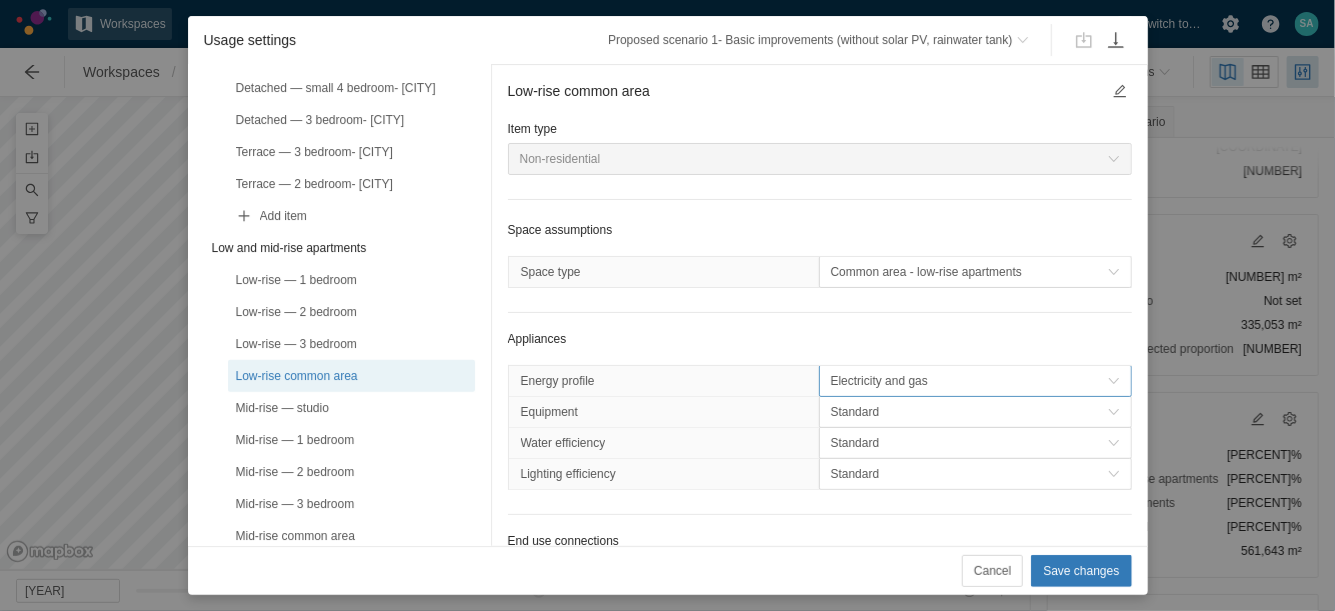 click on "Electricity and gas" at bounding box center (975, 381) 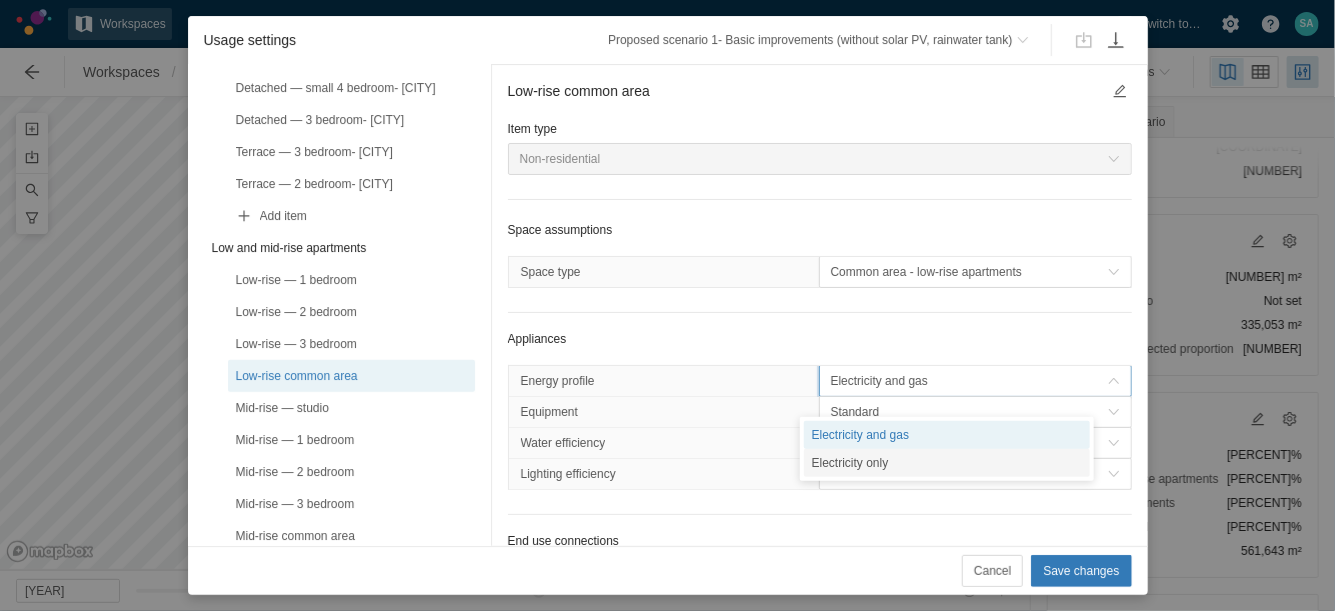 click on "Electricity only" at bounding box center [947, 463] 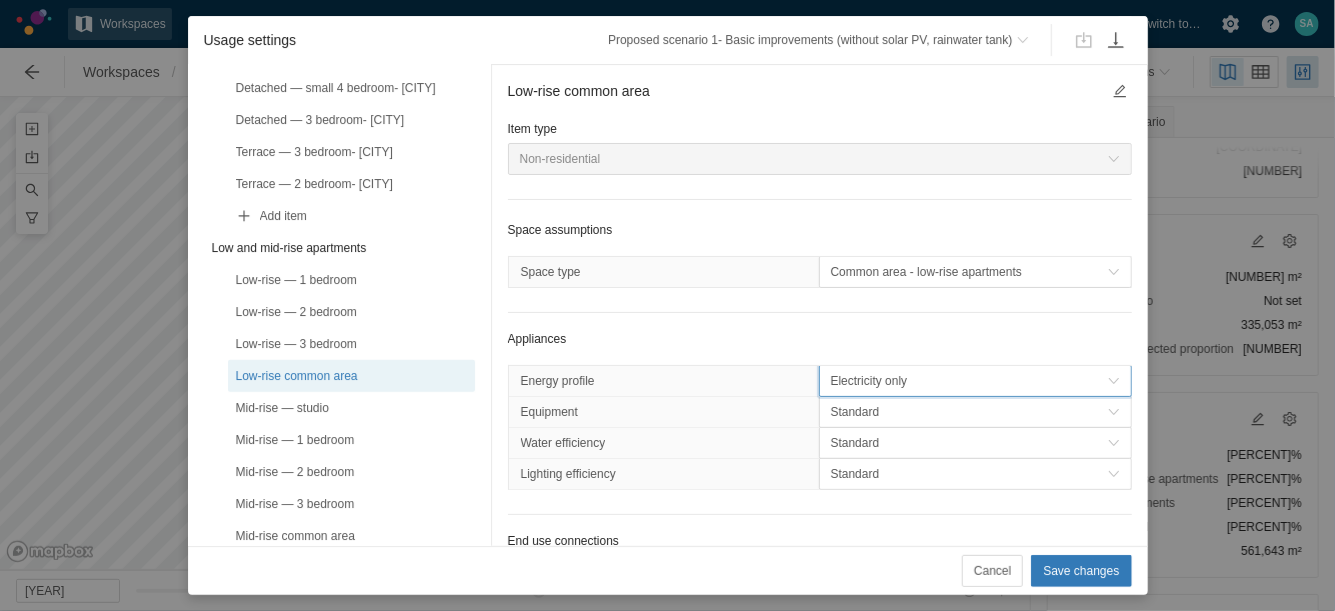 scroll, scrollTop: 0, scrollLeft: 0, axis: both 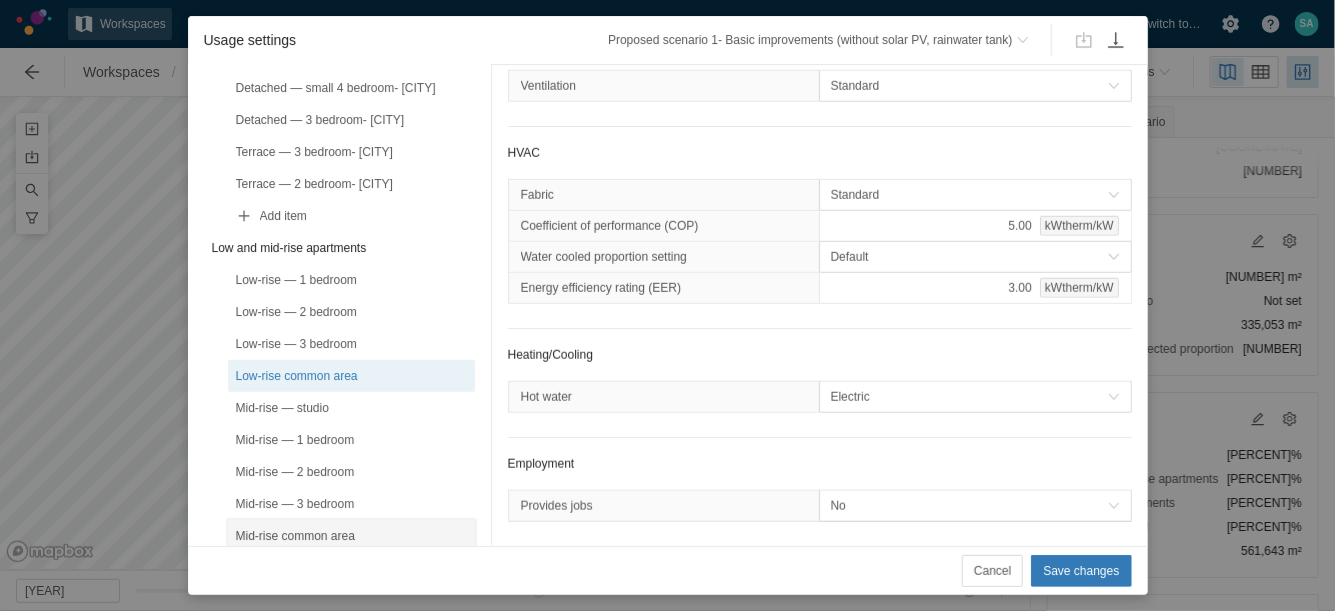 click on "Mid-rise common area" at bounding box center [351, 536] 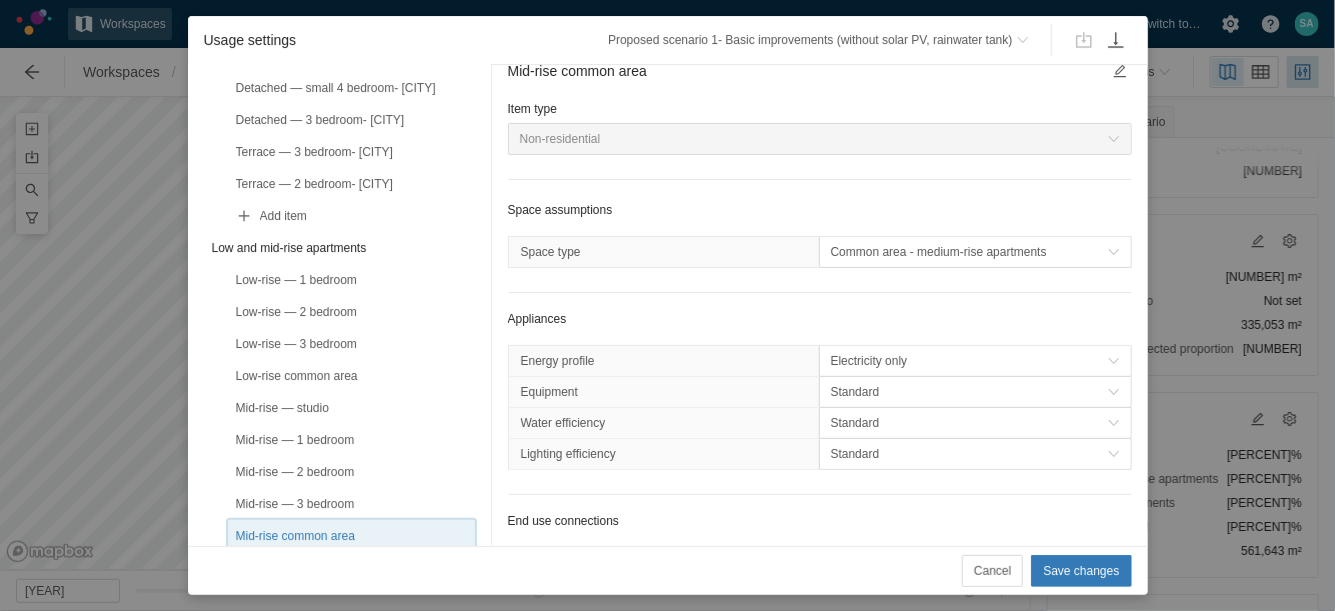 scroll, scrollTop: 13, scrollLeft: 0, axis: vertical 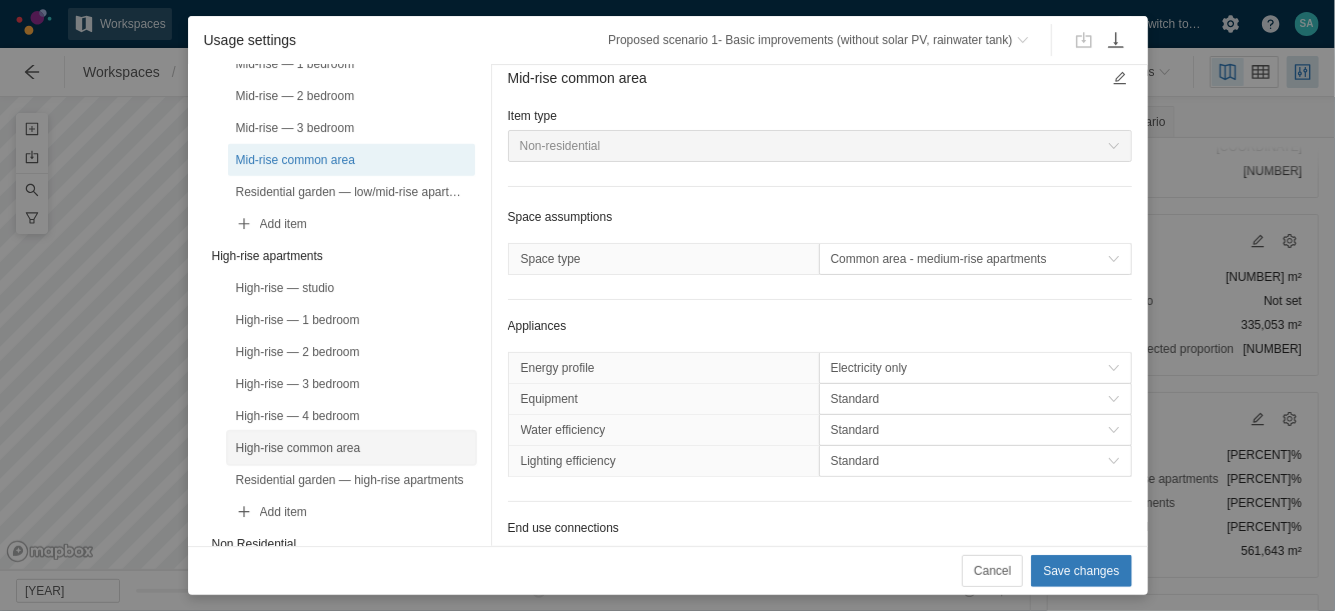 click on "High-rise common area" at bounding box center [351, 448] 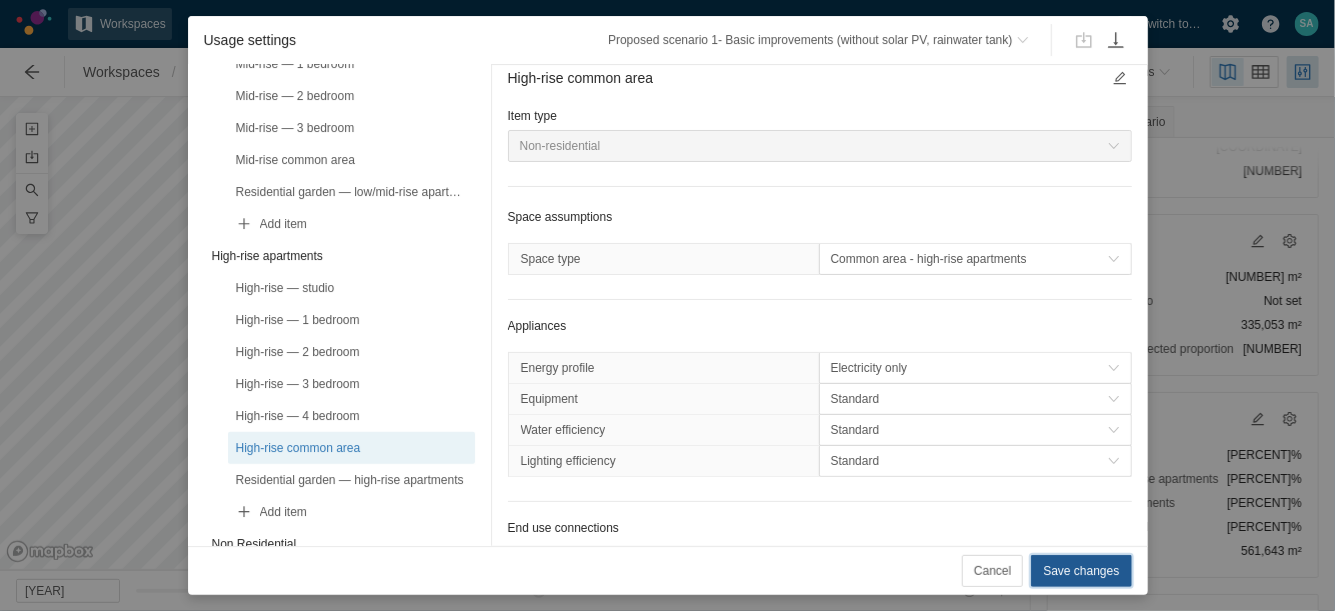 click on "Save changes" at bounding box center (1081, 571) 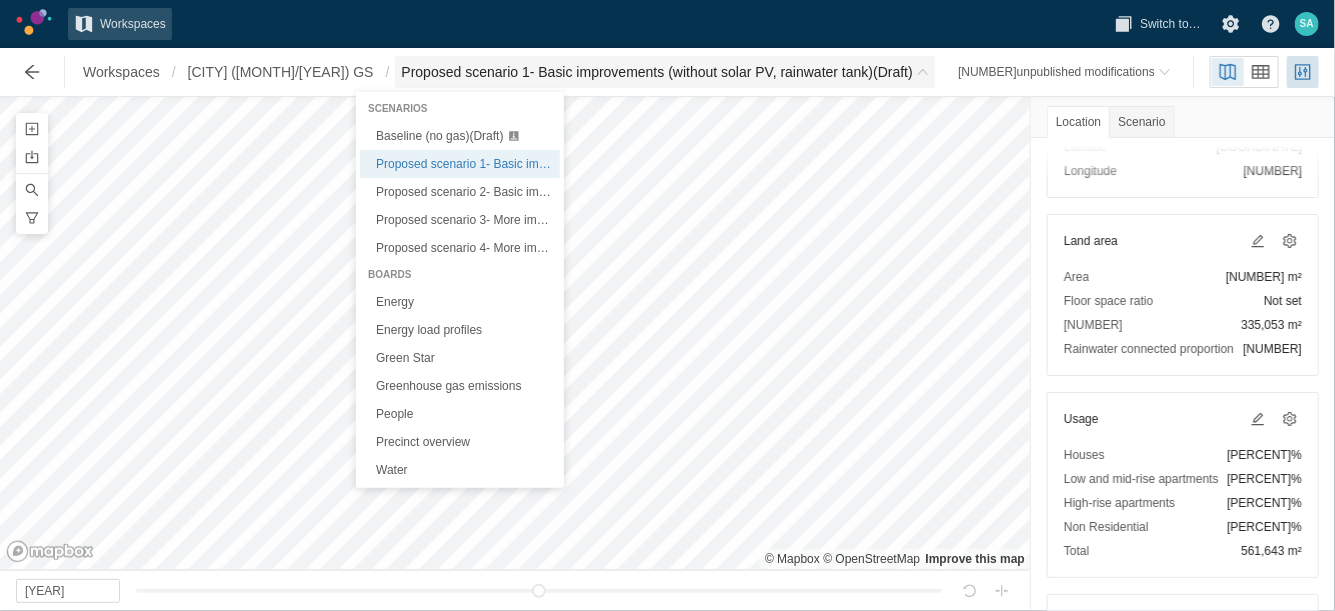 click on "Proposed scenario 1- Basic improvements (without solar PV, rainwater tank)  (Draft)" at bounding box center [656, 72] 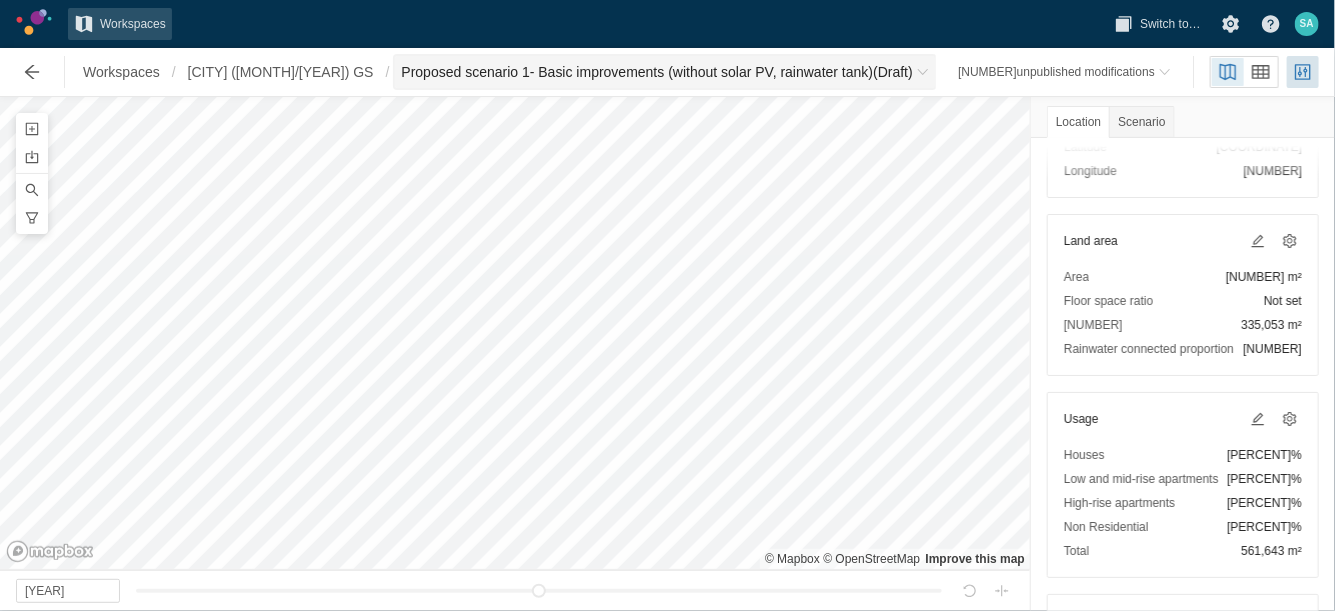 click on "Proposed scenario 1- Basic improvements (without solar PV, rainwater tank)  (Draft)" at bounding box center [656, 72] 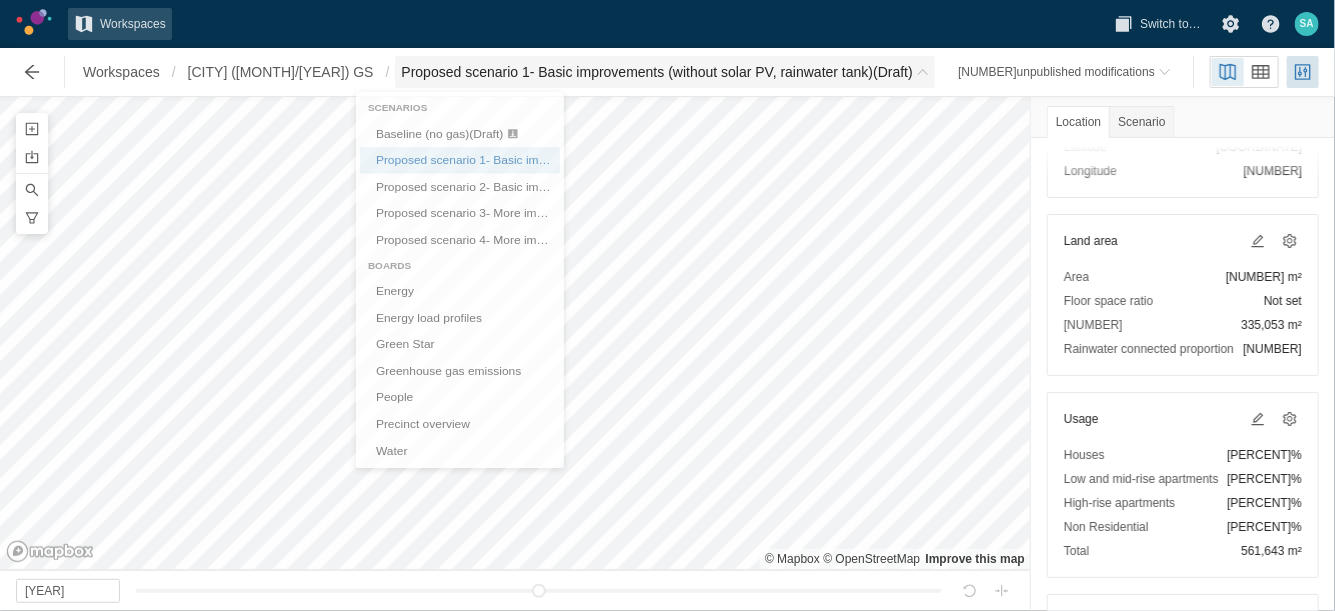 click on "Proposed scenario 1- Basic improvements (without solar PV, rainwater tank)  (Draft)" at bounding box center [656, 72] 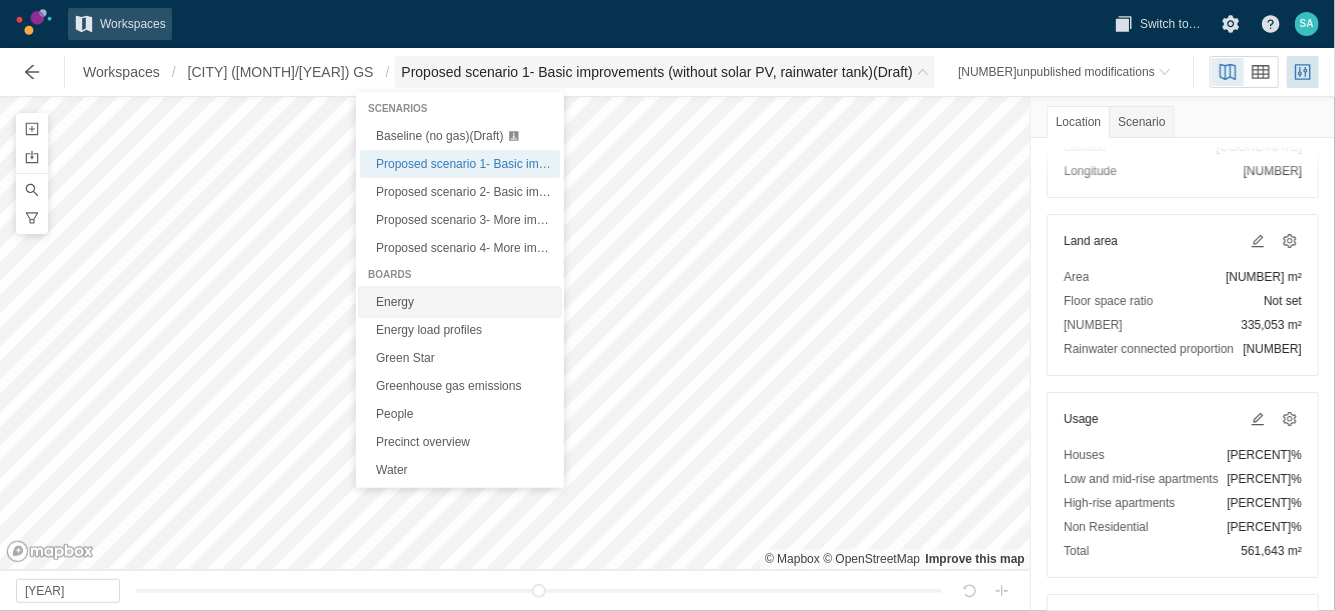 click on "Energy" at bounding box center [460, 302] 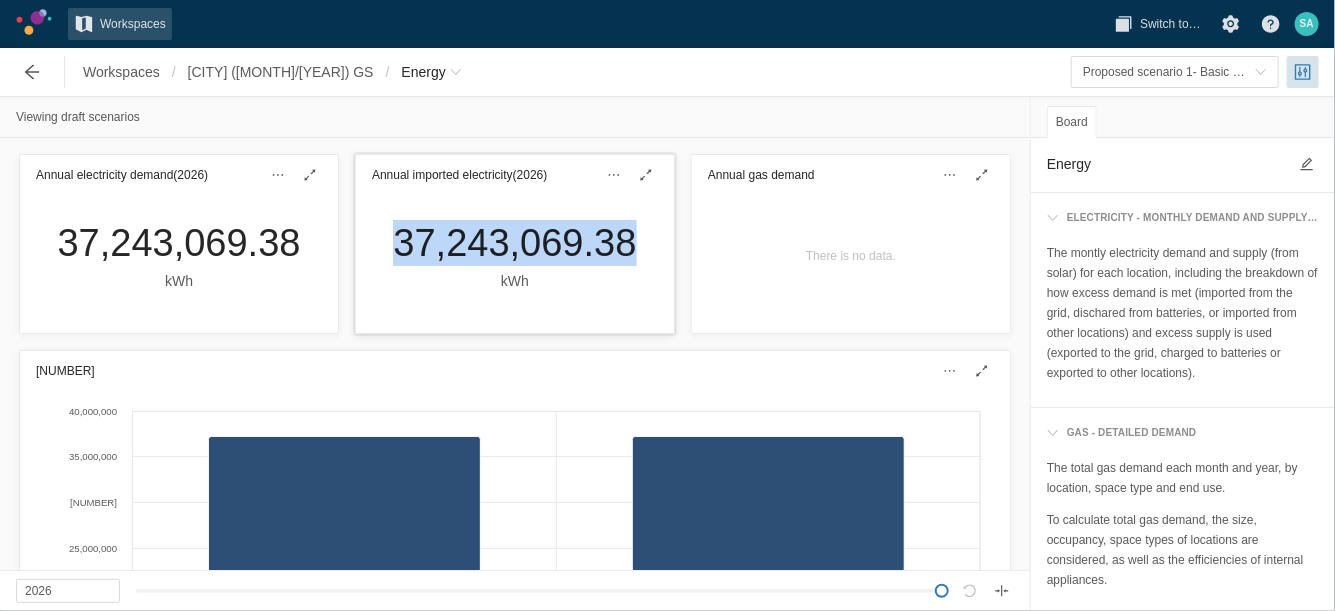 drag, startPoint x: 383, startPoint y: 248, endPoint x: 625, endPoint y: 243, distance: 242.05165 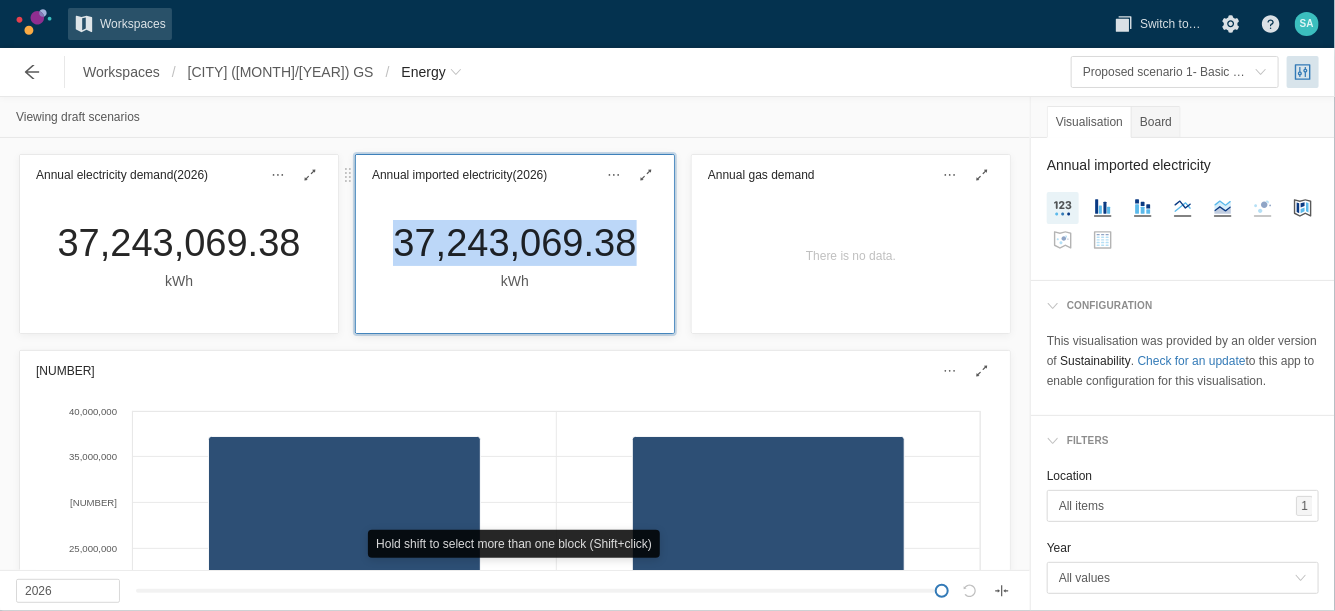 copy on "37,243,069.38" 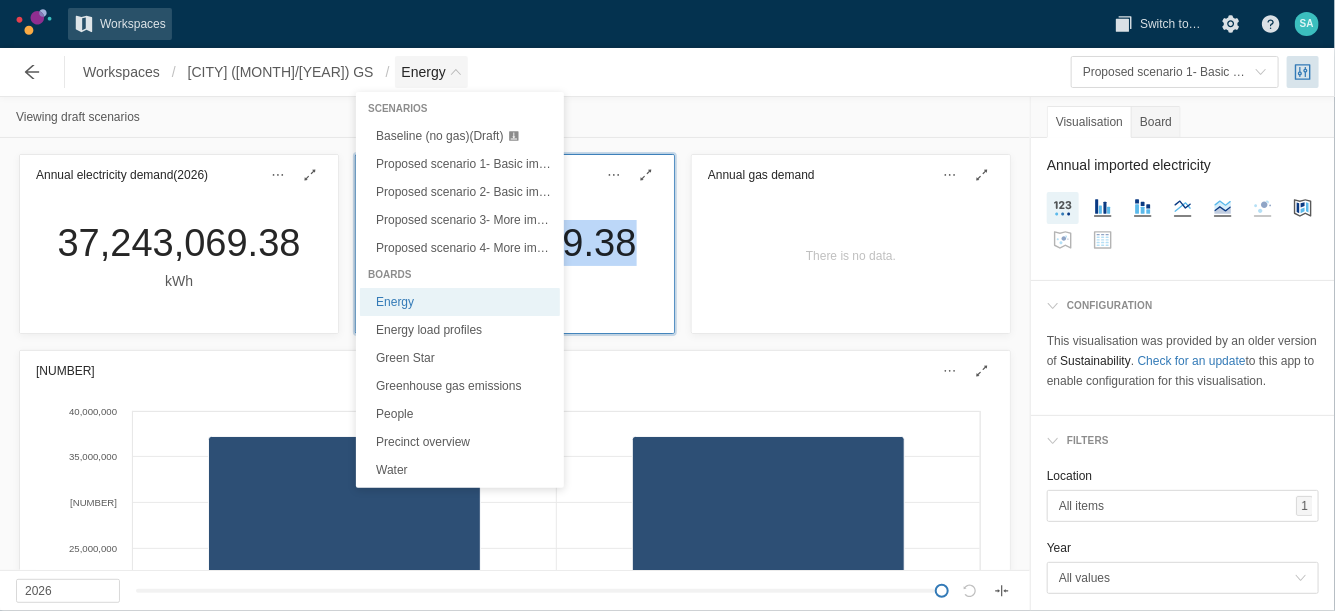 click on "Energy" at bounding box center [423, 72] 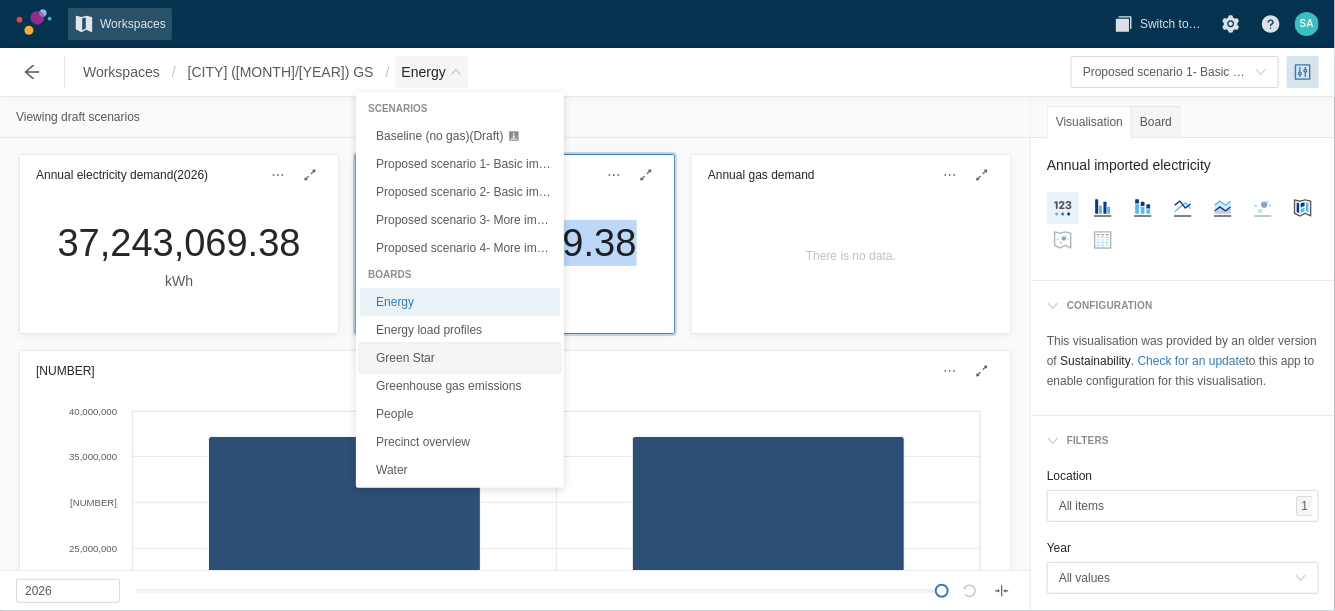 click on "Green Star" at bounding box center (460, 358) 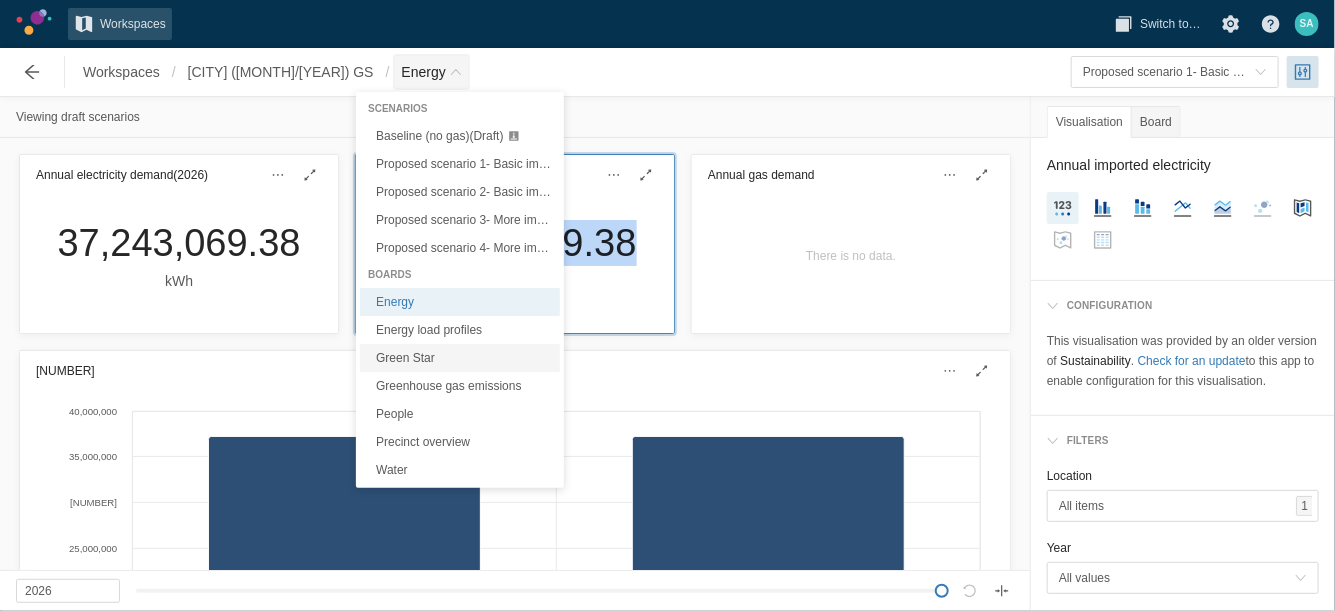 type on "Green Star" 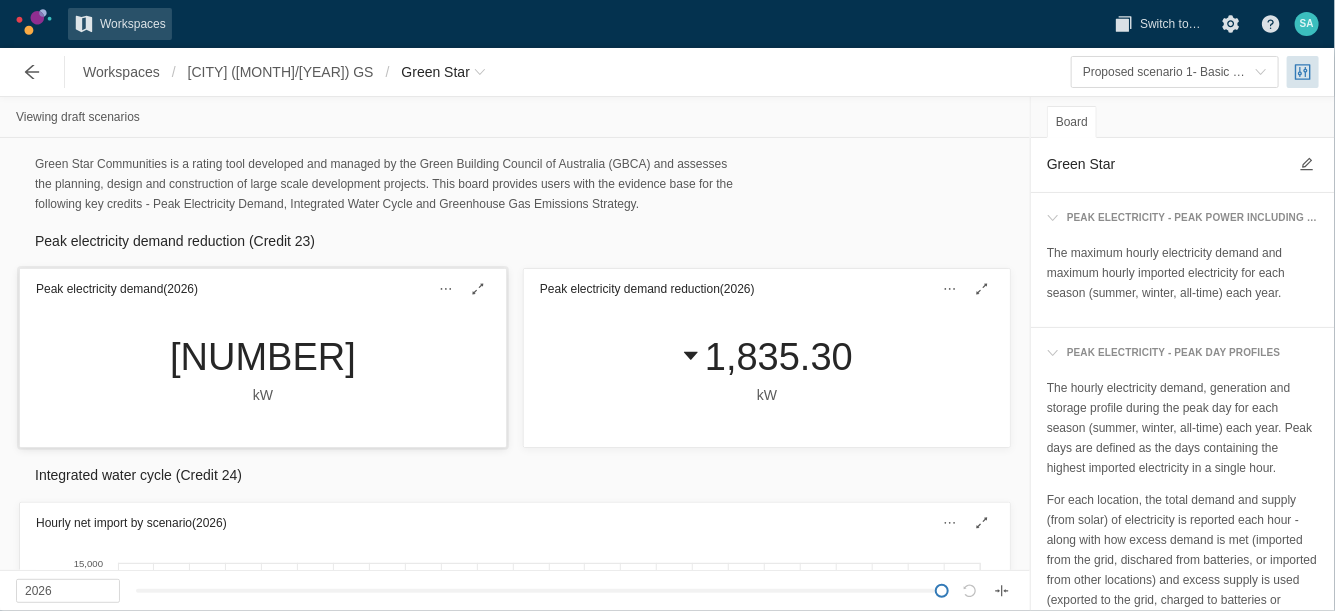 drag, startPoint x: 175, startPoint y: 364, endPoint x: 350, endPoint y: 342, distance: 176.37744 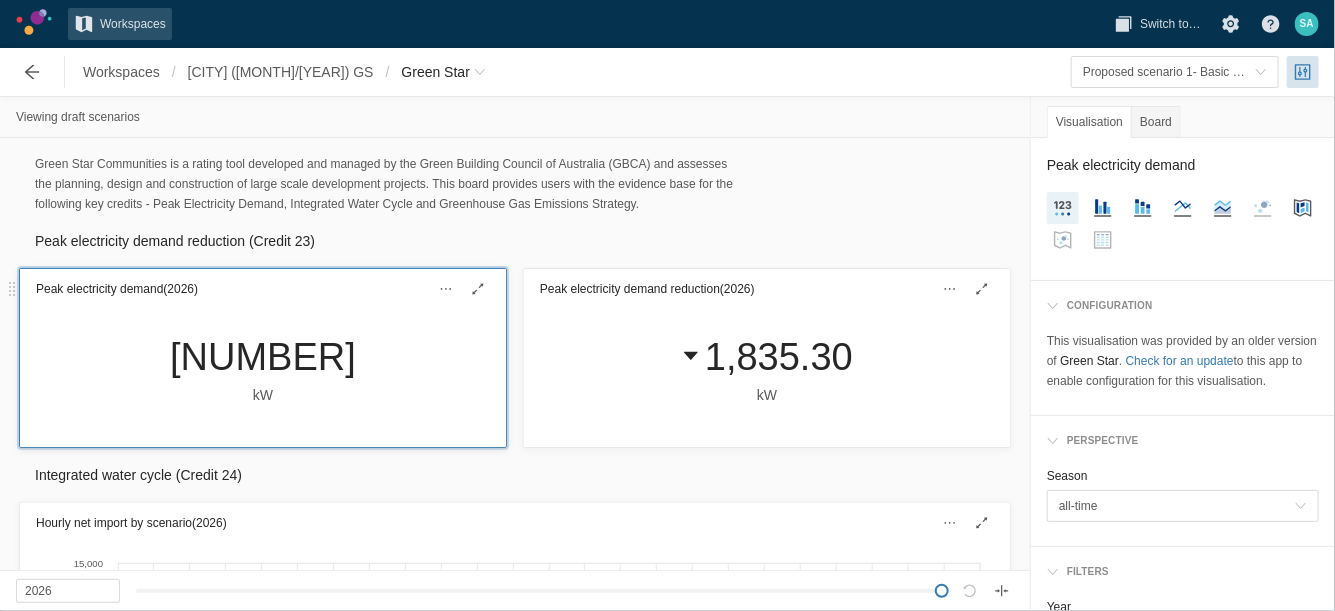 copy on "10,853.04" 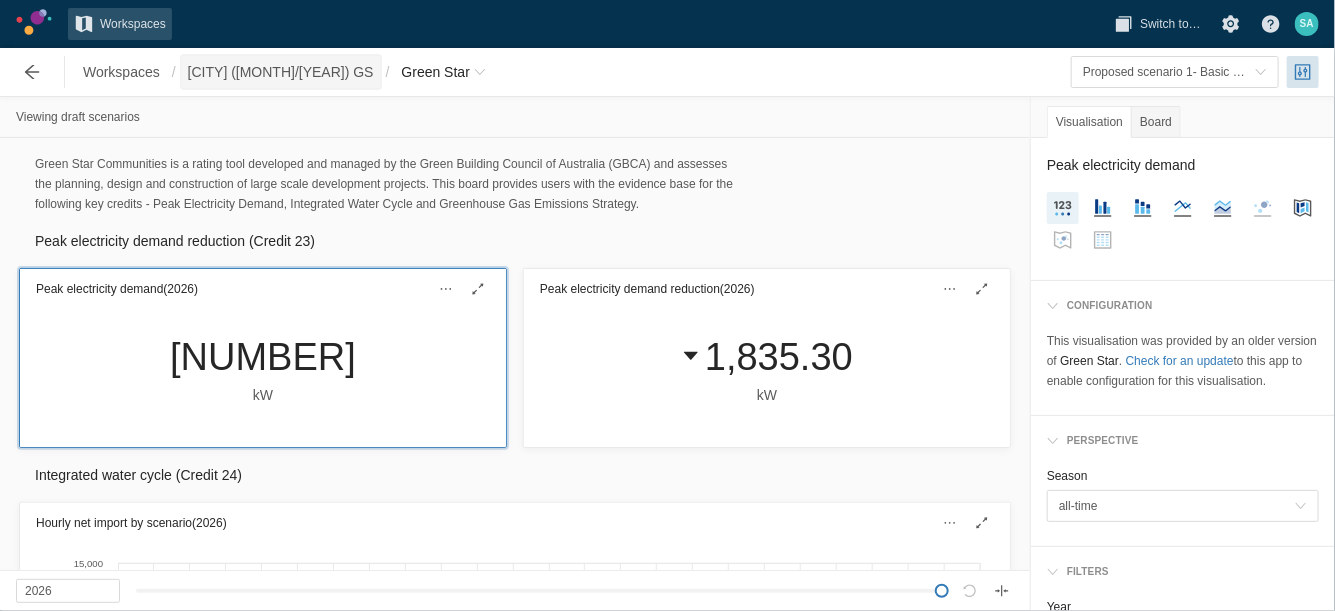 click on "[CITY] ([DATE]) GS" at bounding box center [281, 72] 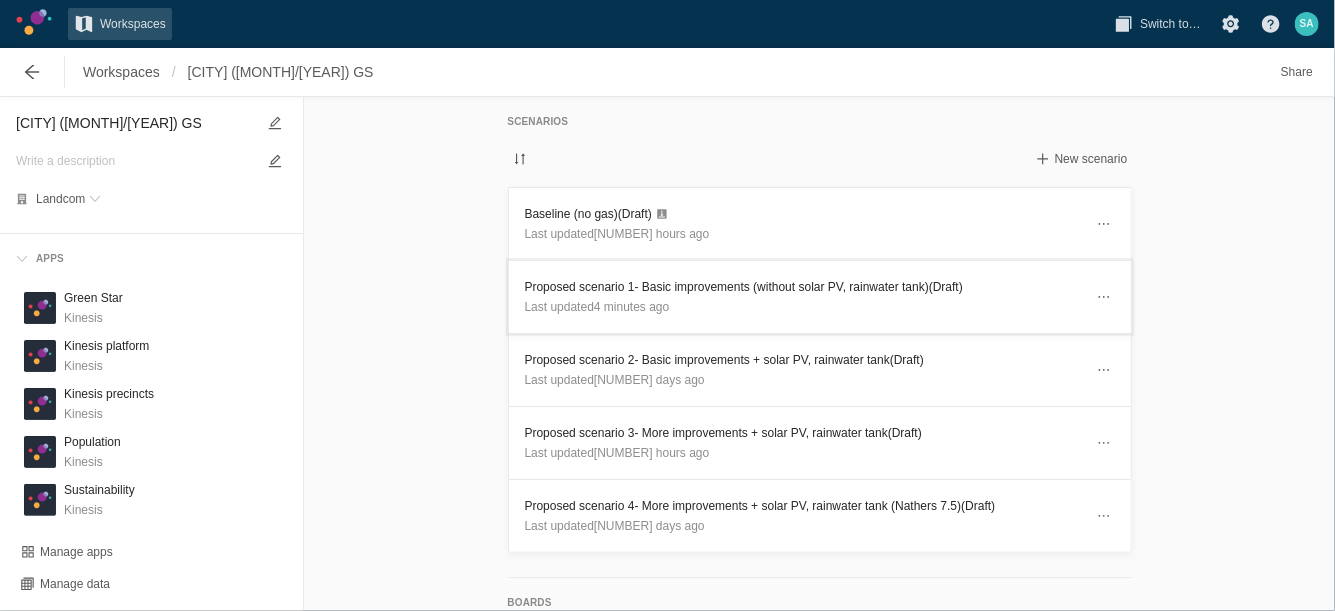 click on "Proposed scenario 1- Basic improvements (without solar PV, rainwater tank)  (Draft)" at bounding box center [804, 287] 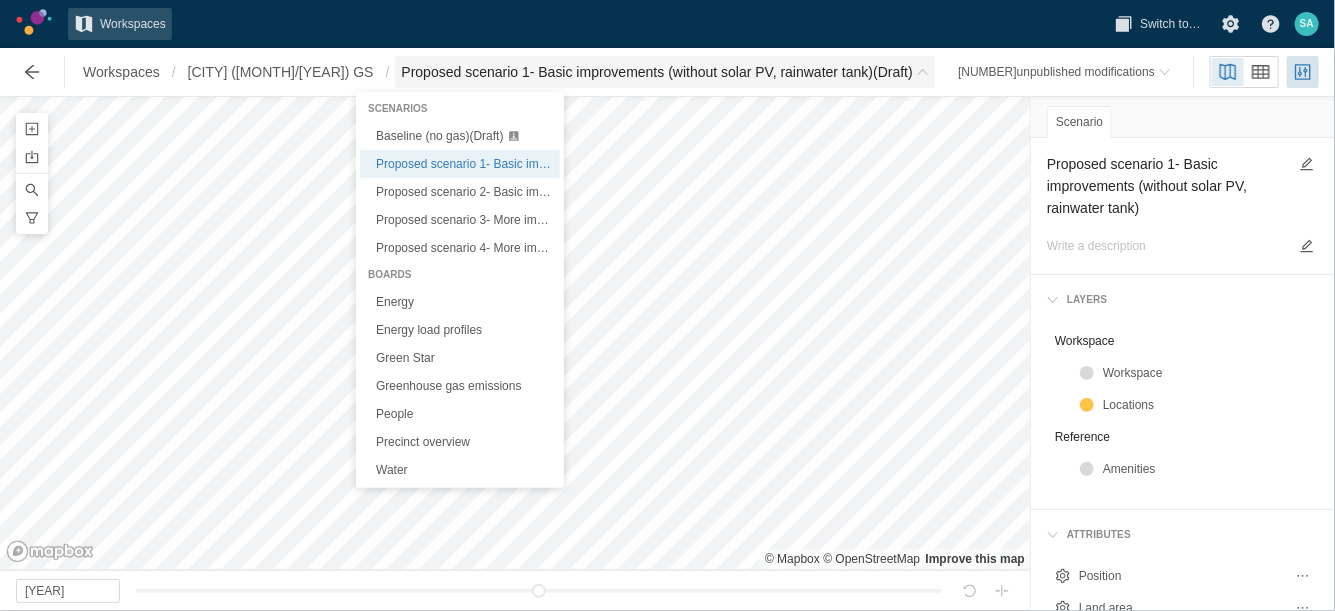 click on "Proposed scenario 1- Basic improvements (without solar PV, rainwater tank)  (Draft)" at bounding box center (656, 72) 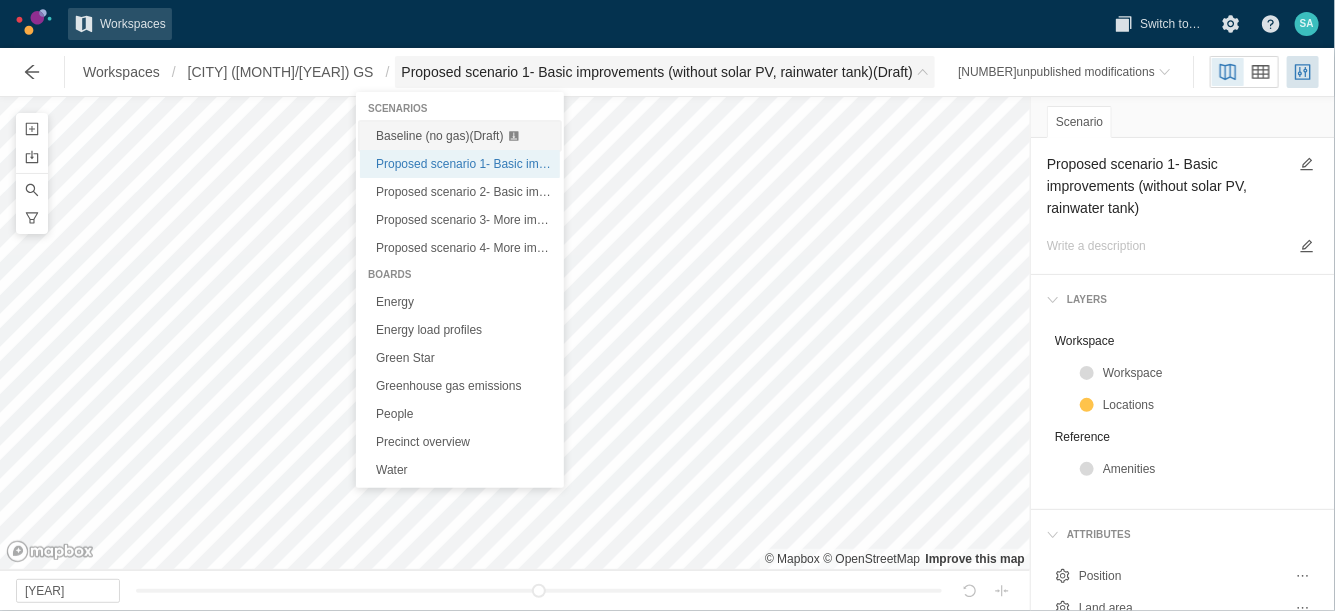 click on "Baseline (no gas)  (Draft)" at bounding box center (439, 136) 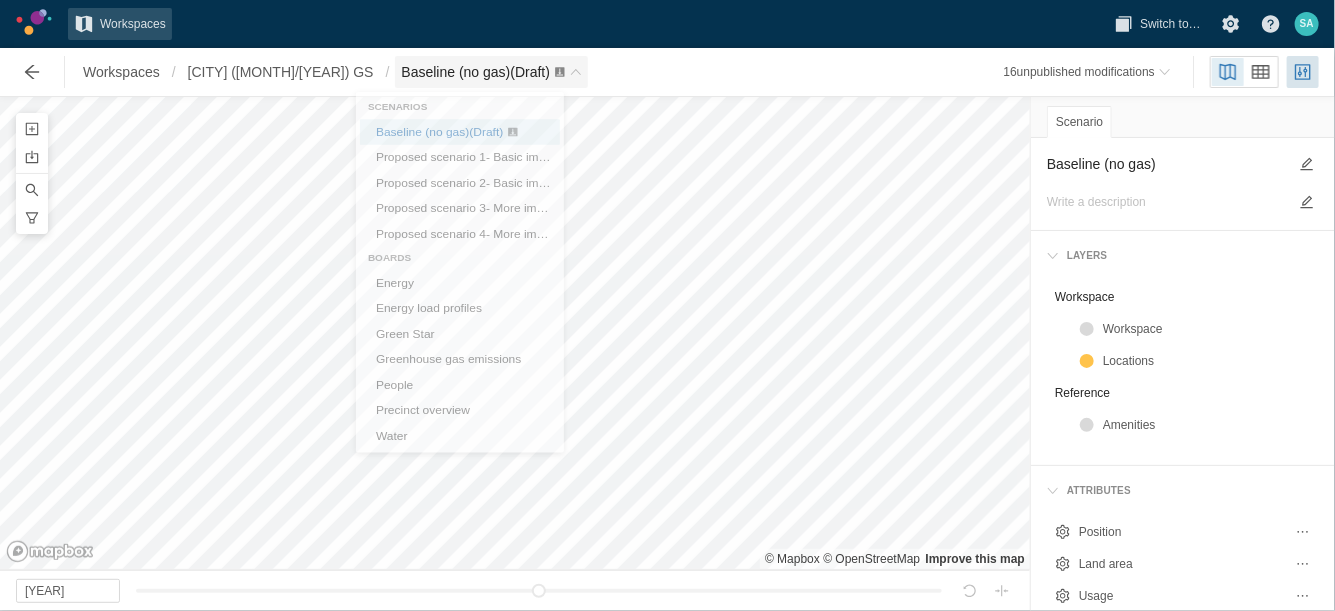 click at bounding box center (576, 72) 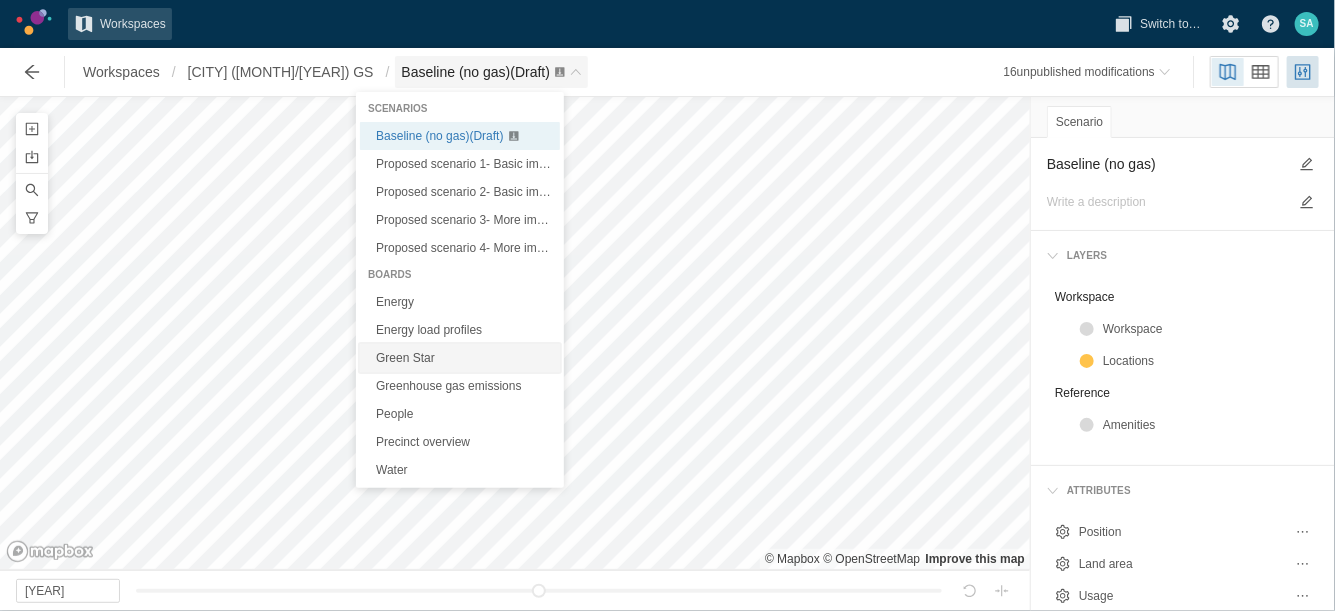 click on "Green Star" at bounding box center (460, 358) 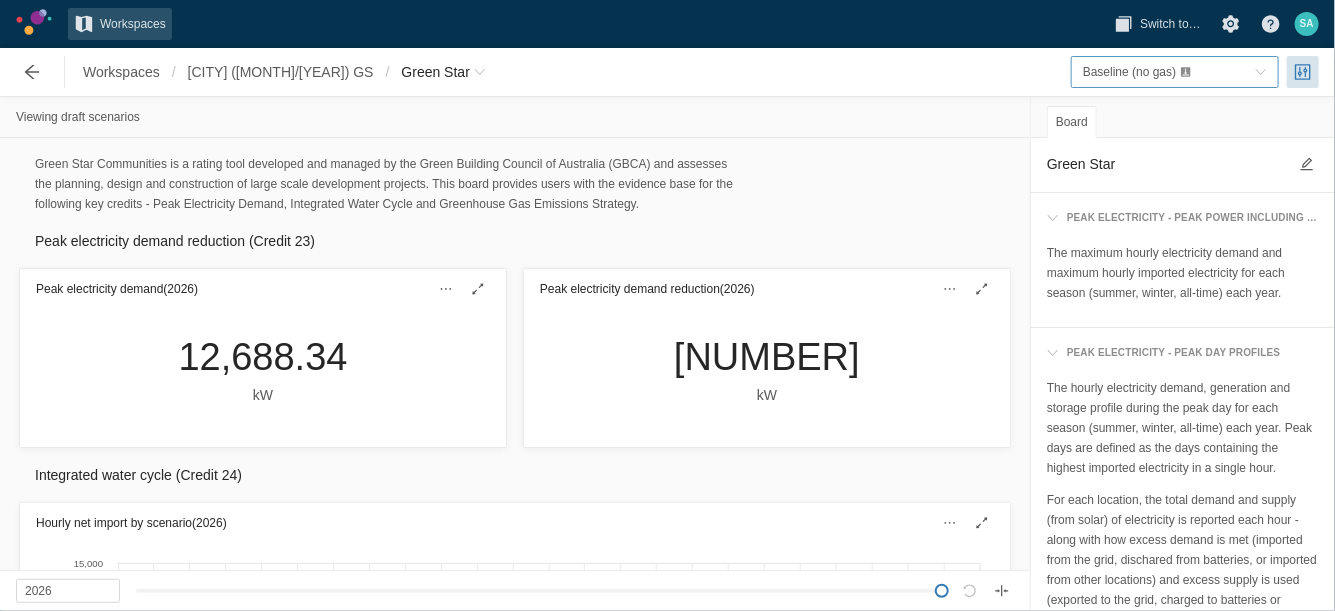 click on "Baseline (no gas)" at bounding box center [1129, 72] 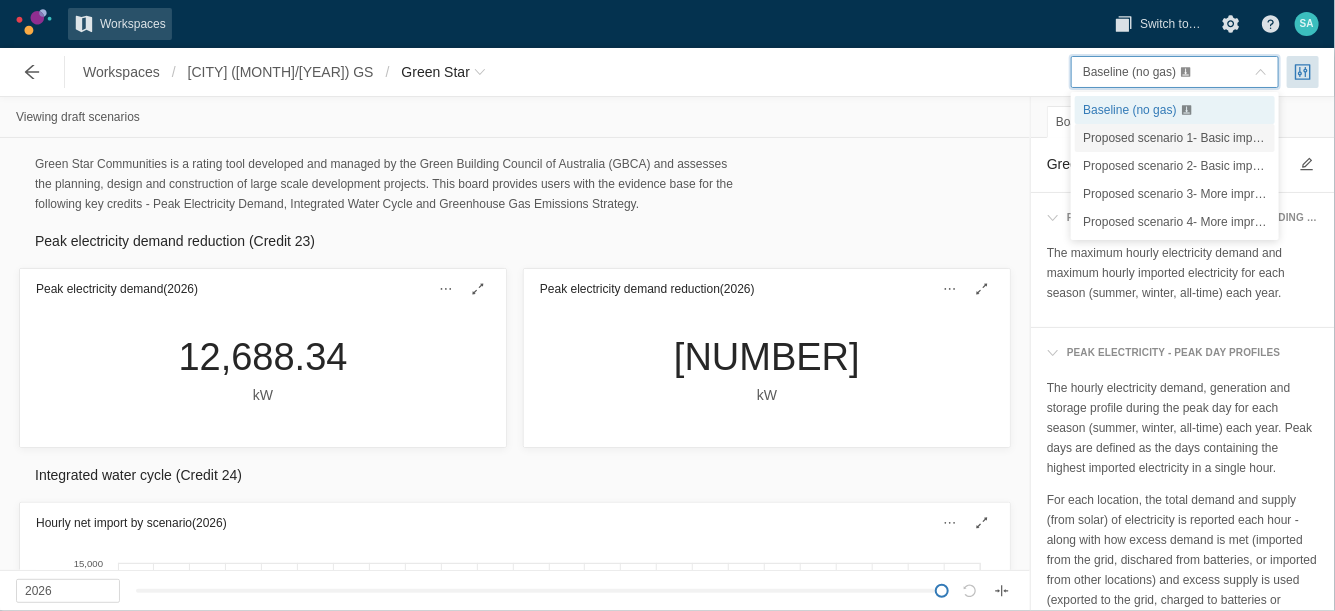 click on "Proposed scenario [NUMBER]- Basic improvements (without solar PV, rainwater tank)" at bounding box center (1285, 138) 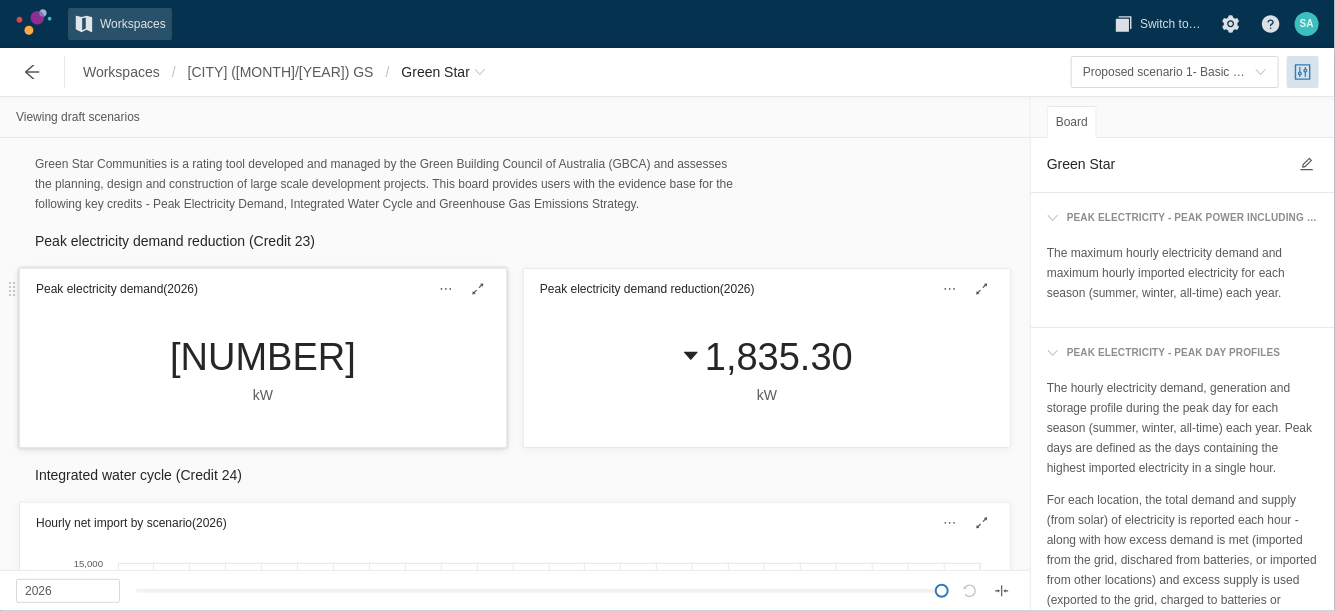 drag, startPoint x: 165, startPoint y: 349, endPoint x: 332, endPoint y: 352, distance: 167.02695 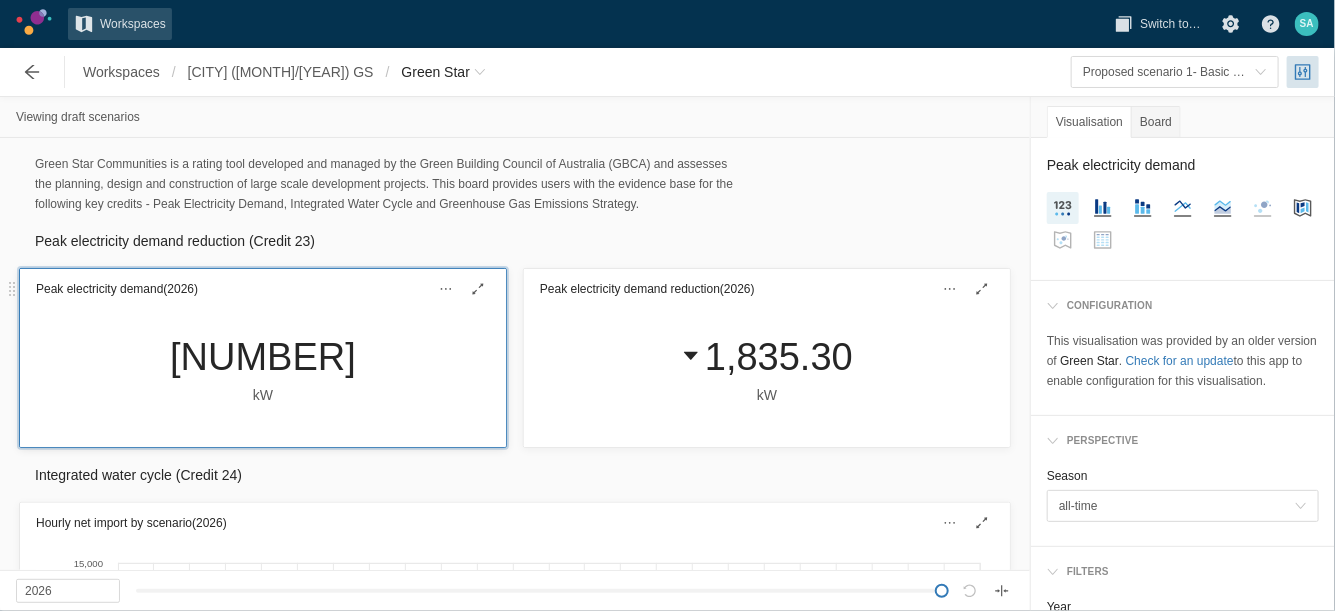 copy on "10,853.04" 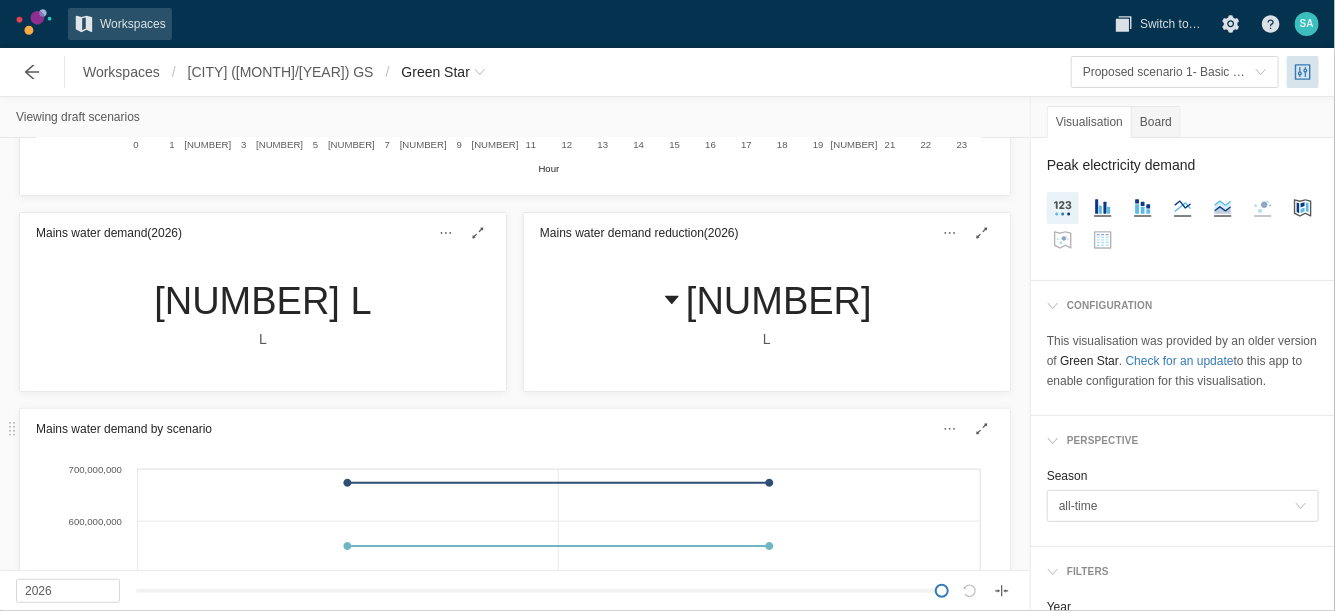 scroll, scrollTop: 823, scrollLeft: 0, axis: vertical 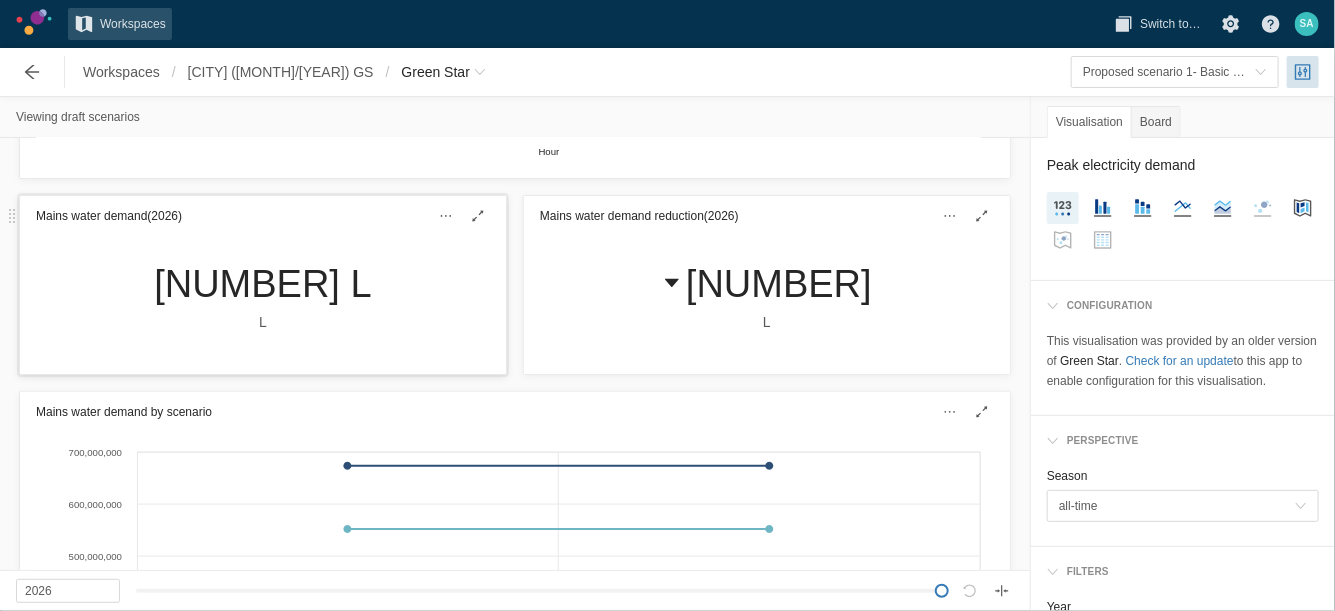 drag, startPoint x: 114, startPoint y: 281, endPoint x: 377, endPoint y: 298, distance: 263.54886 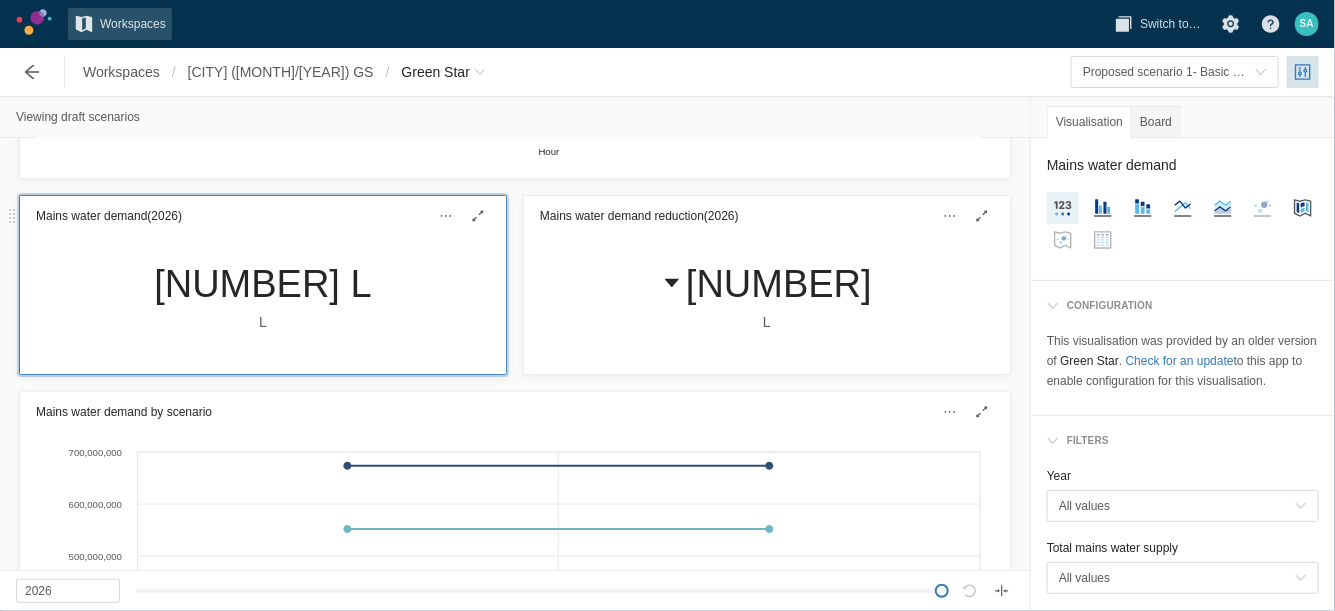 copy on "551,988,756.06" 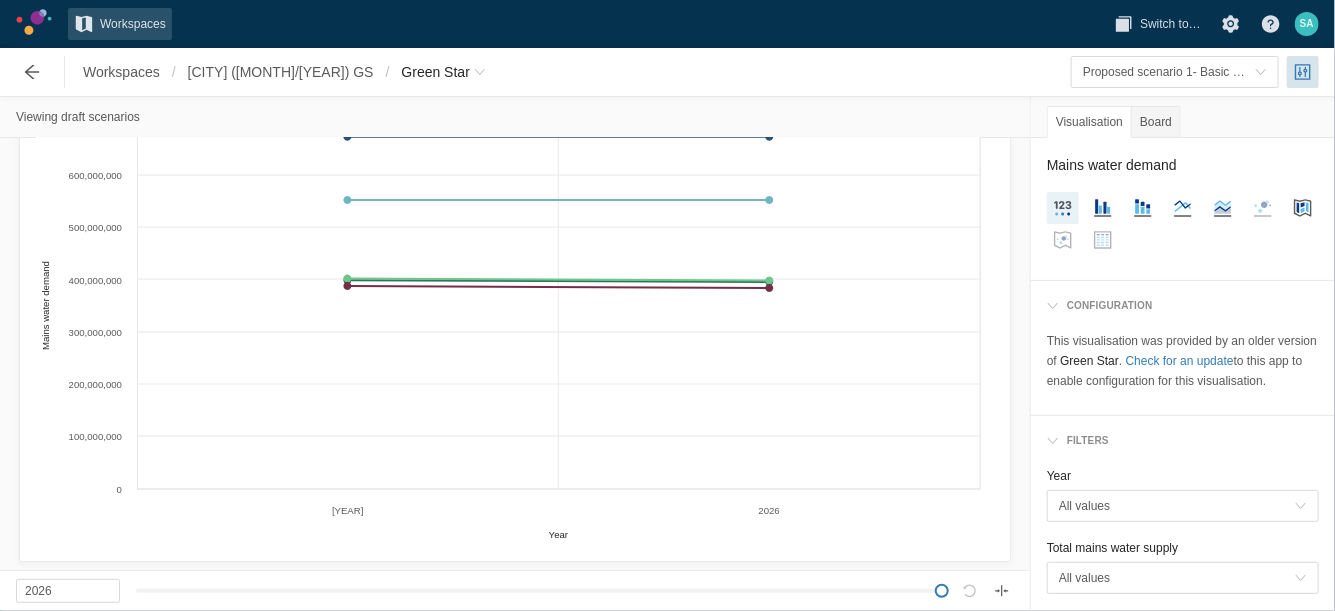 scroll, scrollTop: 1428, scrollLeft: 0, axis: vertical 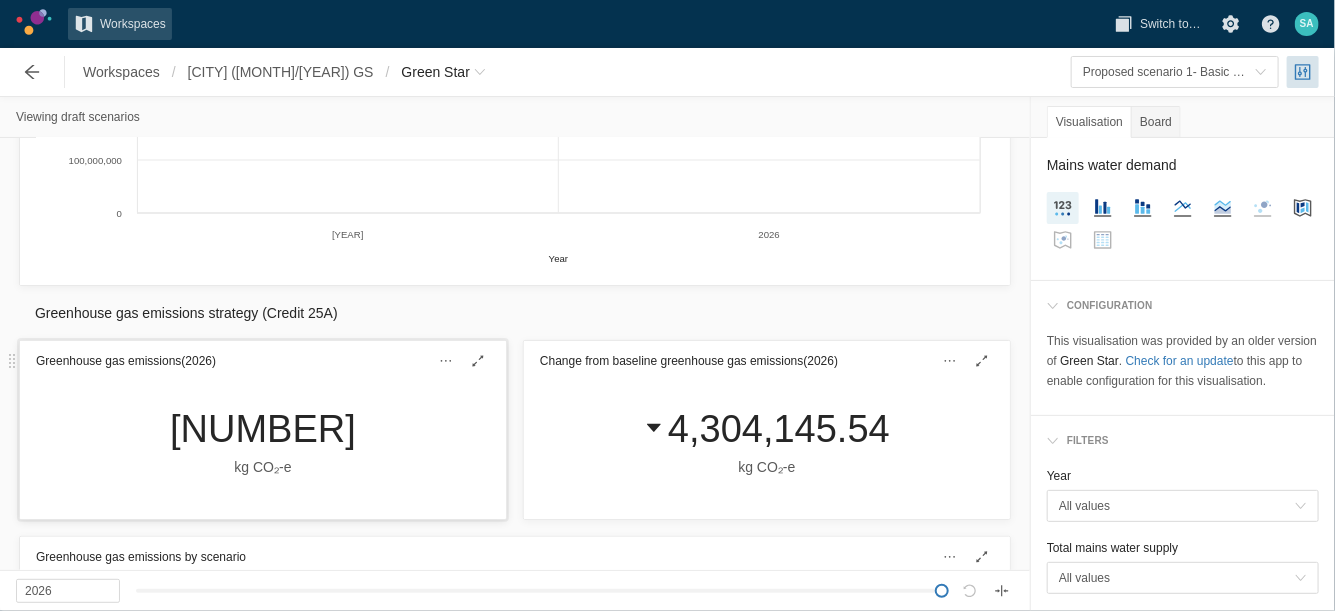 drag, startPoint x: 118, startPoint y: 429, endPoint x: 365, endPoint y: 432, distance: 247.01822 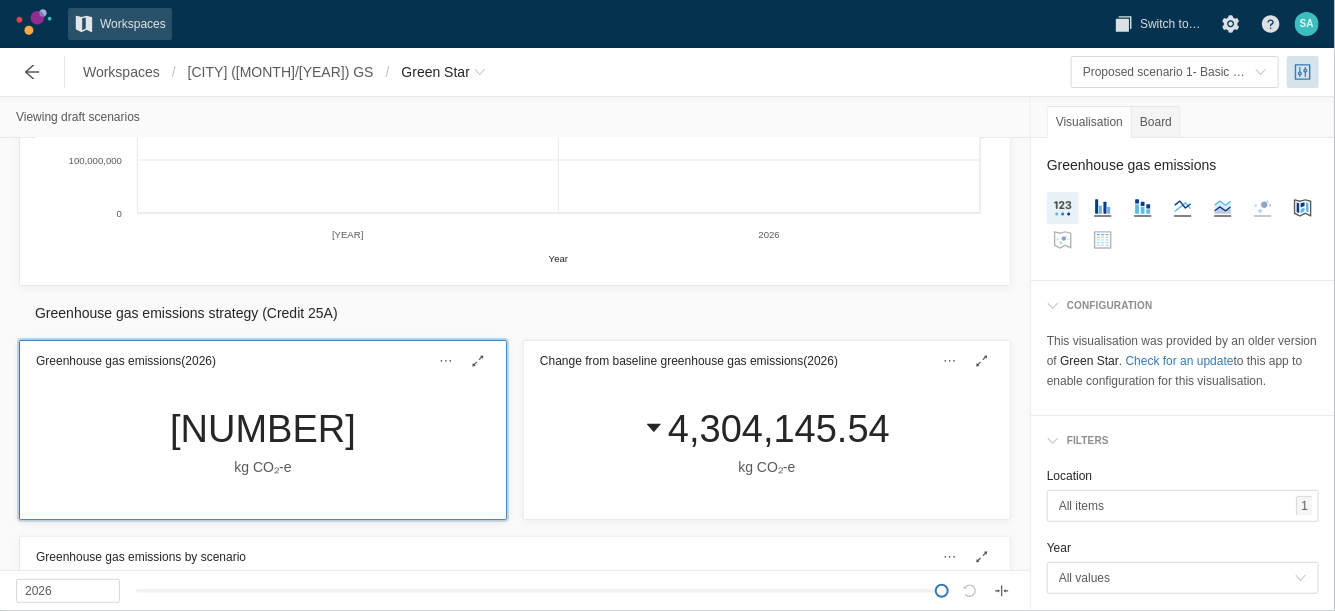 copy on "33,518,762.44" 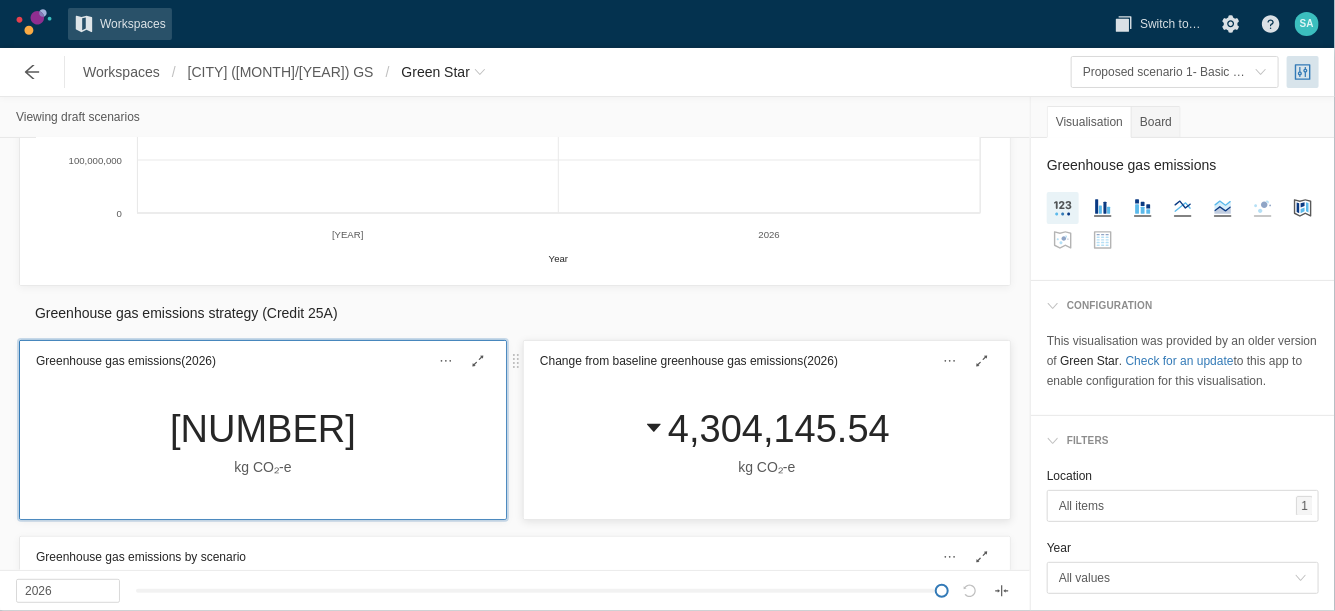 scroll, scrollTop: 1492, scrollLeft: 0, axis: vertical 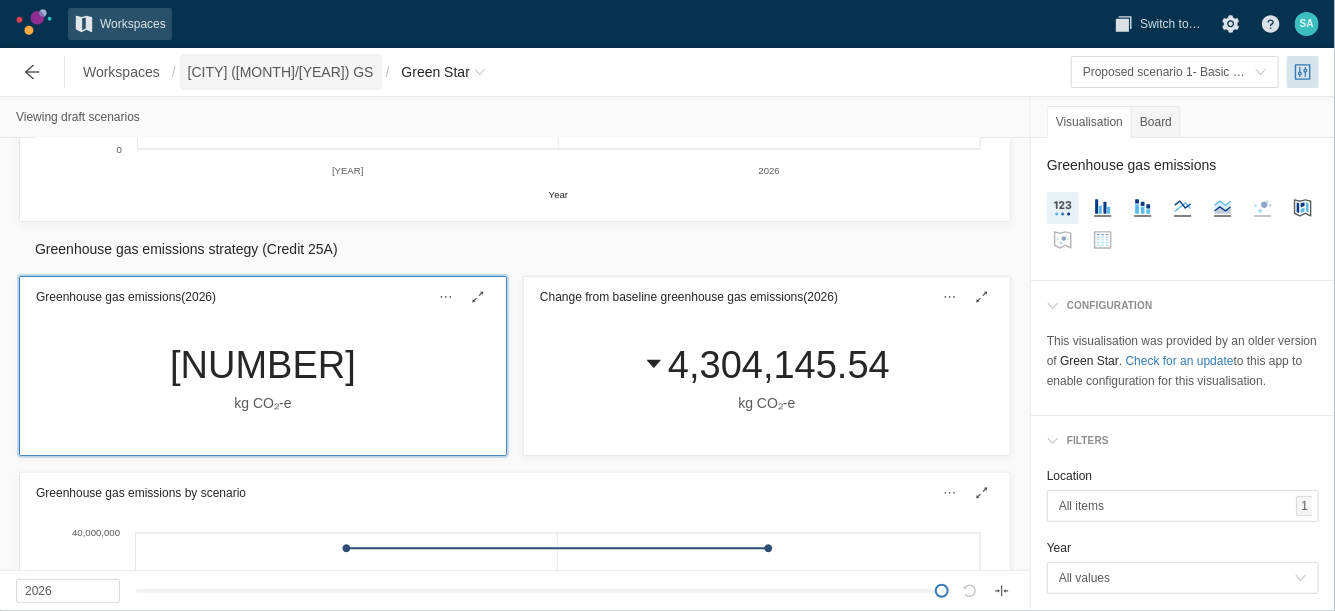 click on "[CITY] ([DATE]) GS" at bounding box center [281, 72] 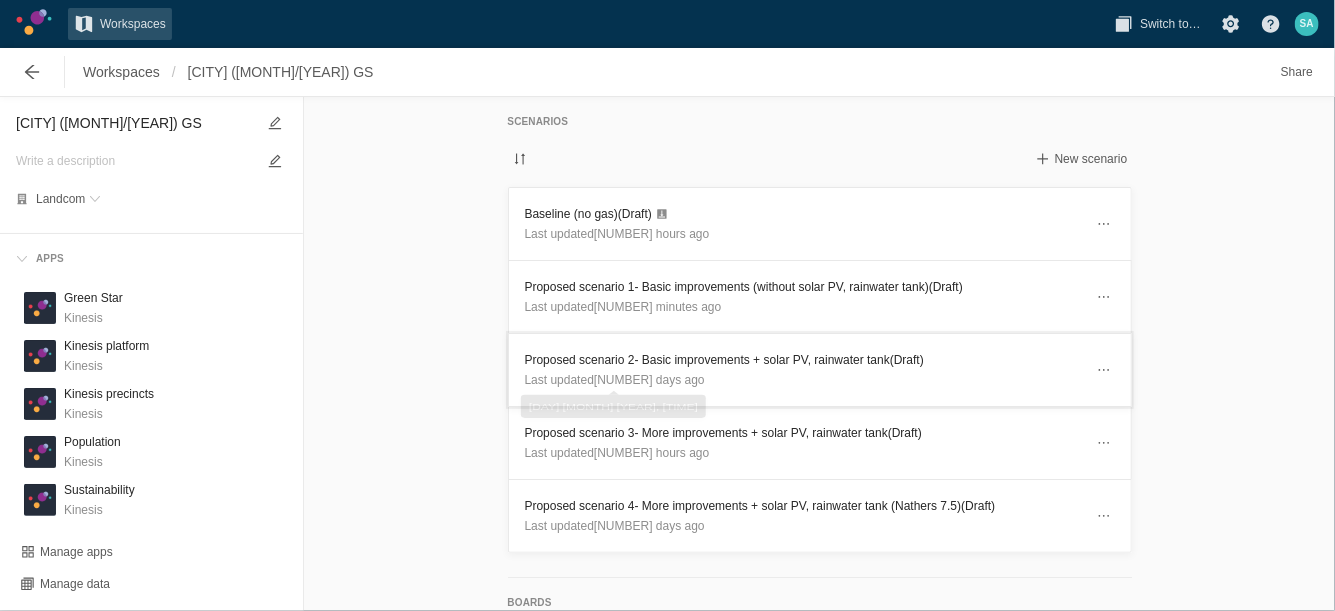 click on "Last updated  11 days ago" at bounding box center [615, 380] 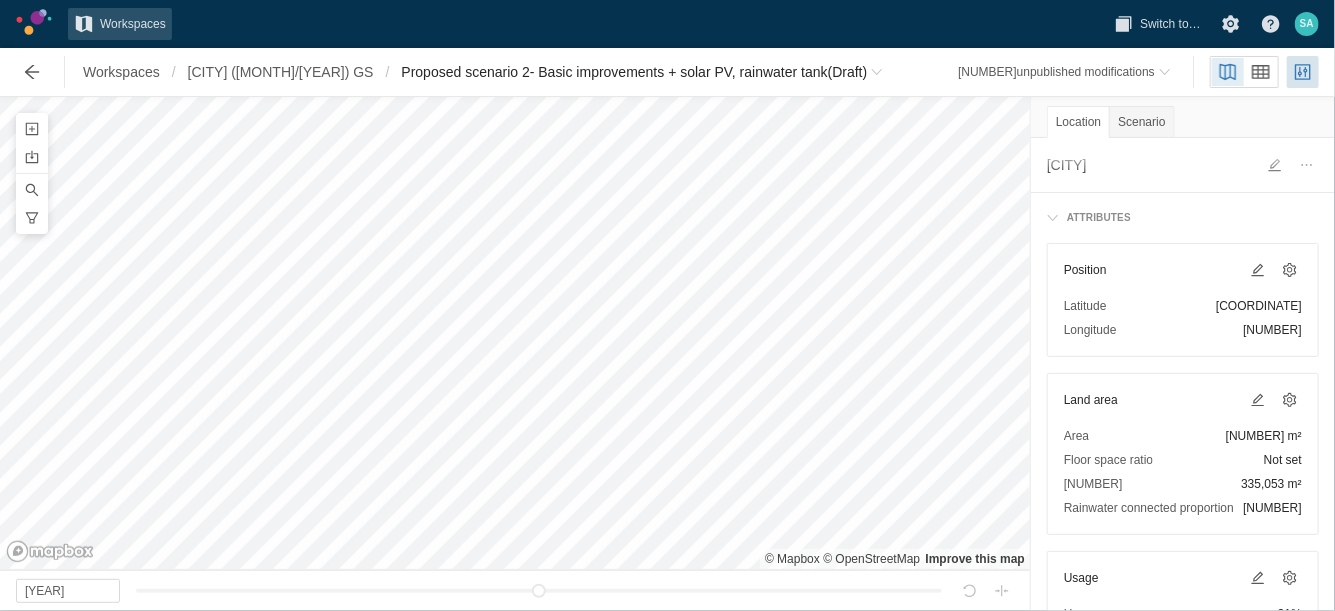 scroll, scrollTop: 138, scrollLeft: 0, axis: vertical 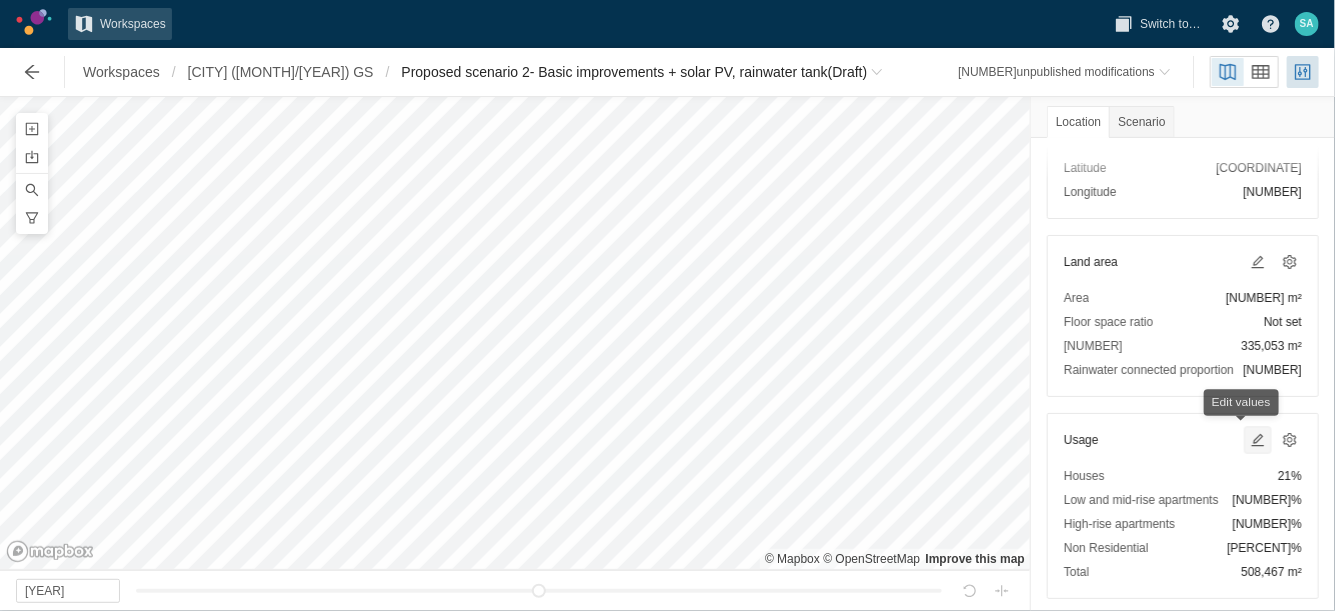 click at bounding box center [1258, 440] 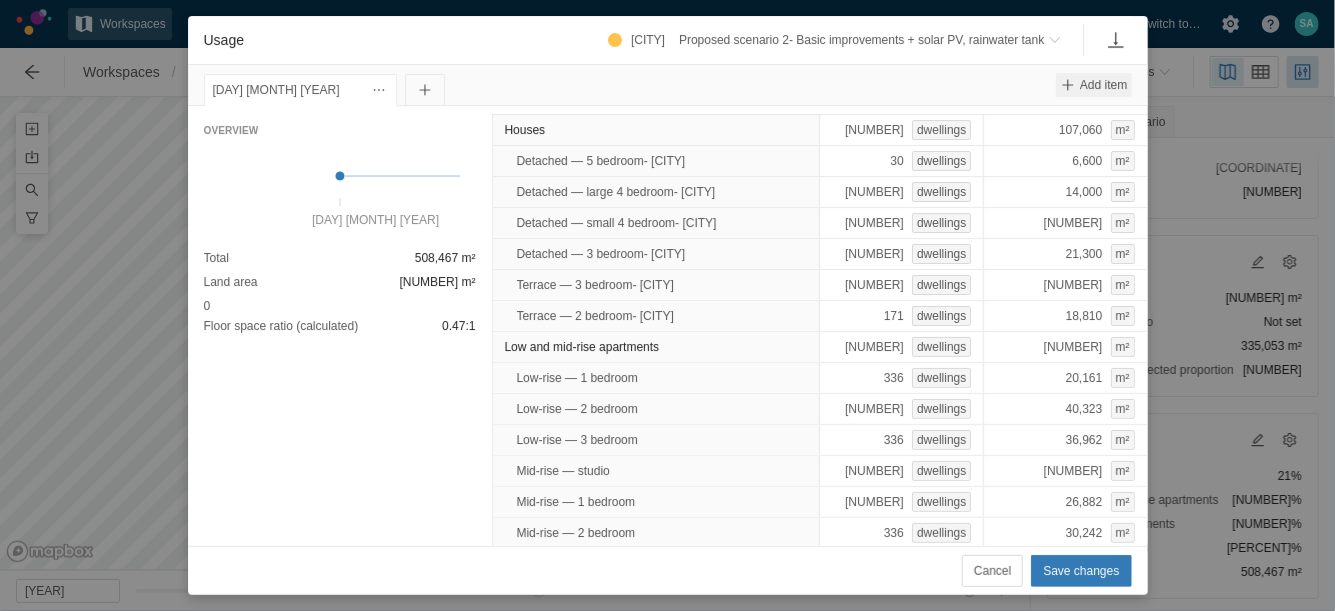 click at bounding box center [1068, 85] 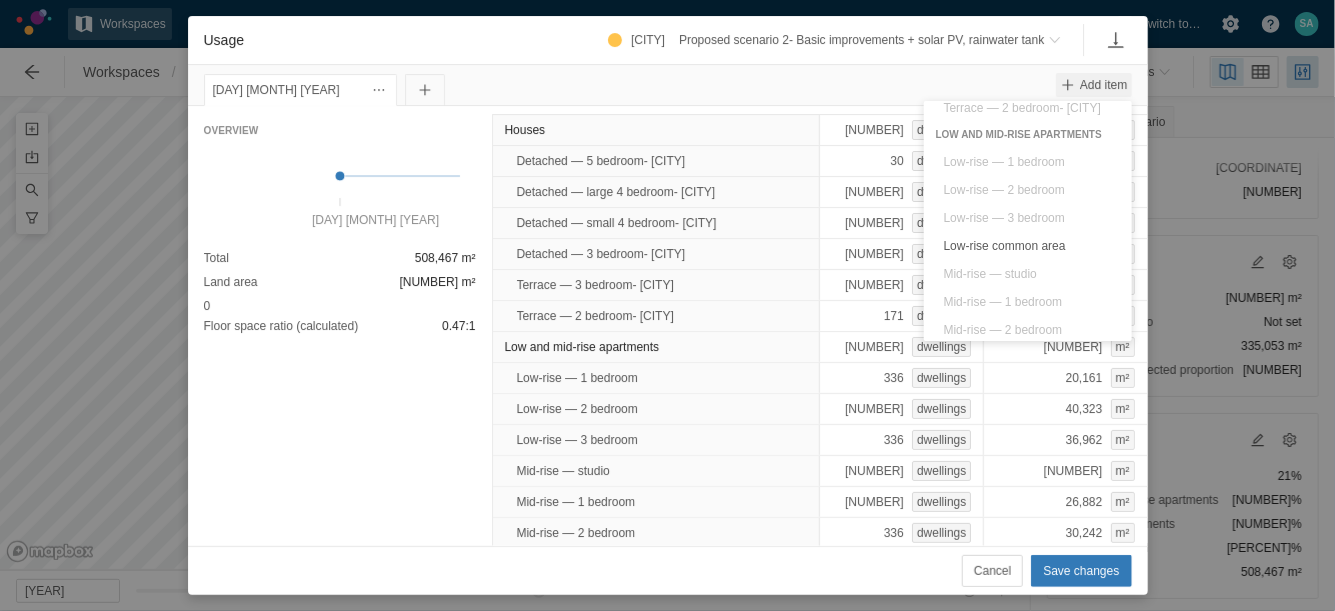 scroll, scrollTop: 179, scrollLeft: 0, axis: vertical 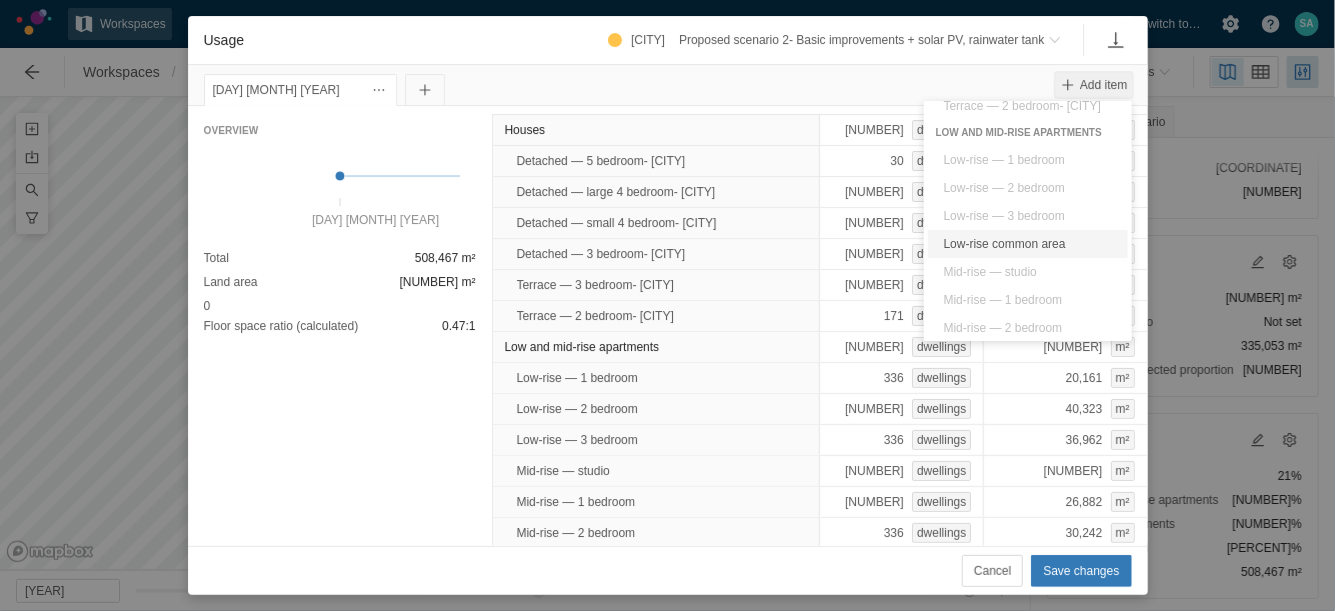click on "Low-rise common area" at bounding box center [1028, 244] 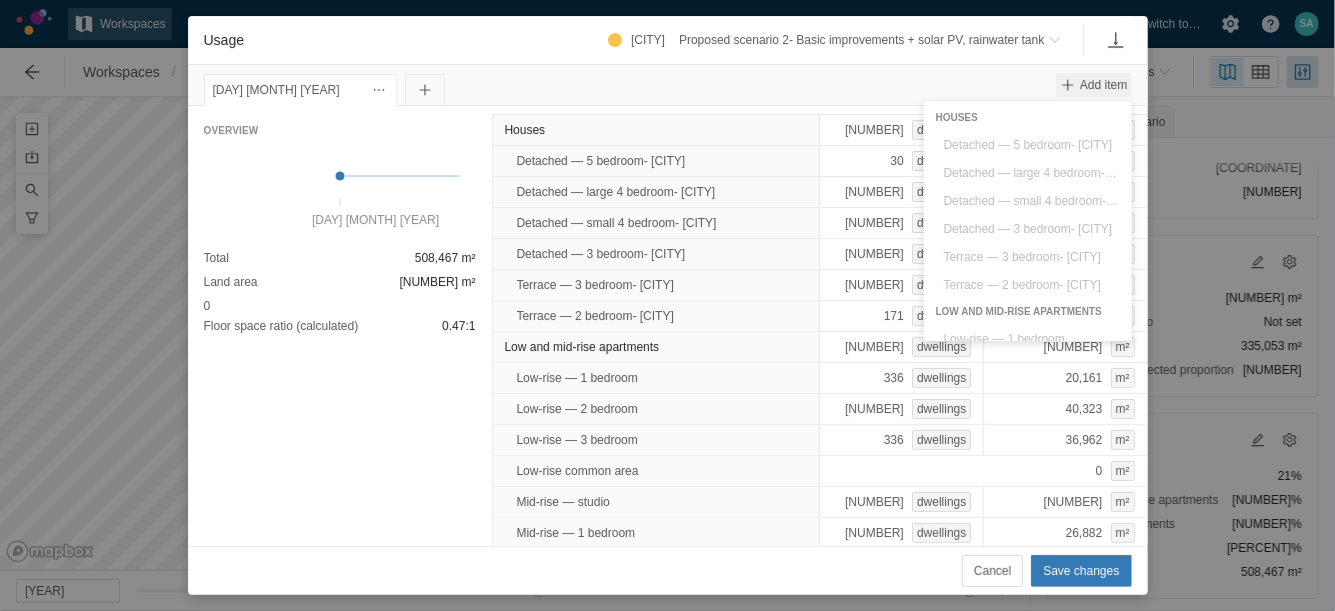 click at bounding box center (1068, 85) 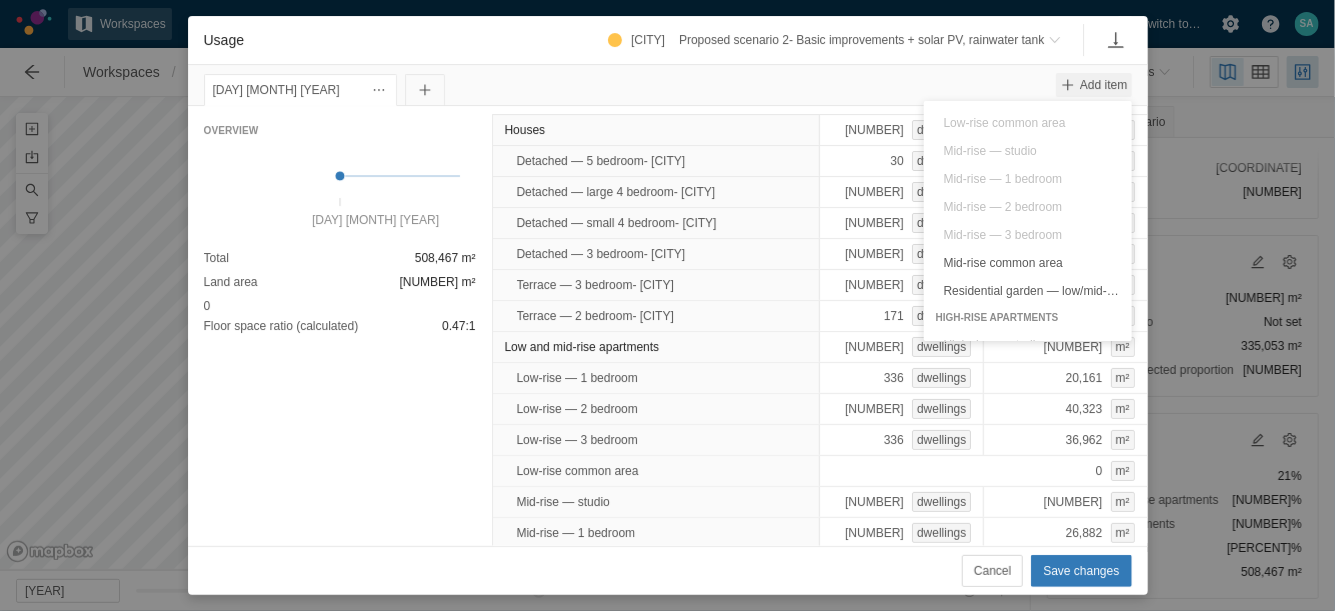 scroll, scrollTop: 301, scrollLeft: 0, axis: vertical 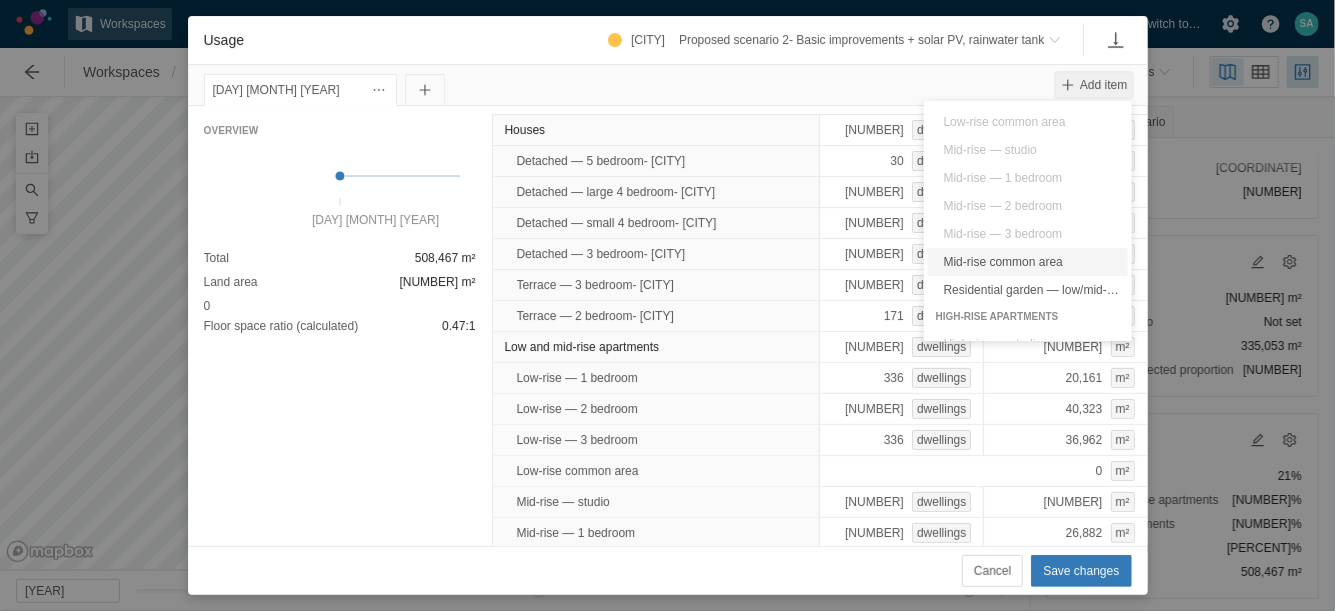 click on "Mid-rise common area" at bounding box center [1028, 262] 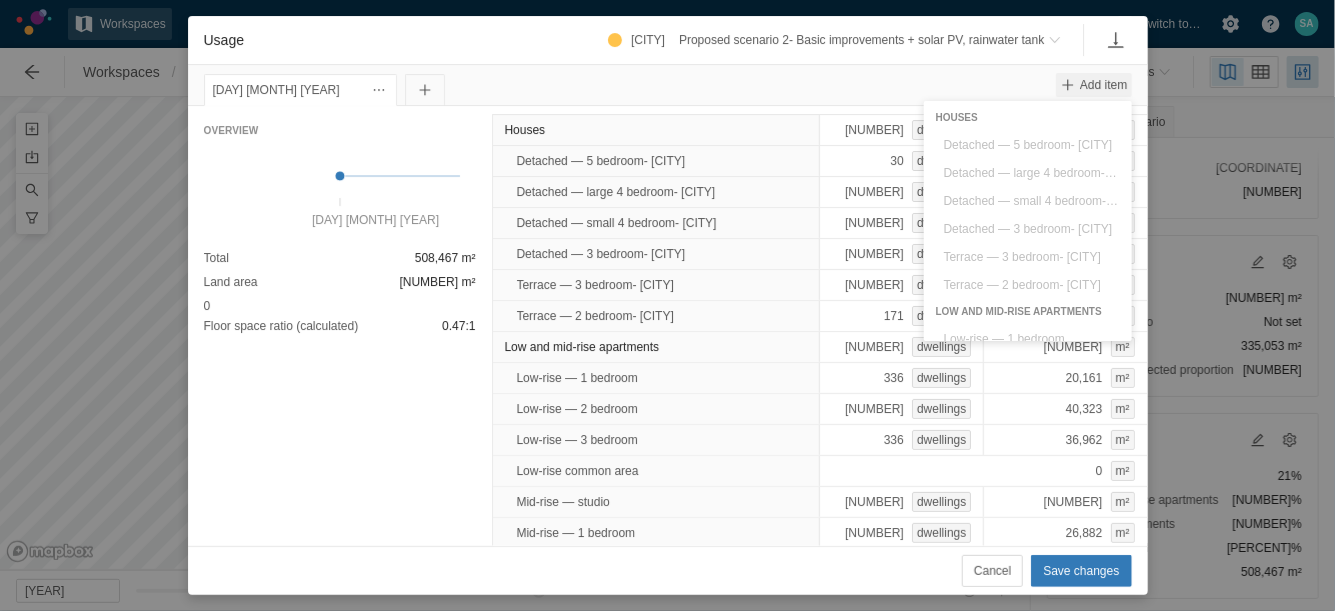 click at bounding box center [1068, 85] 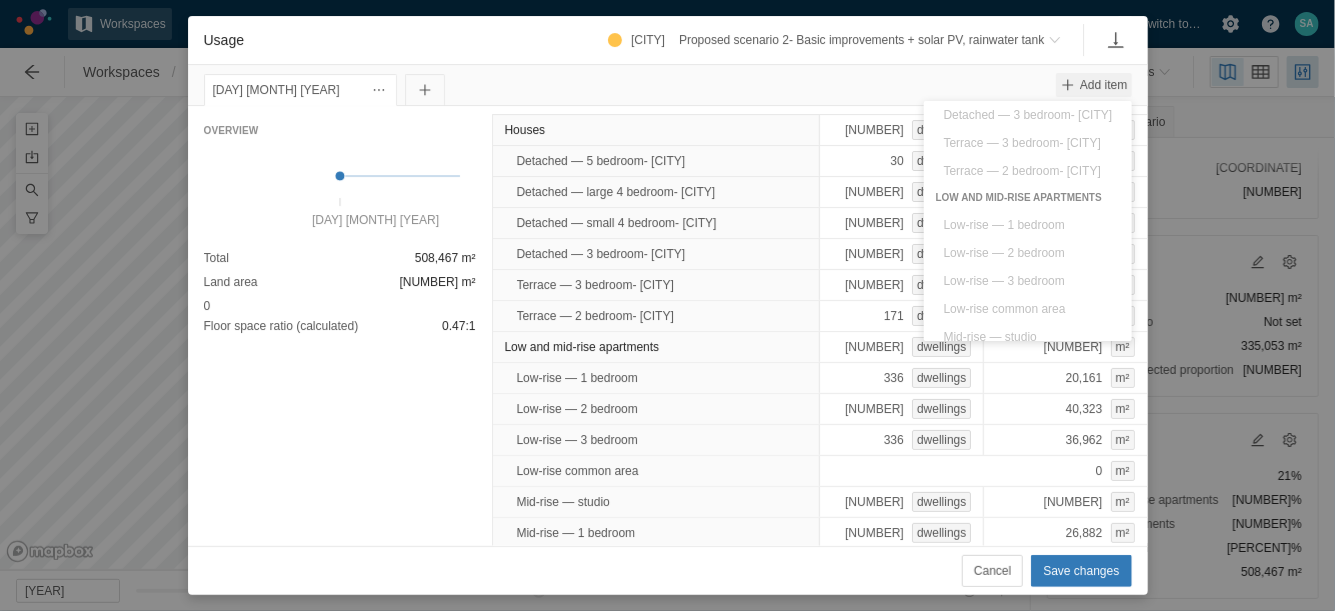 scroll, scrollTop: 134, scrollLeft: 0, axis: vertical 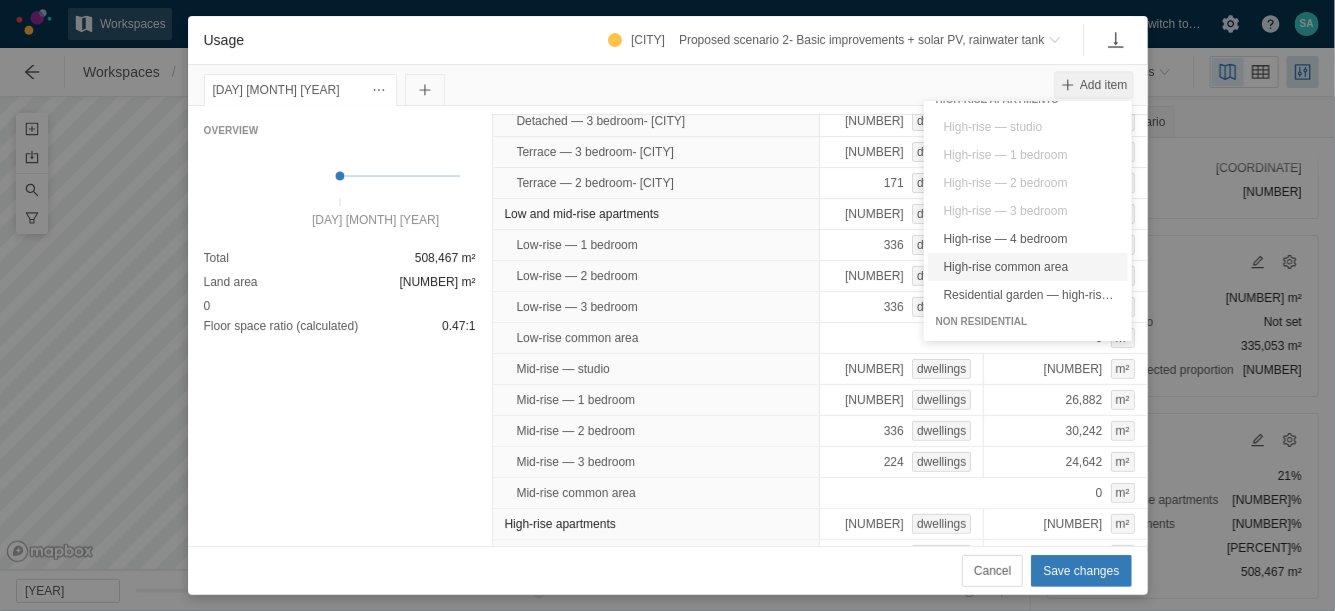 click on "High-rise common area" at bounding box center [1028, 267] 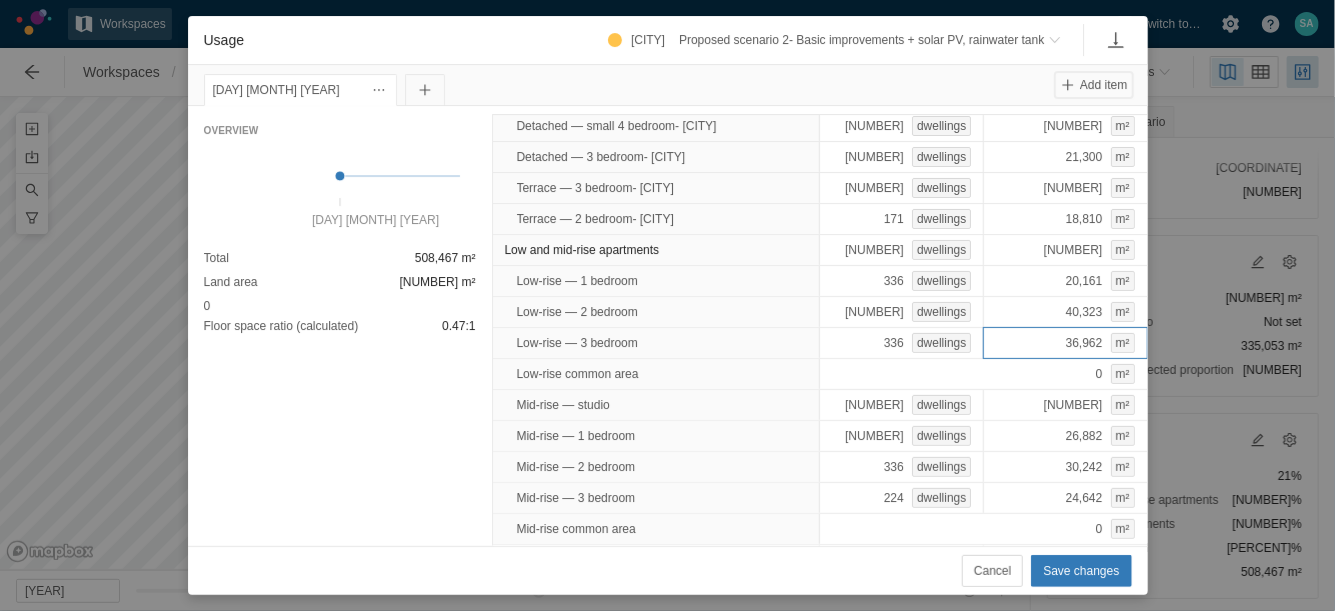 scroll, scrollTop: 95, scrollLeft: 0, axis: vertical 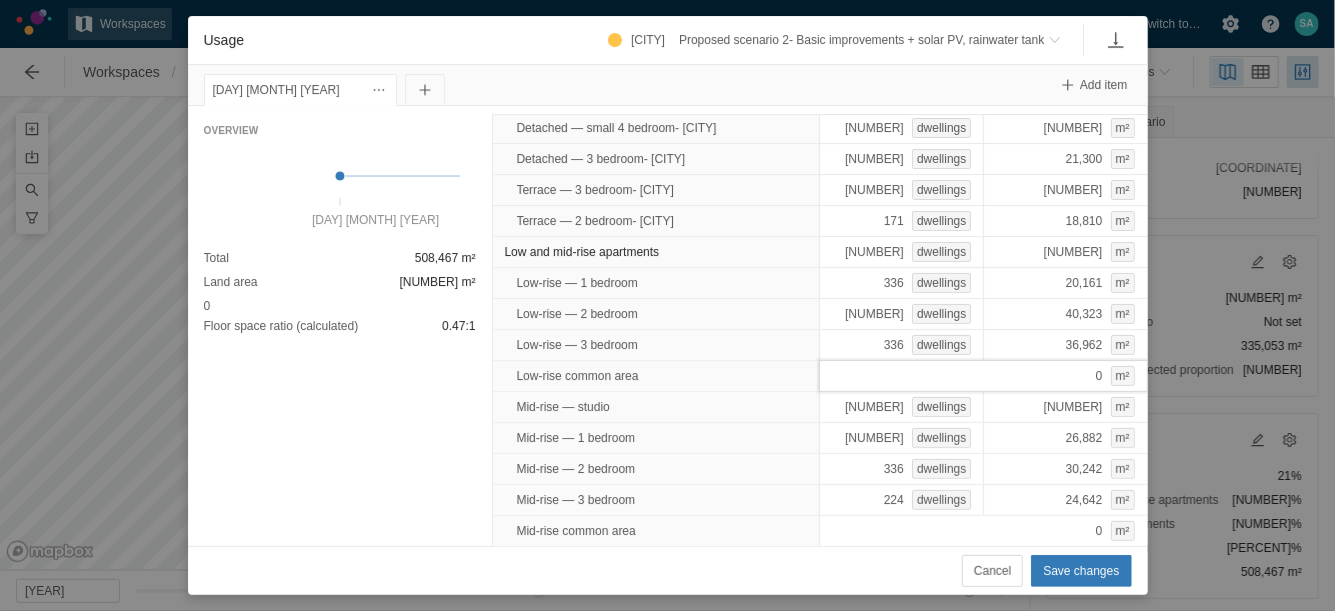click on "0 m²" at bounding box center [983, 376] 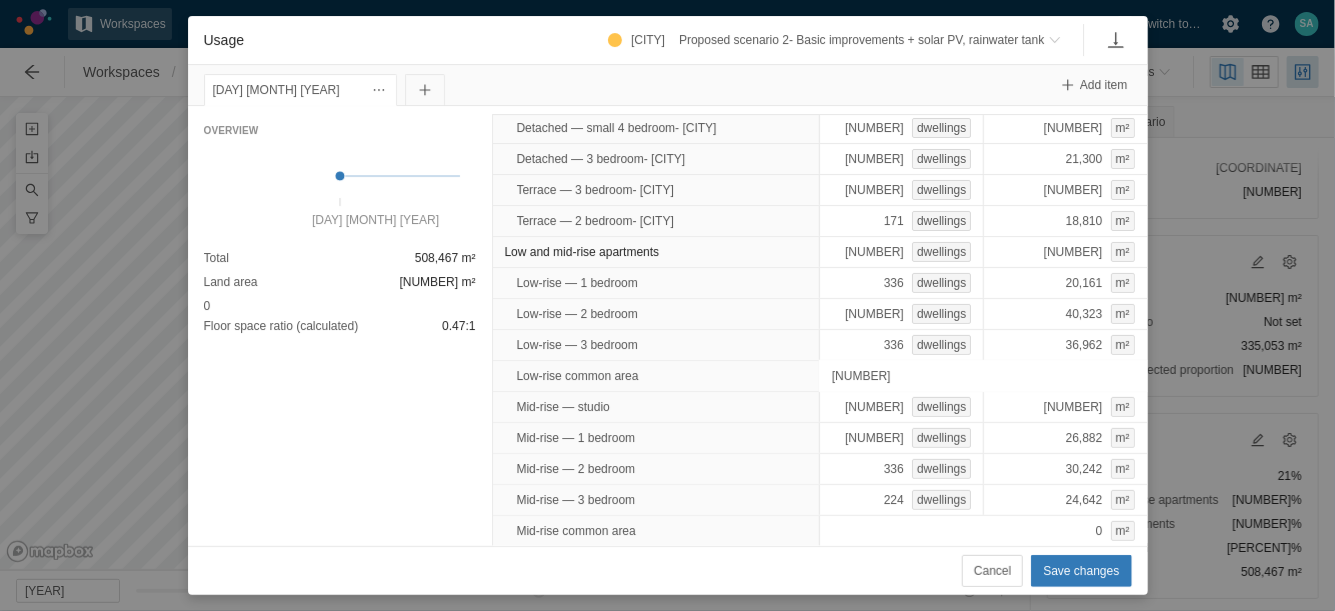type on "14617" 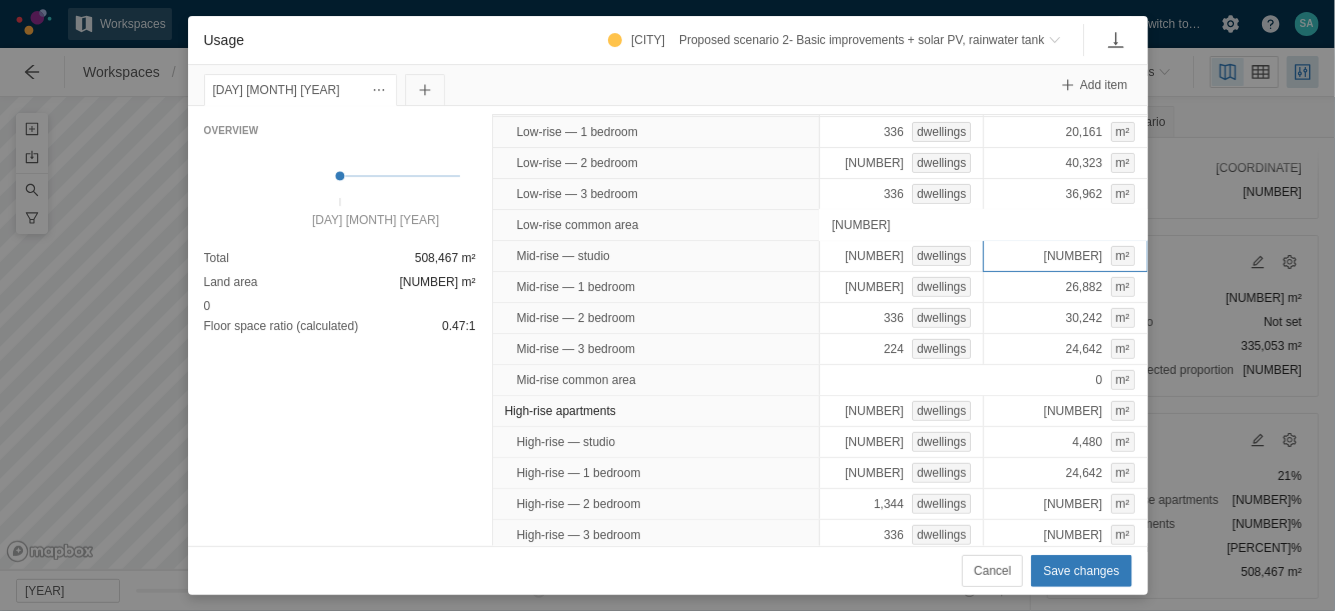 scroll, scrollTop: 247, scrollLeft: 0, axis: vertical 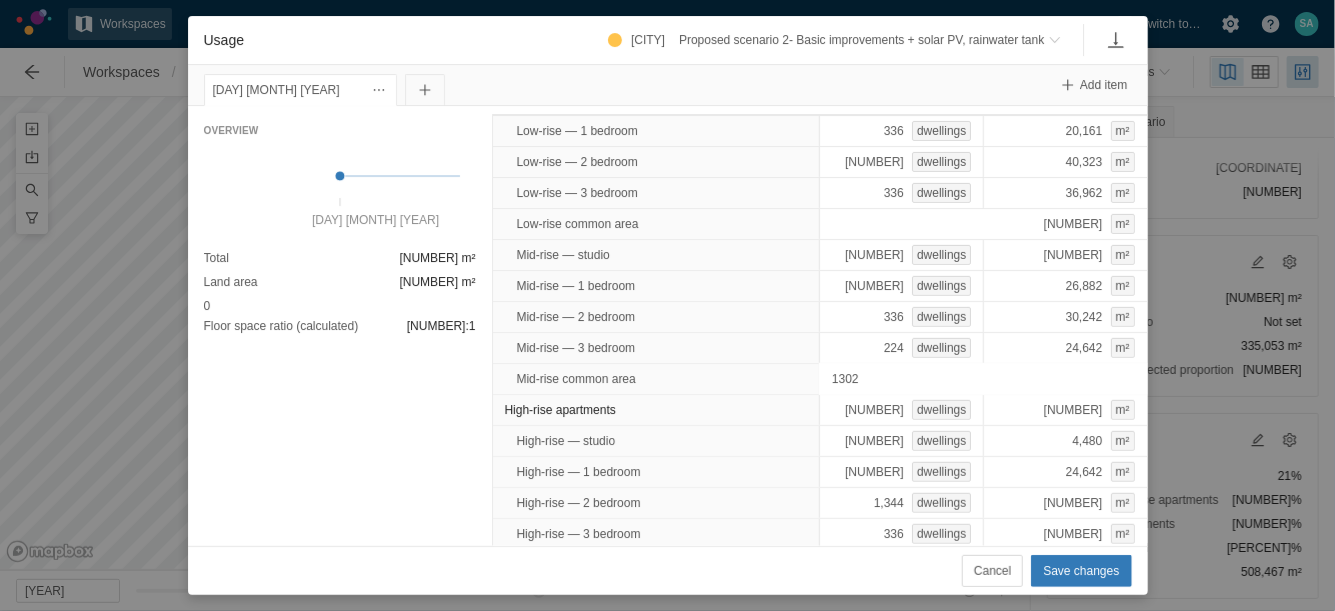 type on "13021" 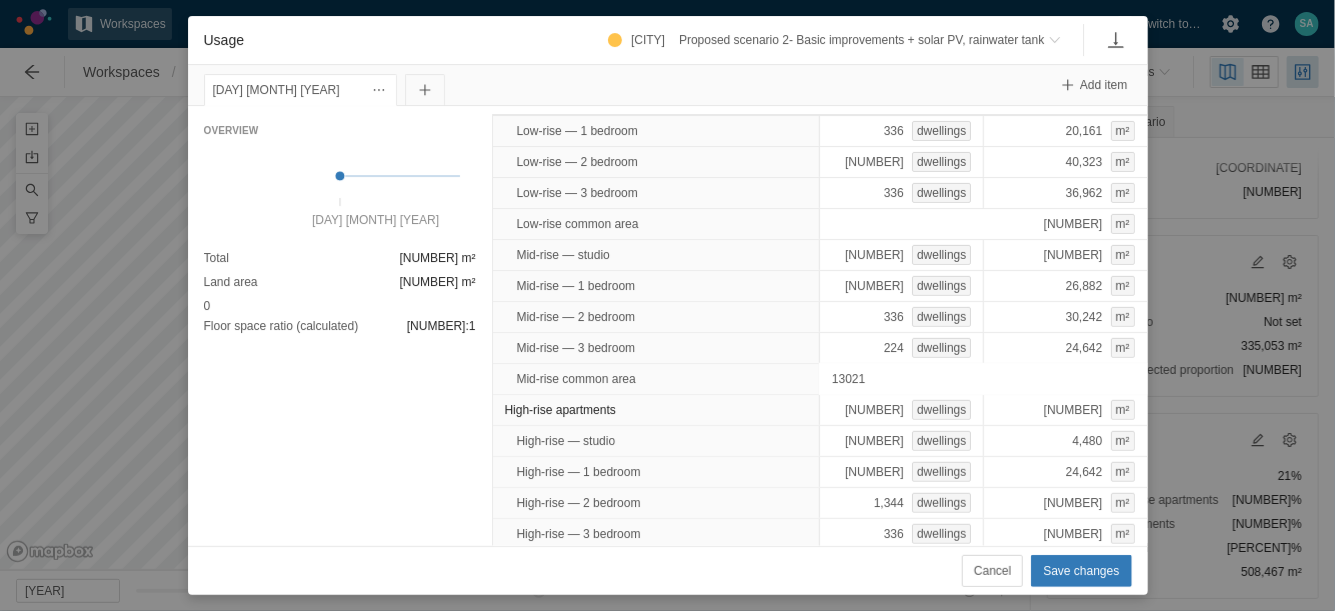scroll, scrollTop: 335, scrollLeft: 0, axis: vertical 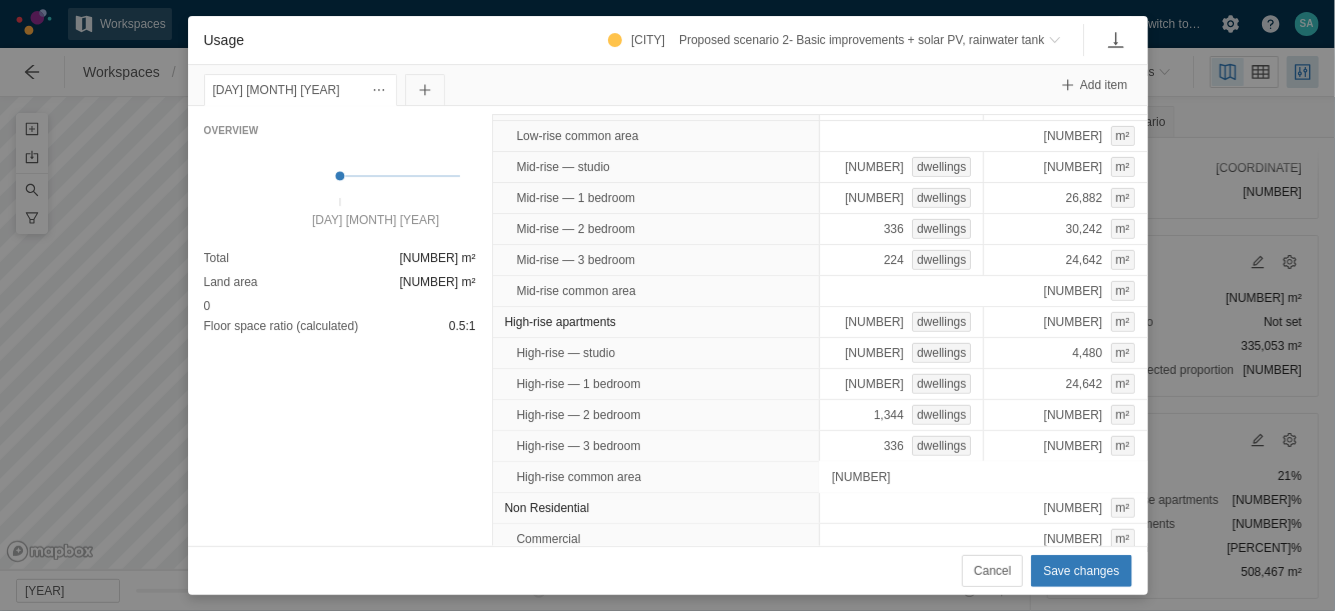 type on "25538" 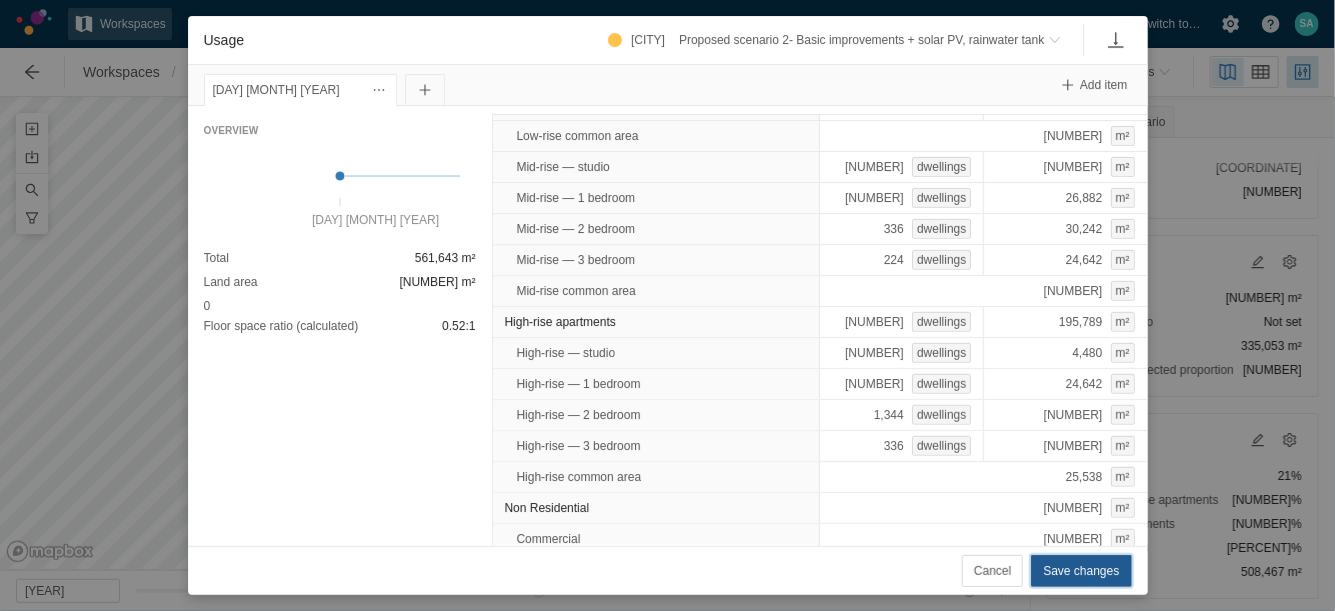 click on "Save changes" at bounding box center (1081, 571) 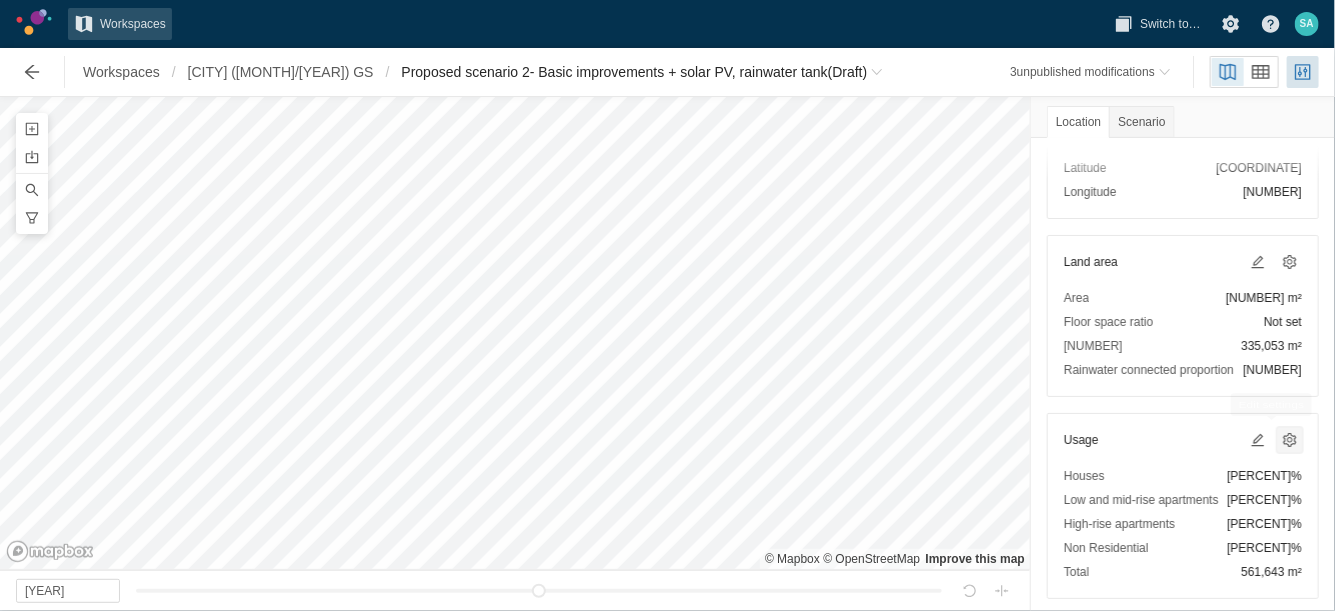 click at bounding box center (1290, 440) 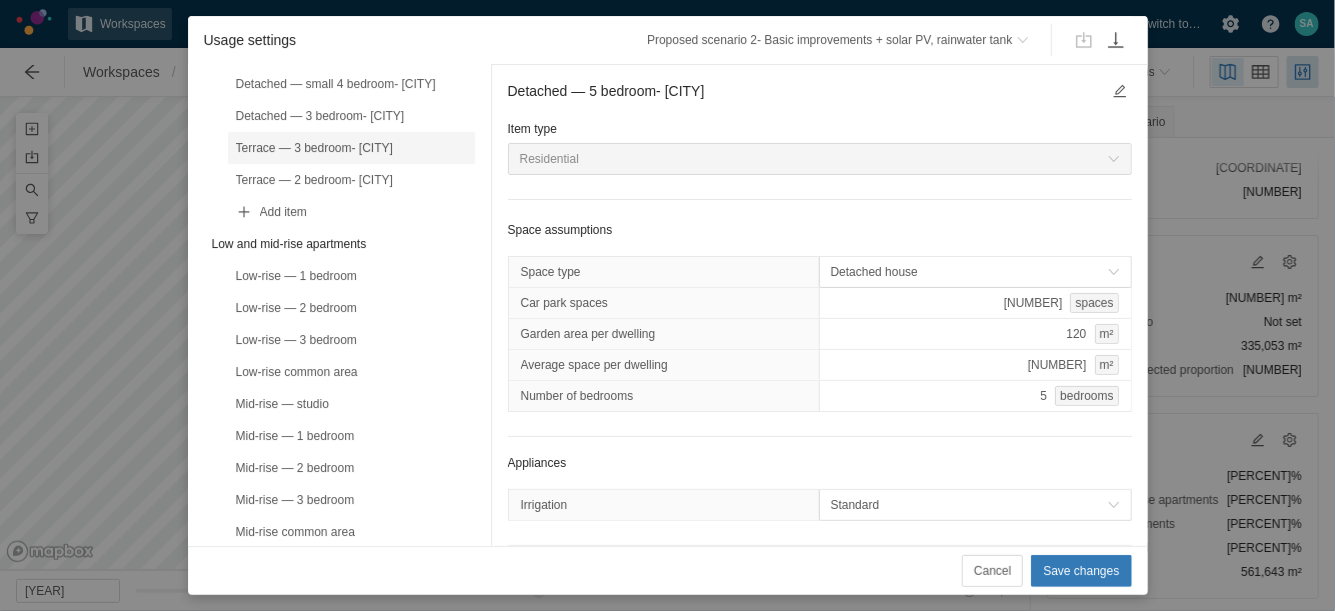 scroll, scrollTop: 259, scrollLeft: 0, axis: vertical 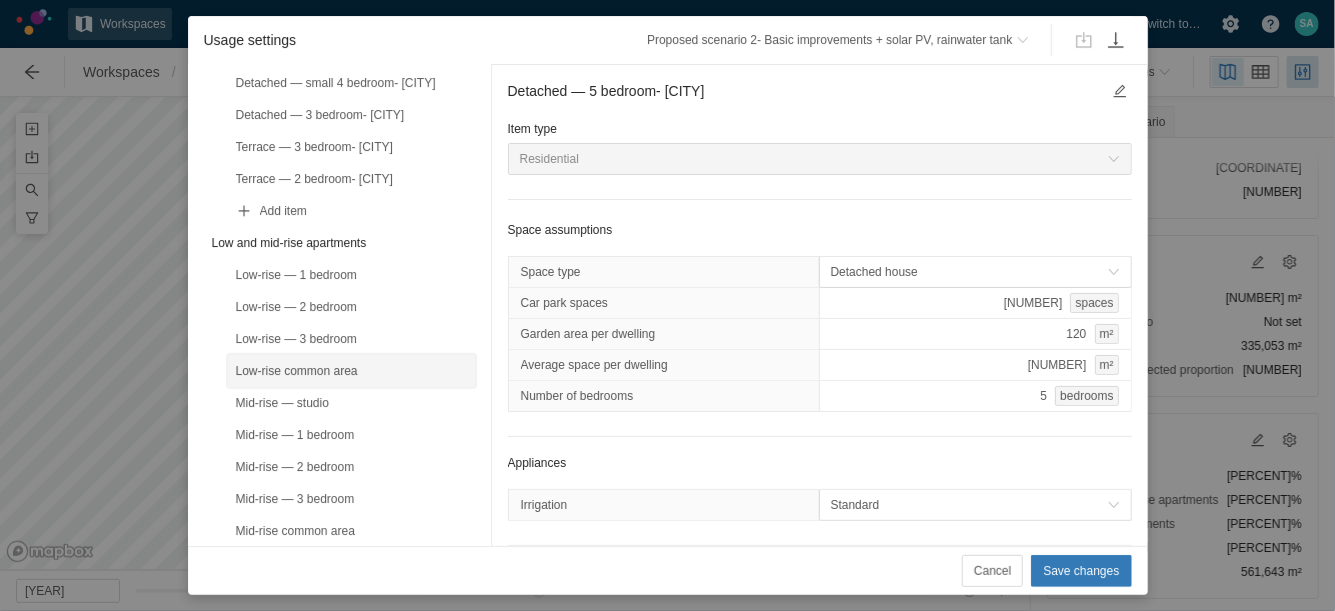 click on "Low-rise common area" at bounding box center [351, 371] 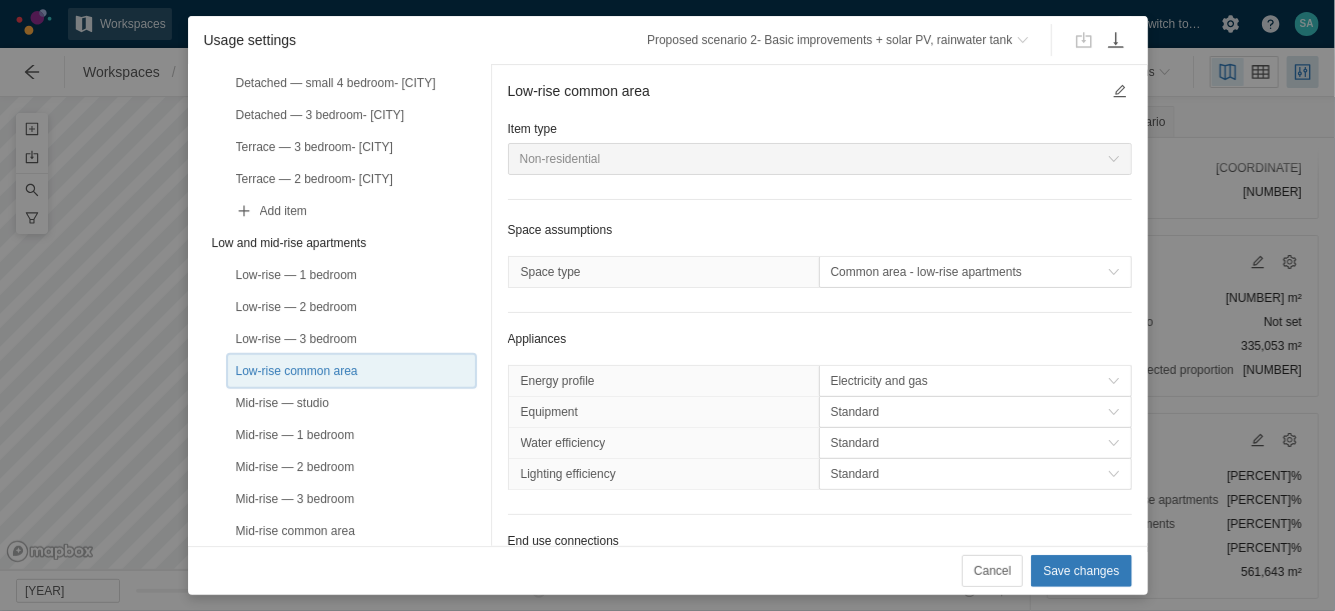 scroll, scrollTop: 0, scrollLeft: 0, axis: both 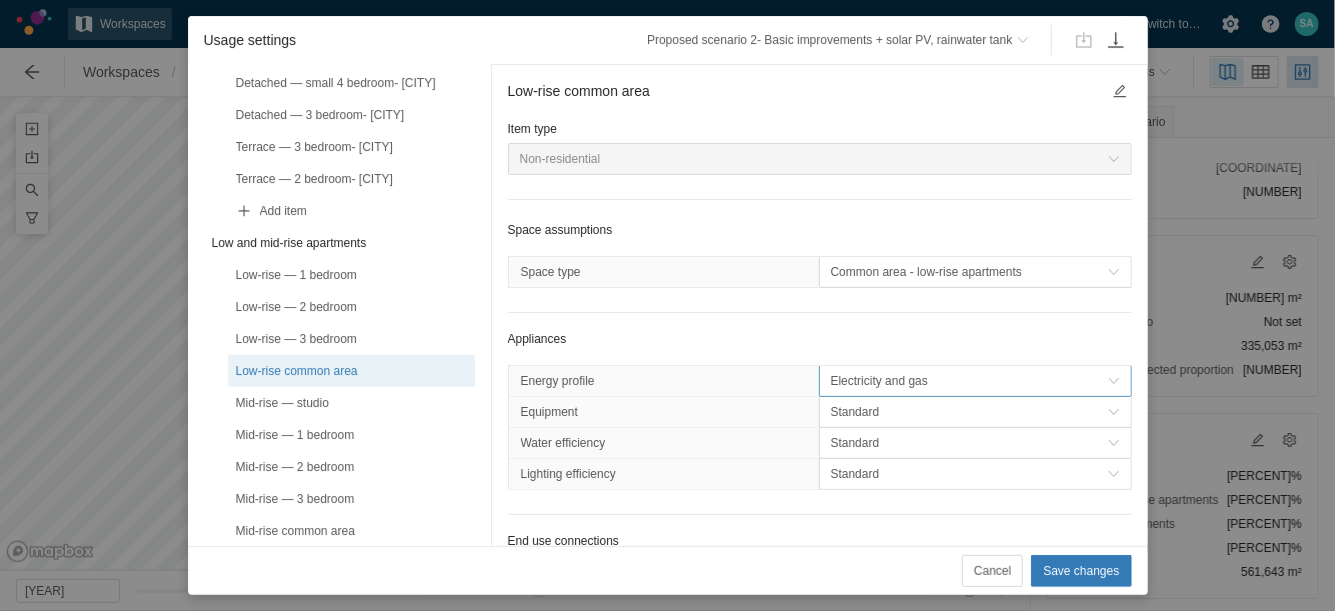 click on "Electricity and gas" at bounding box center (969, 381) 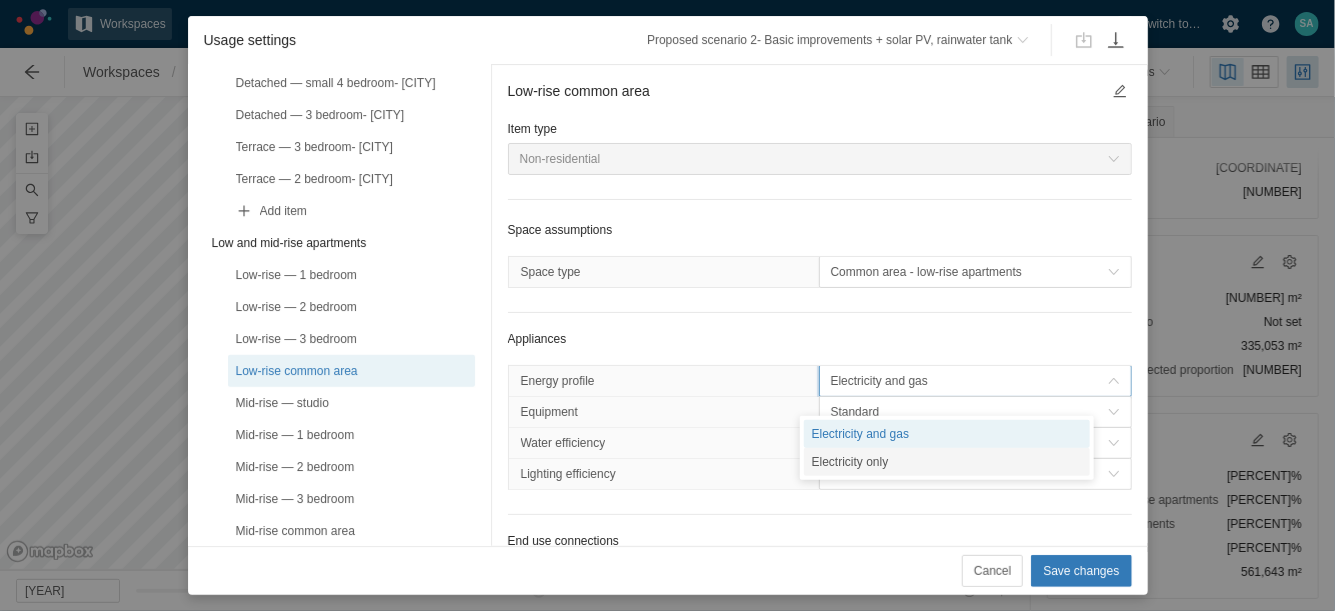 click on "Electricity only" at bounding box center (947, 462) 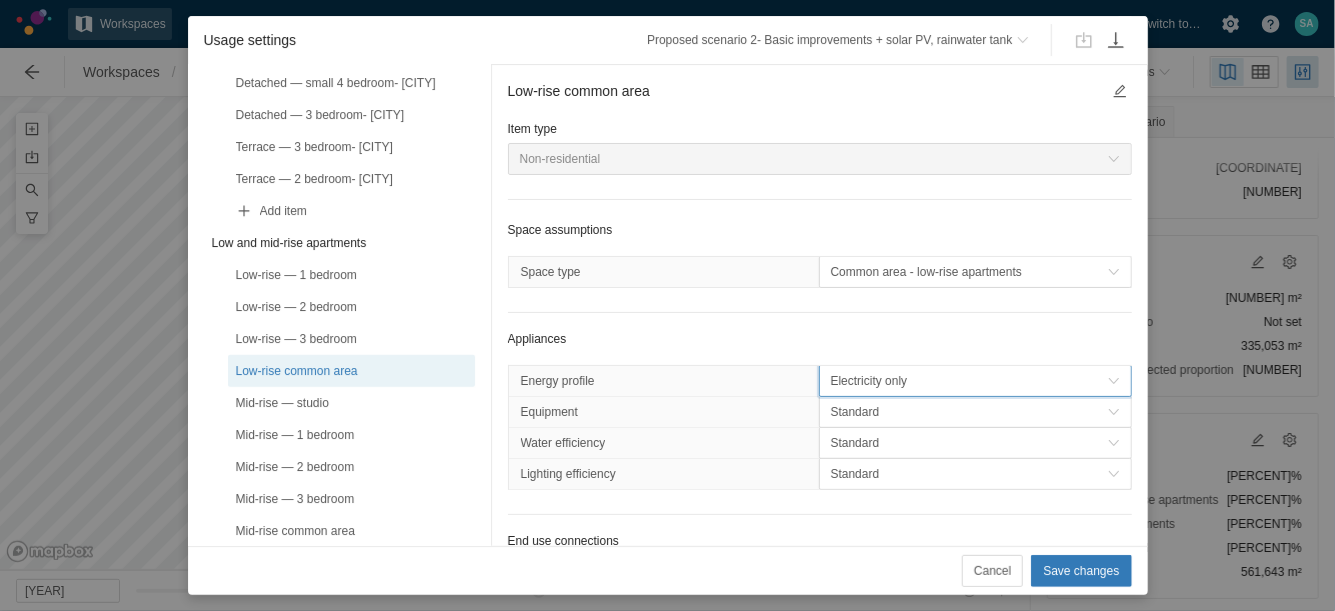 scroll, scrollTop: 0, scrollLeft: 0, axis: both 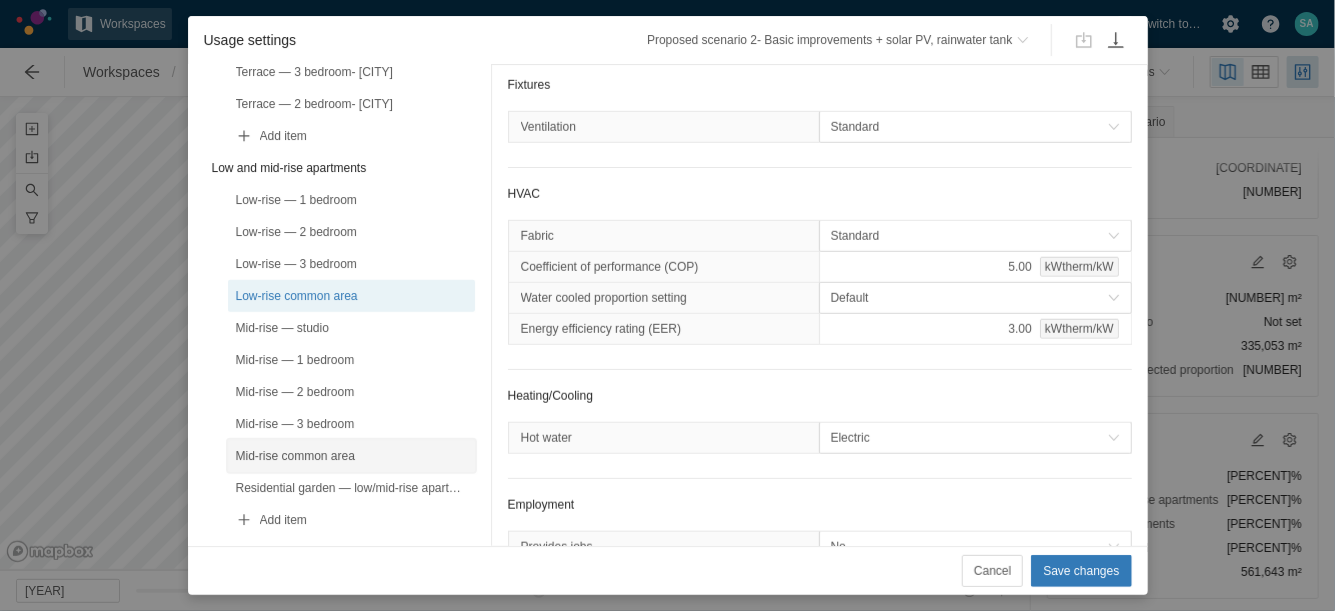 click on "Mid-rise common area" at bounding box center (351, 456) 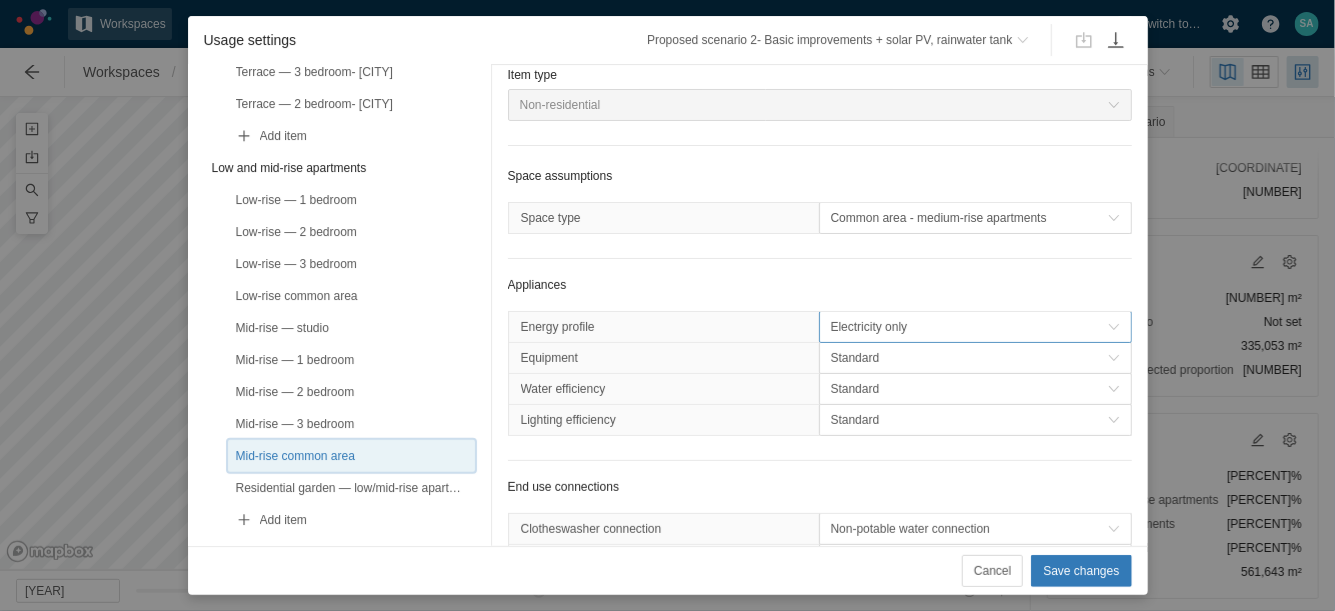 scroll, scrollTop: 53, scrollLeft: 0, axis: vertical 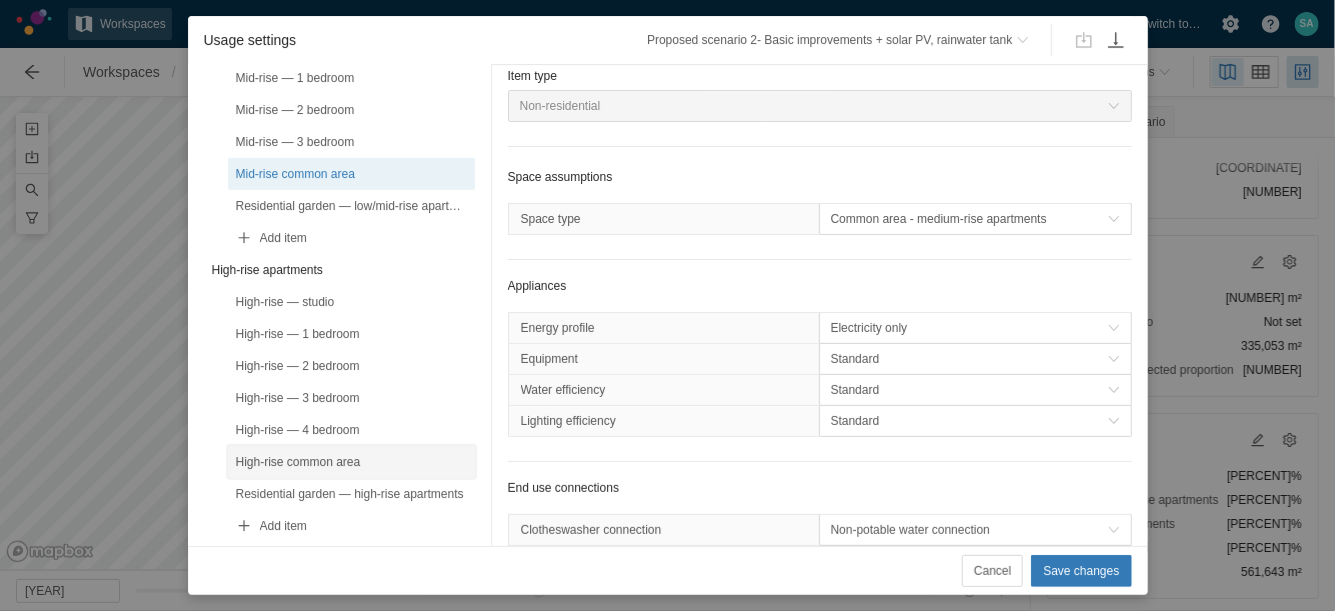 click on "High-rise common area" at bounding box center [351, 462] 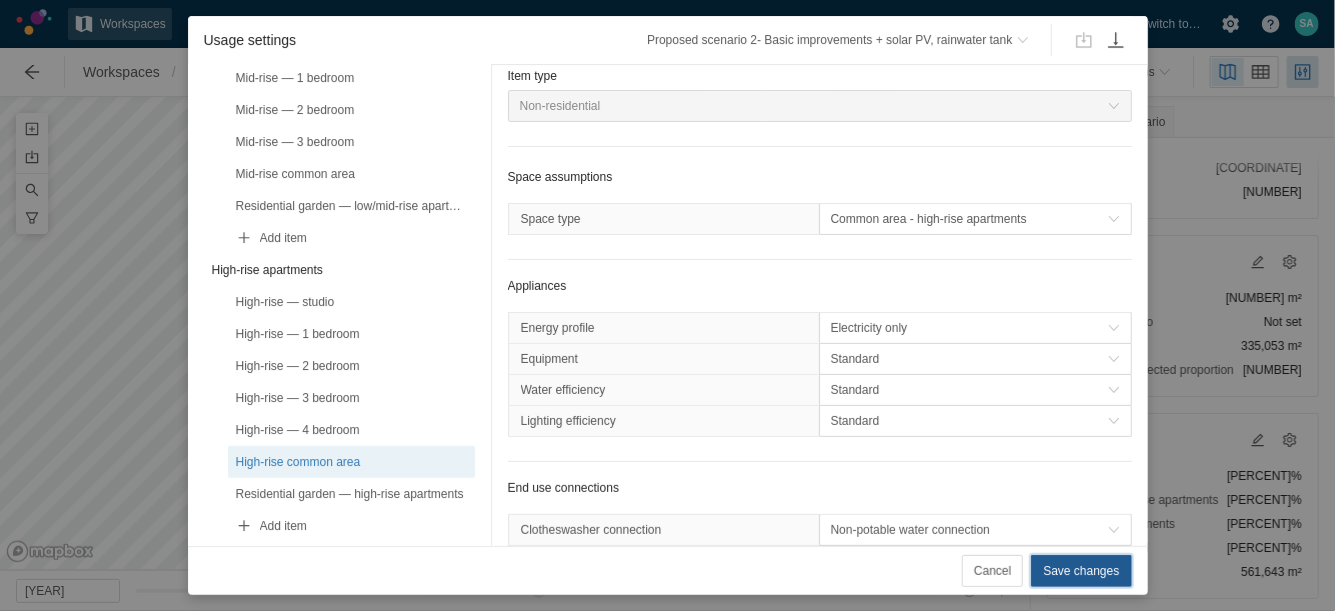 click on "Save changes" at bounding box center (1081, 571) 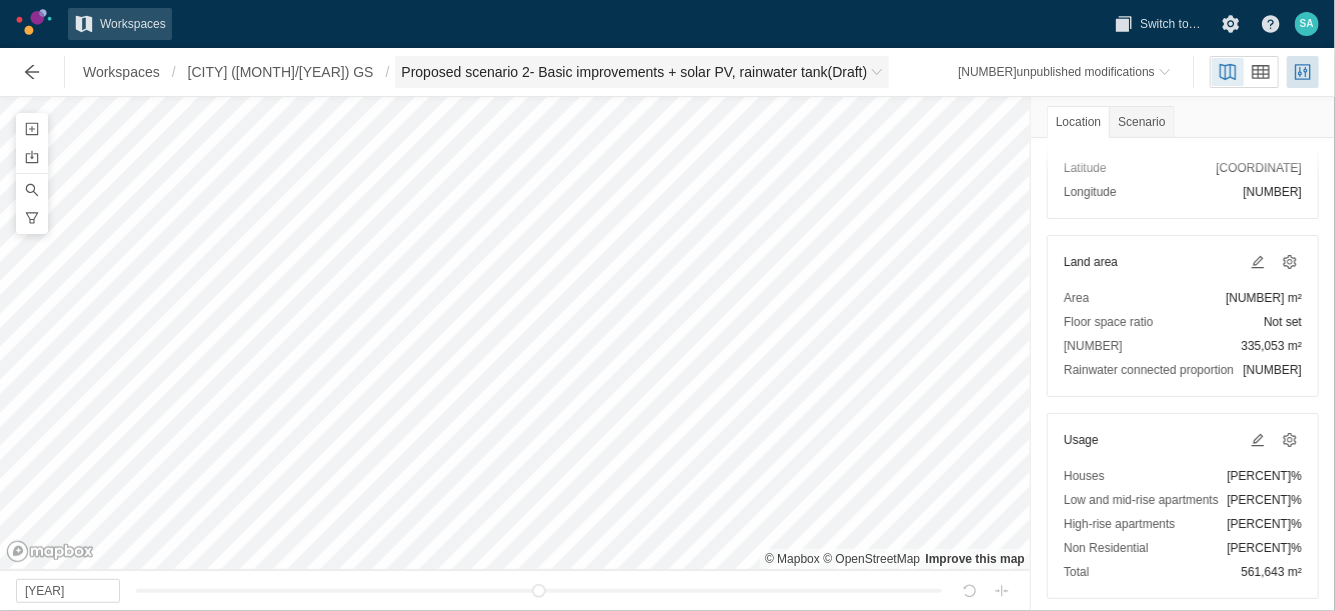 click on "Proposed scenario 2- Basic improvements + solar PV, rainwater tank  (Draft)" at bounding box center (634, 72) 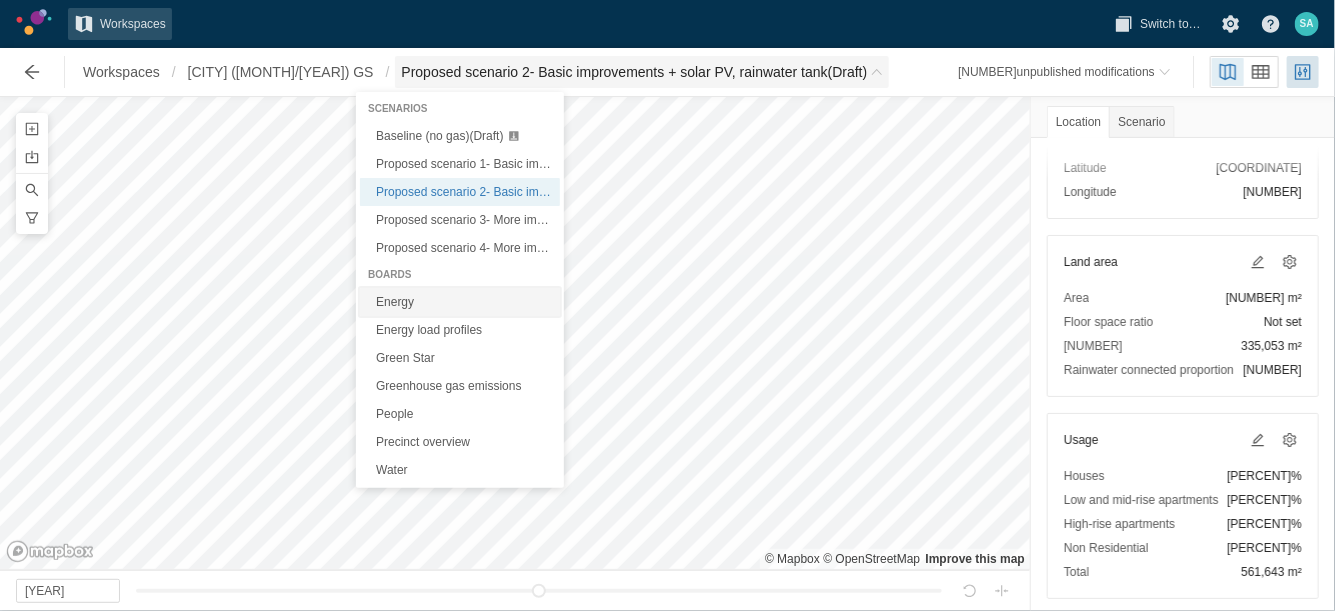 click on "Energy" at bounding box center (460, 302) 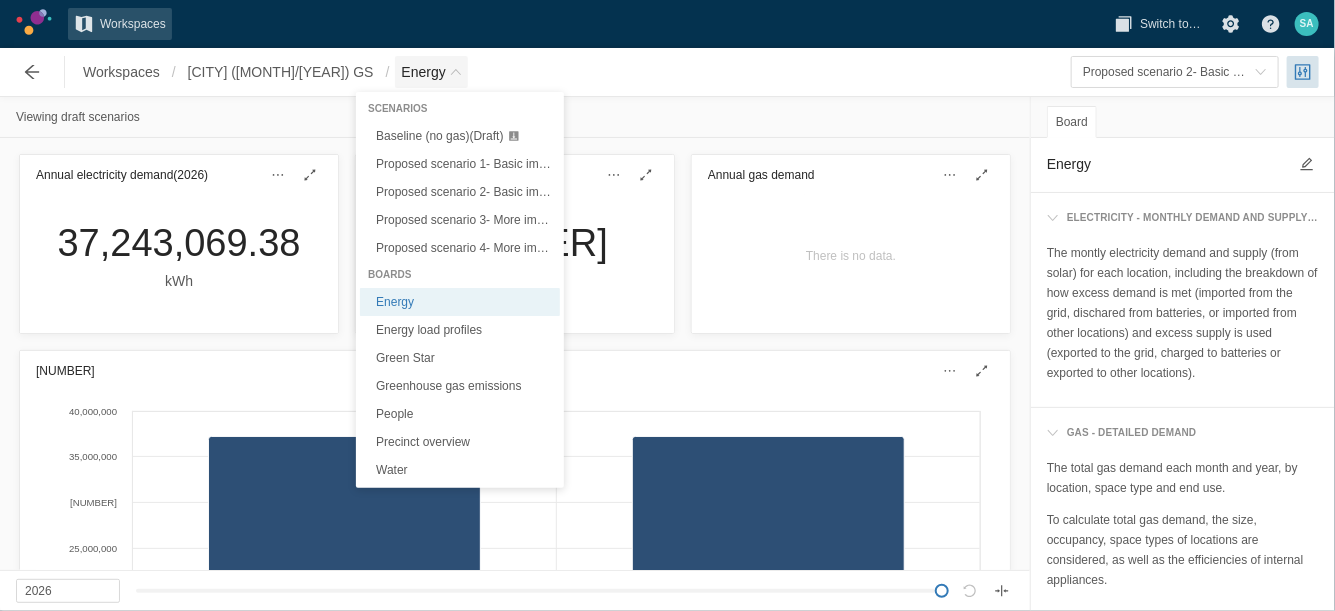 click at bounding box center (456, 72) 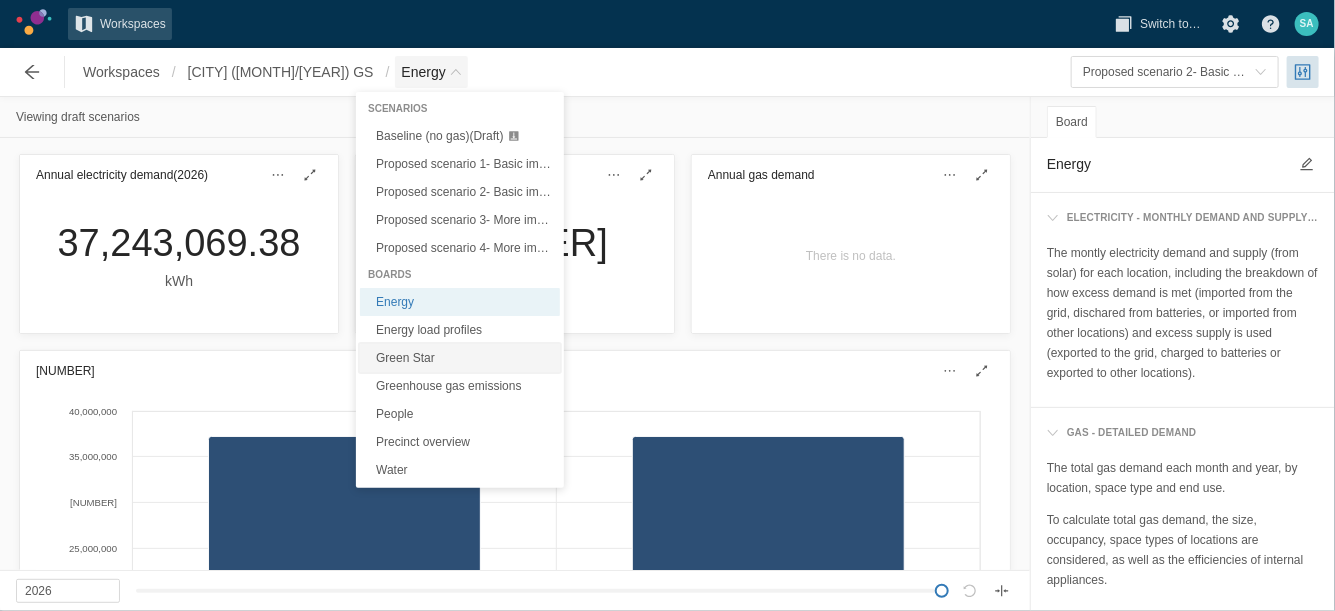 click on "Green Star" at bounding box center [460, 358] 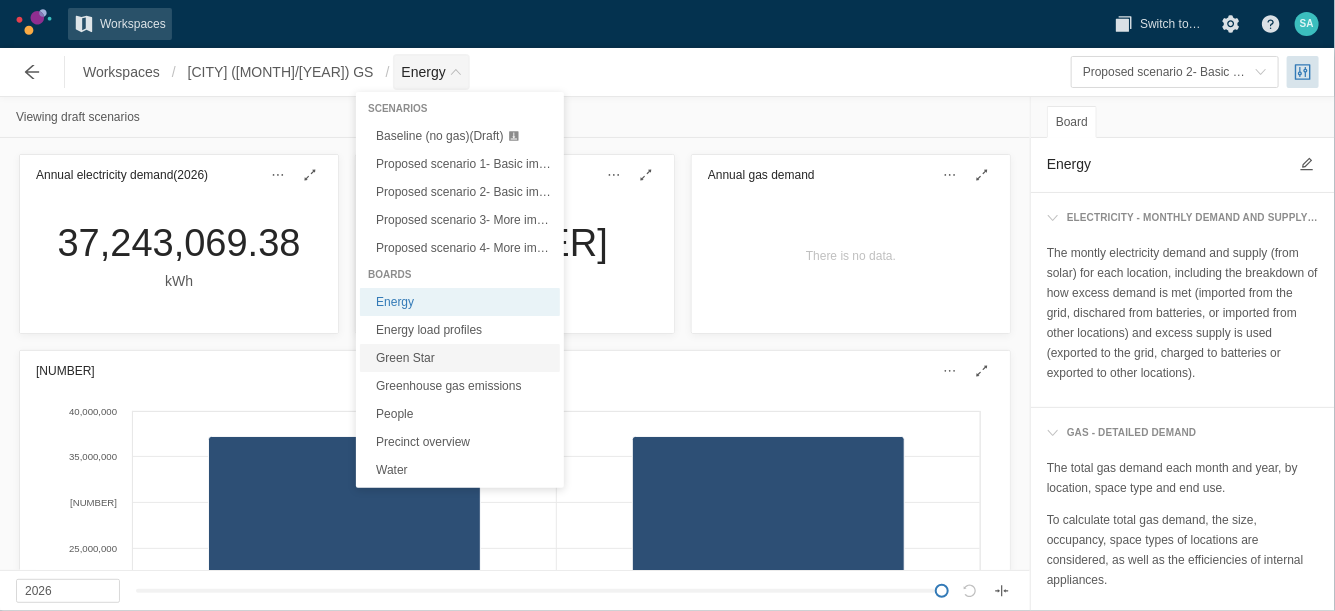 type on "Green Star" 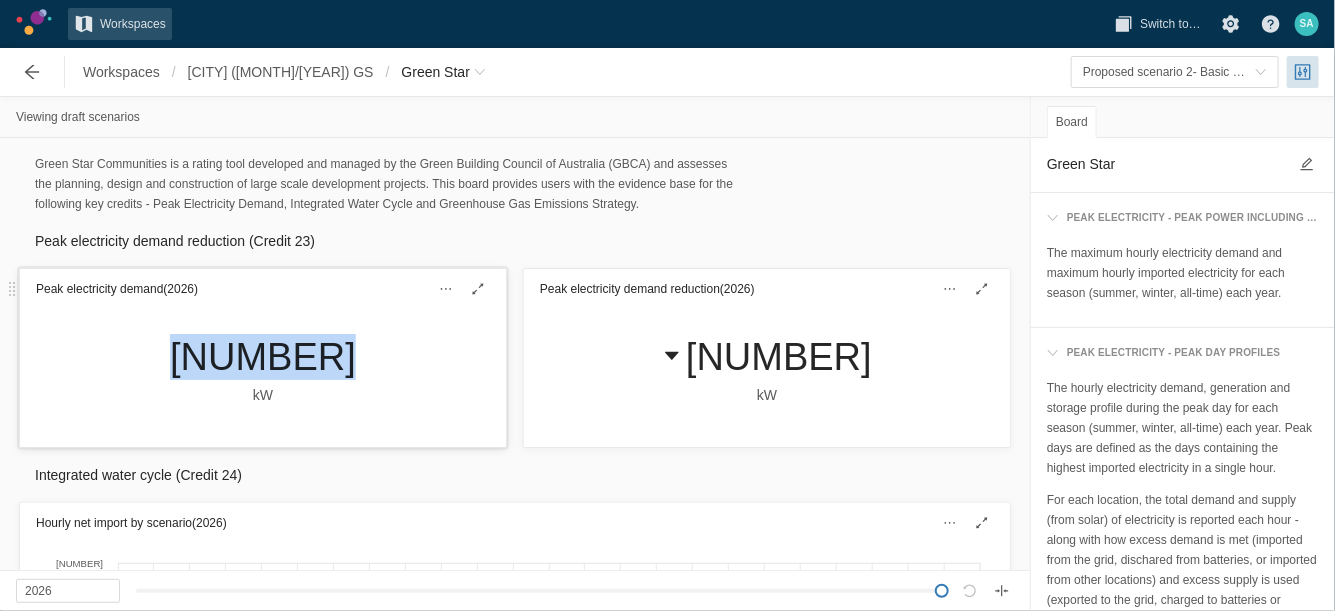 drag, startPoint x: 161, startPoint y: 356, endPoint x: 388, endPoint y: 360, distance: 227.03523 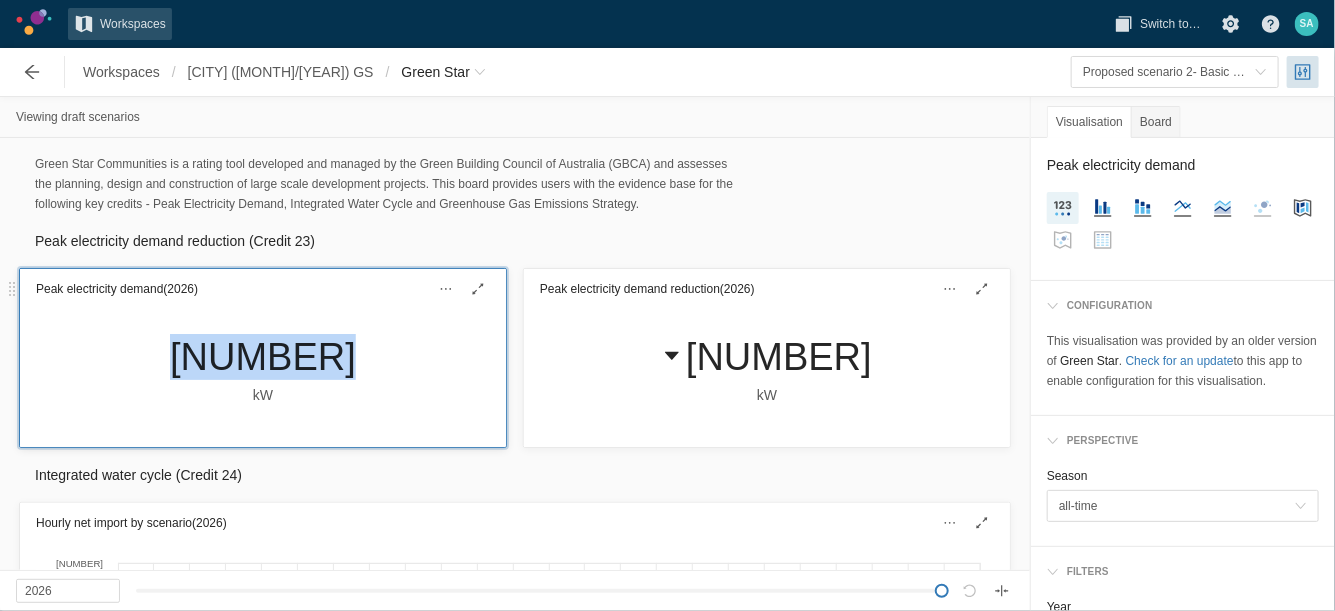 copy on "9,767.18" 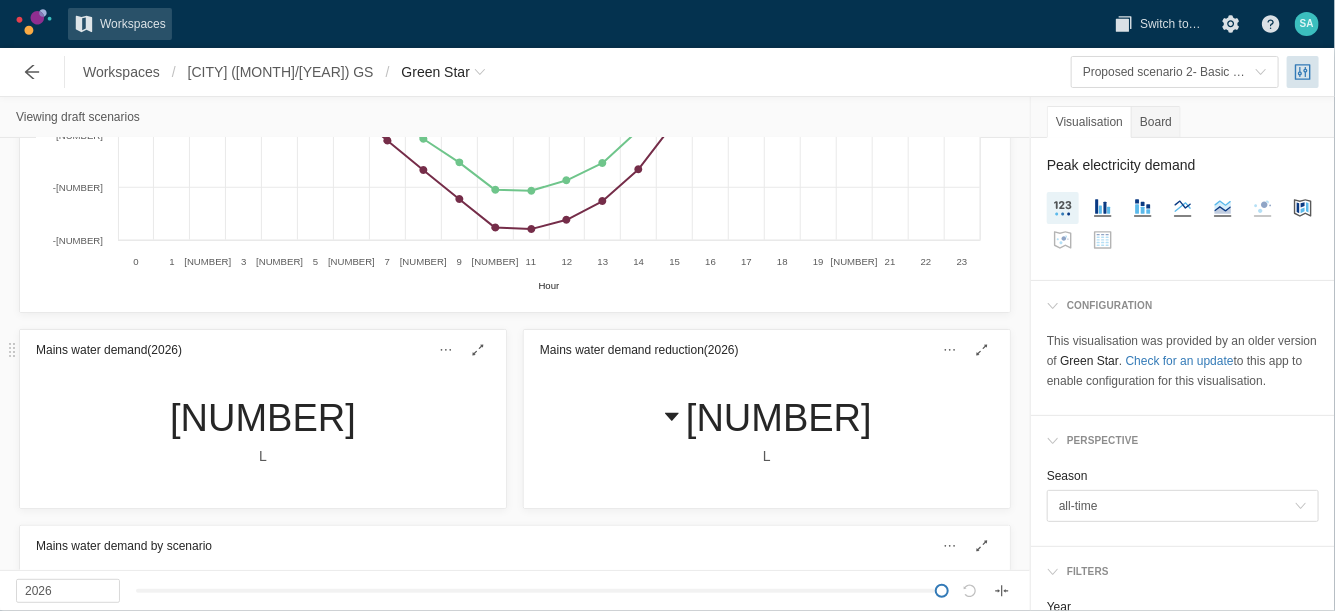 scroll, scrollTop: 689, scrollLeft: 0, axis: vertical 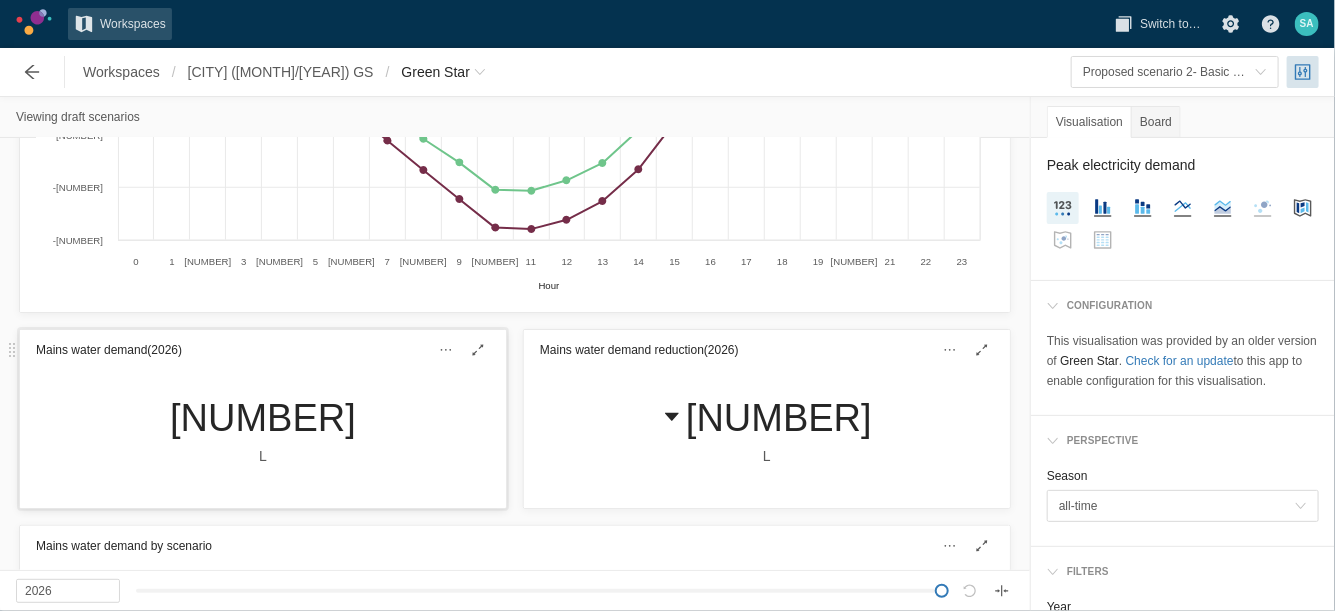 drag, startPoint x: 118, startPoint y: 423, endPoint x: 417, endPoint y: 419, distance: 299.02676 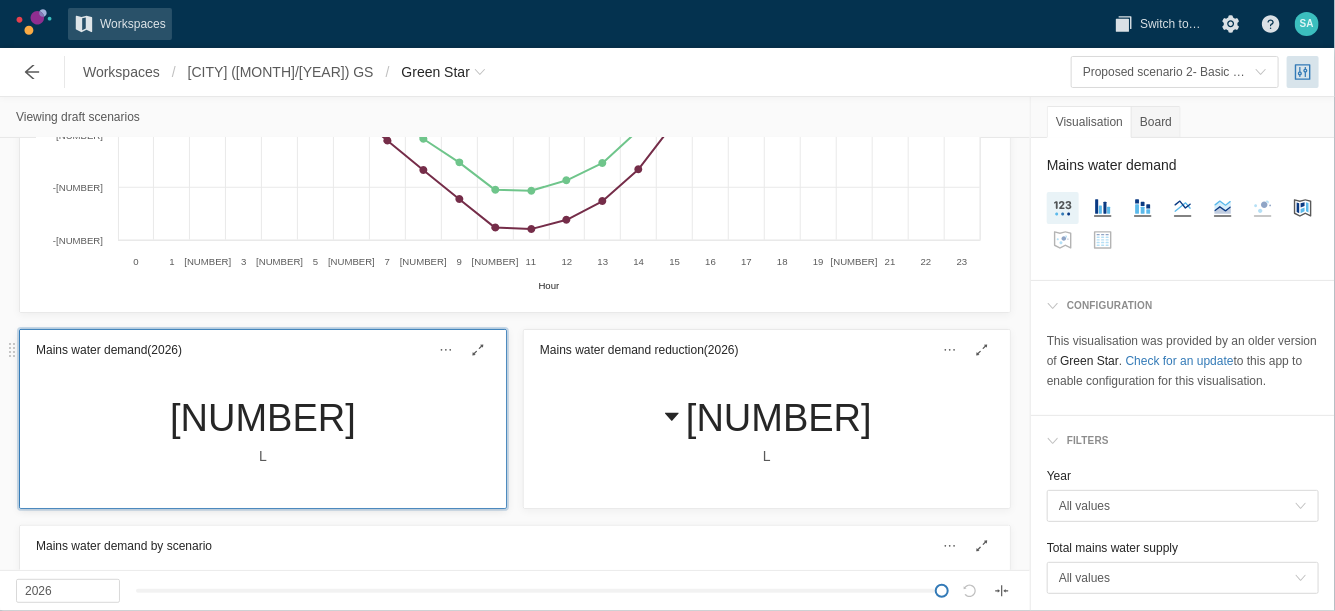 copy on "422,938,135.42" 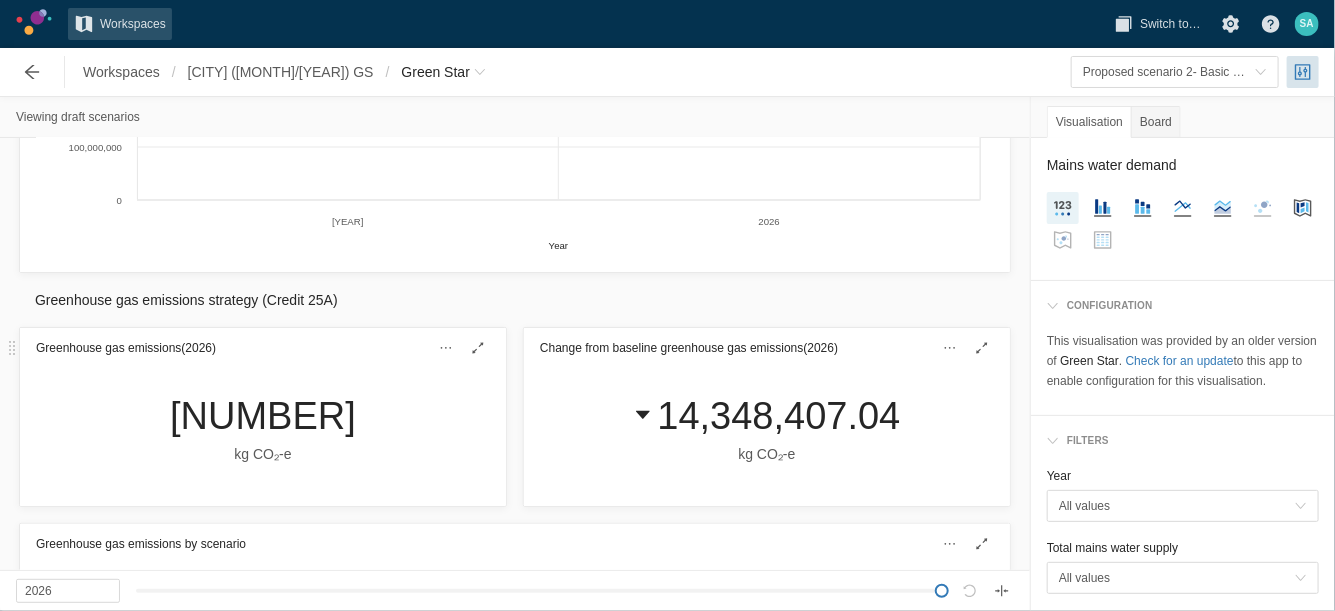 scroll, scrollTop: 1439, scrollLeft: 0, axis: vertical 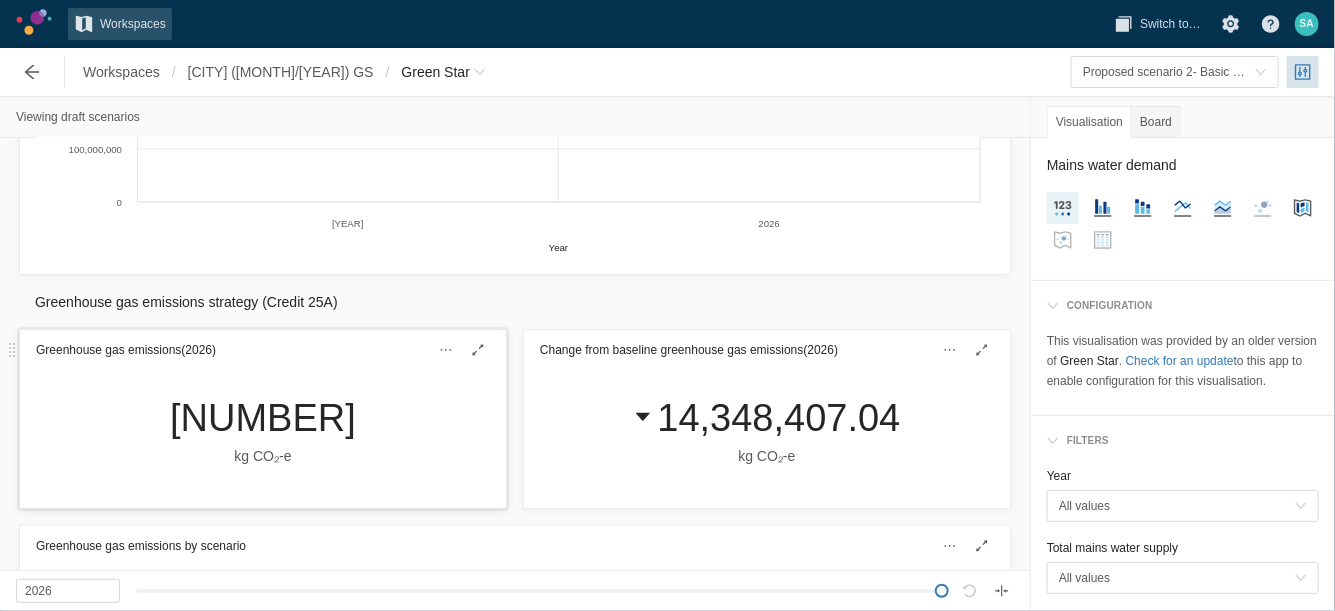 drag, startPoint x: 128, startPoint y: 425, endPoint x: 385, endPoint y: 428, distance: 257.01752 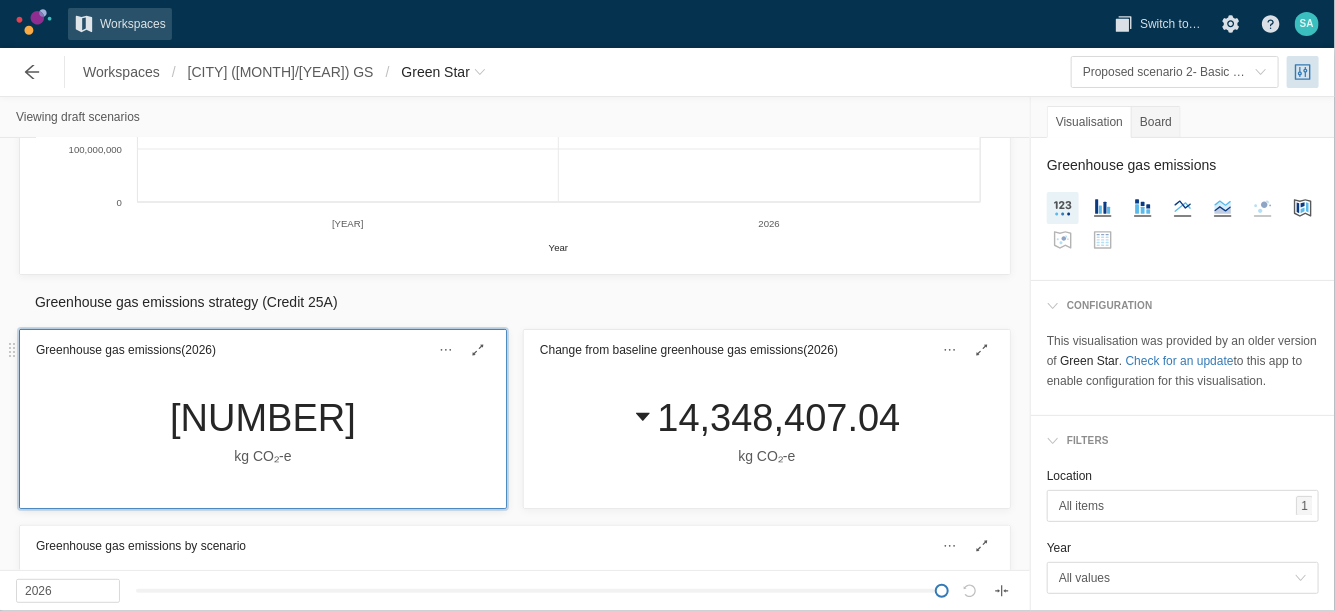 copy on "23,474,500.94" 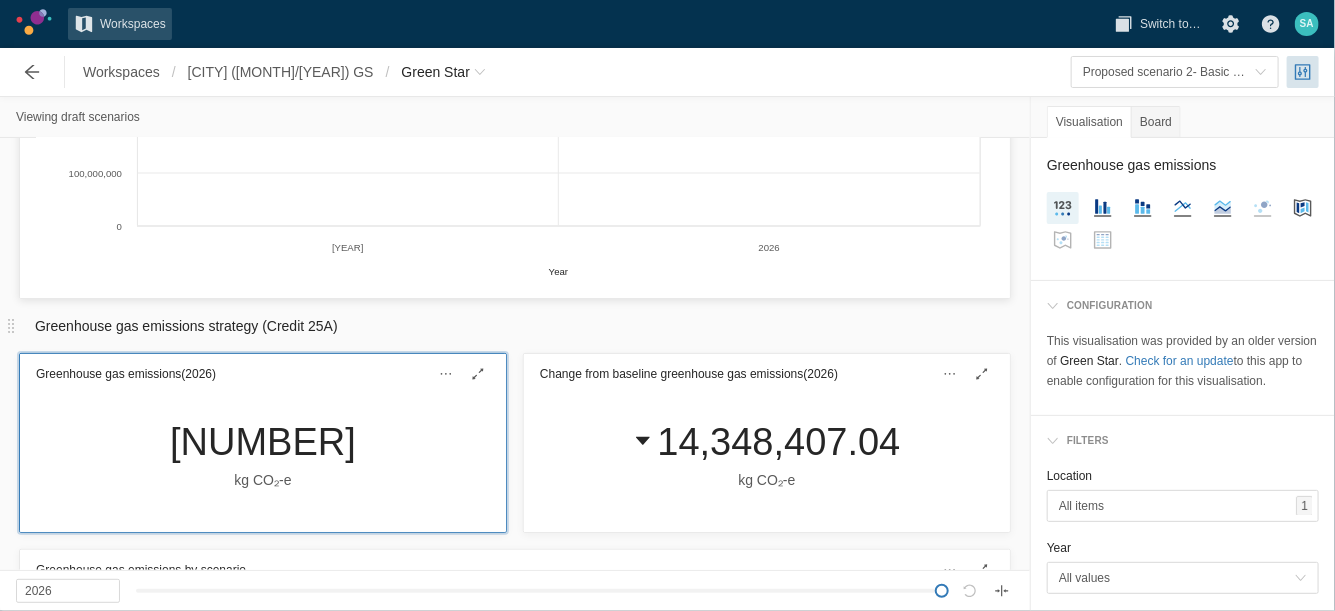 scroll, scrollTop: 1409, scrollLeft: 0, axis: vertical 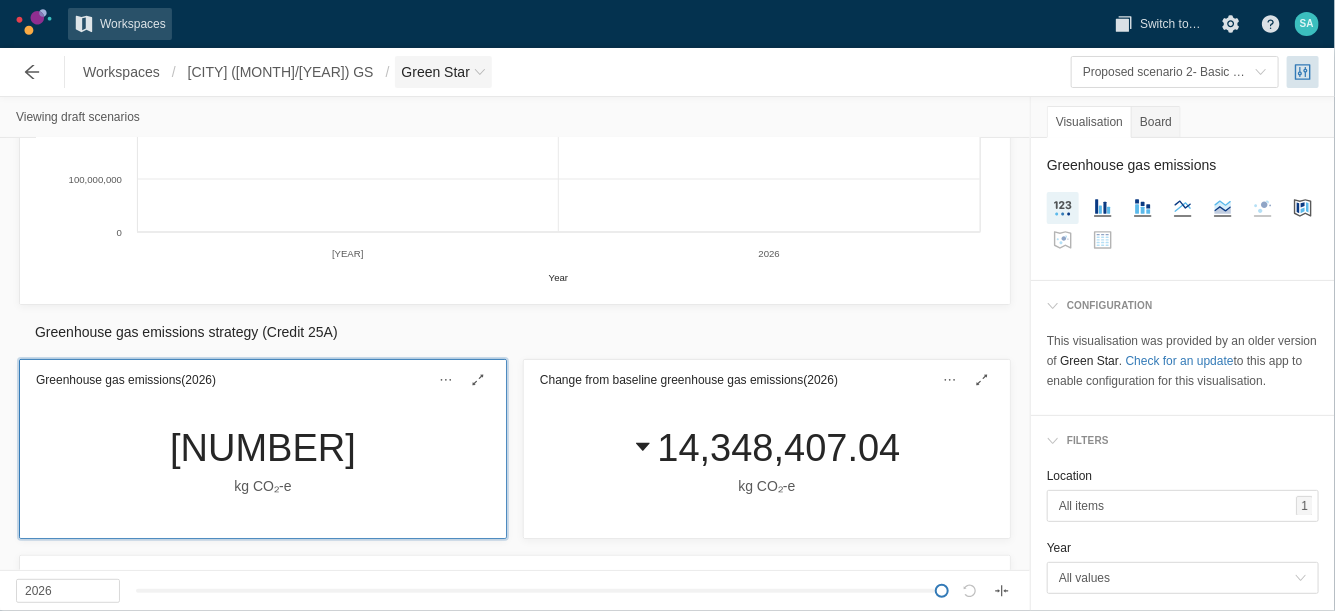 click on "Green Star" at bounding box center [443, 72] 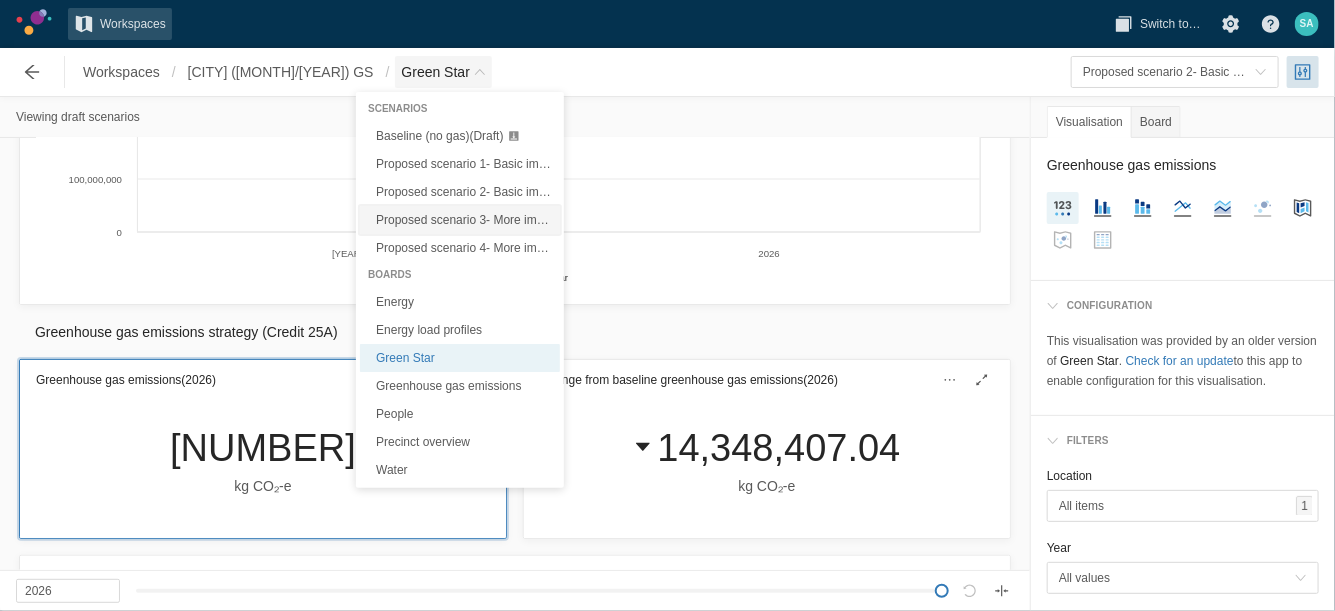click on "Proposed scenario 3- More improvements + solar PV, rainwater tank  (Draft)" at bounding box center (574, 220) 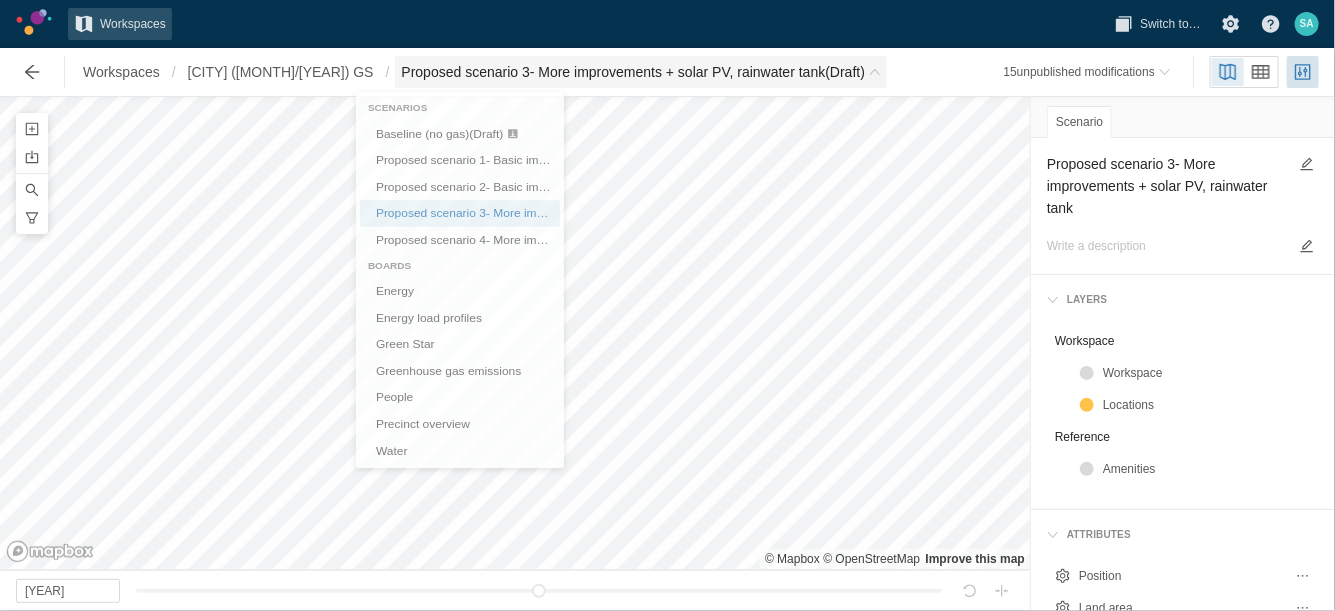 click at bounding box center (875, 72) 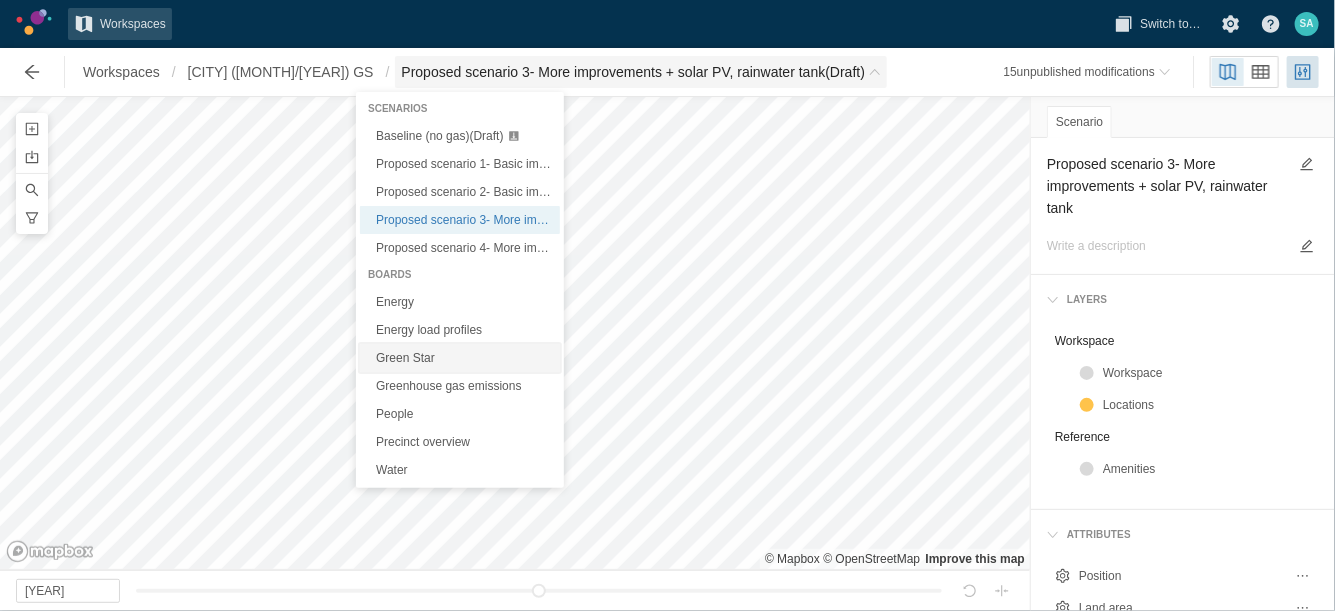 click on "Green Star" at bounding box center [460, 358] 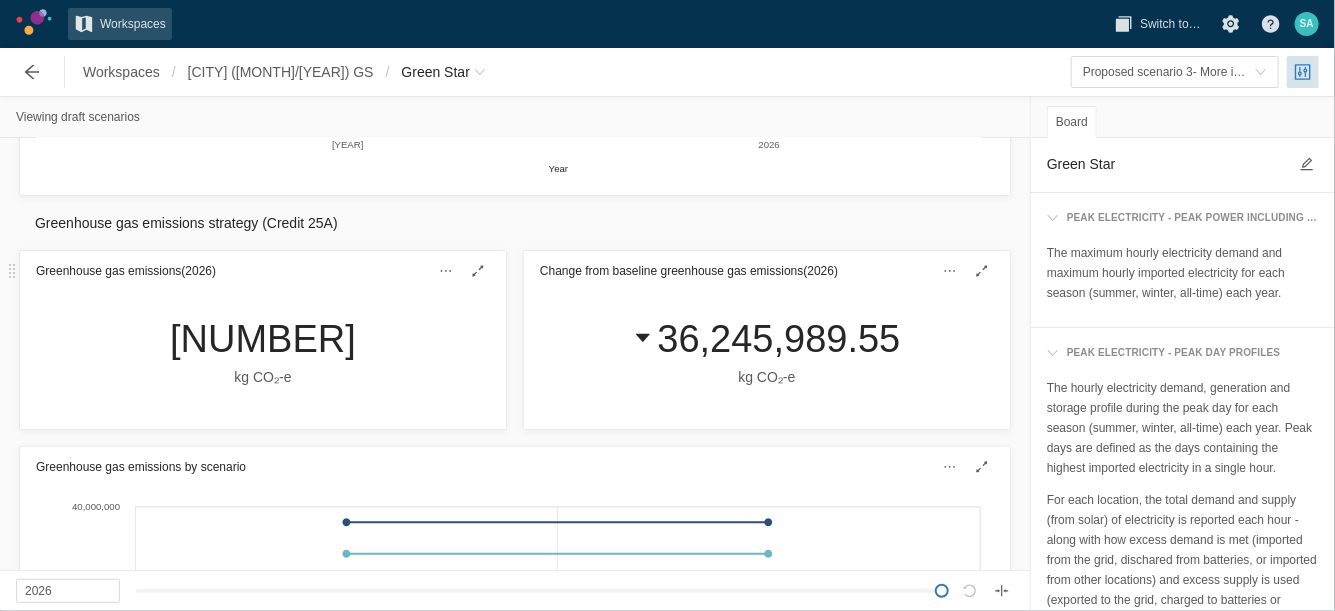 scroll, scrollTop: 1520, scrollLeft: 0, axis: vertical 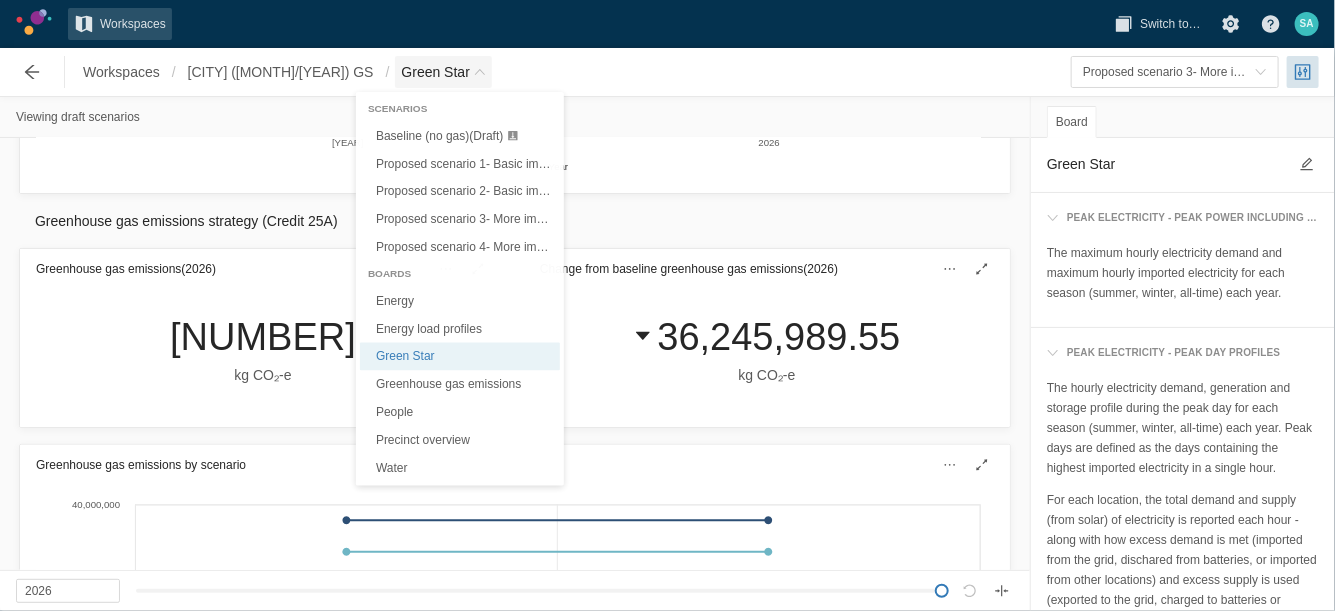click at bounding box center (480, 72) 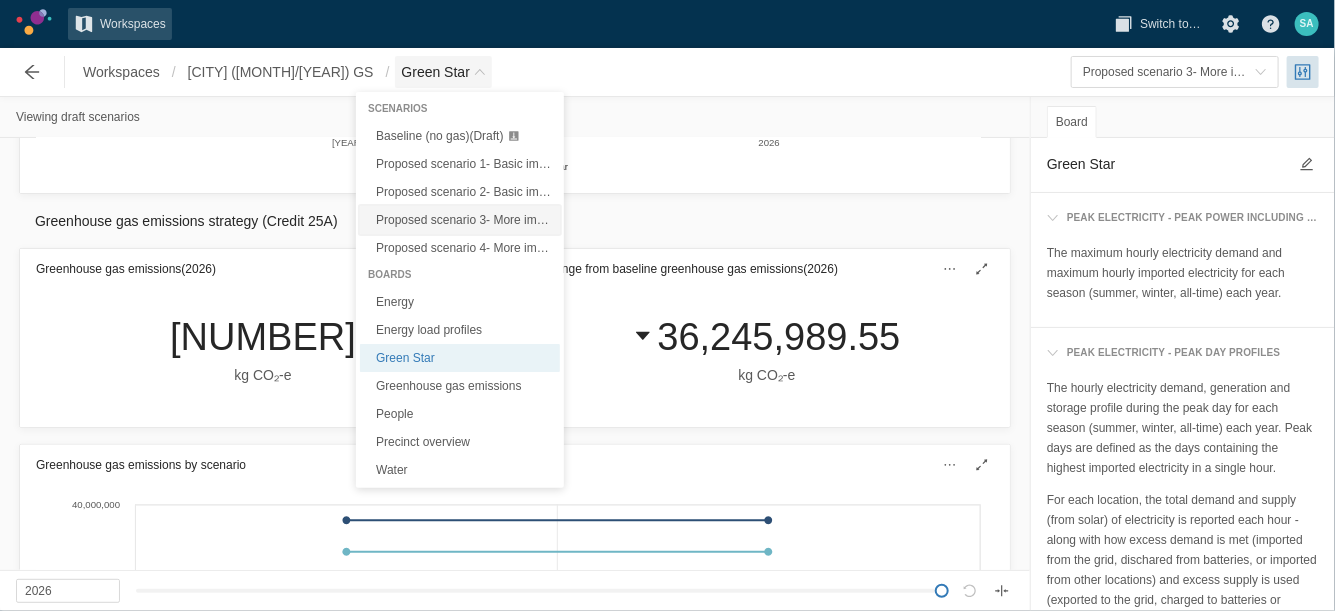 click on "Proposed scenario 3- More improvements + solar PV, rainwater tank  (Draft)" at bounding box center [574, 220] 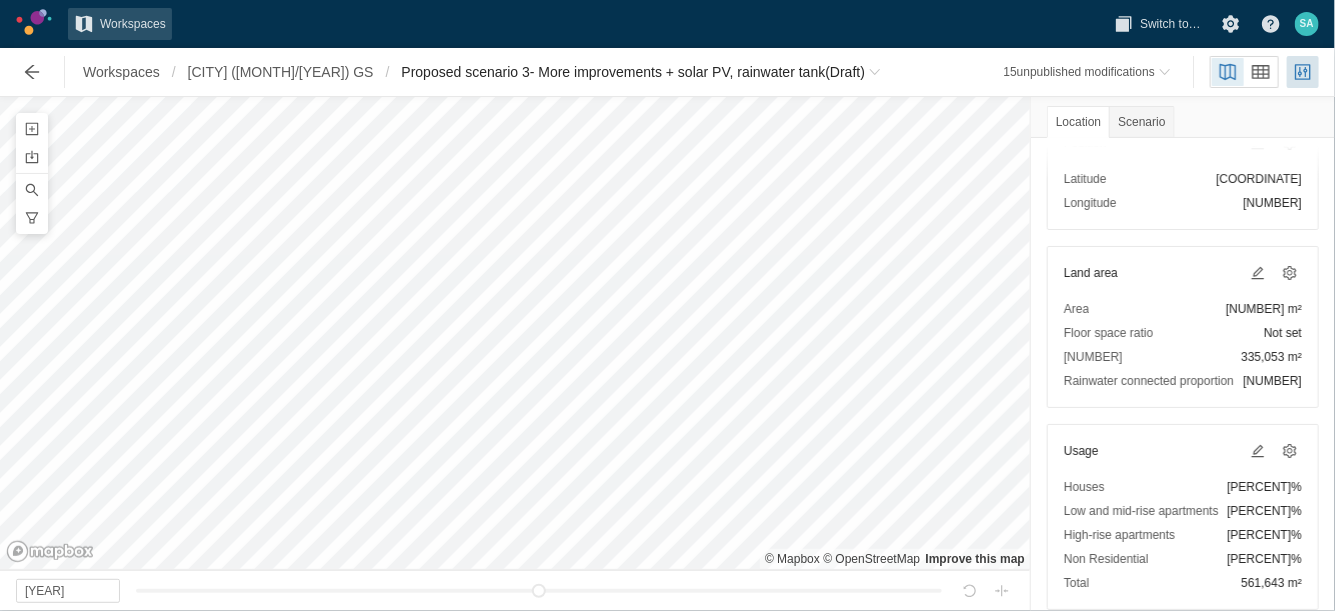 scroll, scrollTop: 149, scrollLeft: 0, axis: vertical 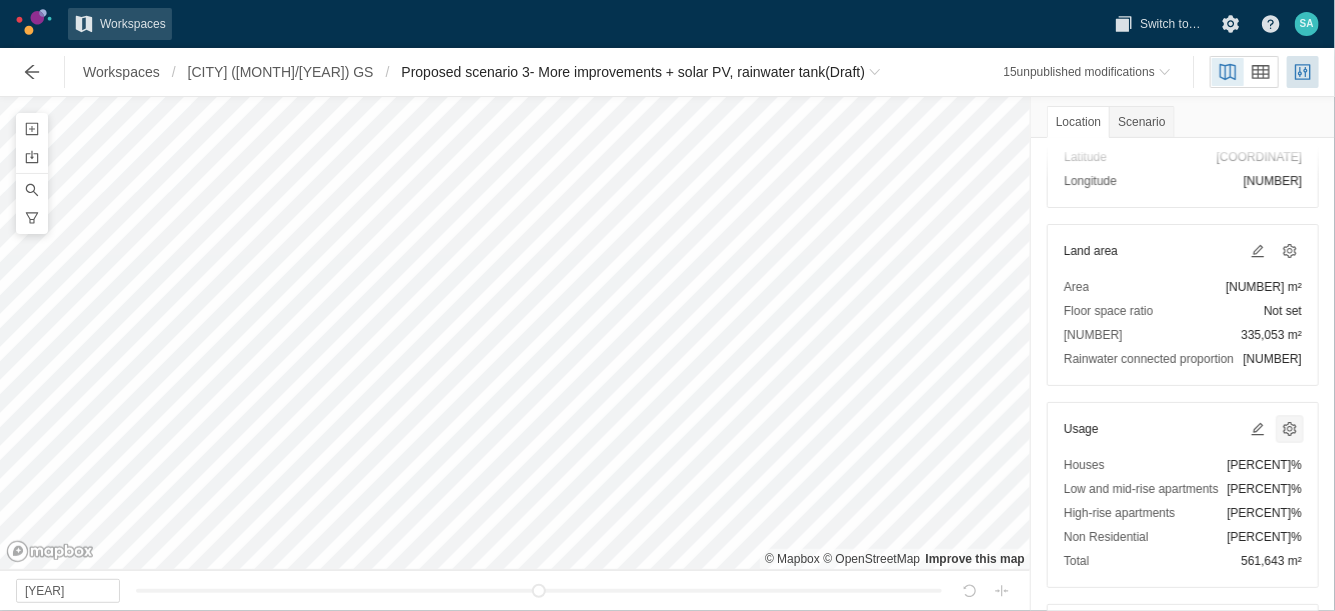 click at bounding box center [1290, 429] 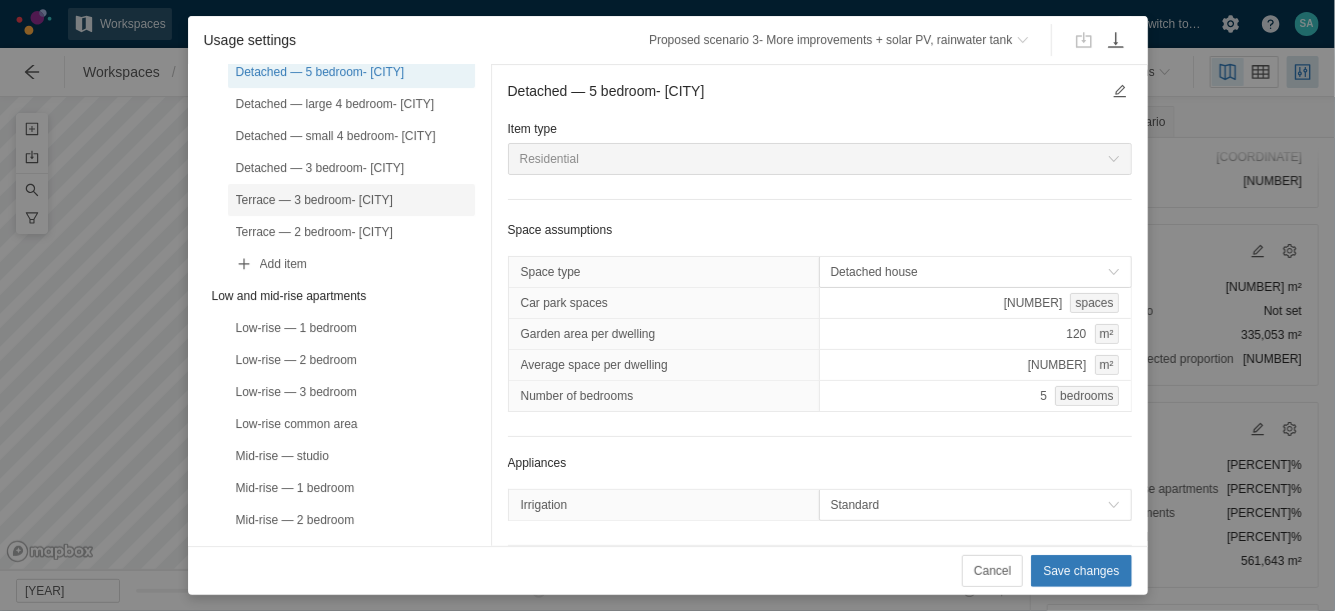scroll, scrollTop: 268, scrollLeft: 0, axis: vertical 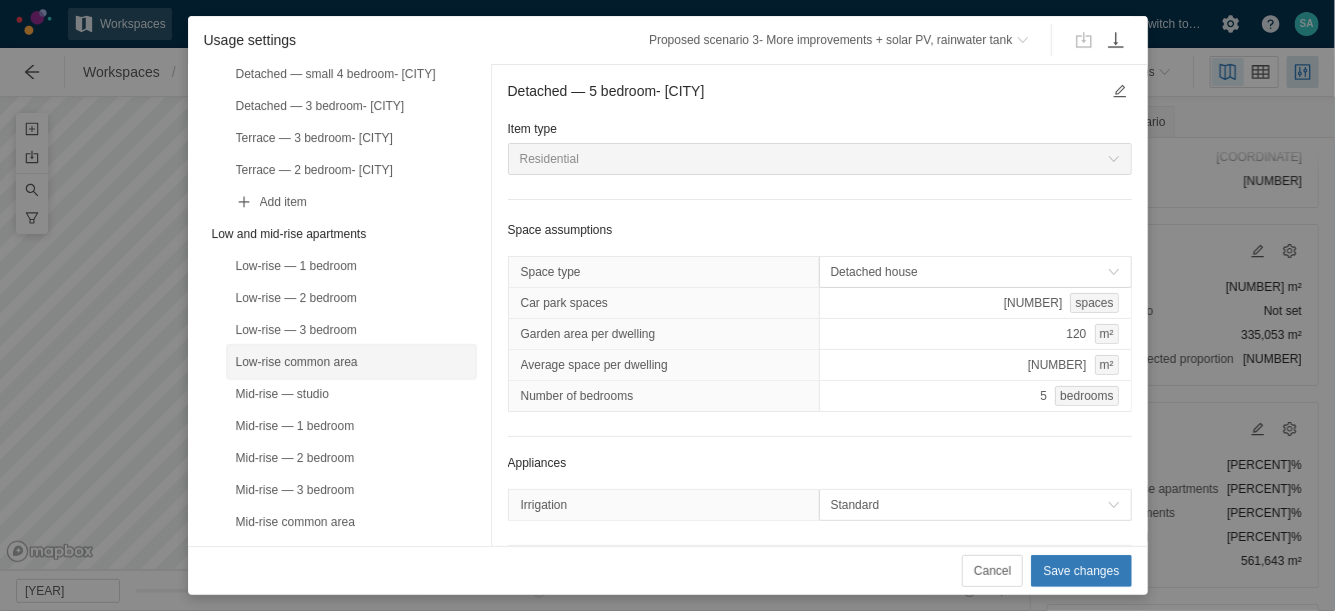 click on "Low-rise common area" at bounding box center (351, 362) 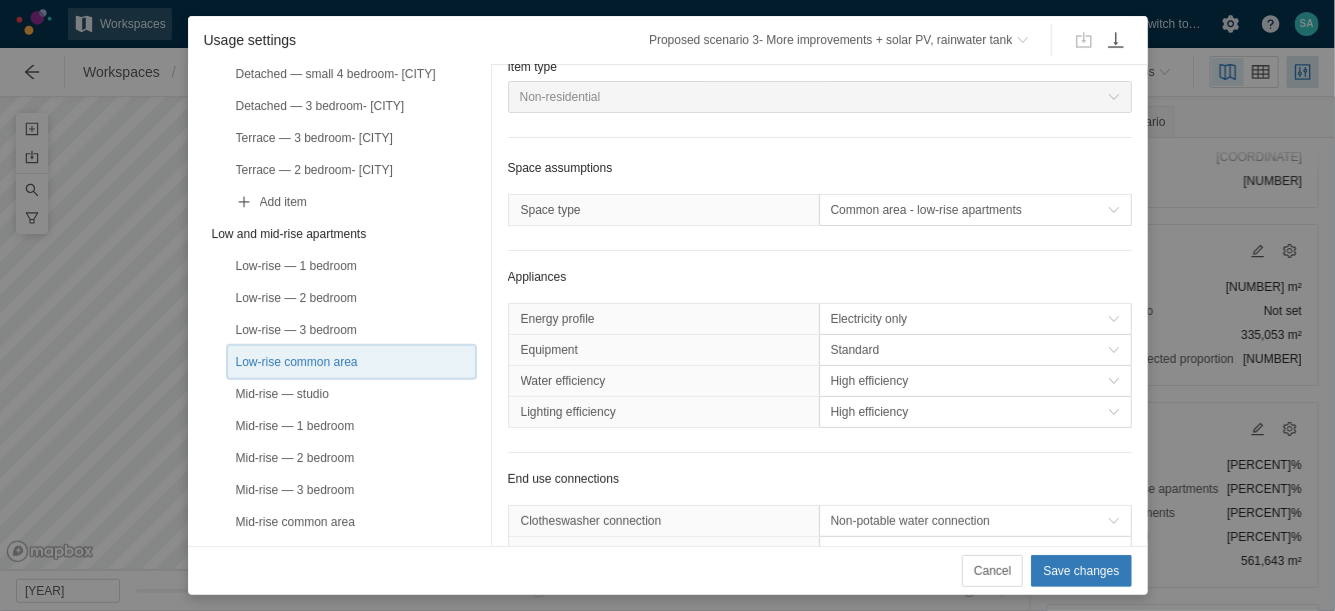 scroll, scrollTop: 65, scrollLeft: 0, axis: vertical 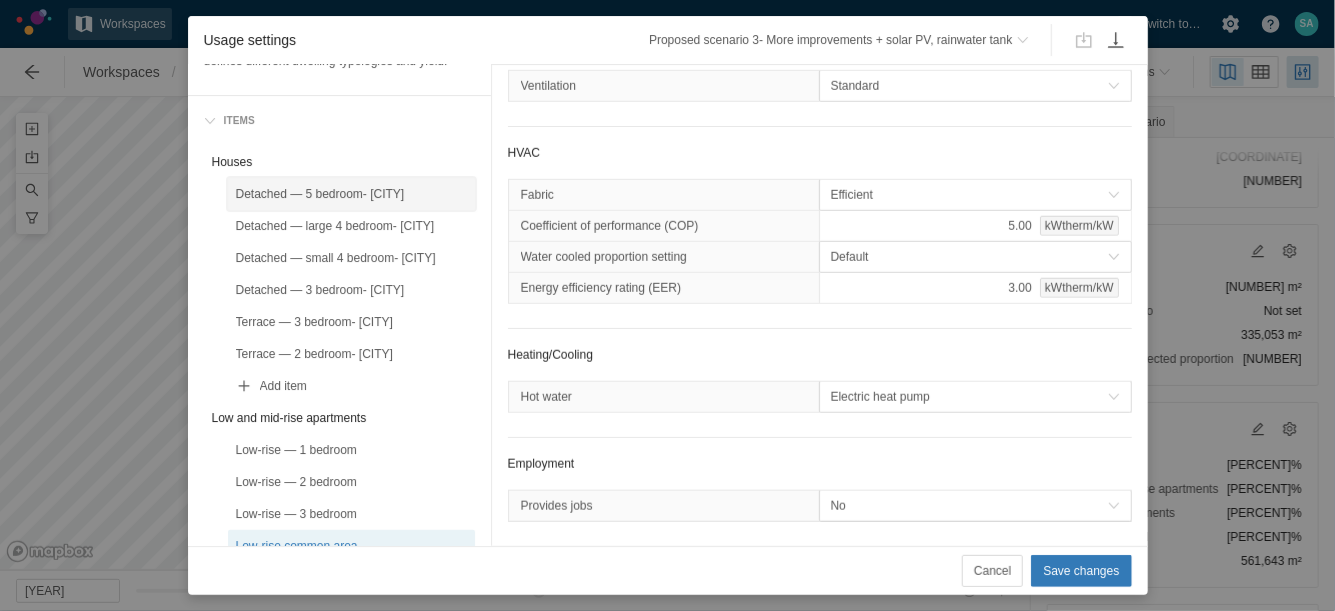 click on "Detached — 5 bedroom- Glenfield" at bounding box center (351, 194) 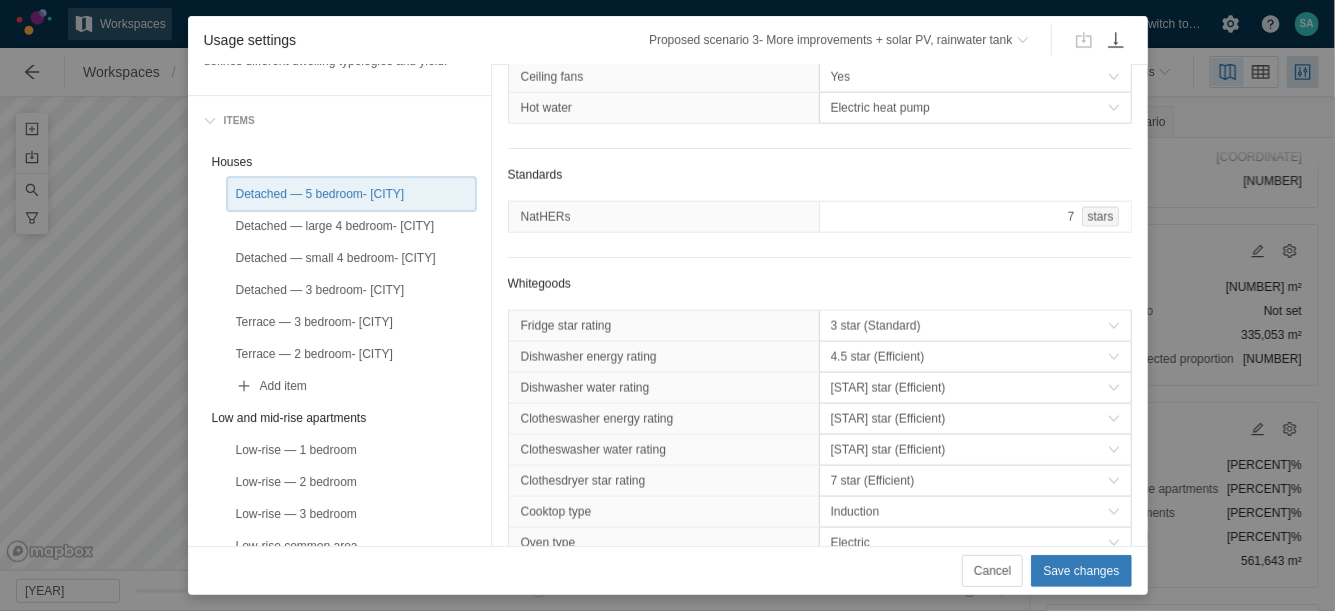 scroll, scrollTop: 1219, scrollLeft: 0, axis: vertical 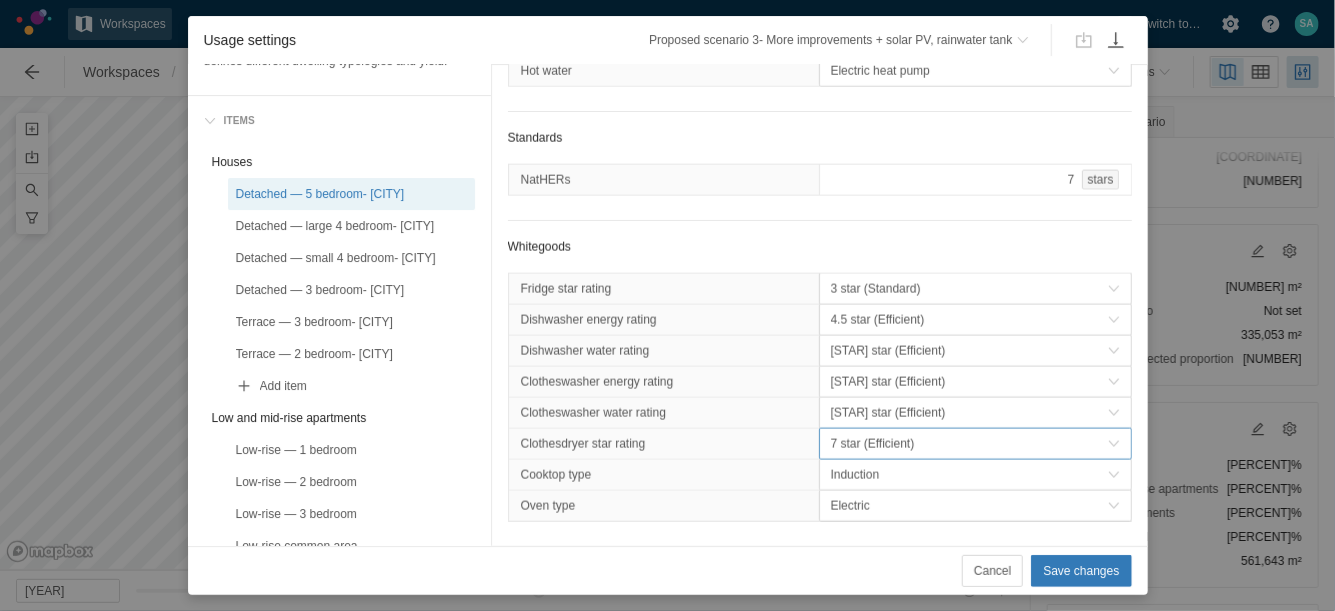 click on "7 star (Efficient)" at bounding box center (969, 444) 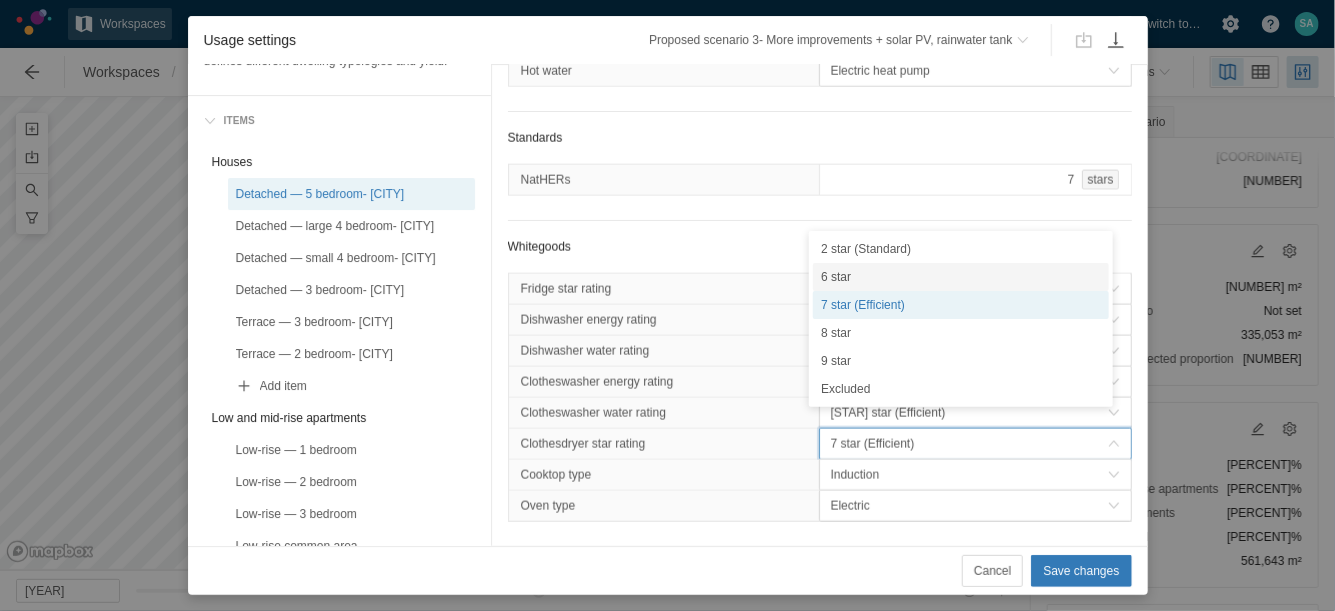 click on "6 star" at bounding box center (961, 277) 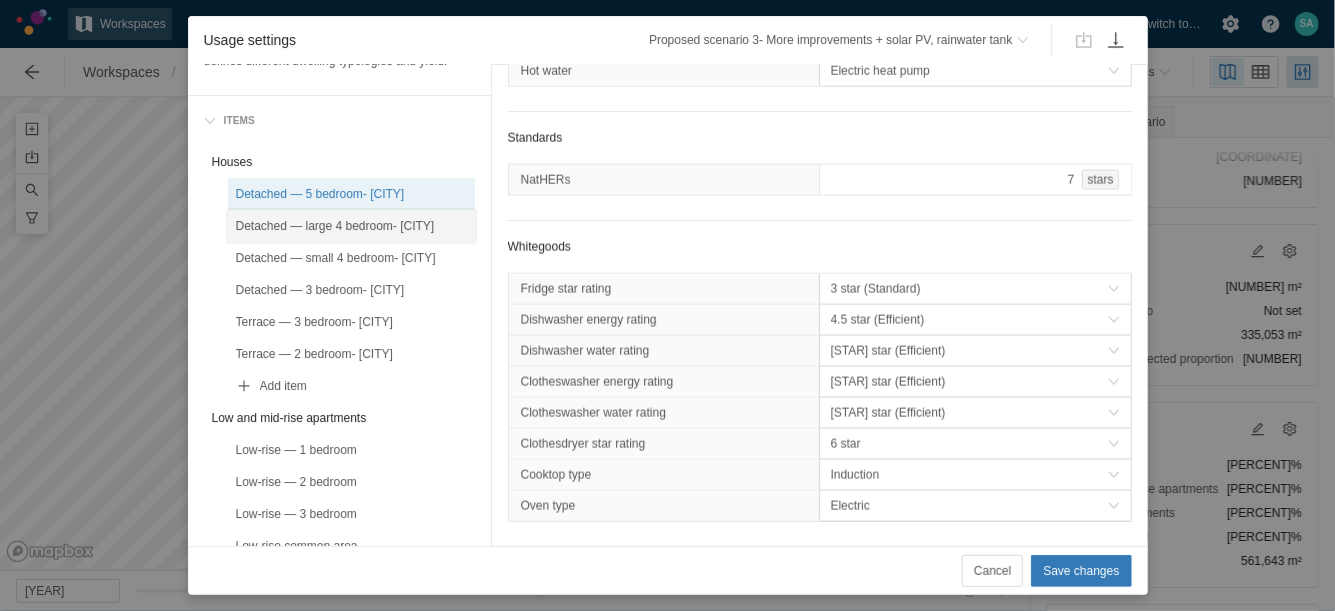 click on "Detached — large 4 bedroom- Glenfield" at bounding box center (351, 226) 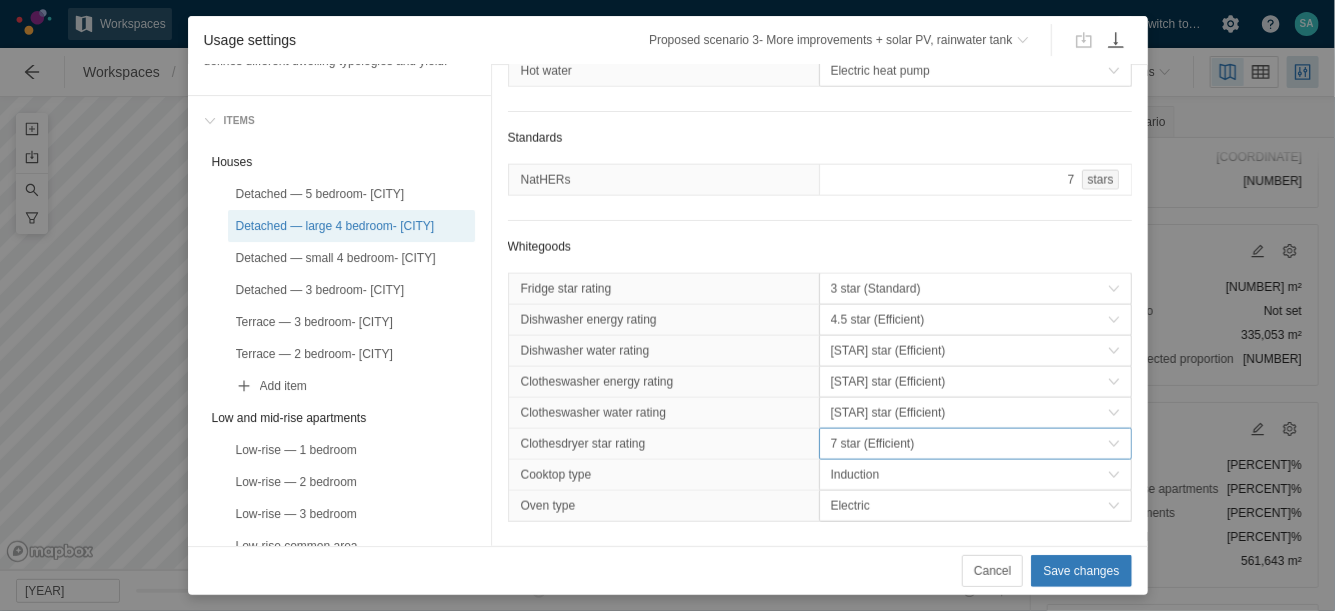 click on "7 star (Efficient)" at bounding box center (969, 444) 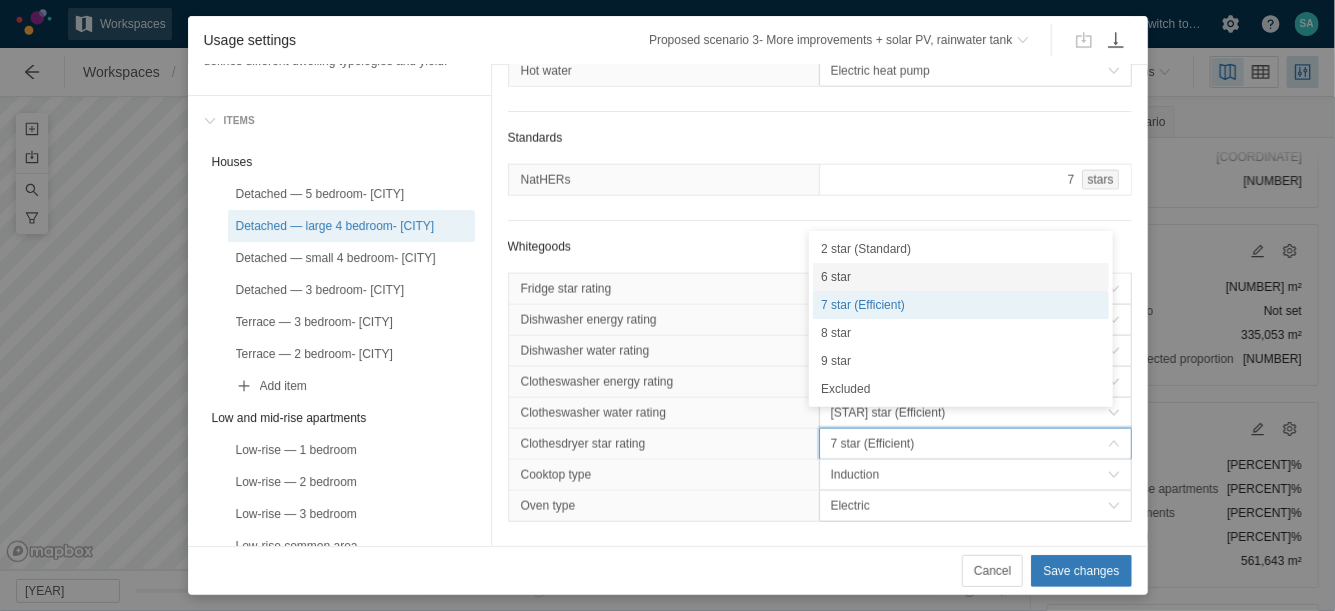 click on "6 star" at bounding box center [961, 277] 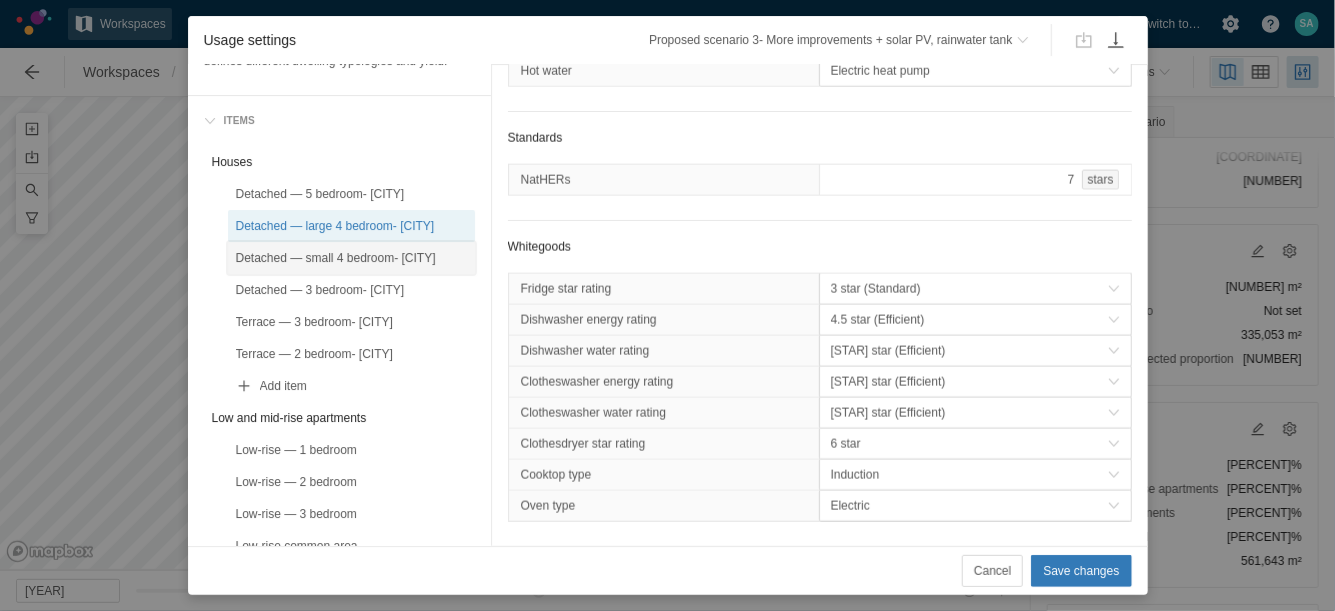 click on "Detached — small 4 bedroom- Glenfield" at bounding box center [351, 258] 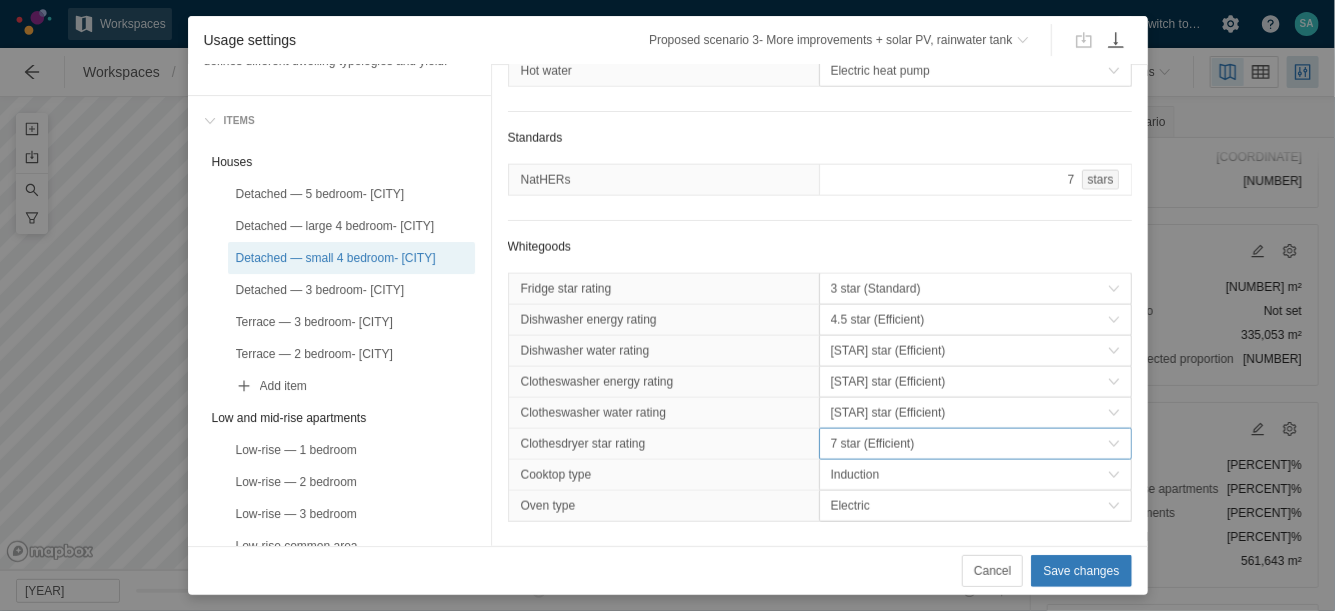 click on "7 star (Efficient)" at bounding box center (969, 444) 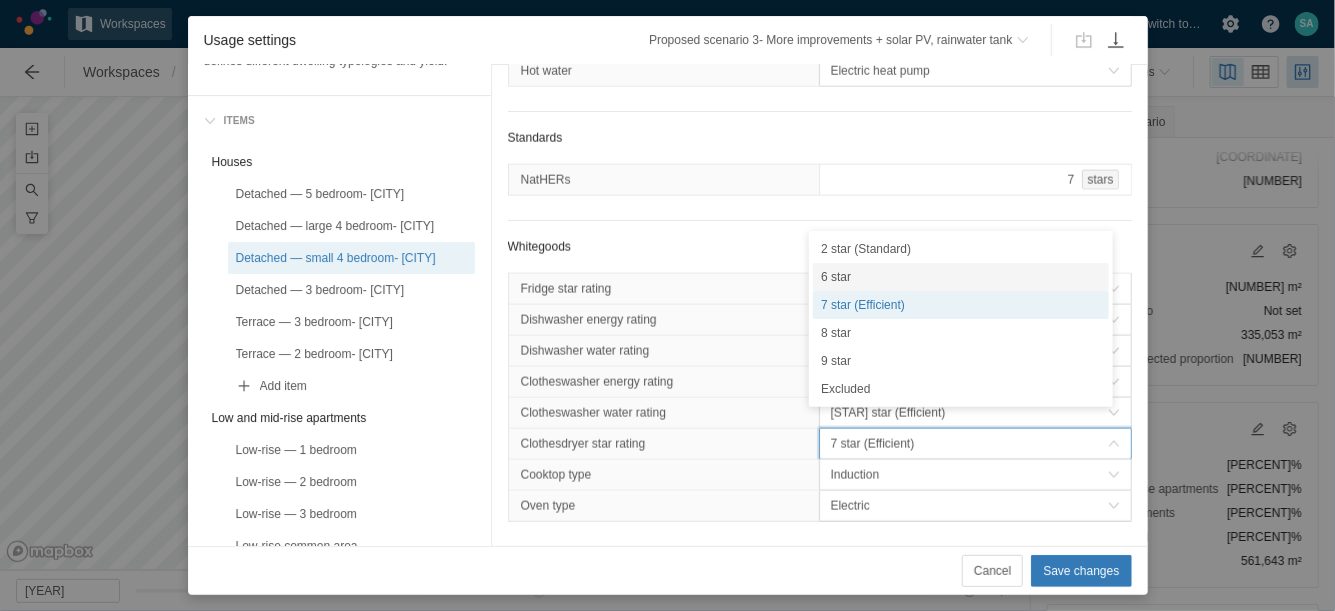 click on "6 star" at bounding box center [961, 277] 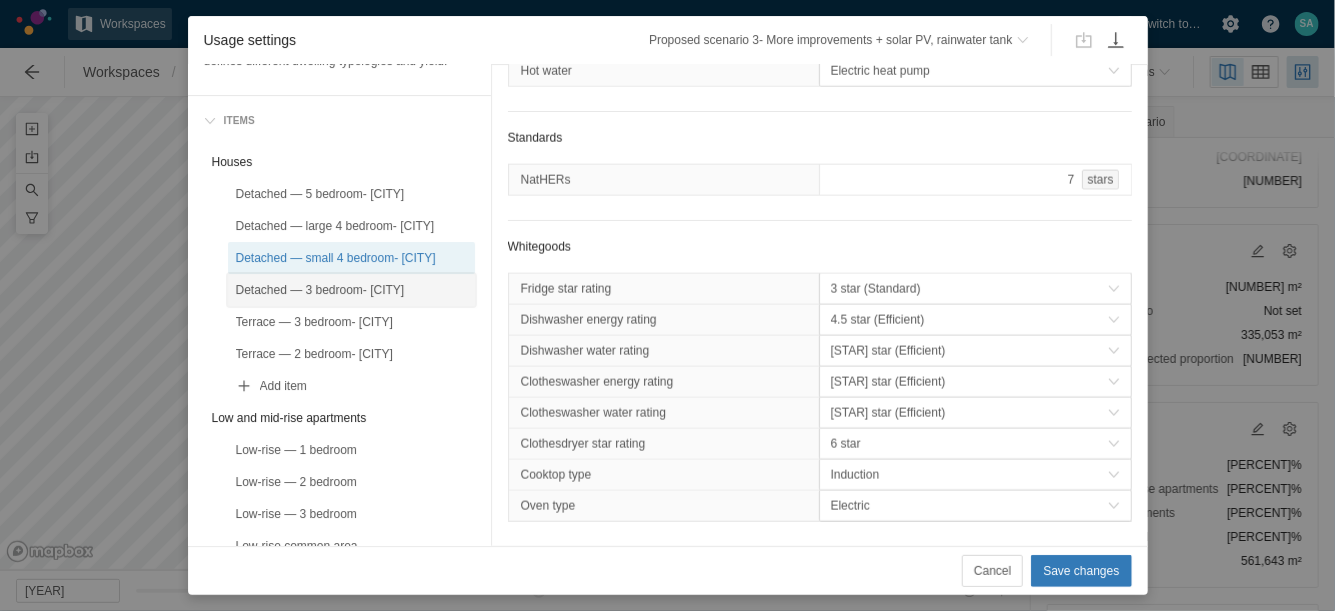 click on "Detached — 3 bedroom- Glenfield" at bounding box center [351, 290] 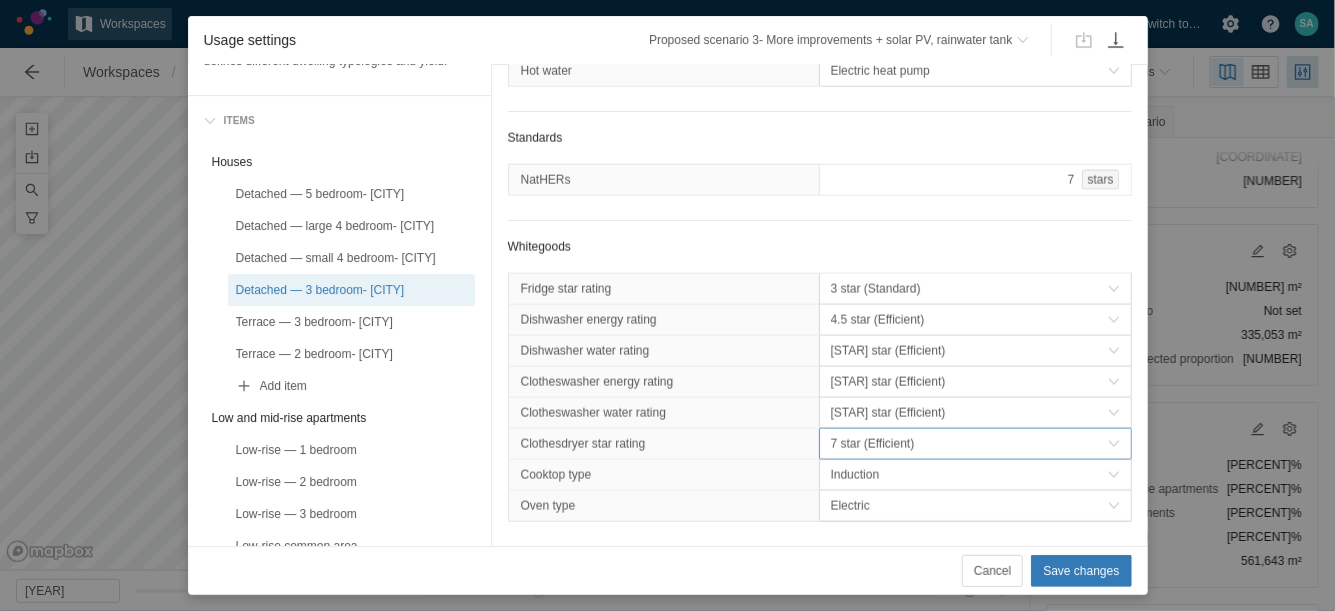 click on "7 star (Efficient)" at bounding box center (969, 444) 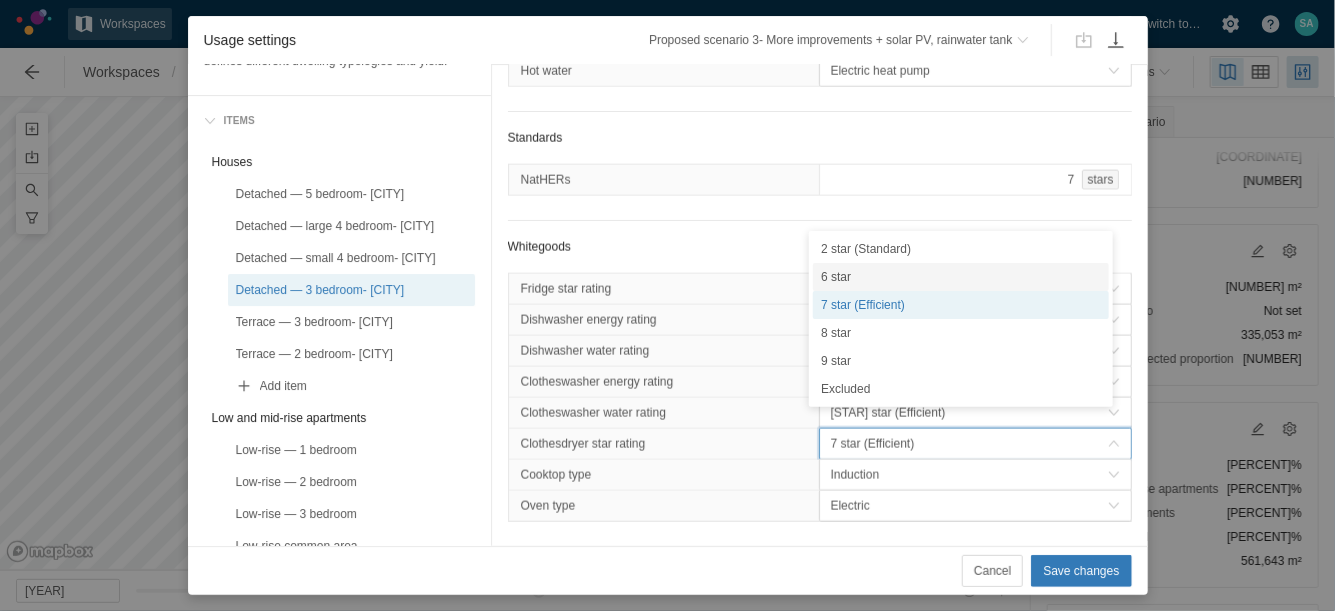 click on "6 star" at bounding box center [961, 277] 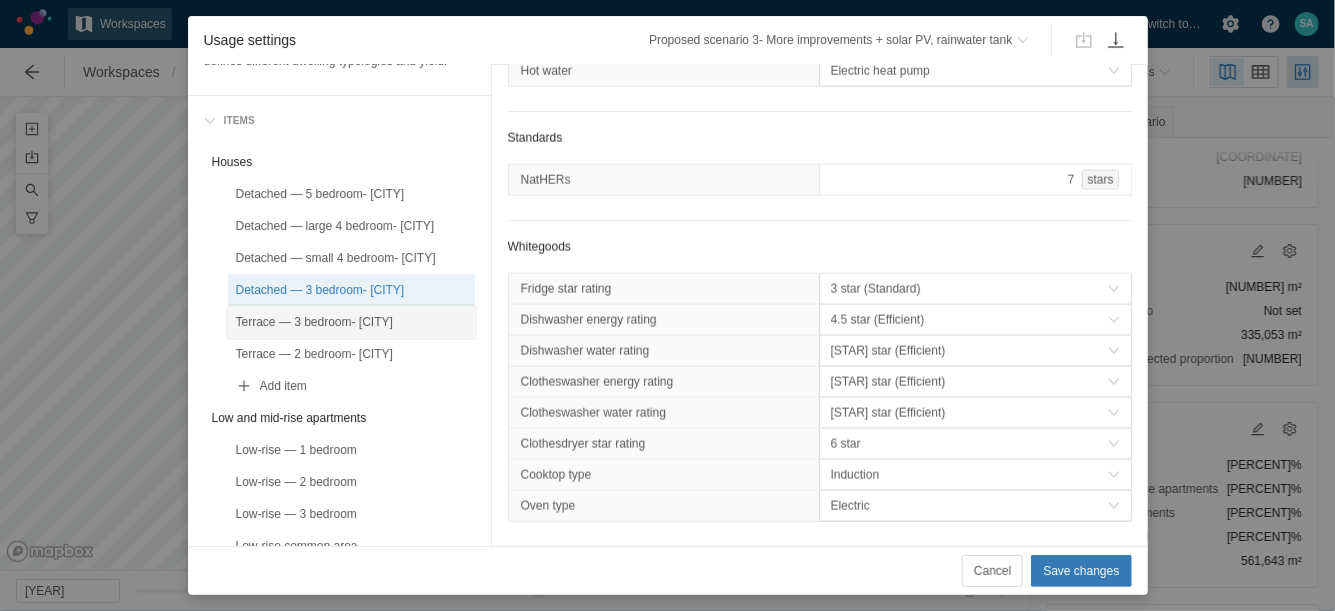 click on "Terrace — 3 bedroom- Glenfield" at bounding box center (351, 322) 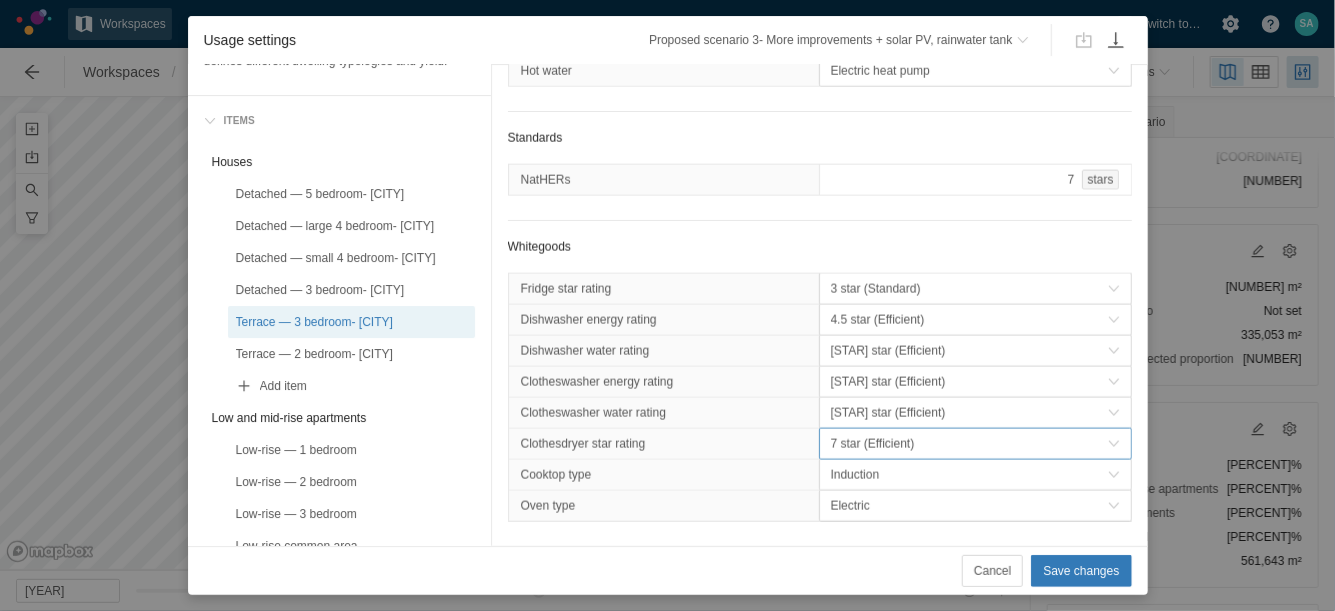 click on "7 star (Efficient)" at bounding box center (969, 444) 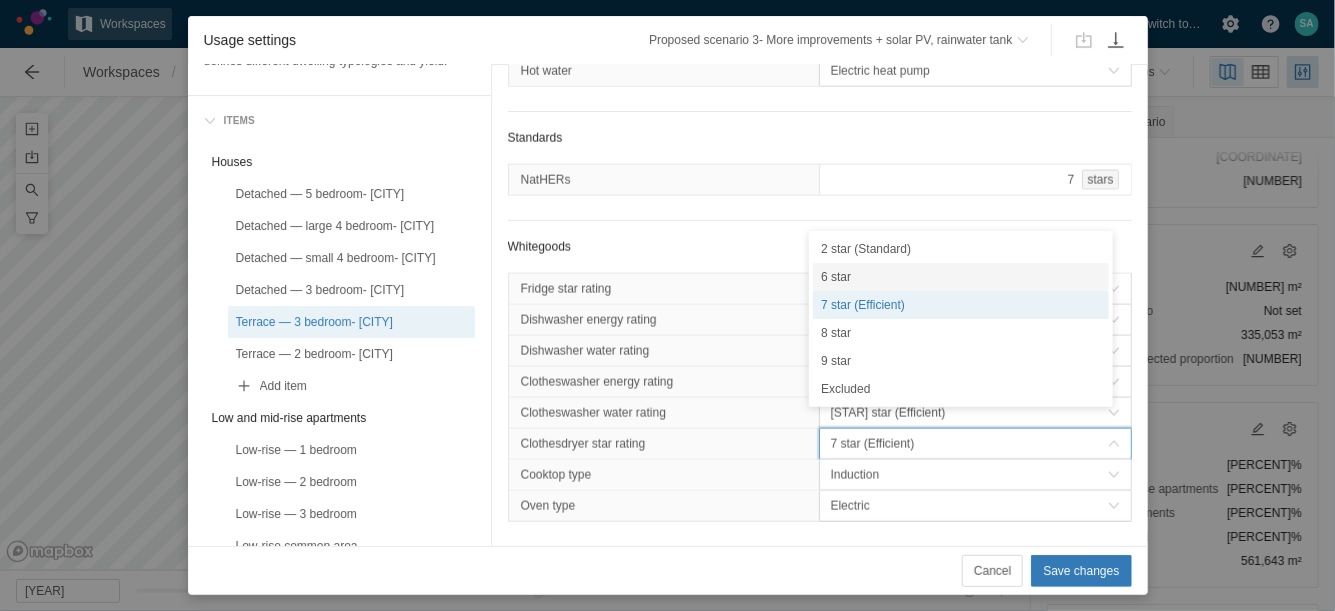 click on "6 star" at bounding box center [961, 277] 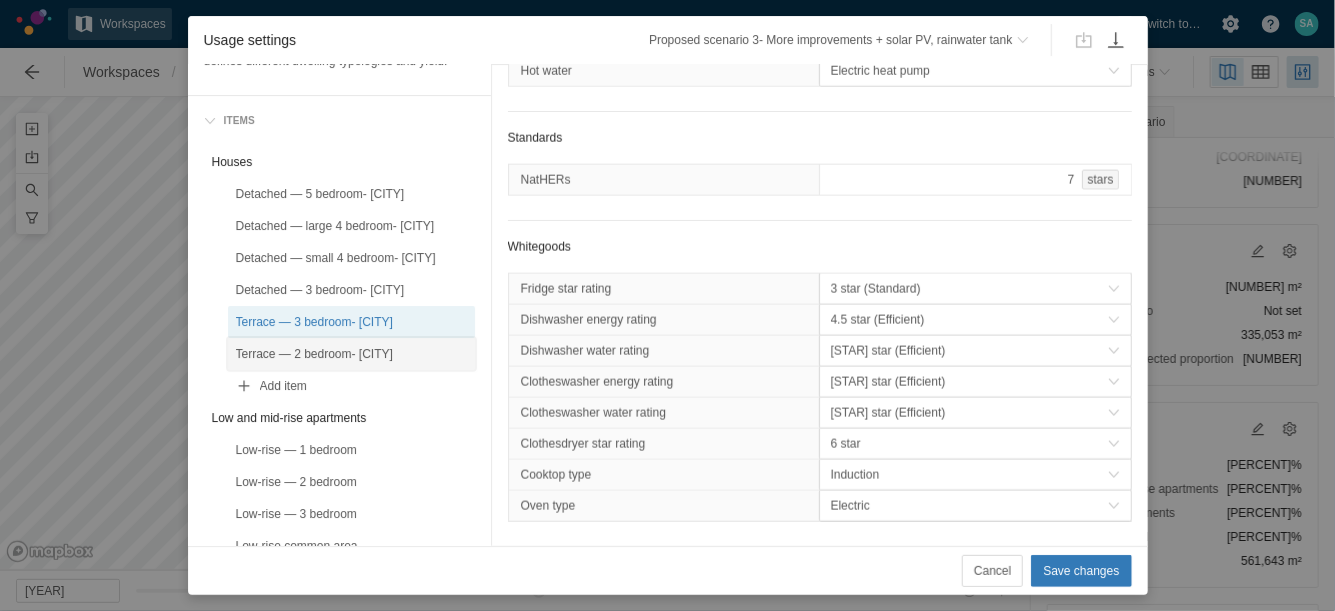 click on "Terrace — 2 bedroom- Glenfield" at bounding box center [351, 354] 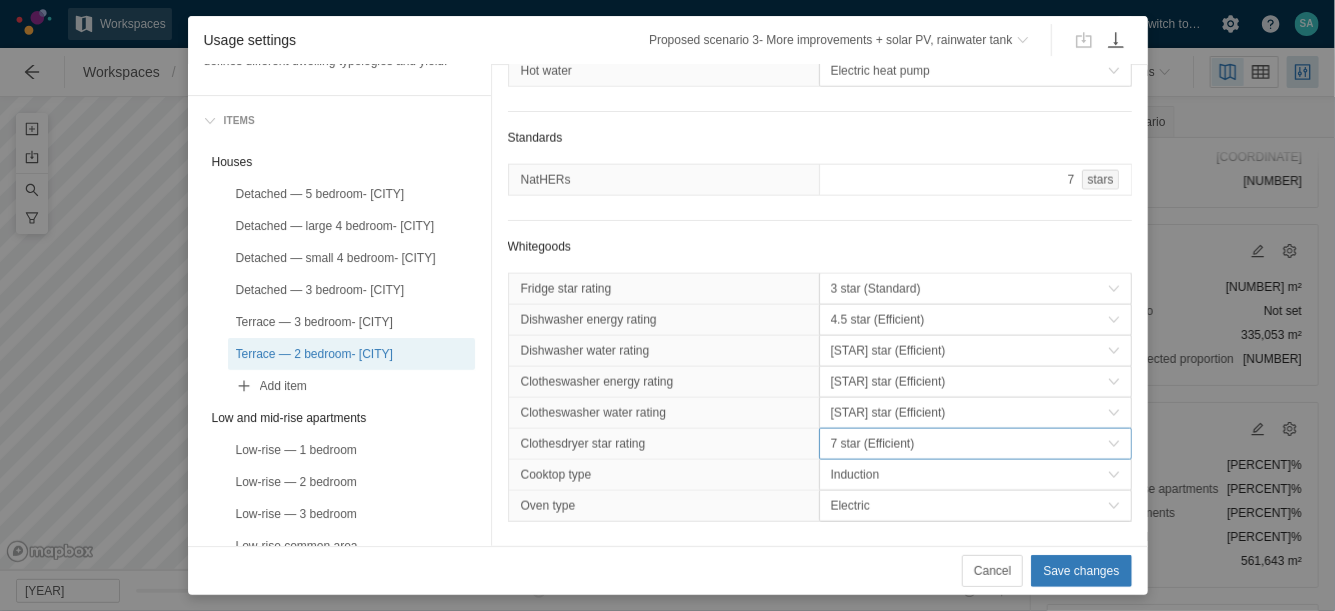 click on "7 star (Efficient)" at bounding box center [969, 444] 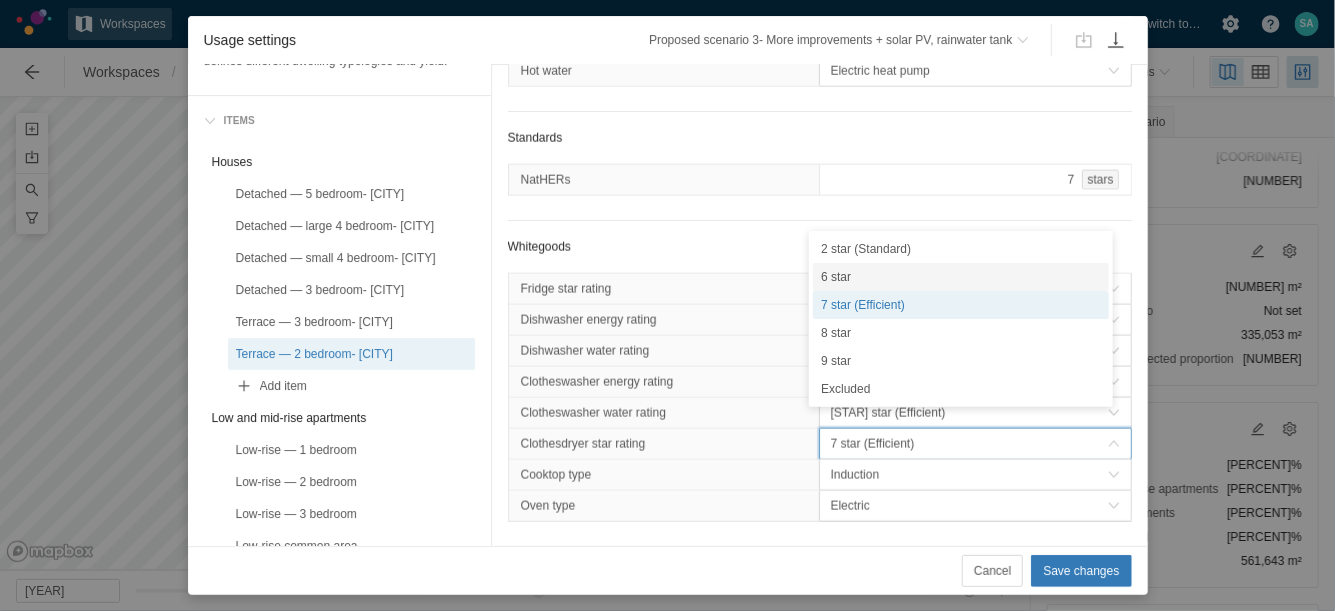 click on "6 star" at bounding box center [961, 277] 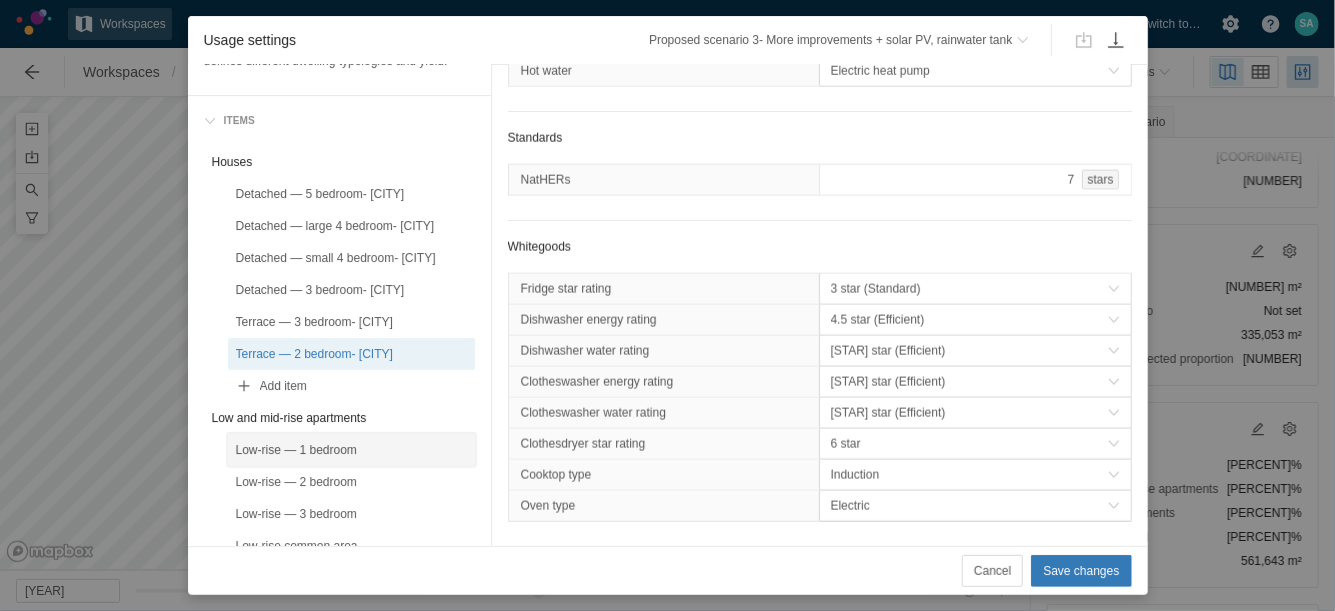 click on "Low-rise — 1 bedroom" at bounding box center (351, 450) 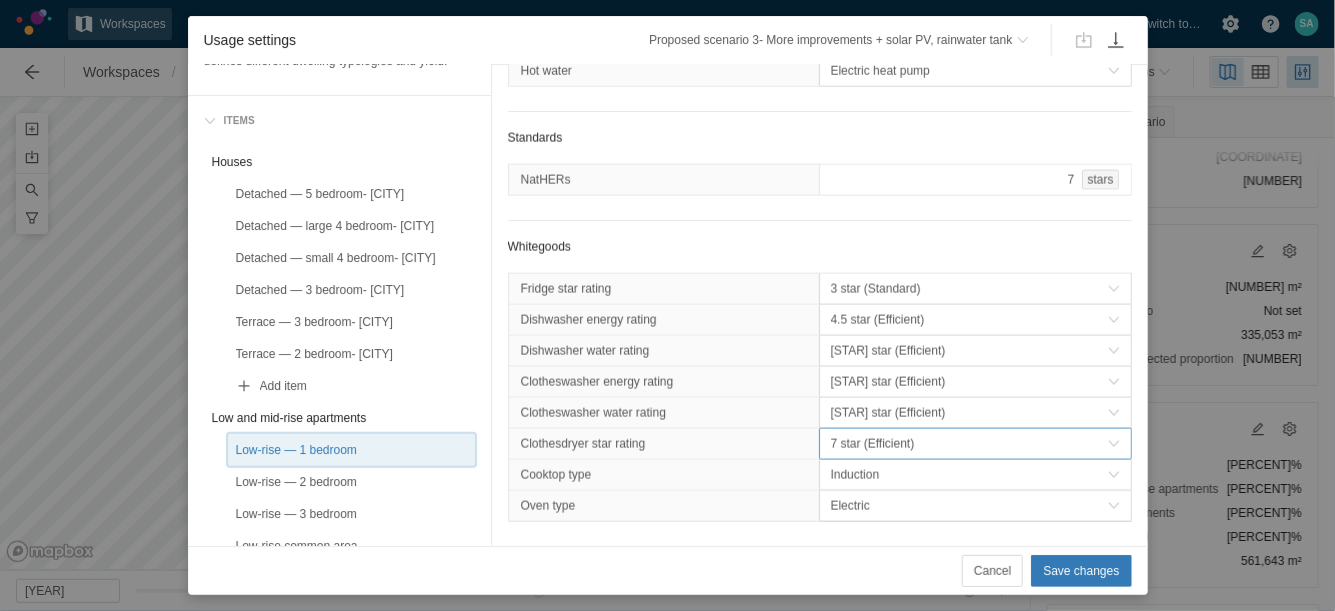 scroll, scrollTop: 1281, scrollLeft: 0, axis: vertical 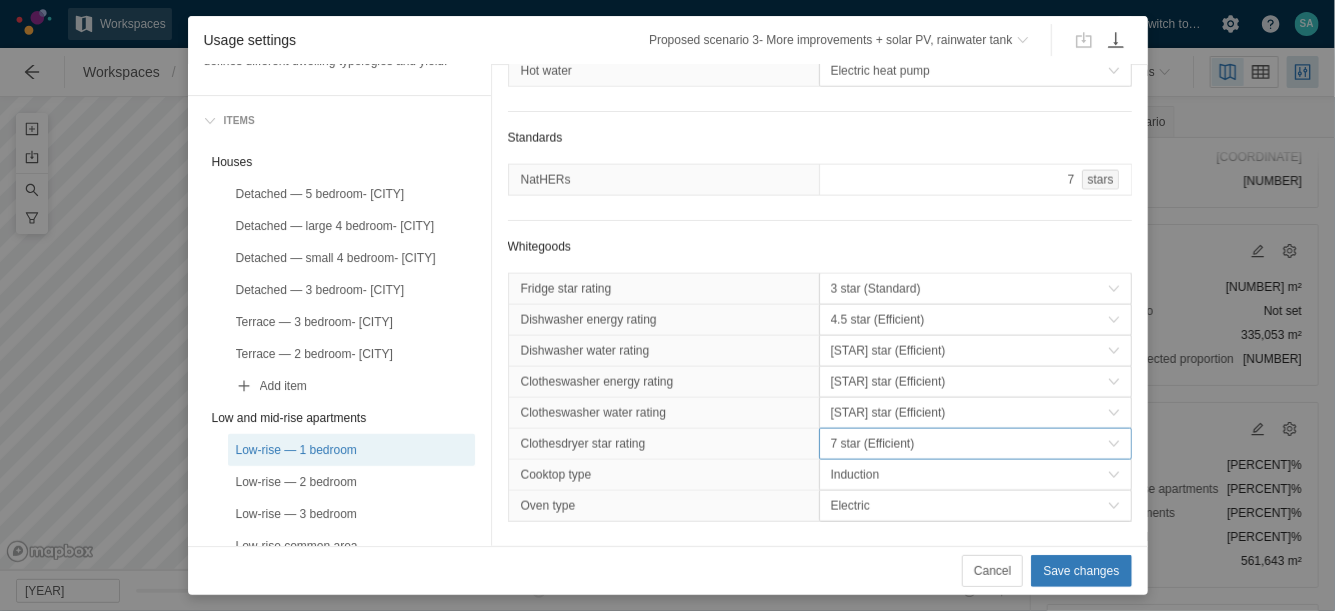 click on "7 star (Efficient)" at bounding box center (969, 444) 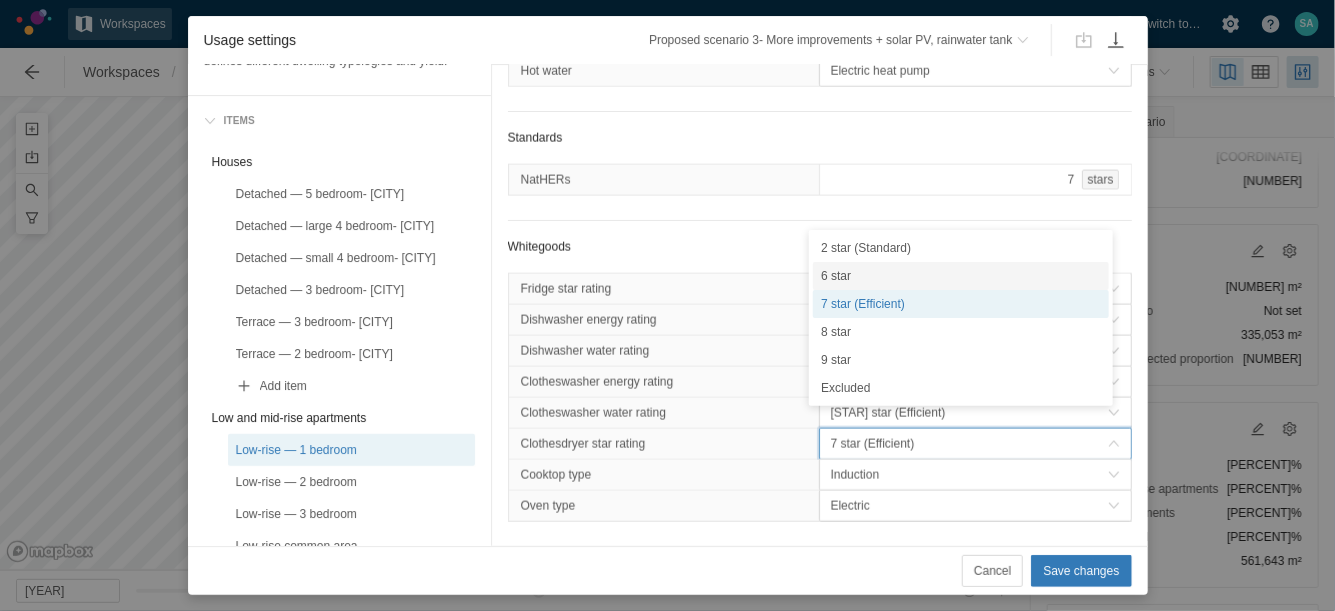 click on "6 star" at bounding box center (961, 276) 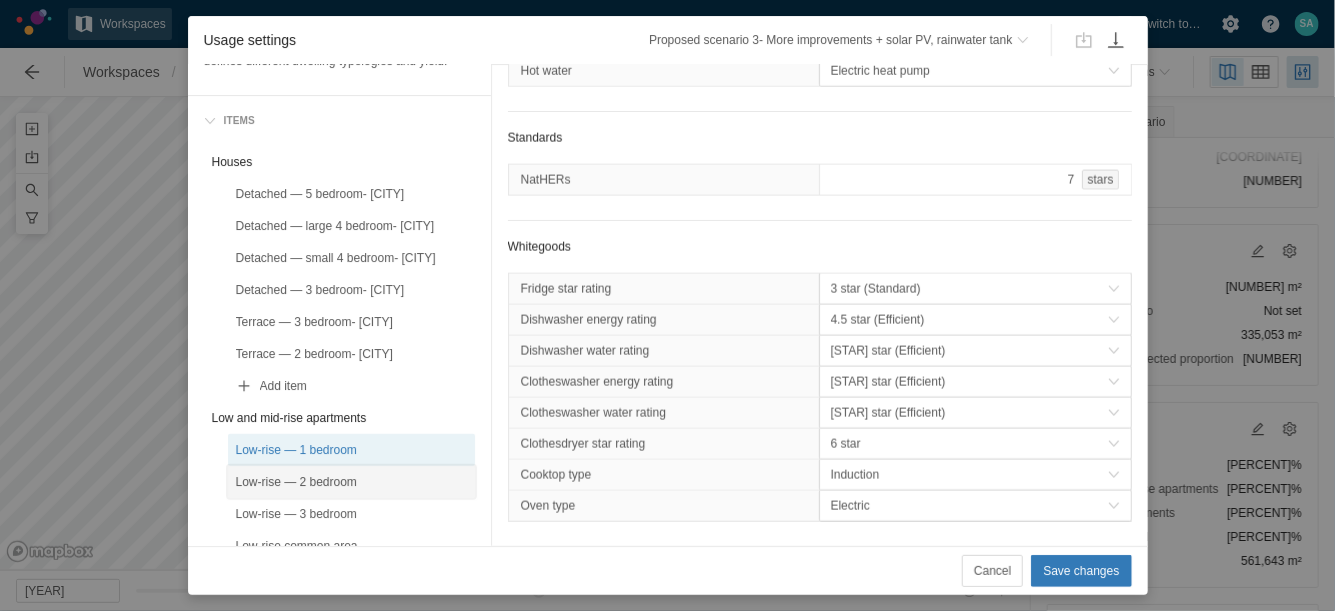 click on "Low-rise — 2 bedroom" at bounding box center (351, 482) 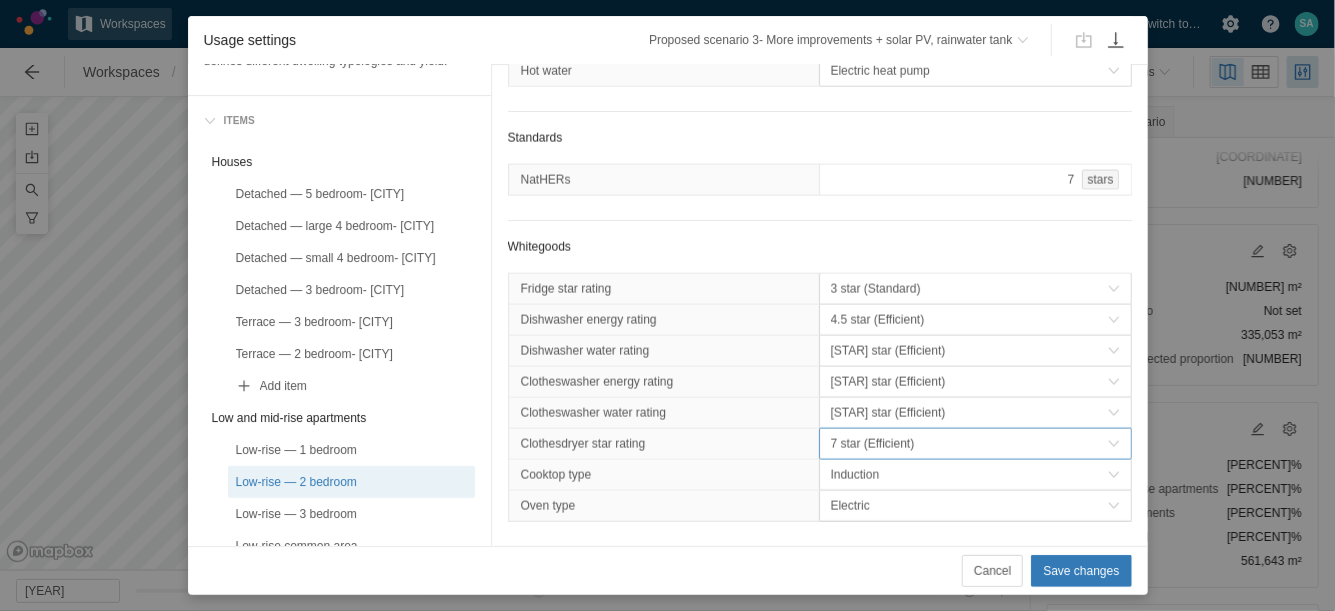 click on "7 star (Efficient)" at bounding box center (969, 444) 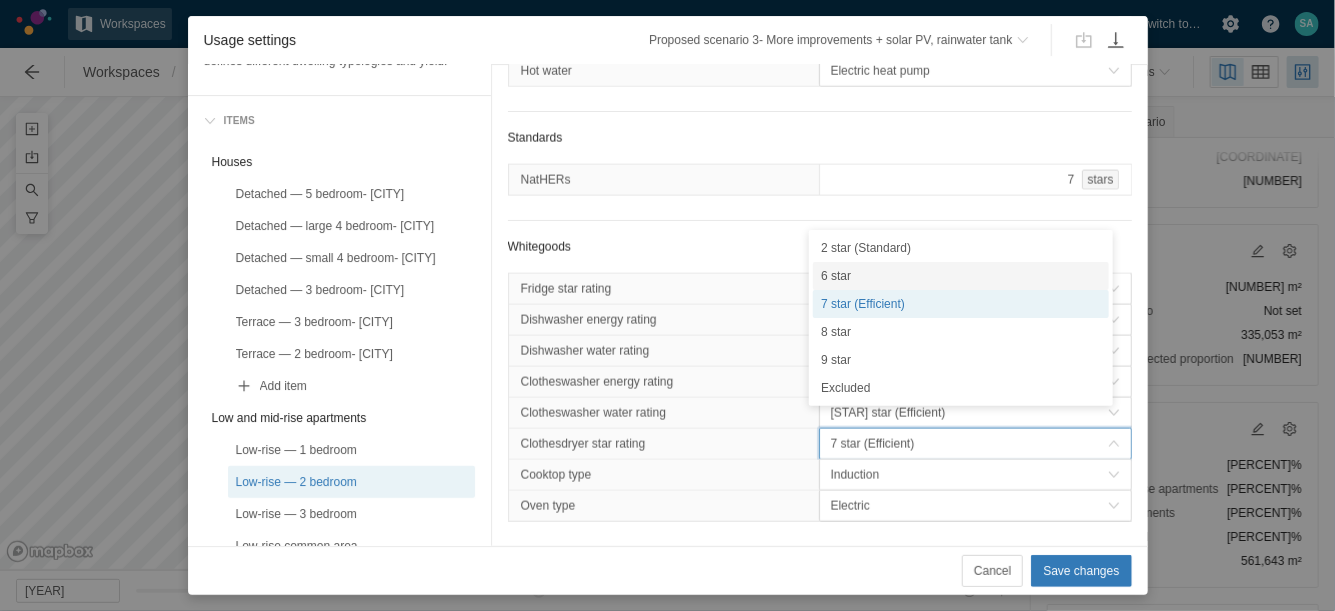 click on "6 star" at bounding box center (961, 276) 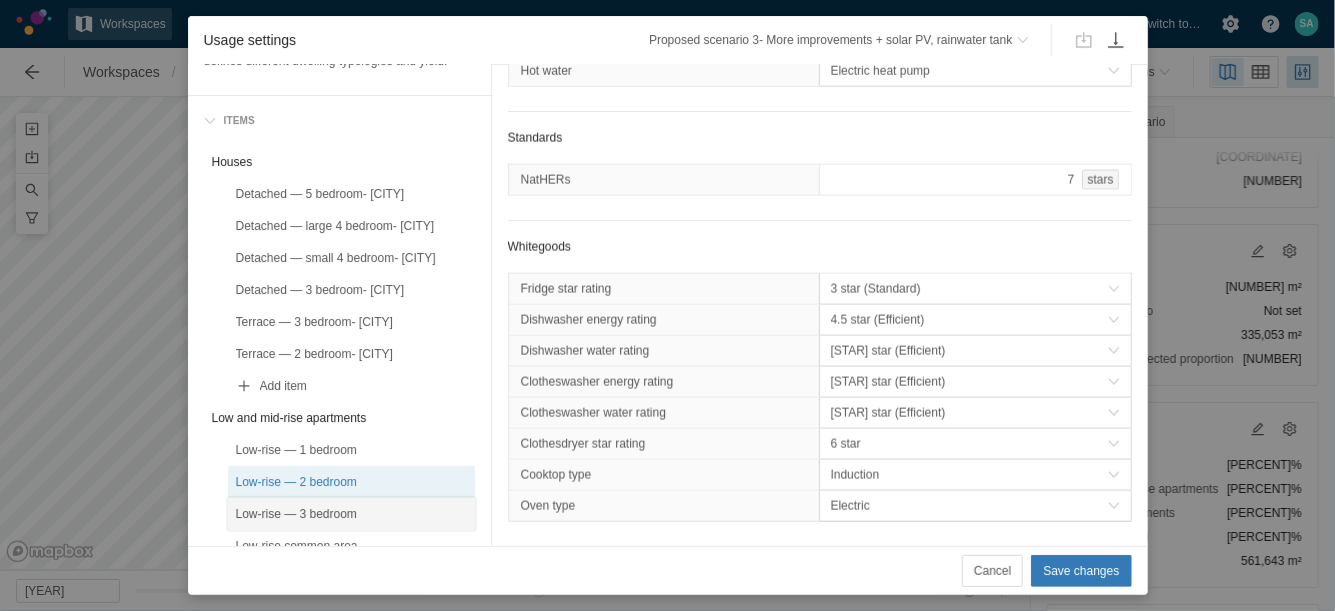 click on "Low-rise — 3 bedroom" at bounding box center (351, 514) 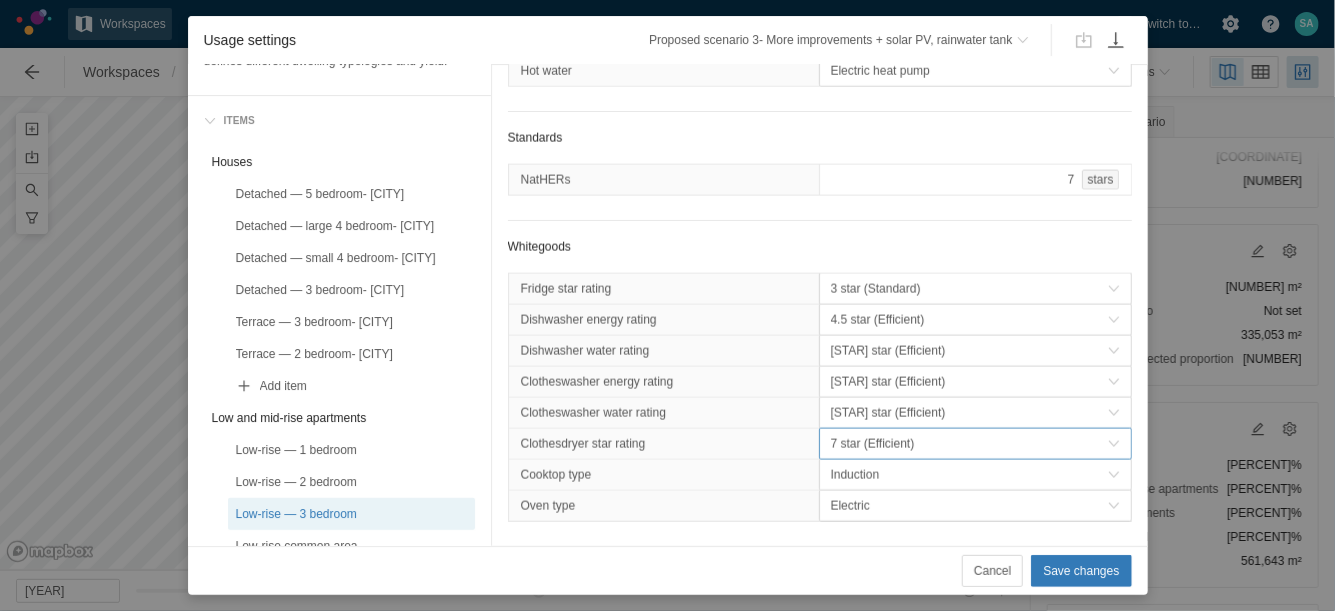 click on "7 star (Efficient)" at bounding box center [969, 444] 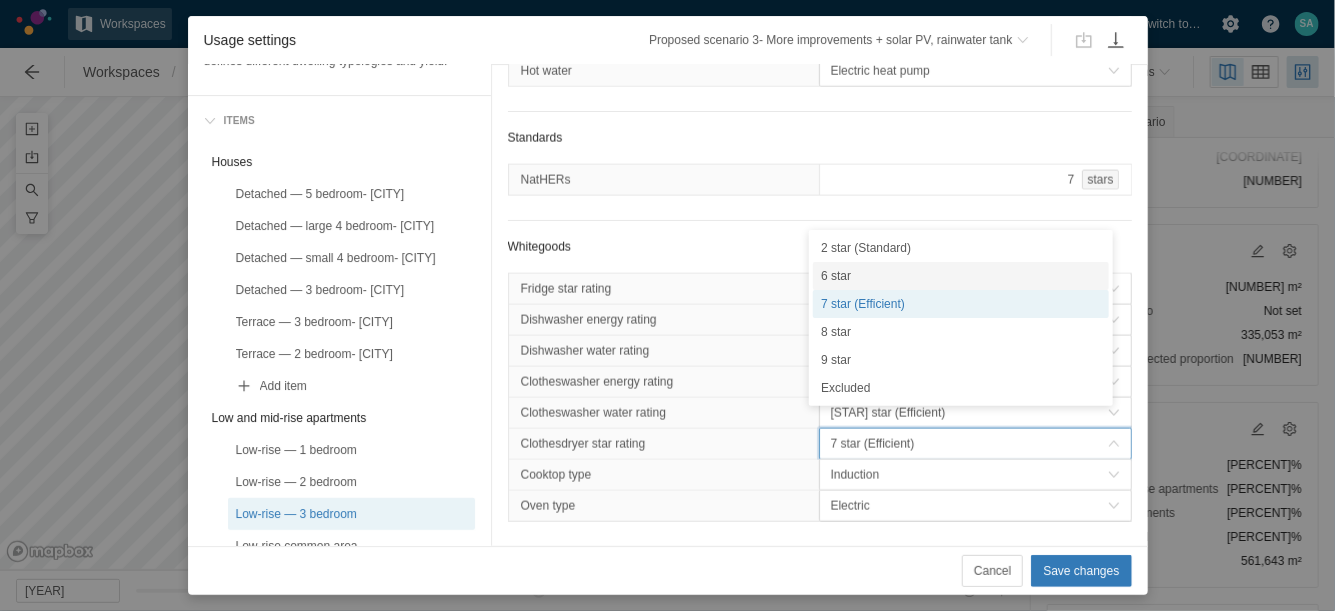 click on "6 star" at bounding box center [961, 276] 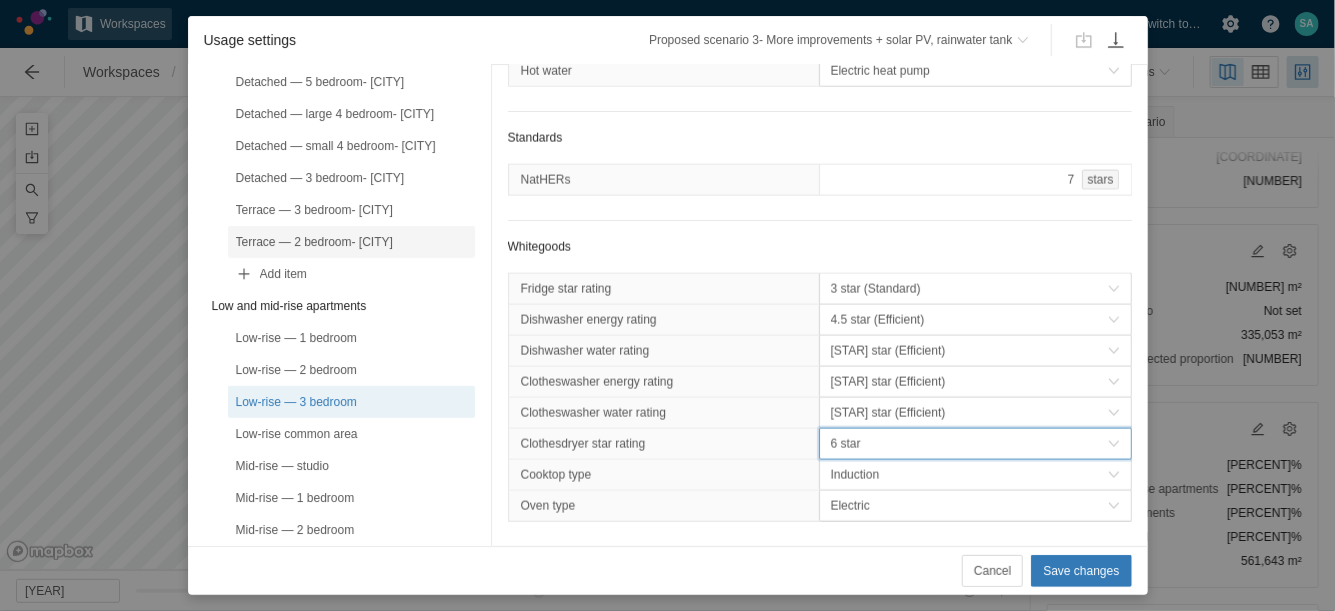 scroll, scrollTop: 259, scrollLeft: 0, axis: vertical 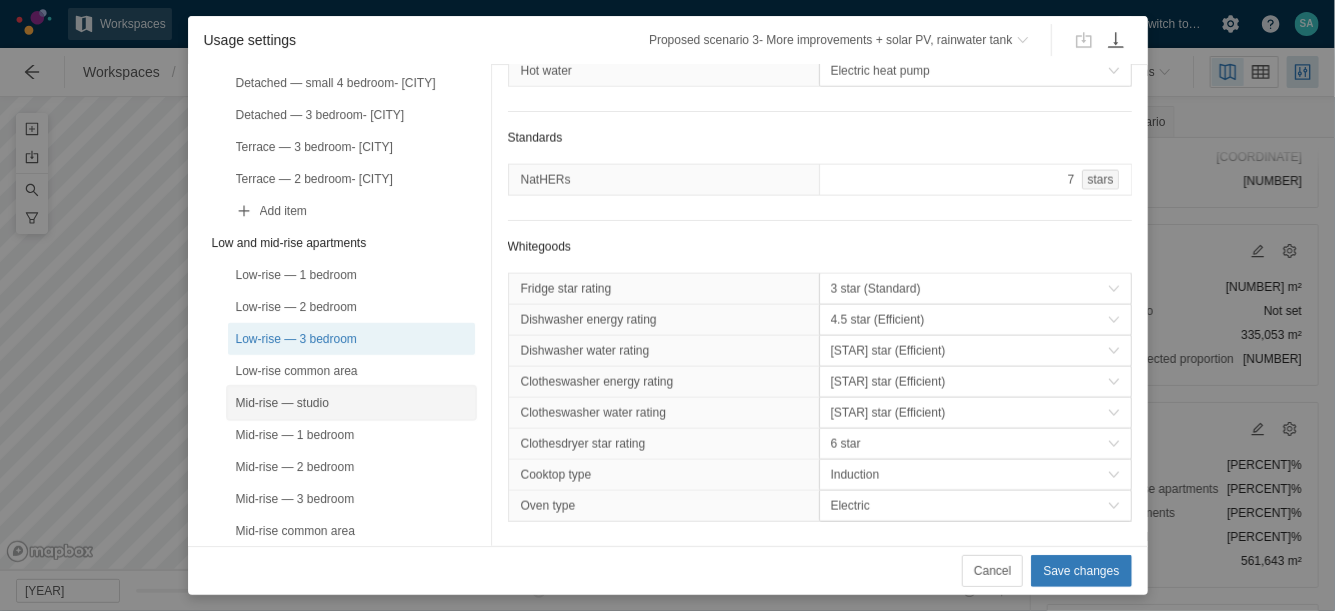 click on "Mid-rise — studio" at bounding box center (351, 403) 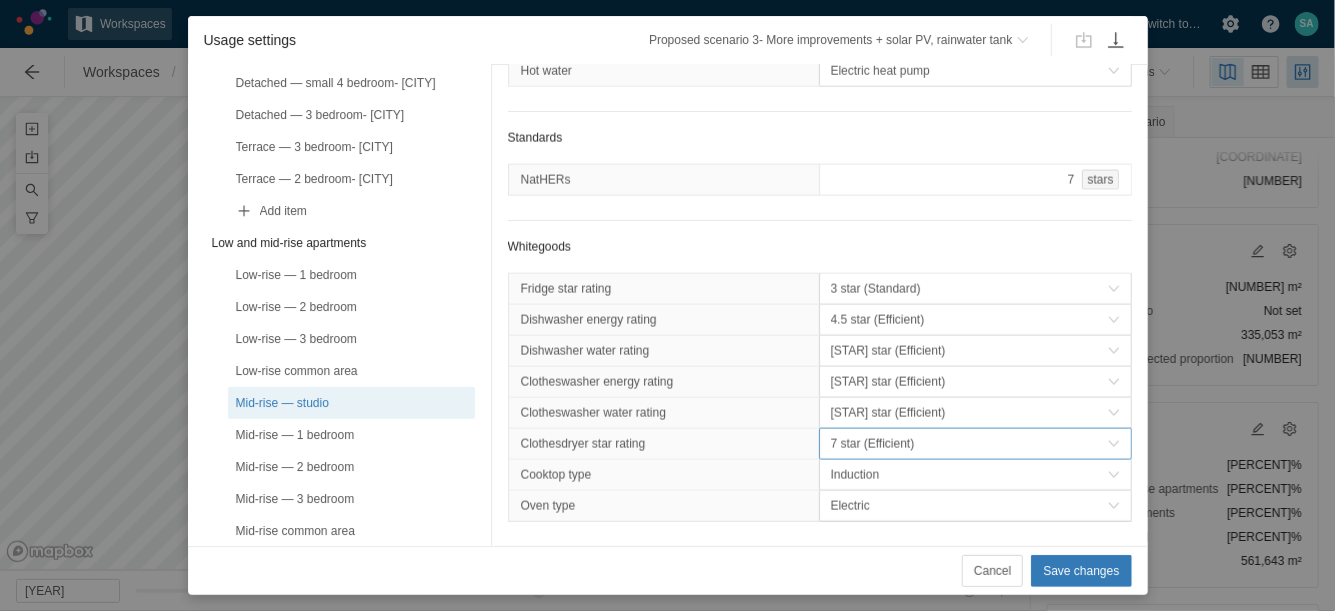 click on "7 star (Efficient)" at bounding box center (969, 444) 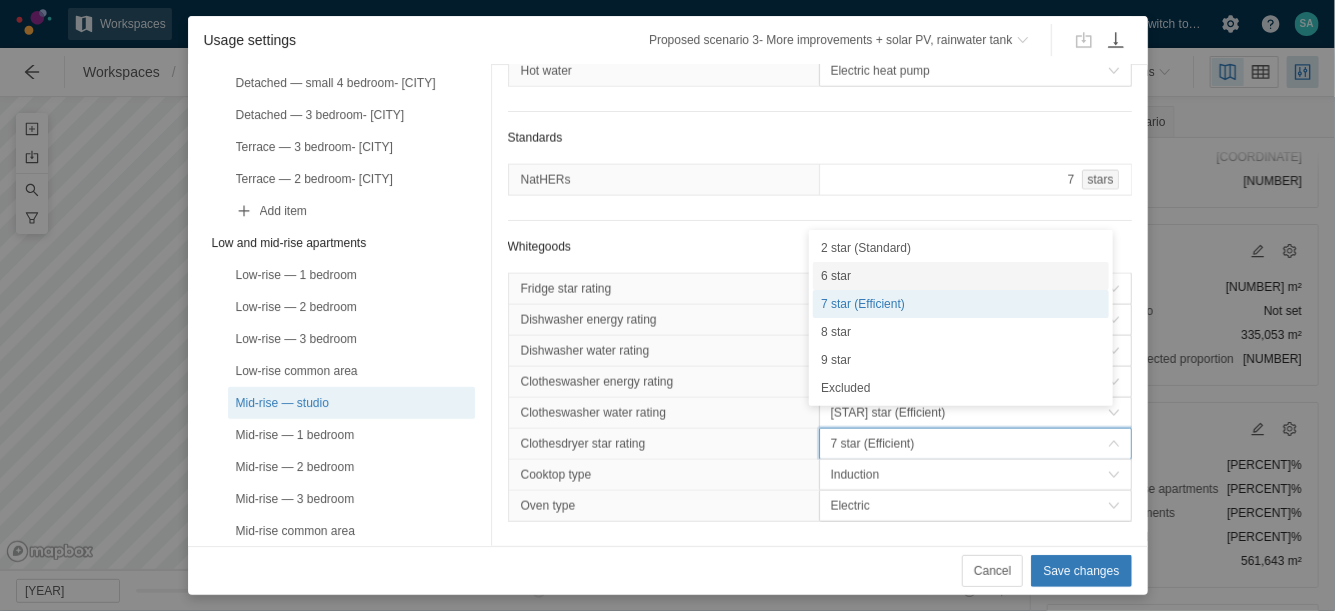 click on "6 star" at bounding box center [961, 276] 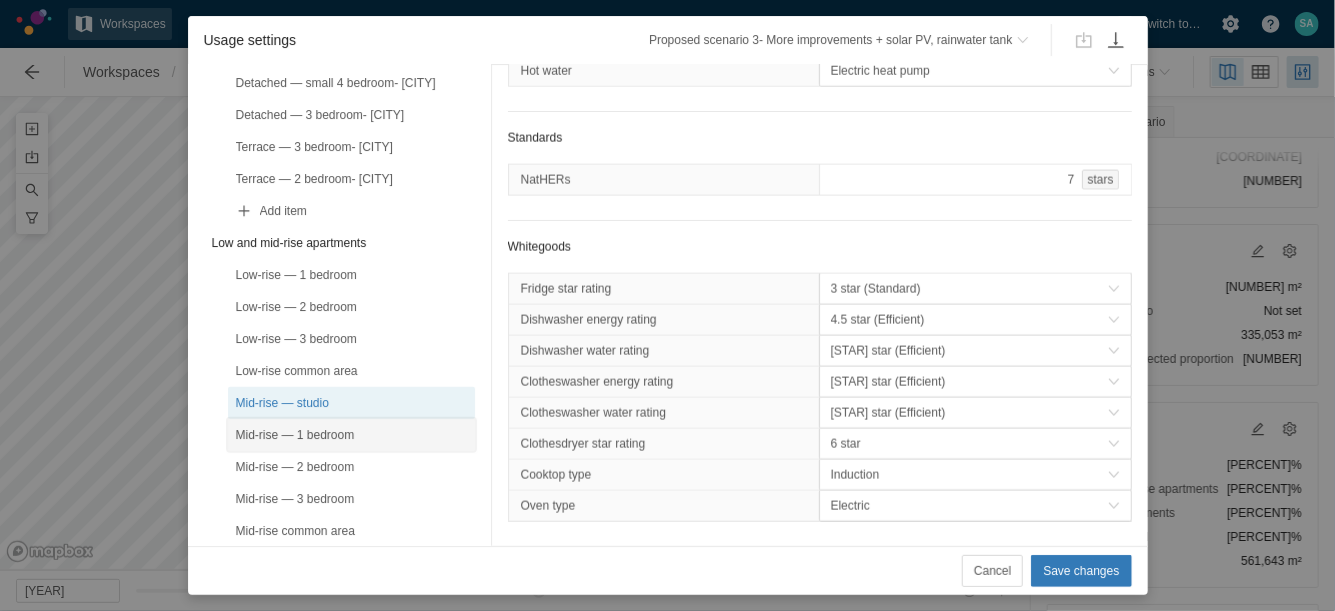 click on "Mid-rise — 1 bedroom" at bounding box center [351, 435] 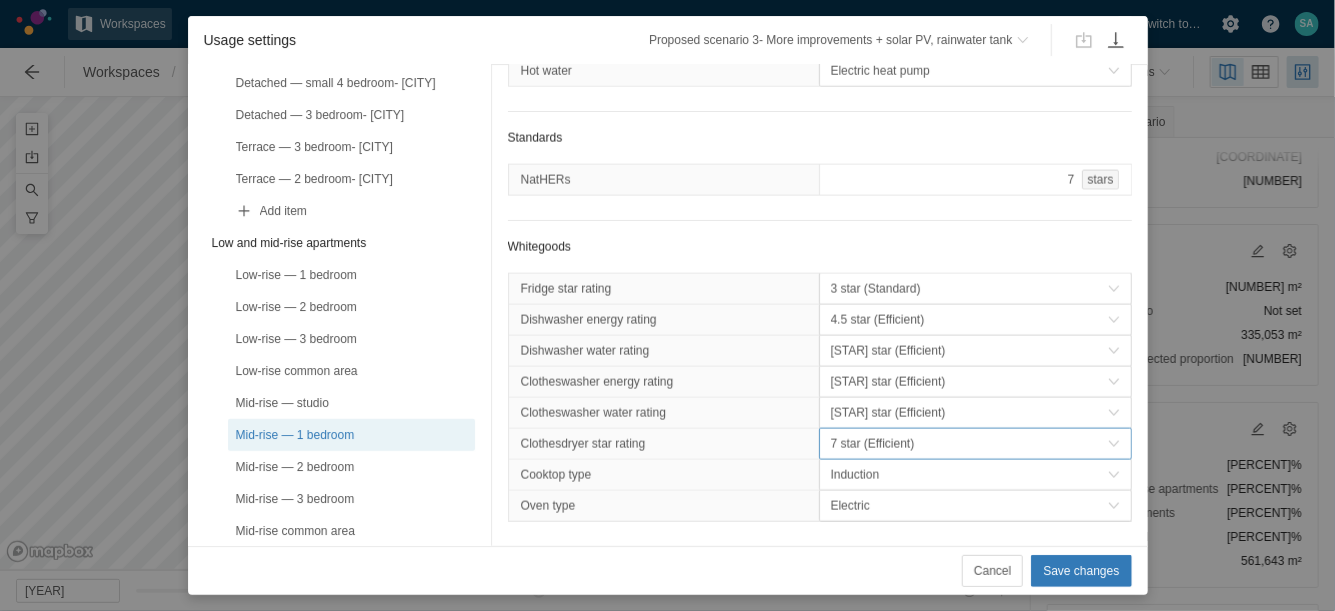 click on "7 star (Efficient)" at bounding box center (969, 444) 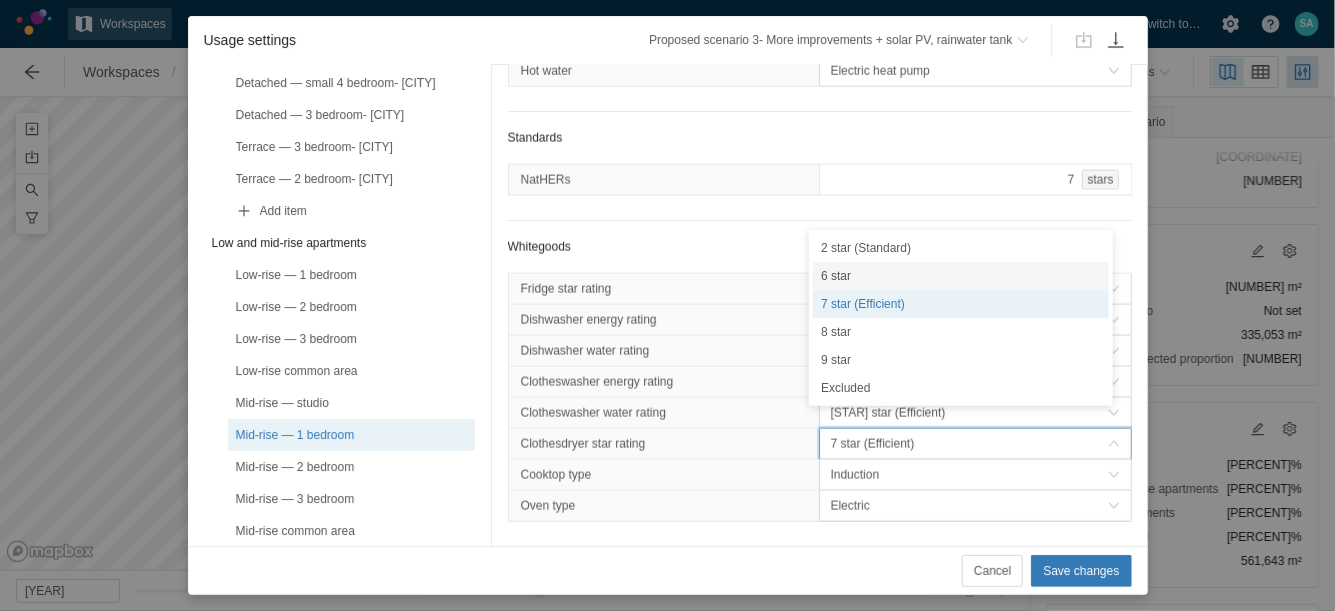click on "6 star" at bounding box center [961, 276] 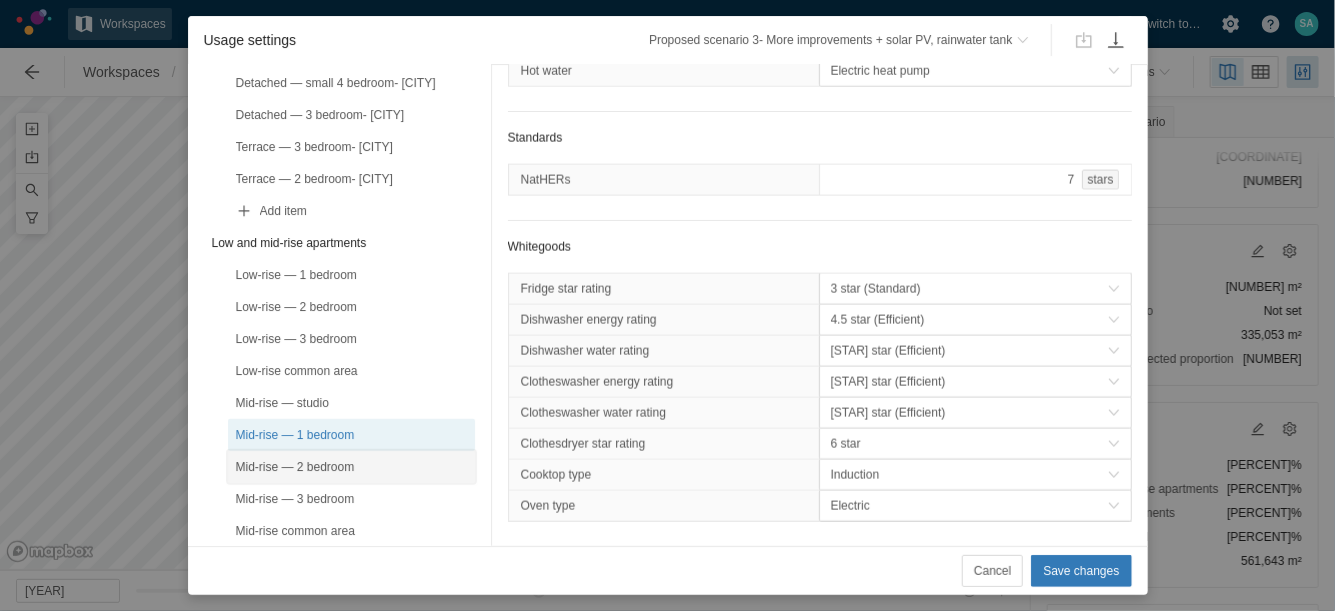 click on "Mid-rise — 2 bedroom" at bounding box center (351, 467) 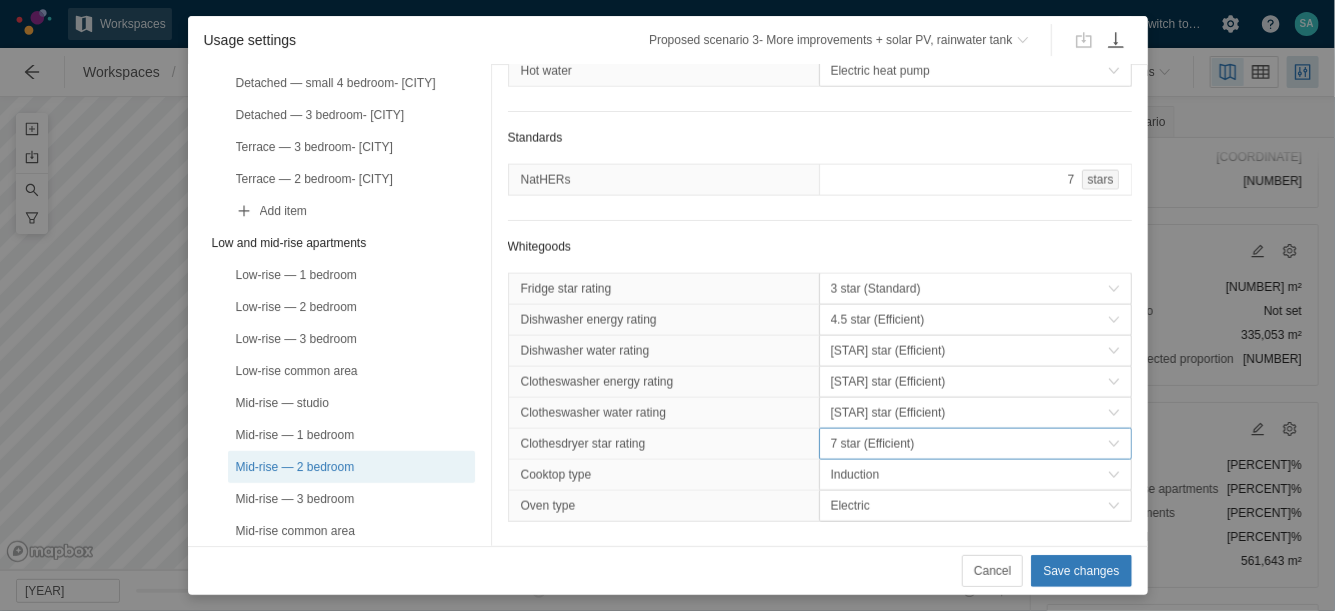 click on "7 star (Efficient)" at bounding box center [969, 444] 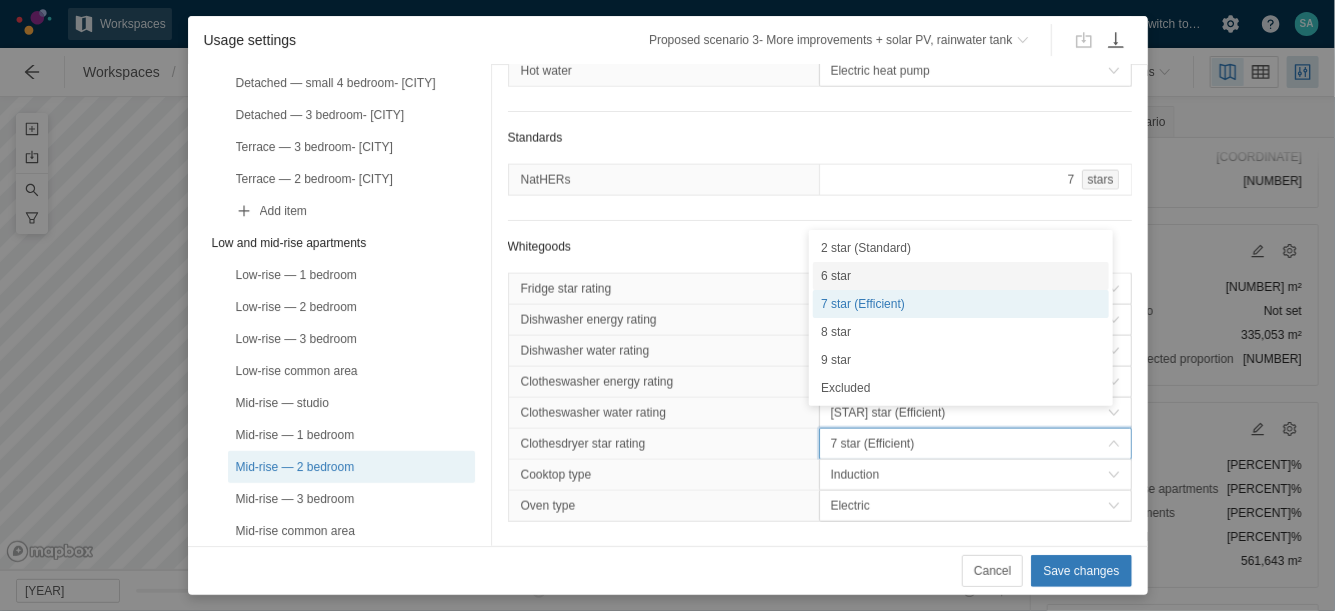 click on "6 star" at bounding box center [961, 276] 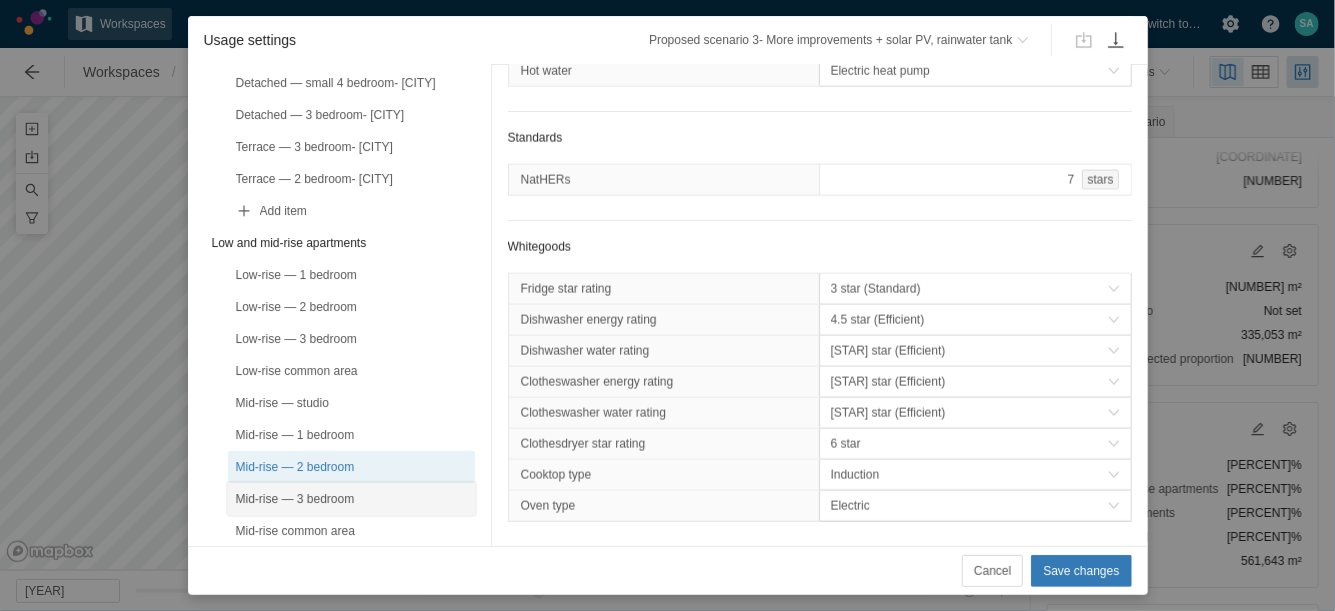 click on "Mid-rise — 3 bedroom" at bounding box center (351, 499) 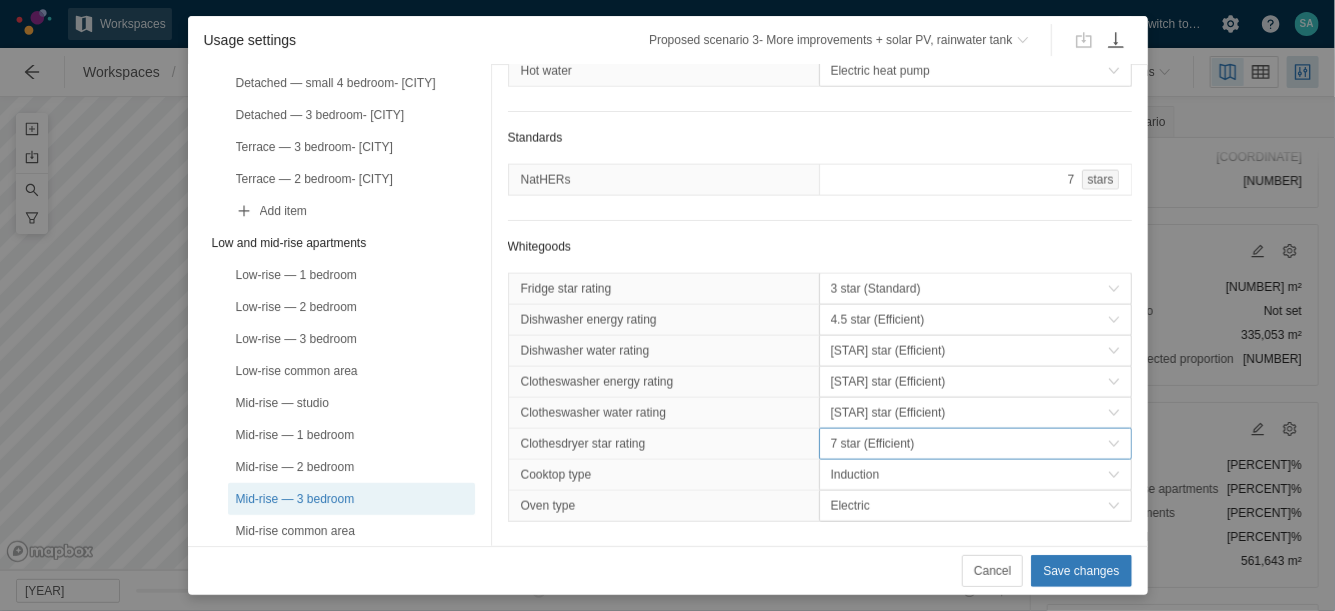 click on "7 star (Efficient)" at bounding box center (969, 444) 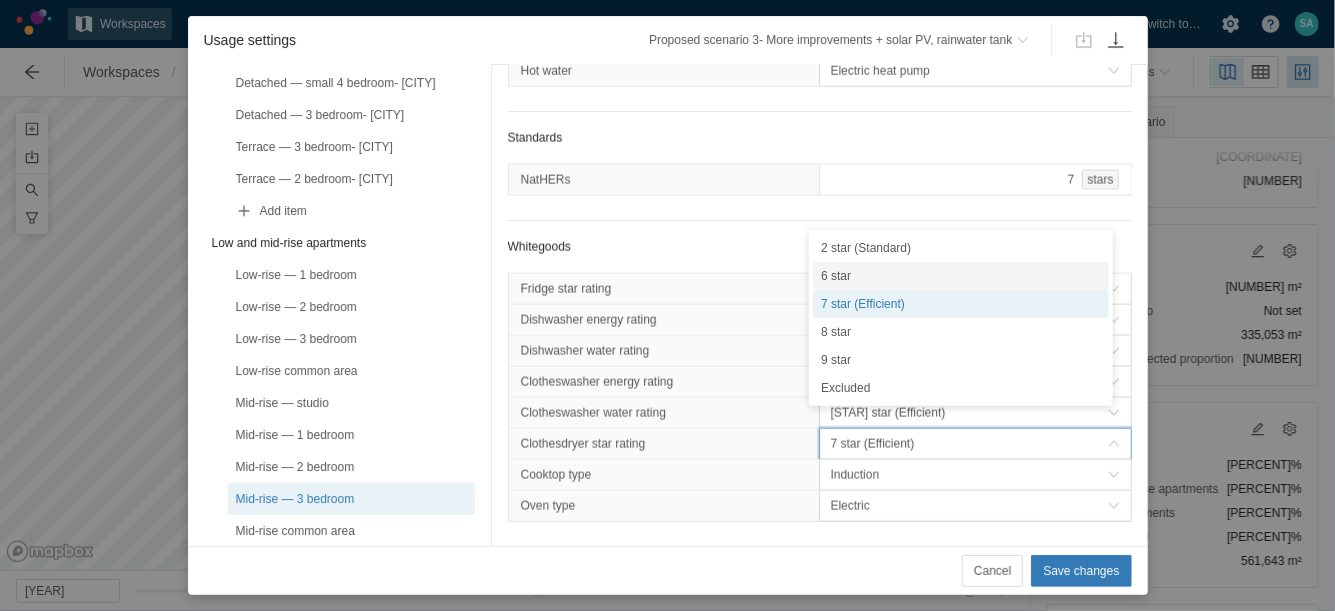 click on "6 star" at bounding box center (961, 276) 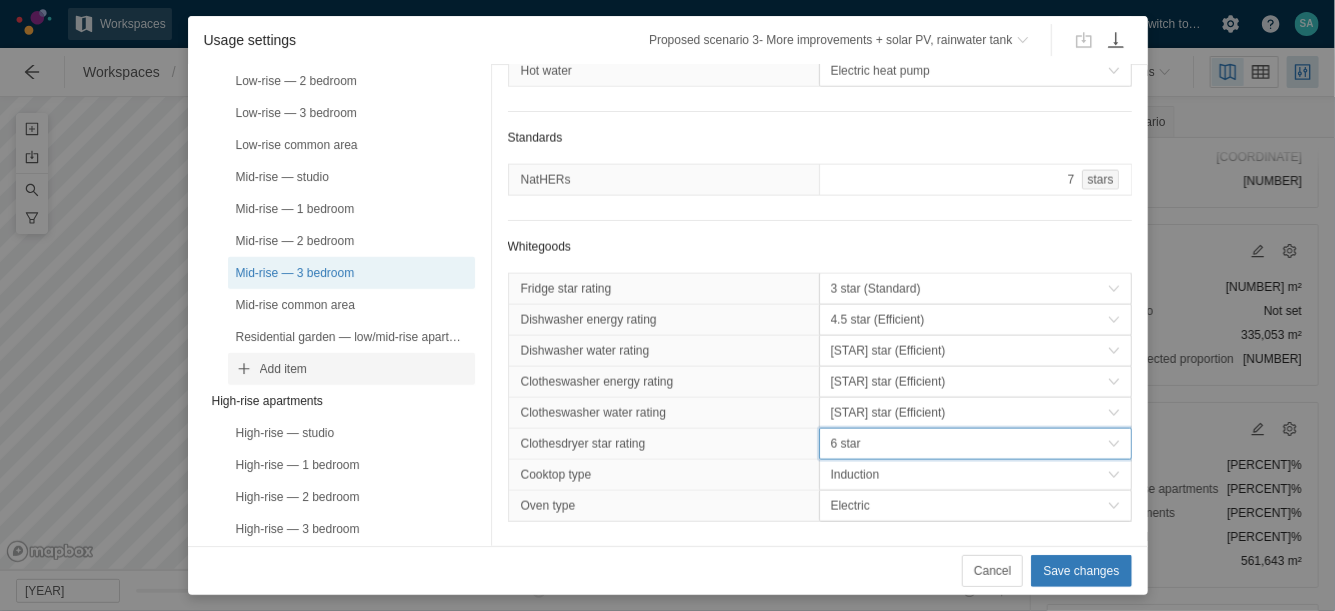scroll, scrollTop: 487, scrollLeft: 0, axis: vertical 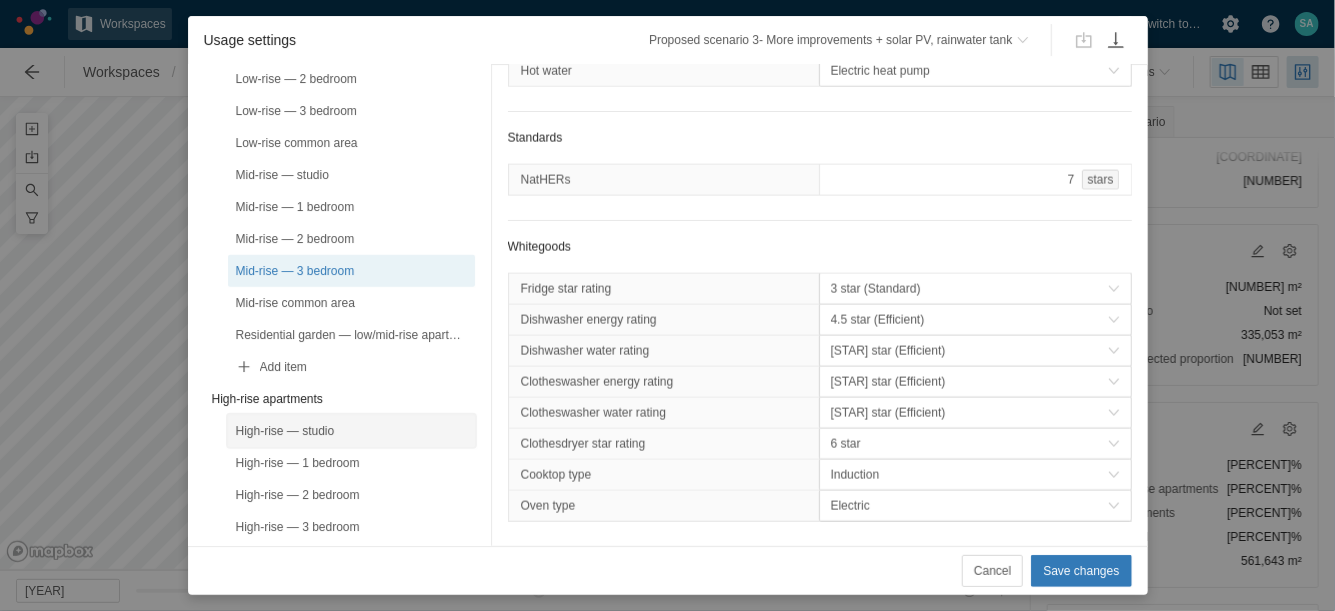click on "High-rise — studio" at bounding box center [351, 431] 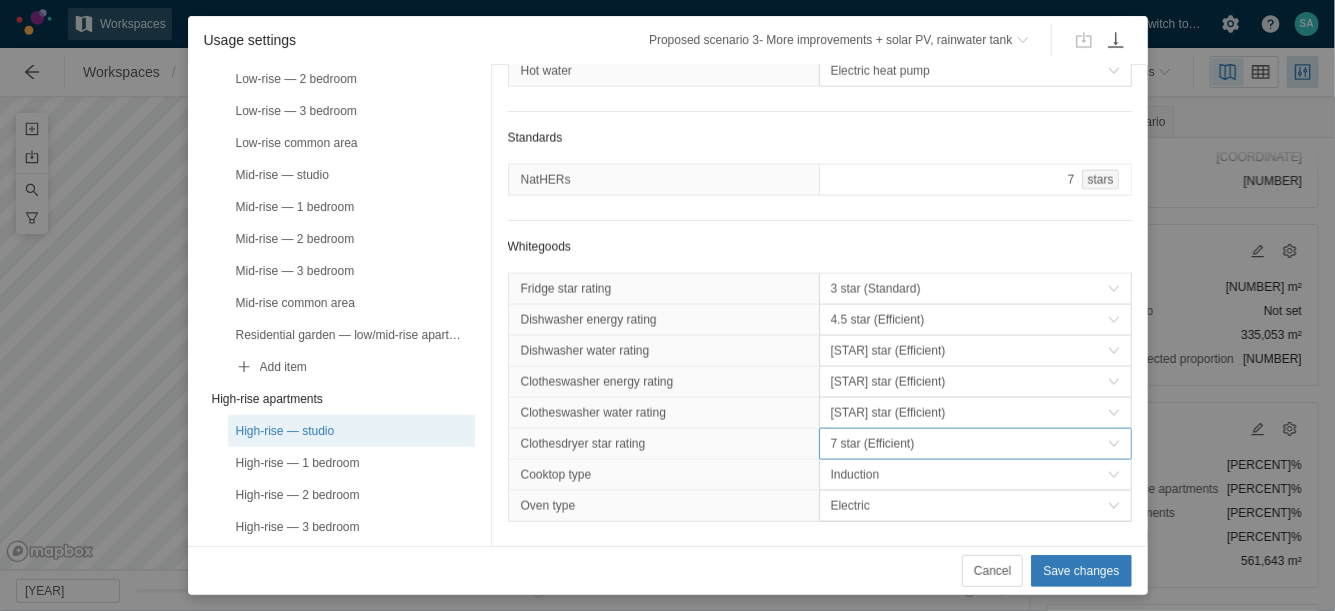click on "7 star (Efficient)" at bounding box center (969, 444) 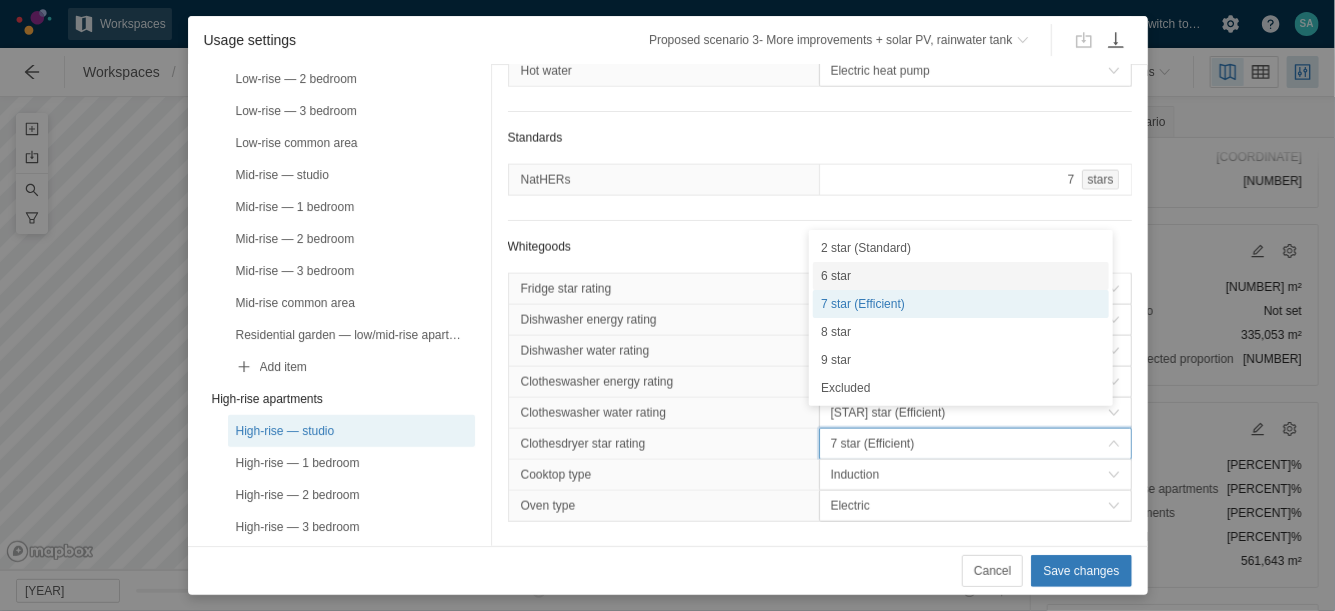 click on "6 star" at bounding box center (961, 276) 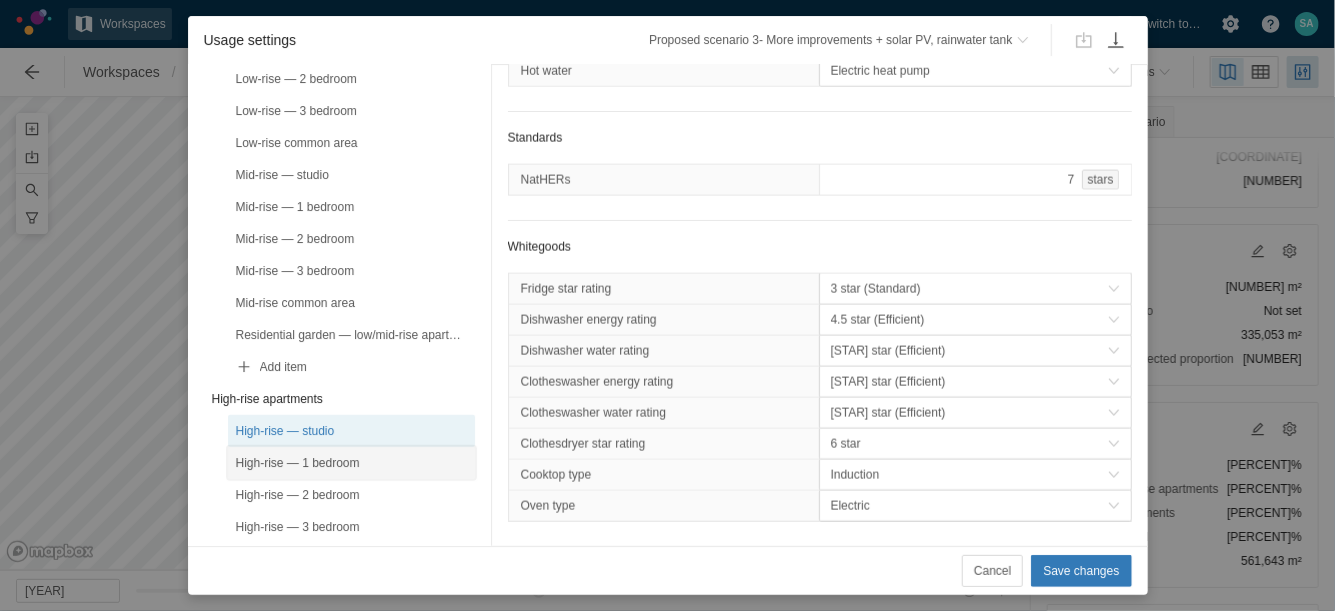 click on "High-rise — 1 bedroom" at bounding box center [351, 463] 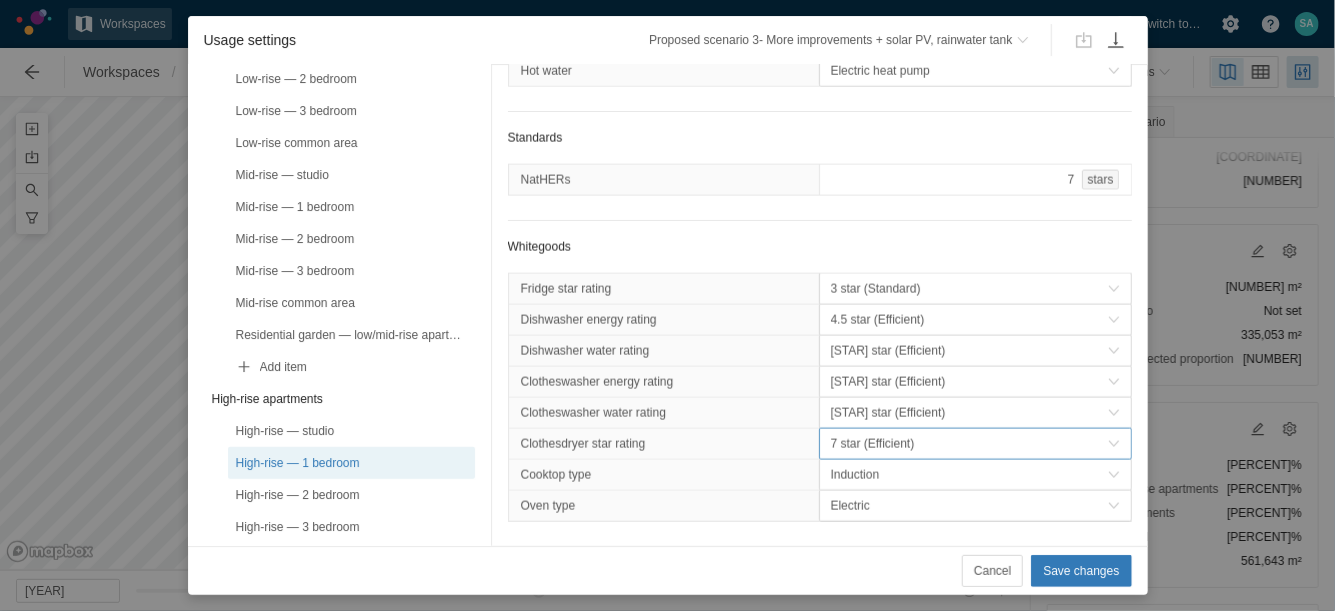 click on "7 star (Efficient)" at bounding box center (969, 444) 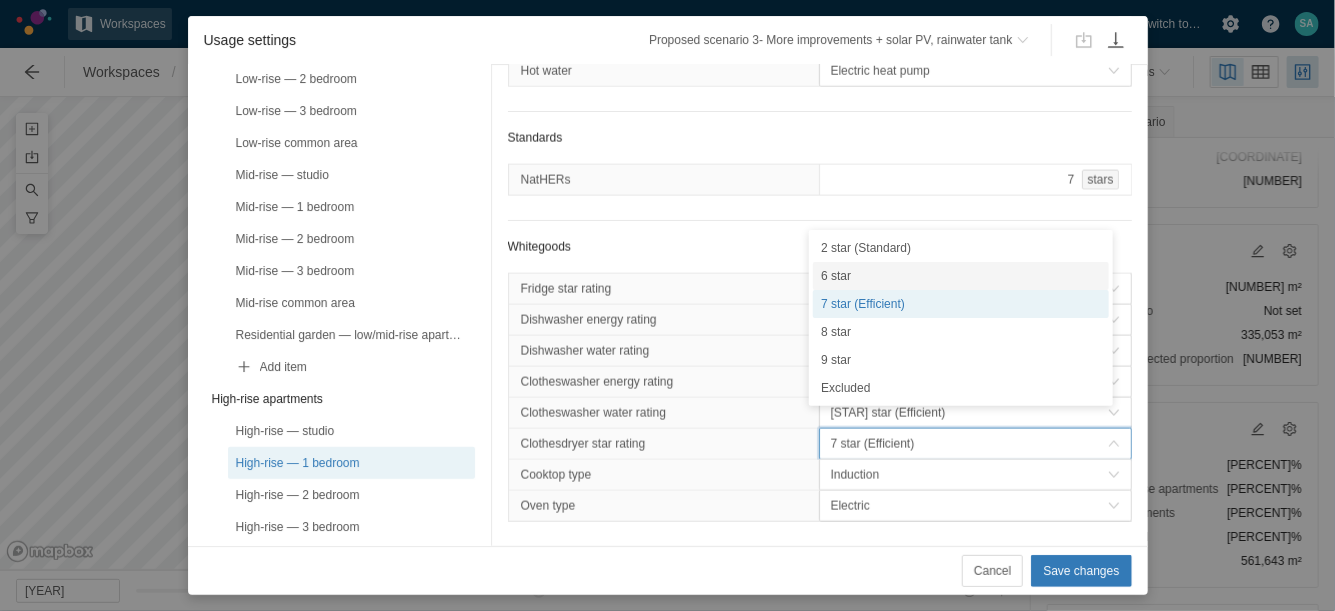 click on "6 star" at bounding box center [961, 276] 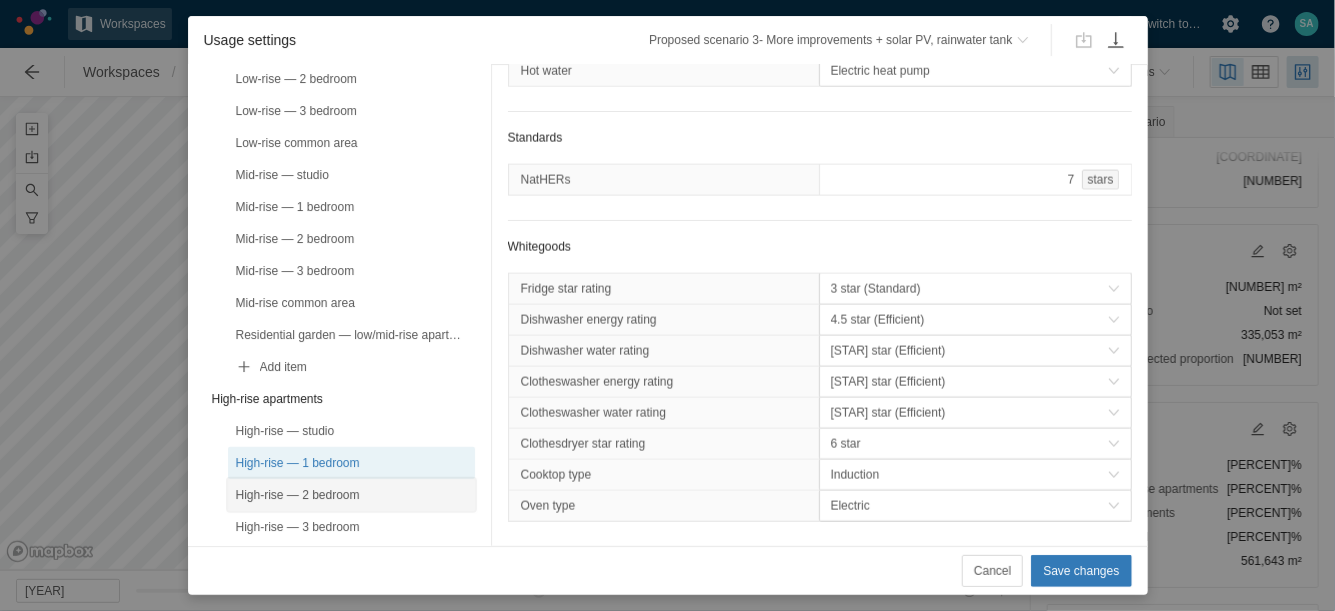 click on "High-rise — 2 bedroom" at bounding box center (351, 495) 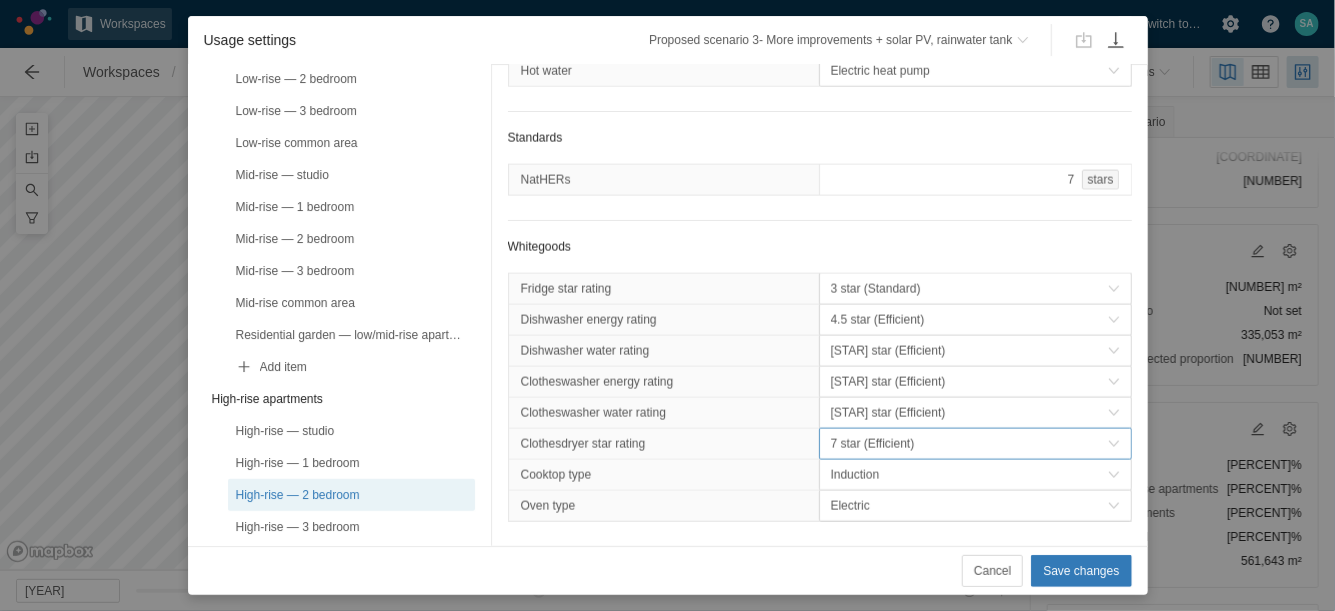 click on "7 star (Efficient)" at bounding box center (969, 444) 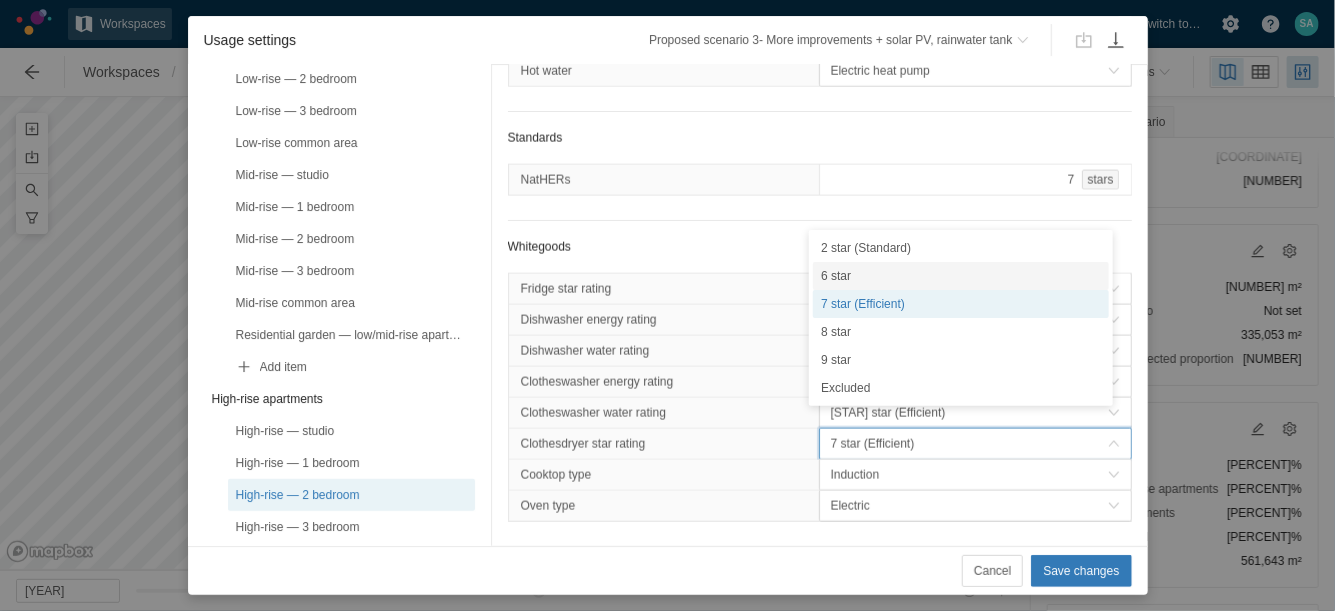 click on "6 star" at bounding box center (961, 276) 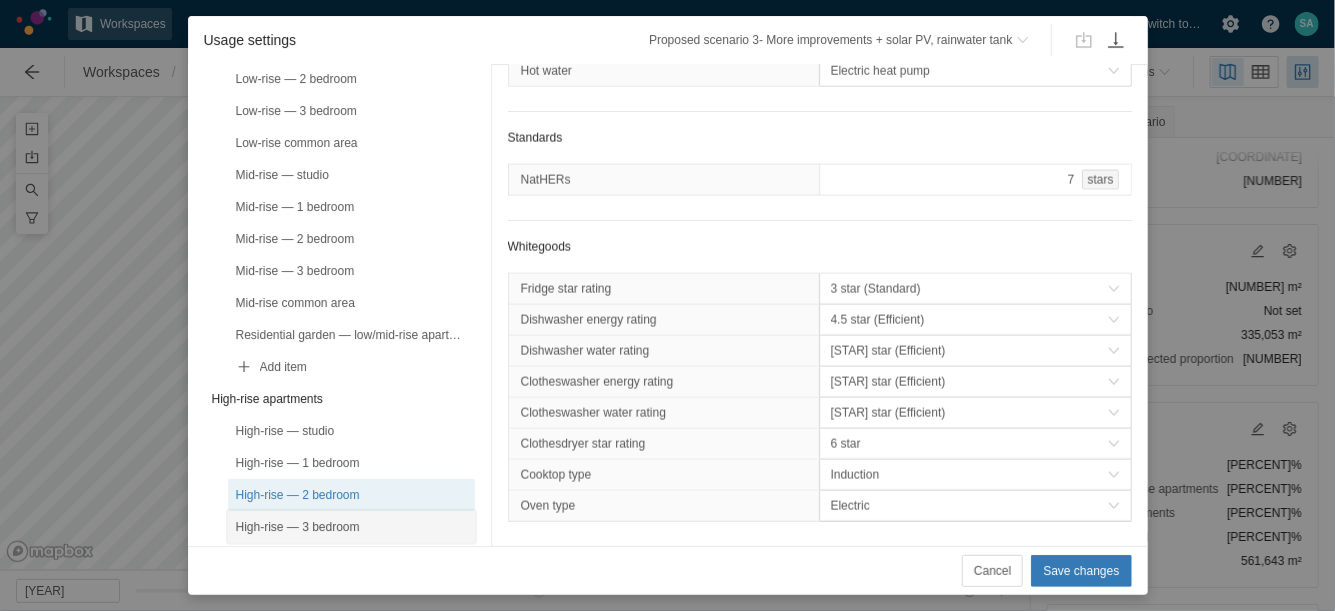 click on "High-rise — 3 bedroom" at bounding box center (351, 527) 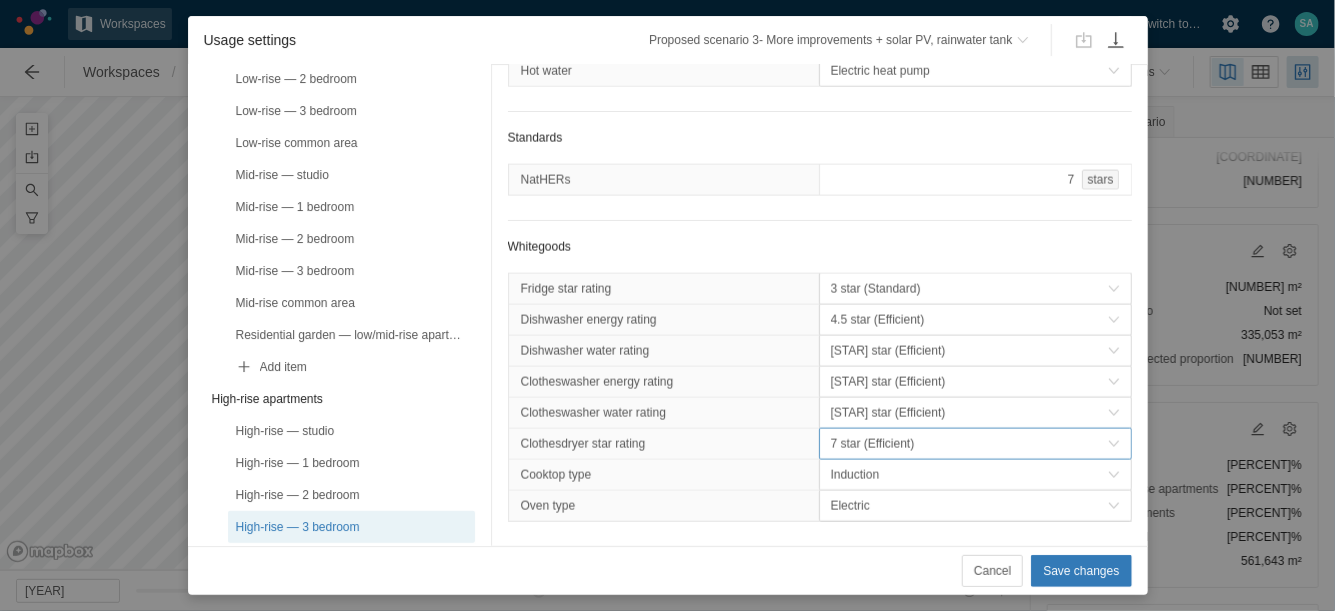 click on "7 star (Efficient)" at bounding box center [969, 444] 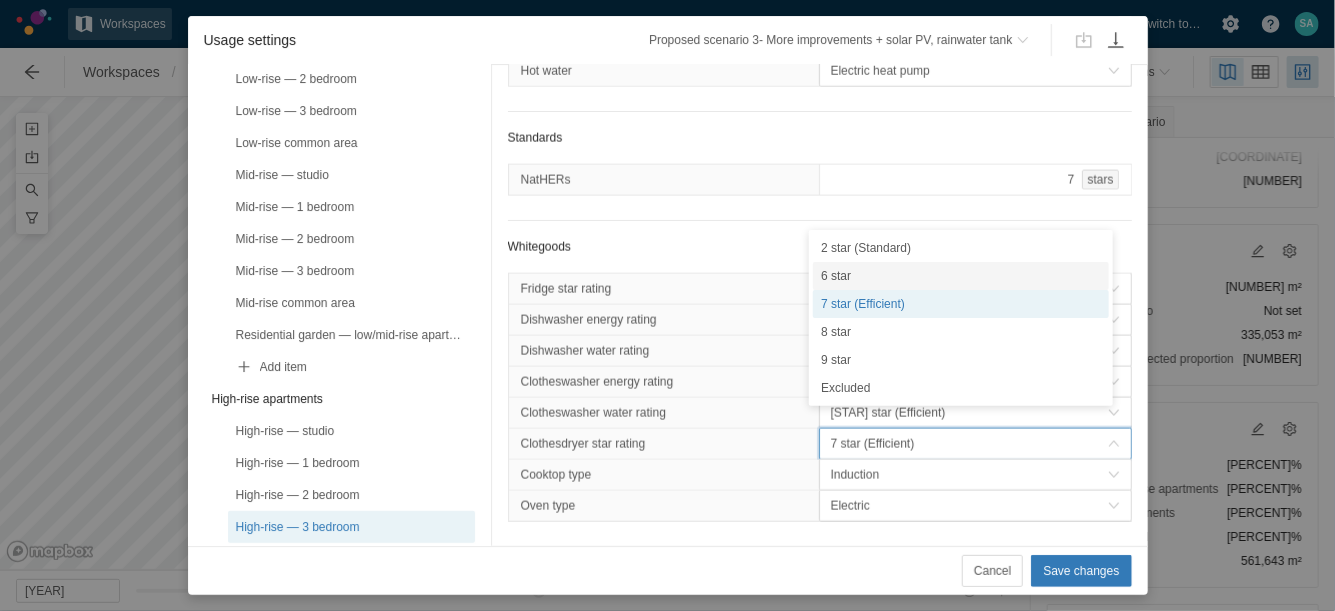 click on "6 star" at bounding box center [961, 276] 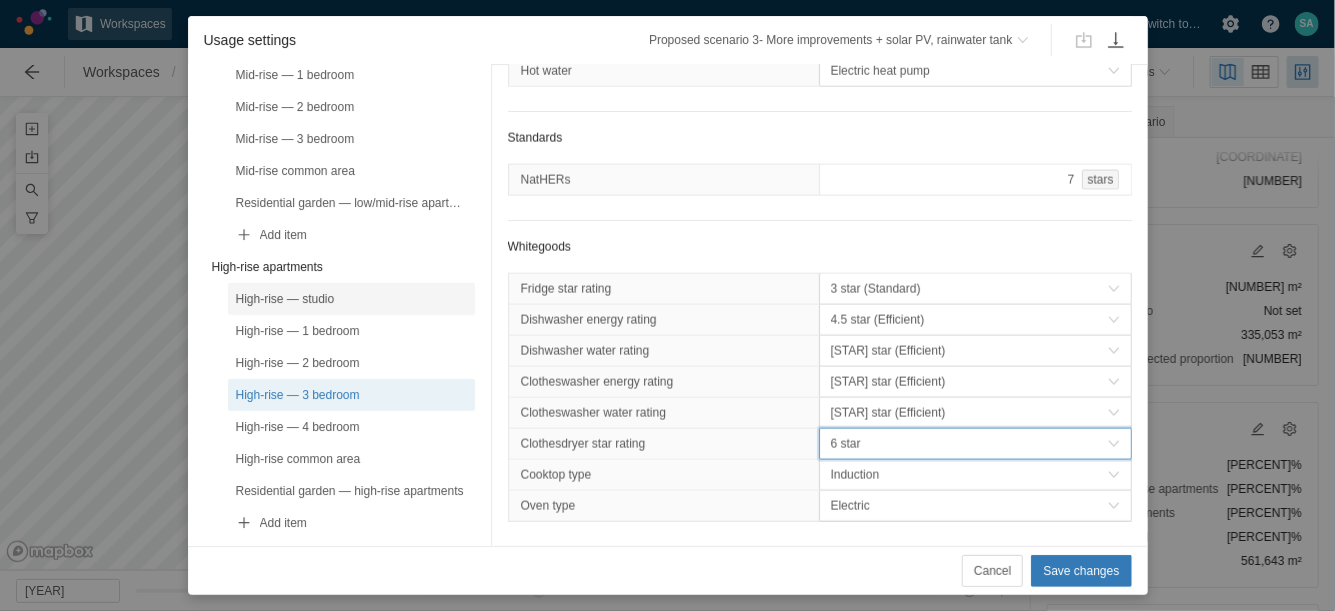 scroll, scrollTop: 621, scrollLeft: 0, axis: vertical 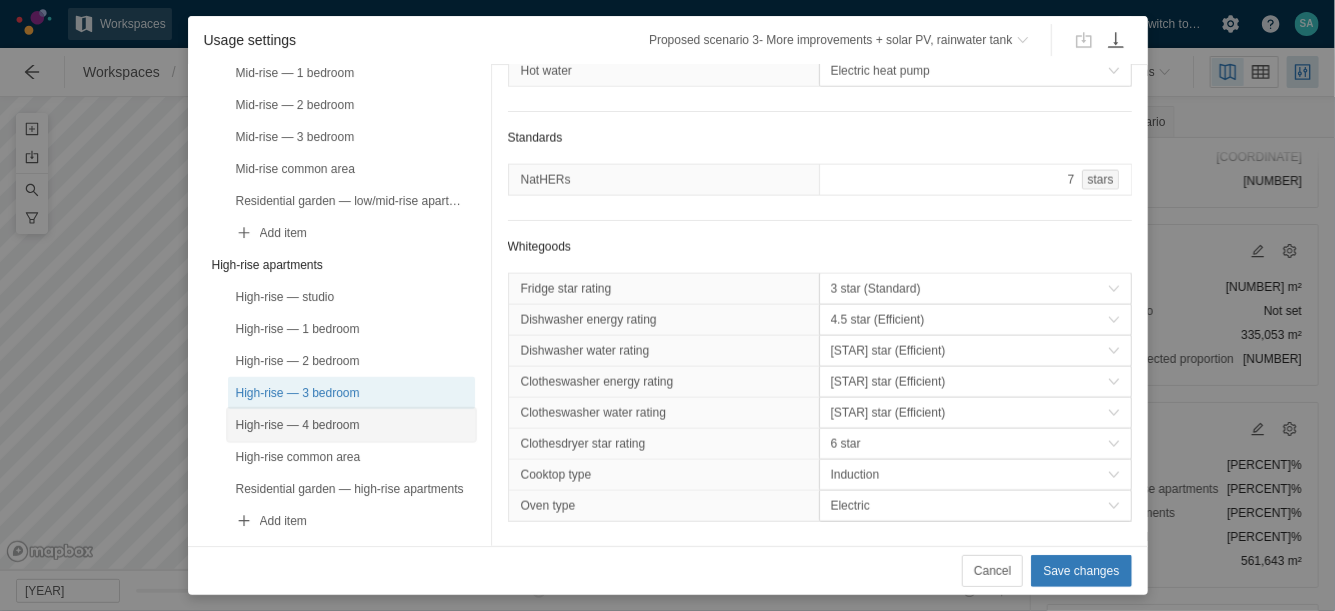 click on "High-rise — 4 bedroom" at bounding box center (351, 425) 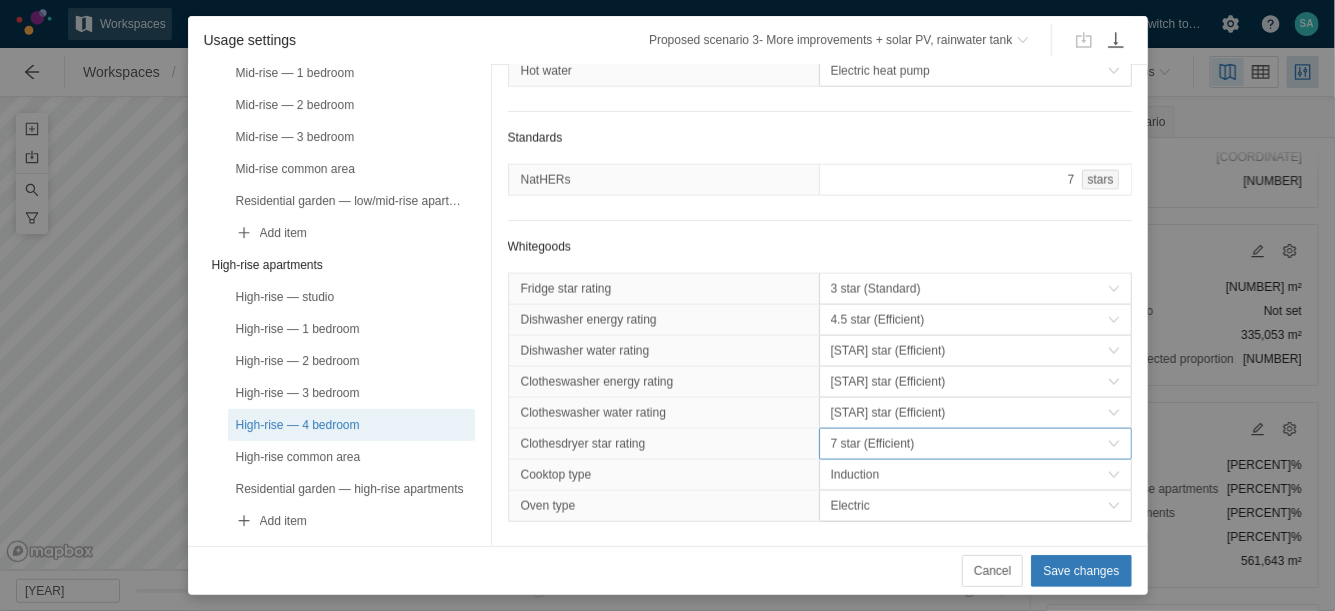 click on "7 star (Efficient)" at bounding box center [969, 444] 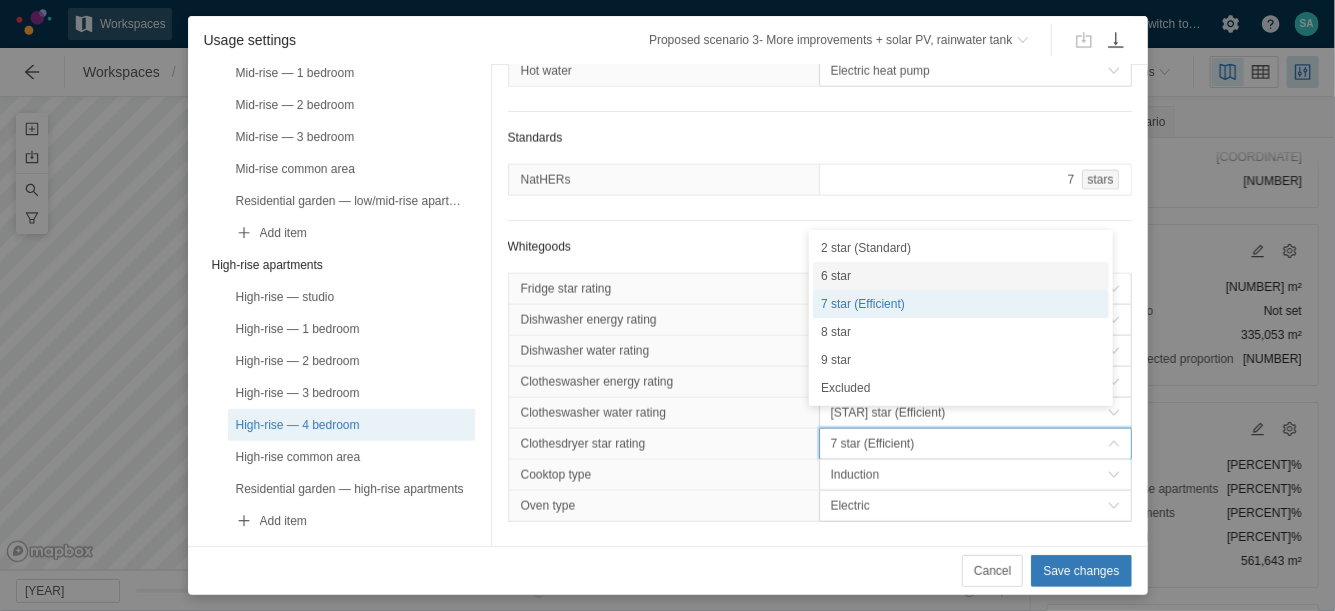 click on "6 star" at bounding box center (961, 276) 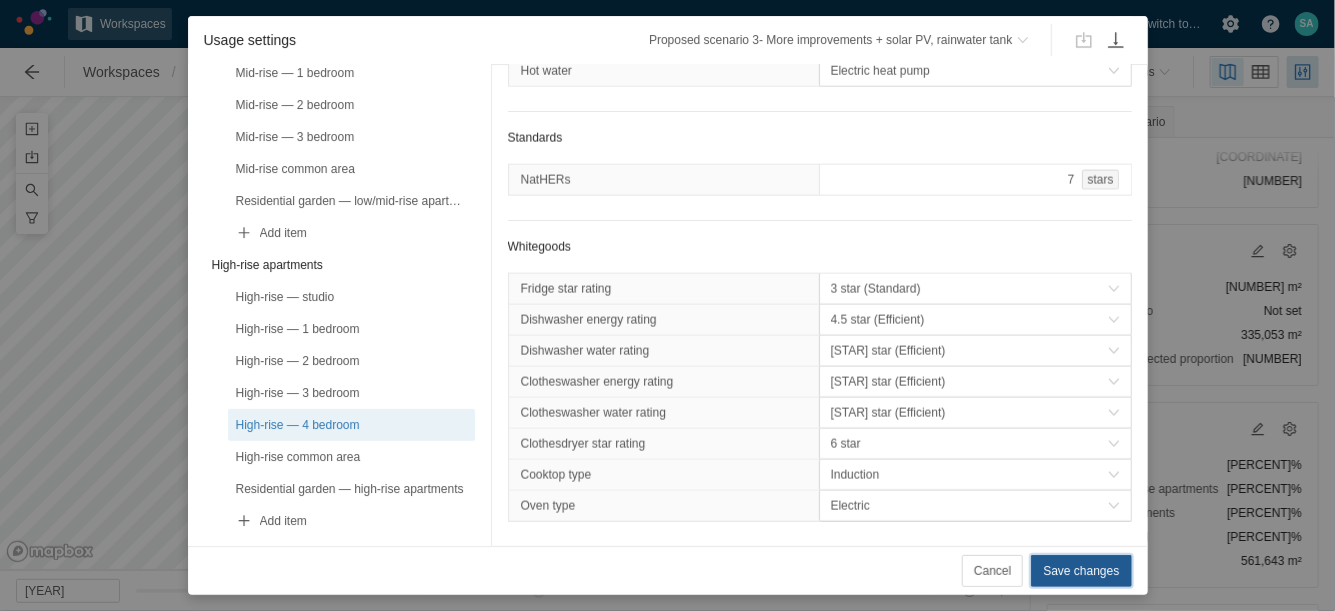 click on "Save changes" at bounding box center (1081, 571) 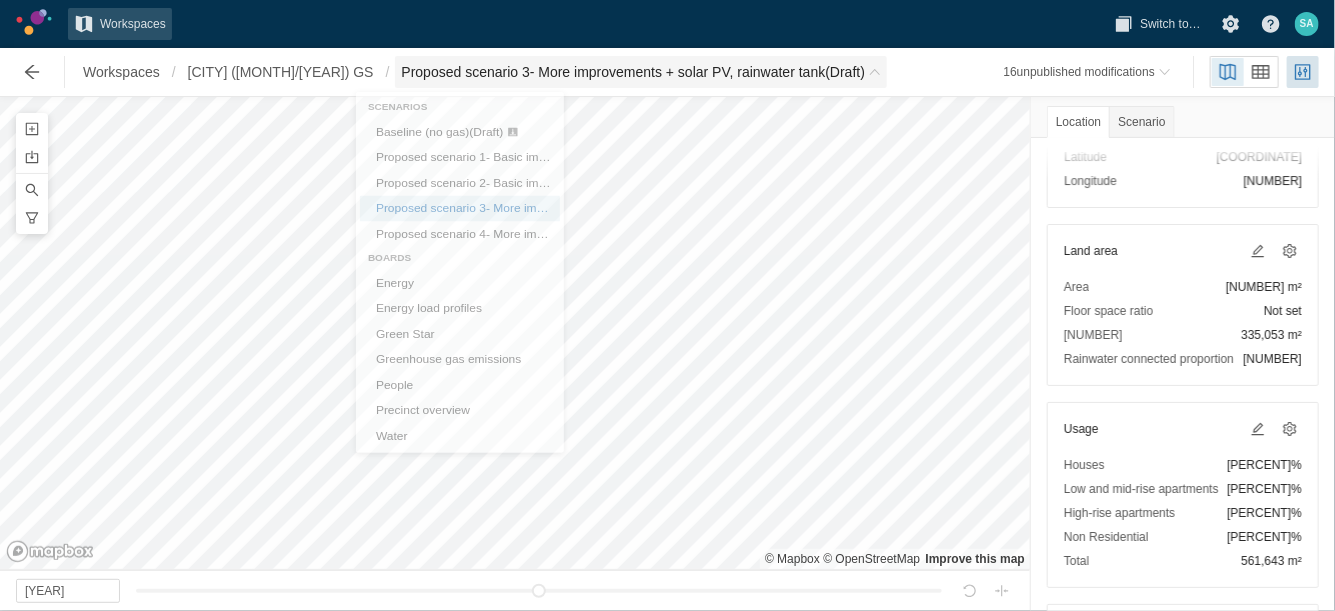 click at bounding box center (875, 72) 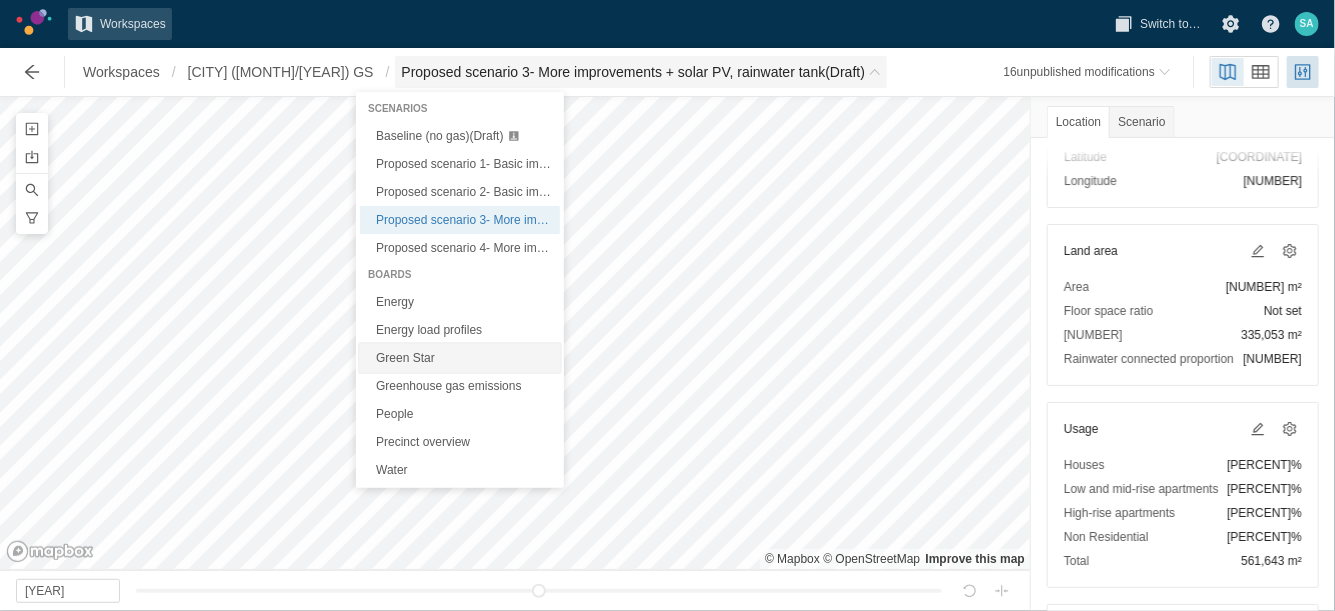 click on "Green Star" at bounding box center (460, 358) 